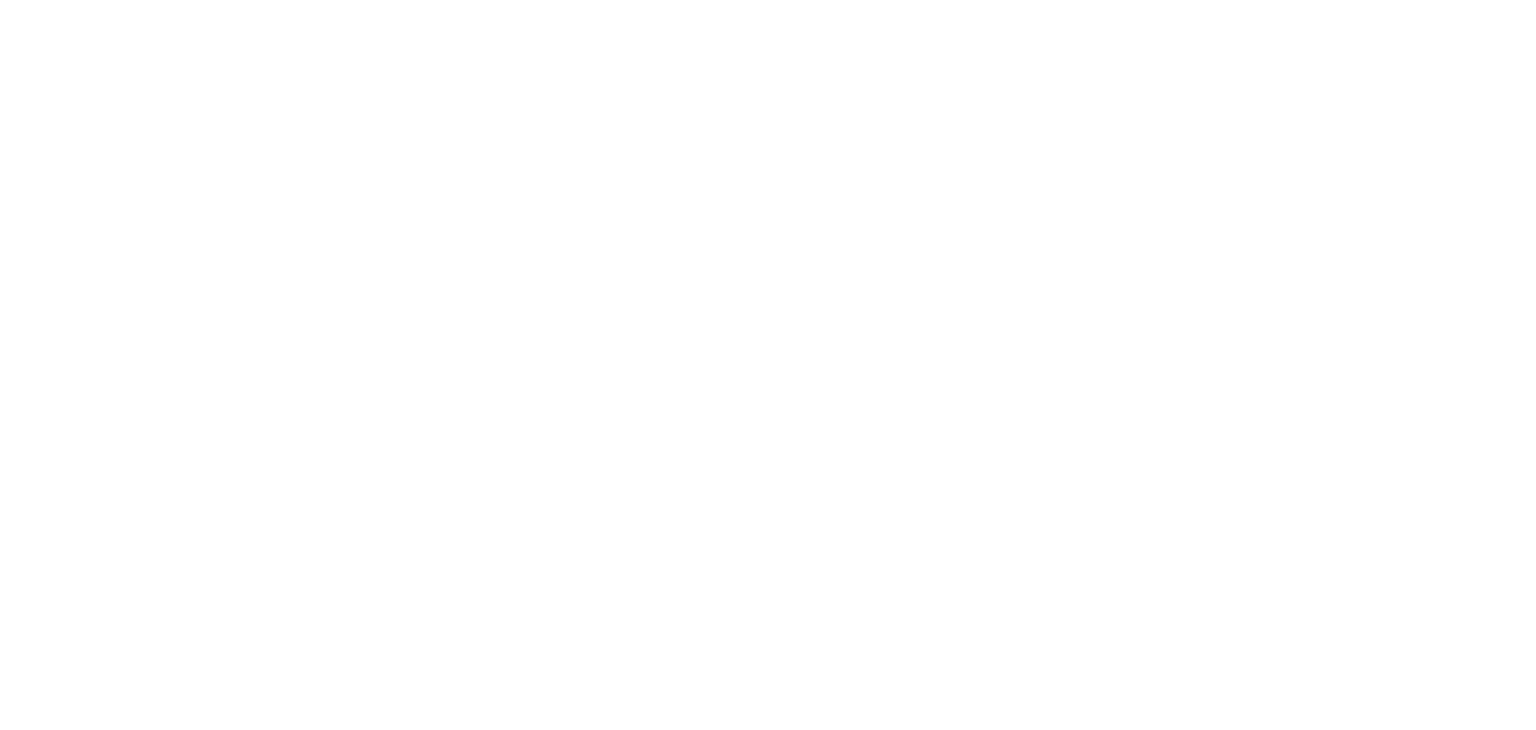 scroll, scrollTop: 0, scrollLeft: 0, axis: both 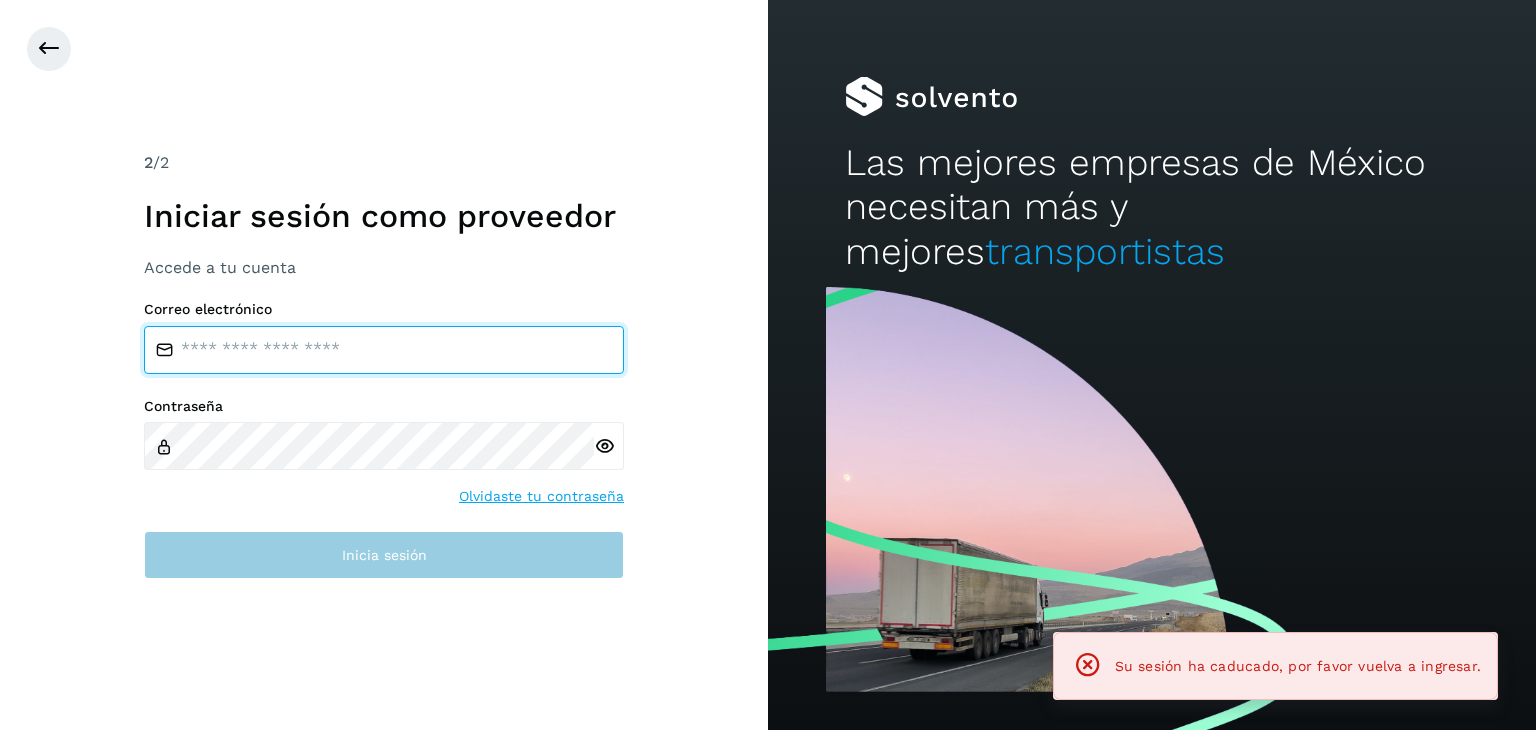 type on "**********" 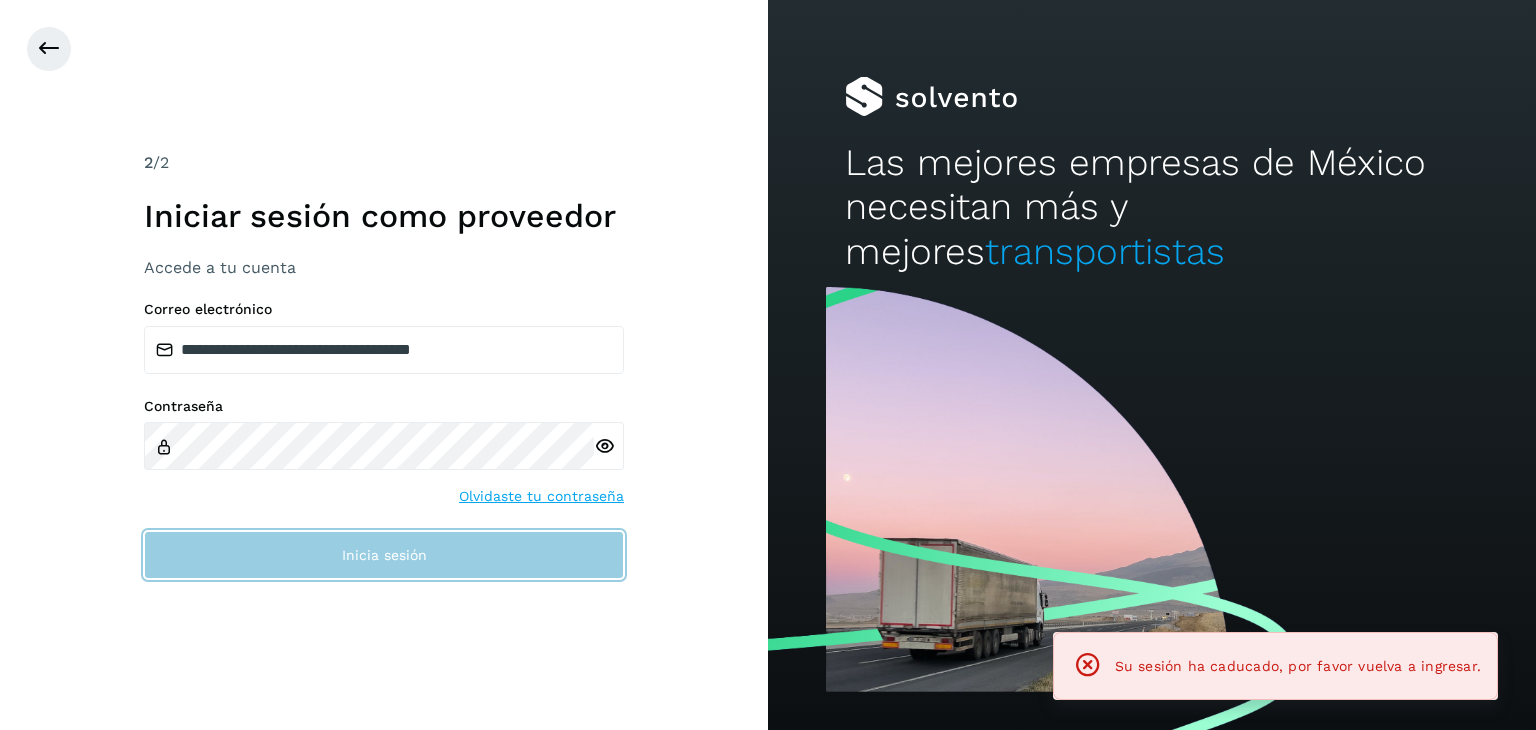 click on "Inicia sesión" at bounding box center (384, 555) 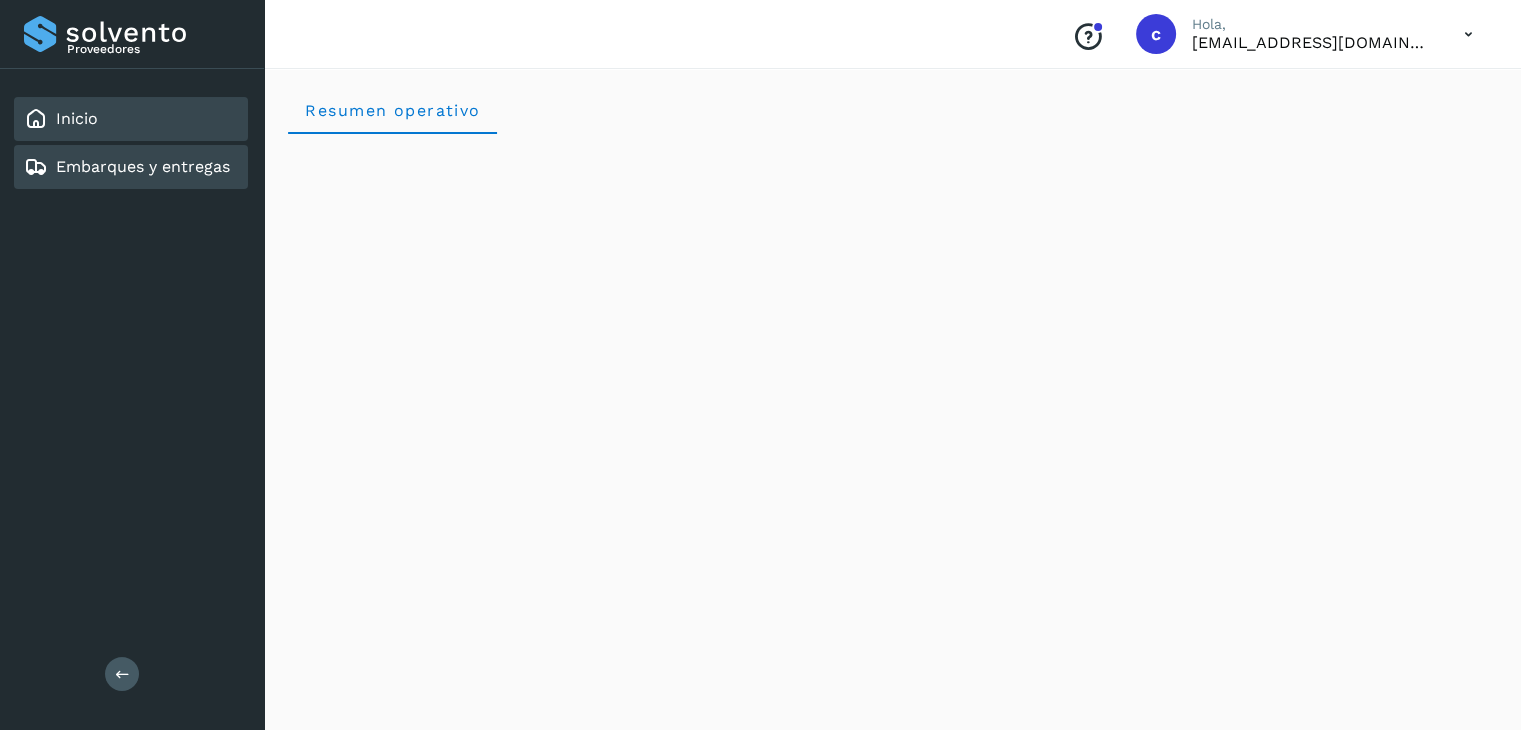 click on "Embarques y entregas" 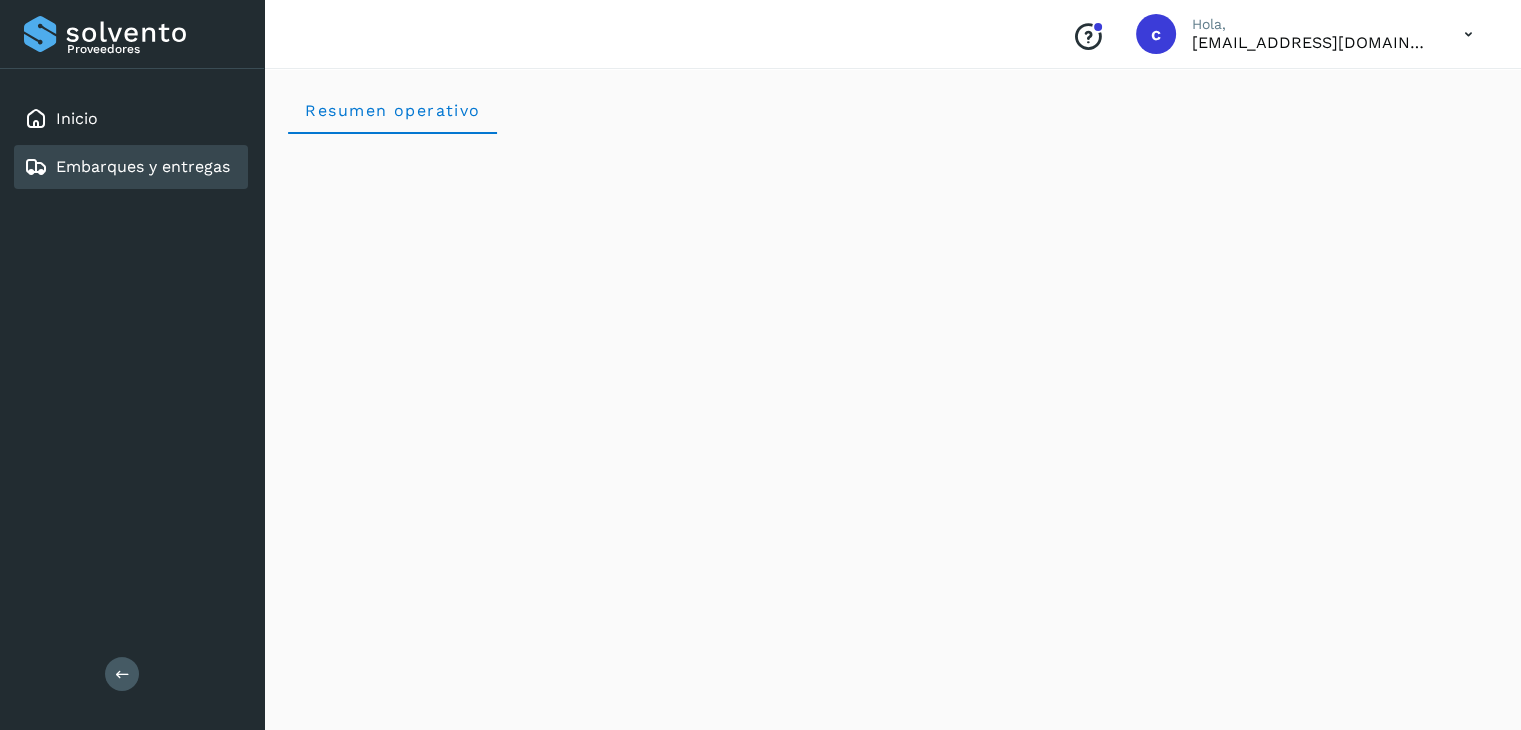 click on "Embarques y entregas" at bounding box center [143, 166] 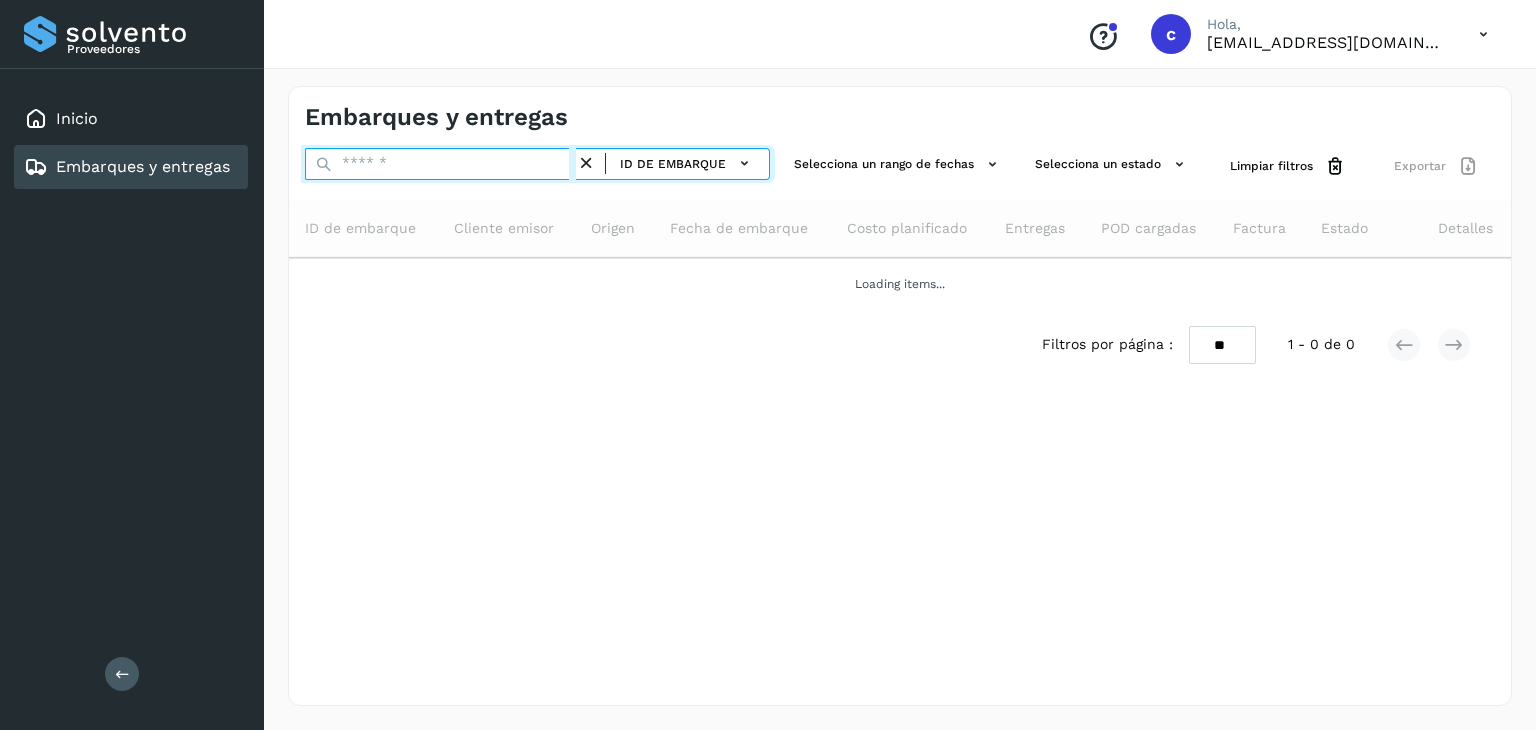 click at bounding box center [440, 164] 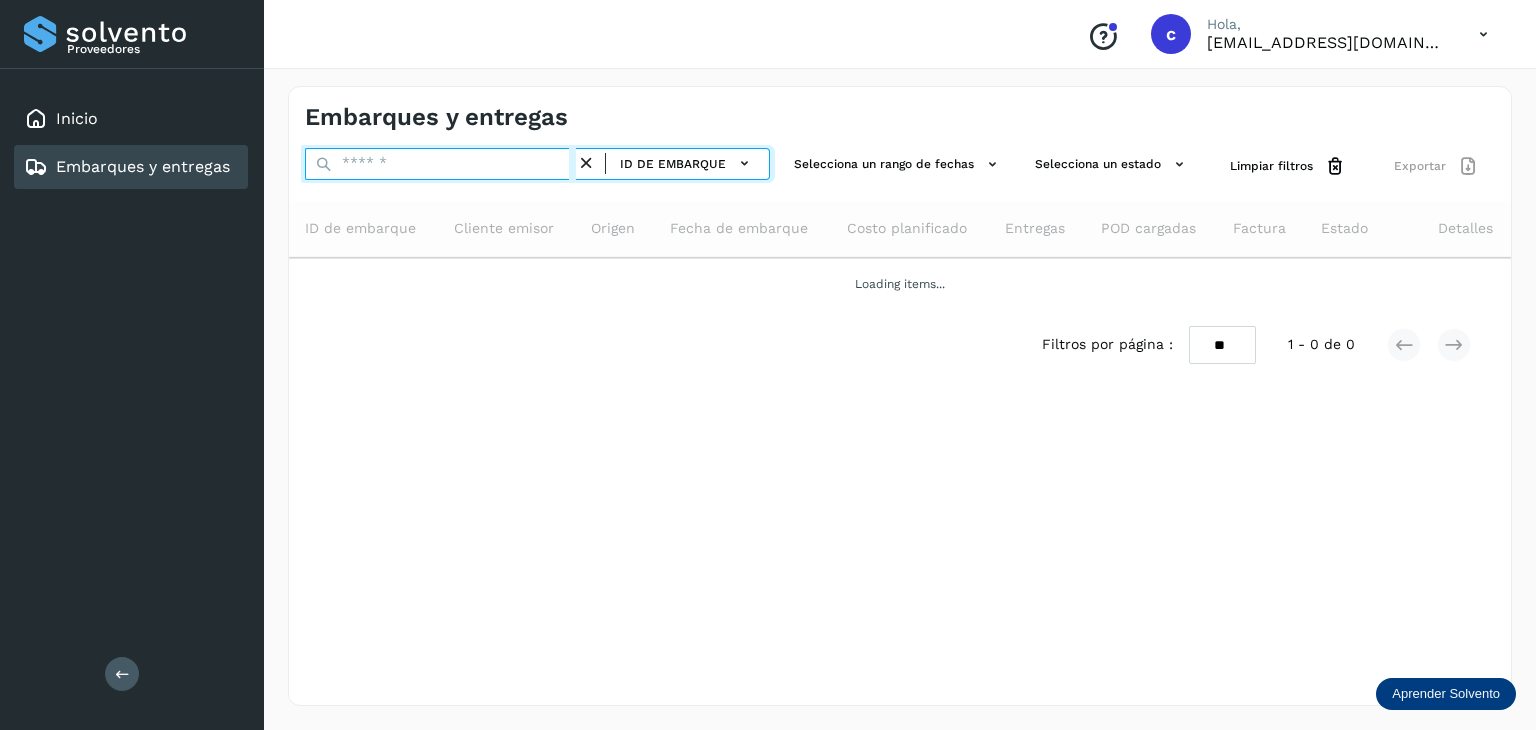 paste on "********" 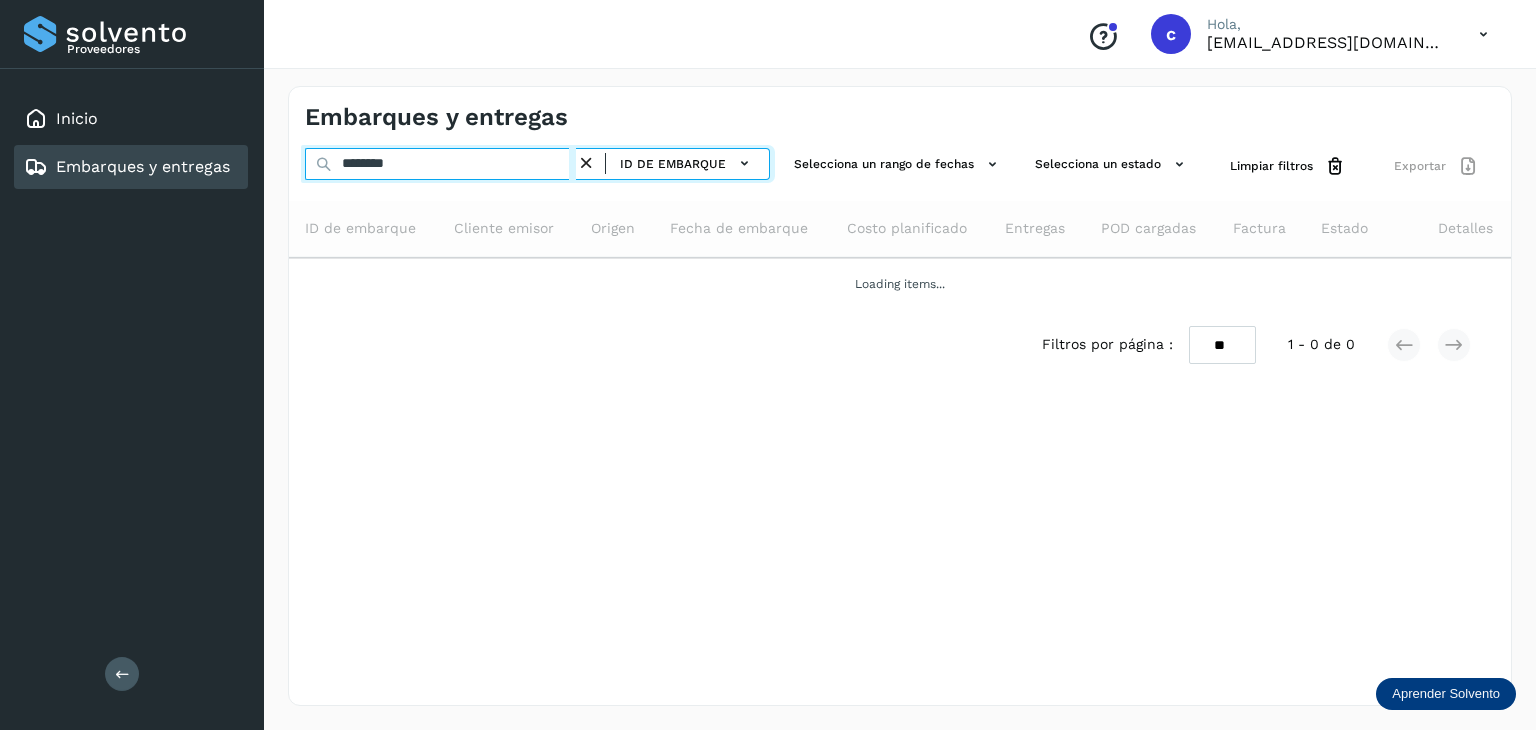 type on "********" 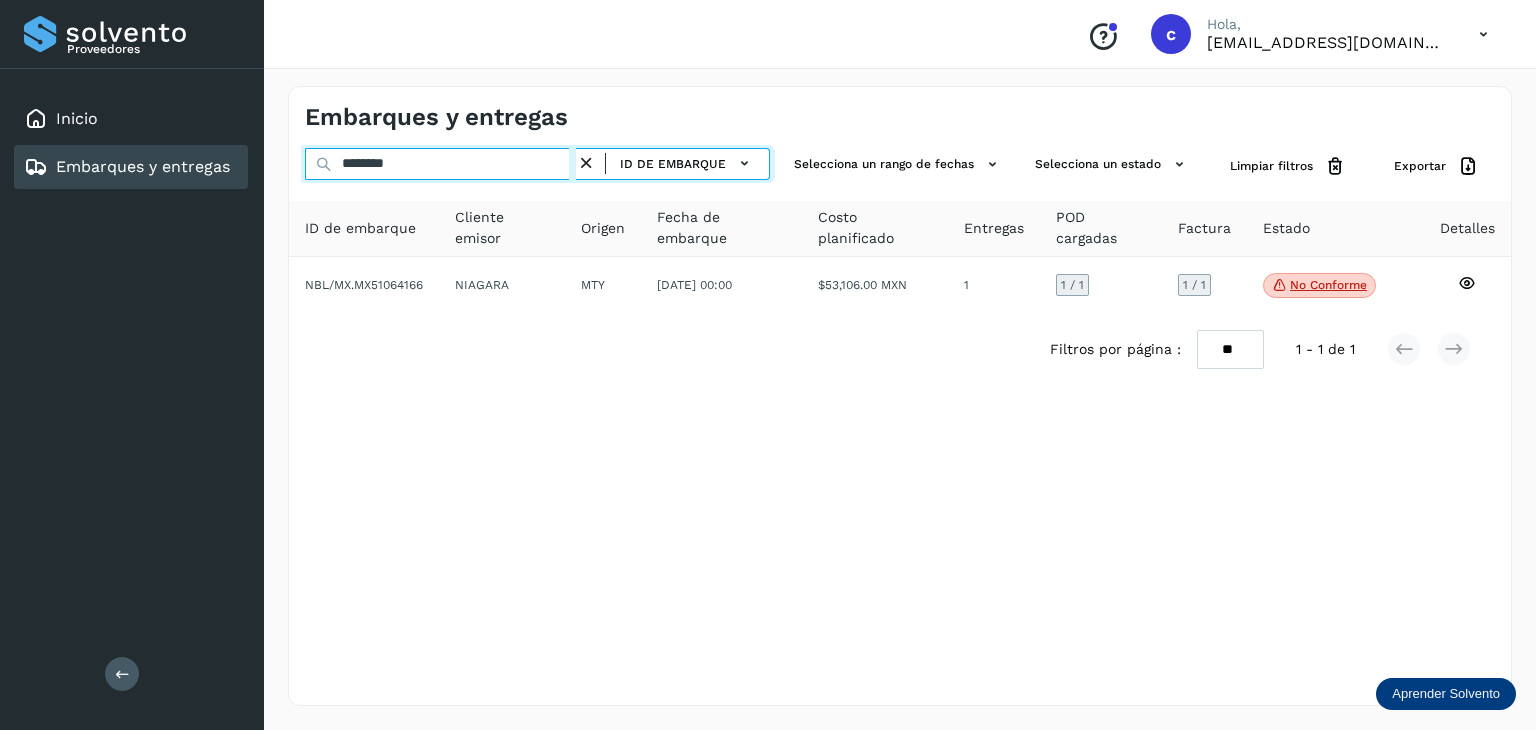 drag, startPoint x: 414, startPoint y: 163, endPoint x: 281, endPoint y: 162, distance: 133.00375 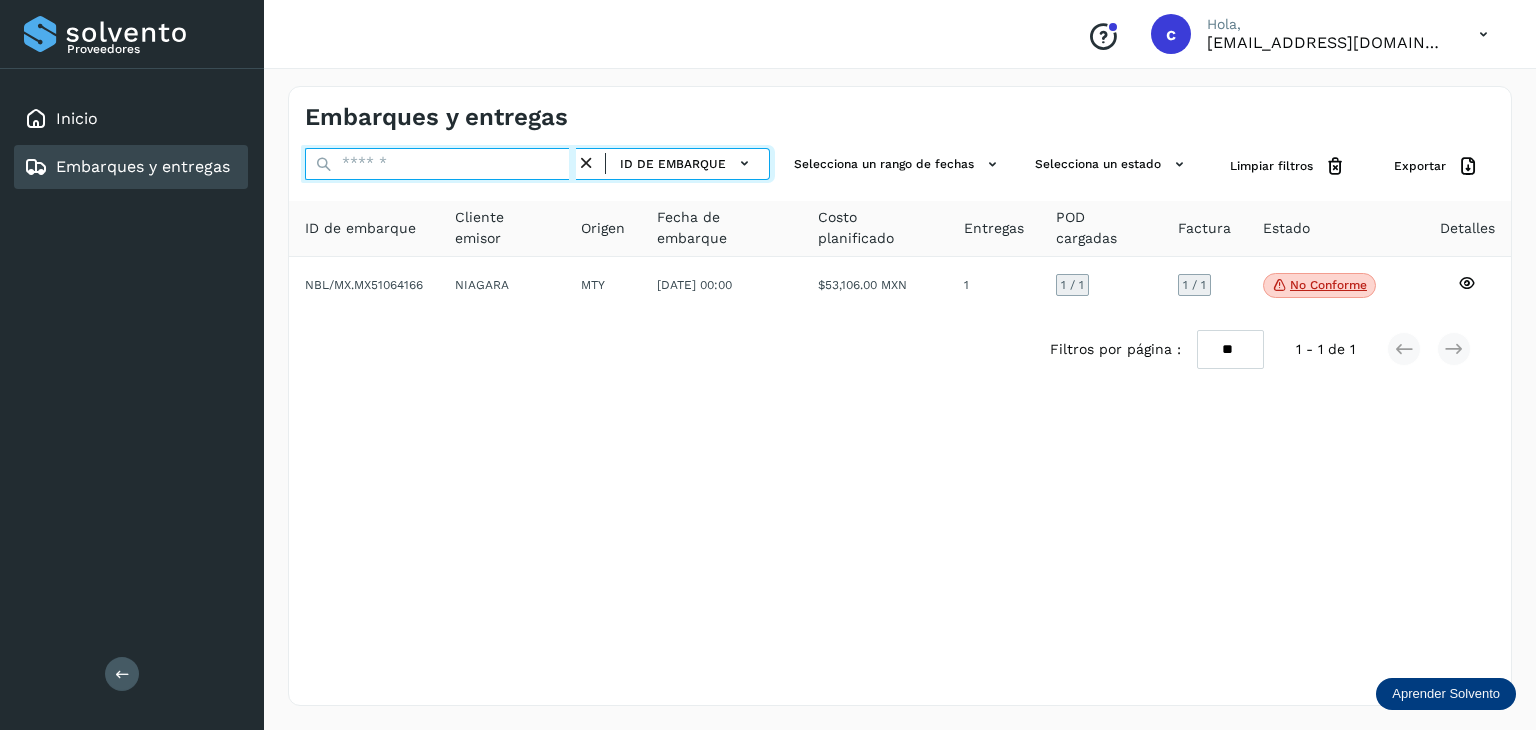 paste on "********" 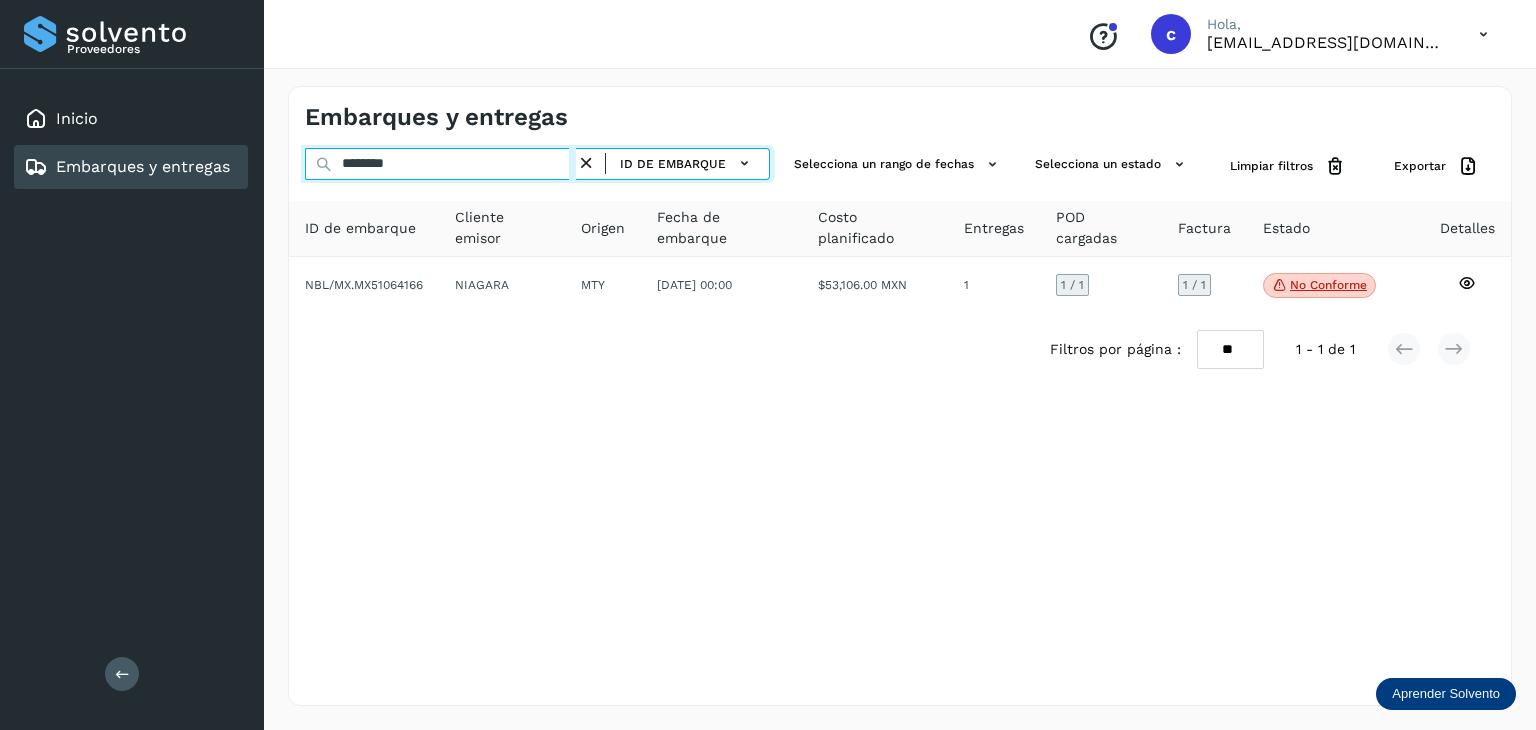 type on "********" 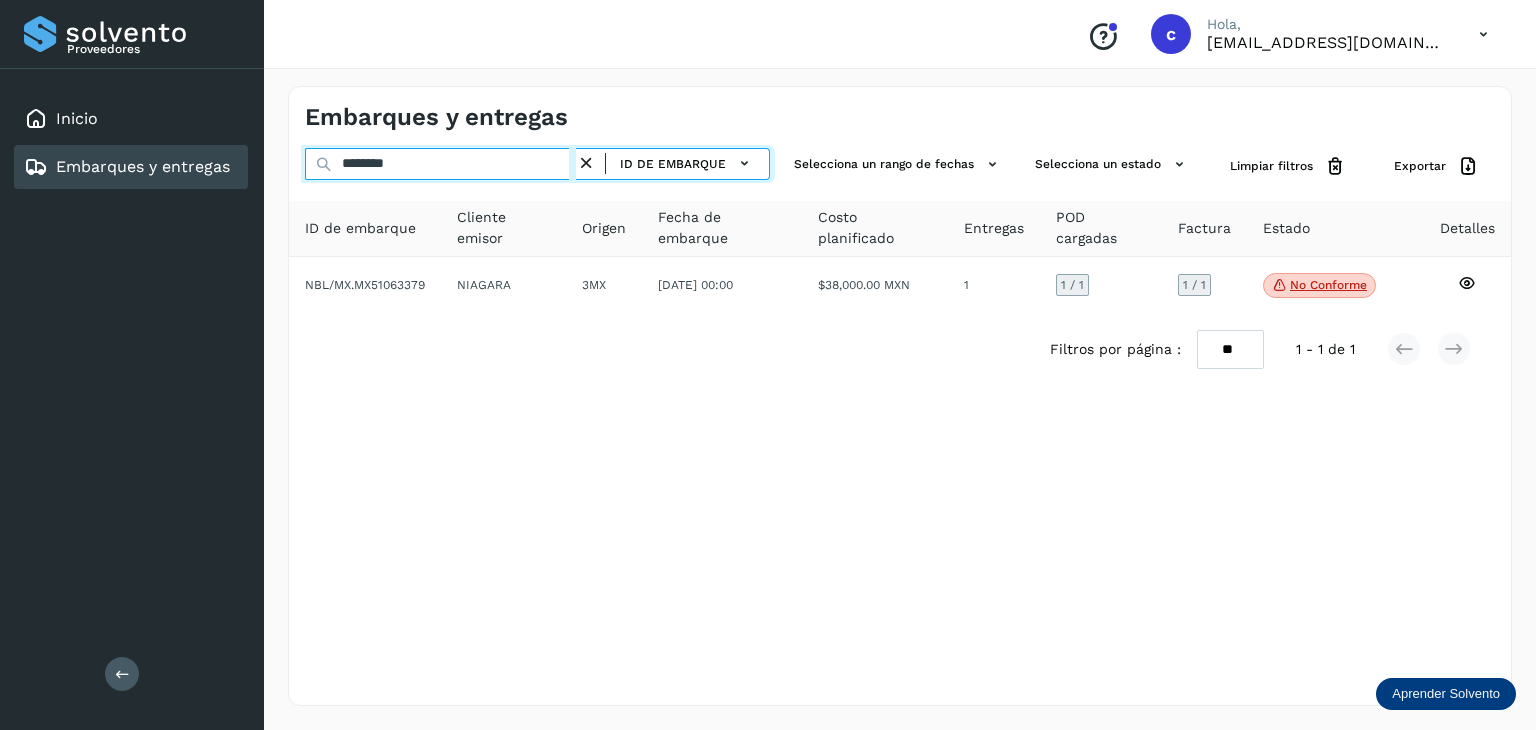 click on "********" at bounding box center [440, 164] 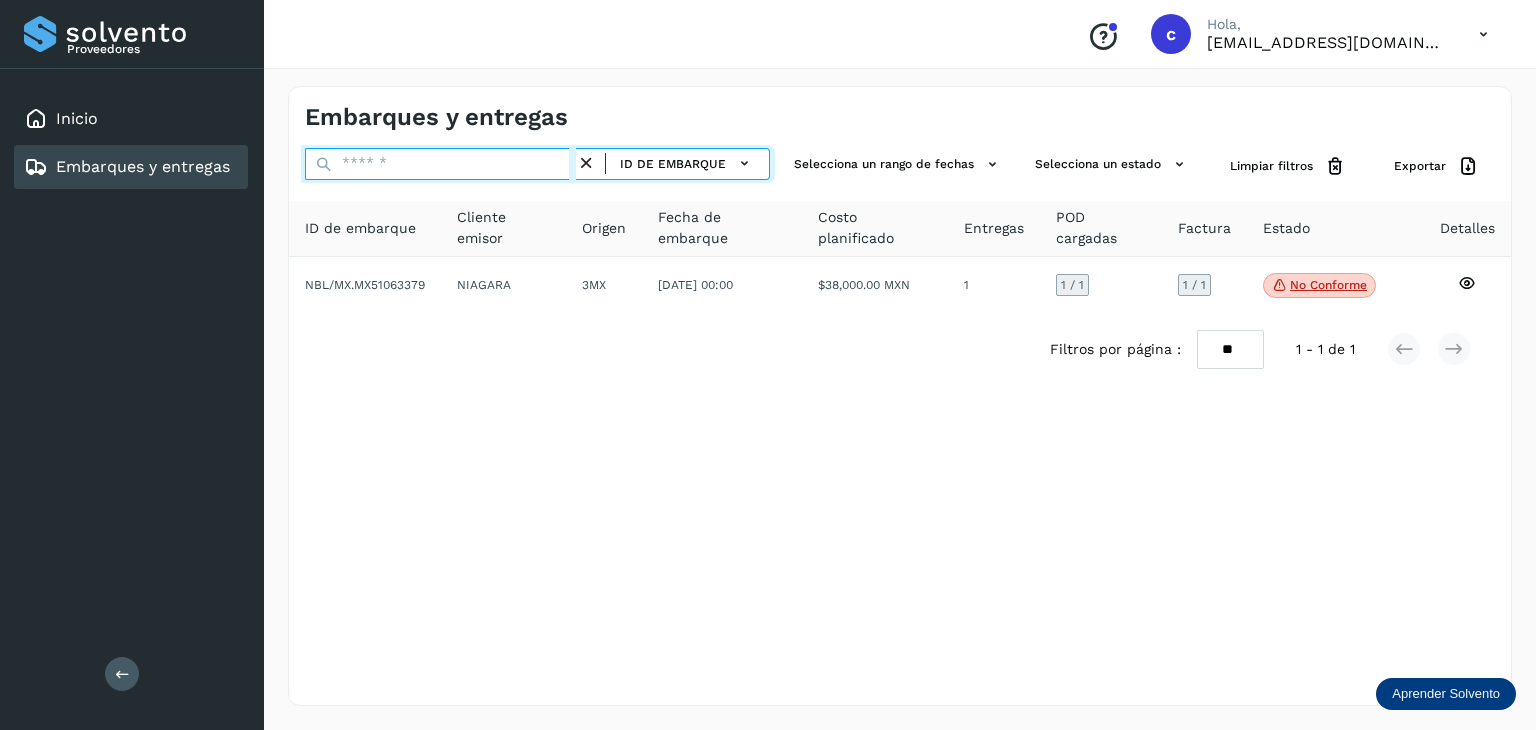 paste on "********" 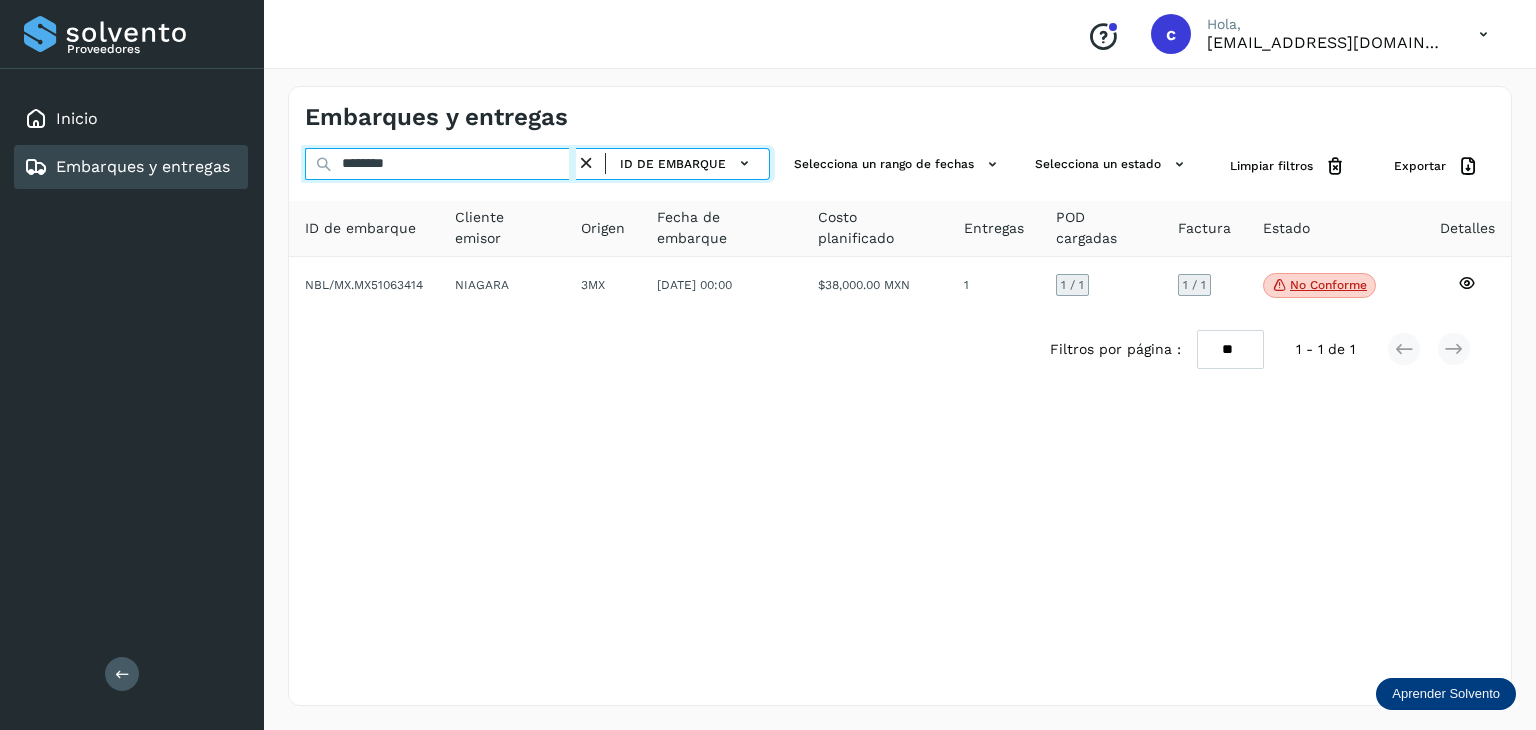 drag, startPoint x: 419, startPoint y: 161, endPoint x: 367, endPoint y: 159, distance: 52.03845 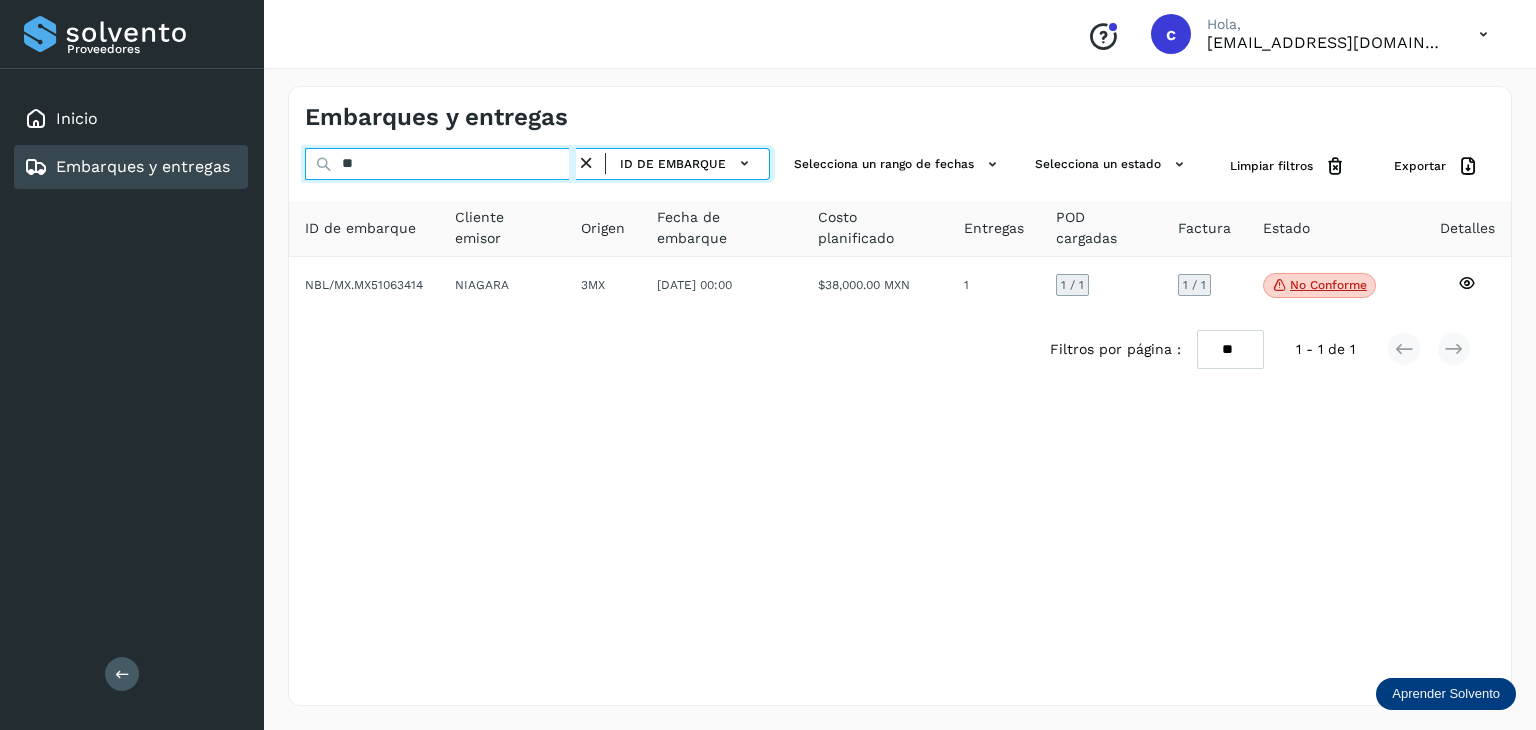 type on "*" 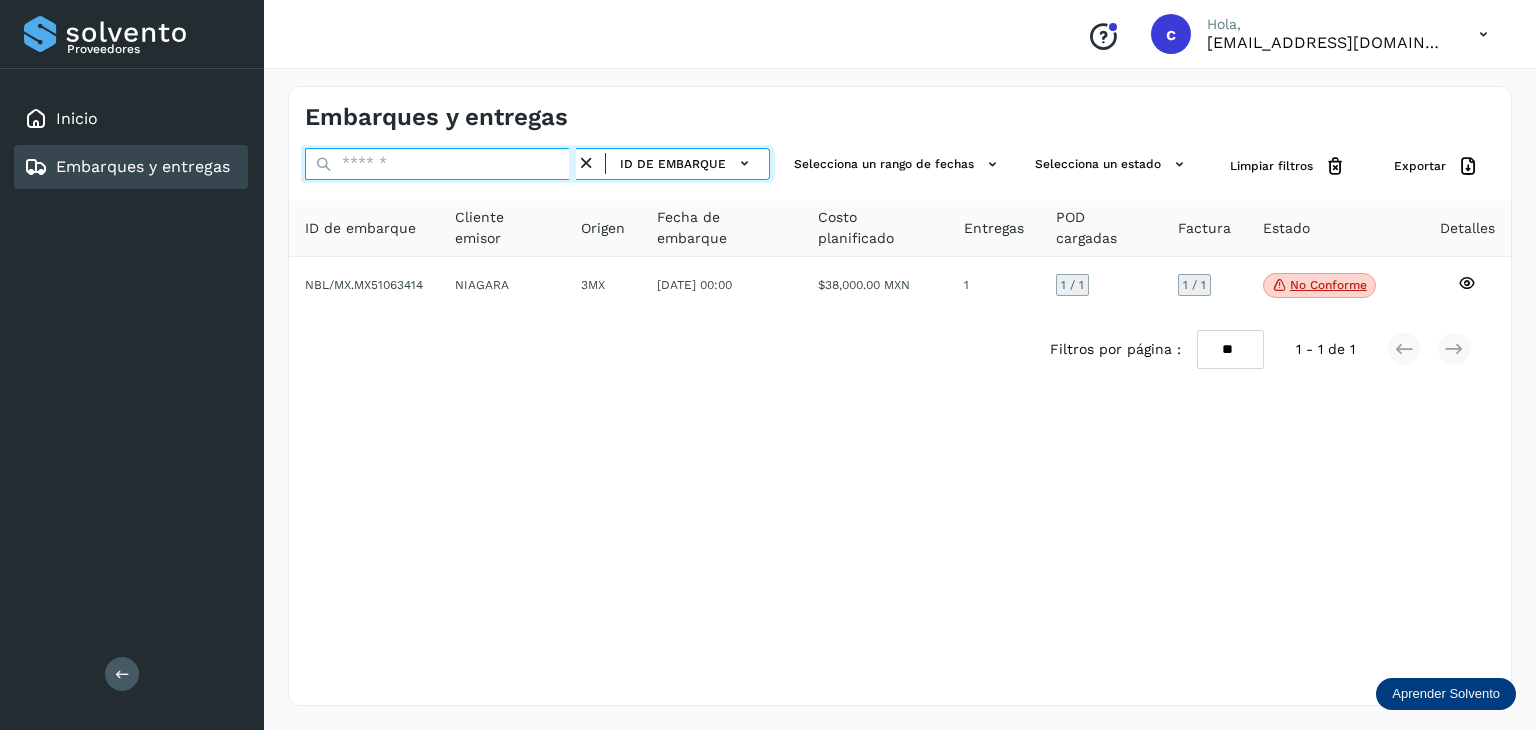 paste on "********" 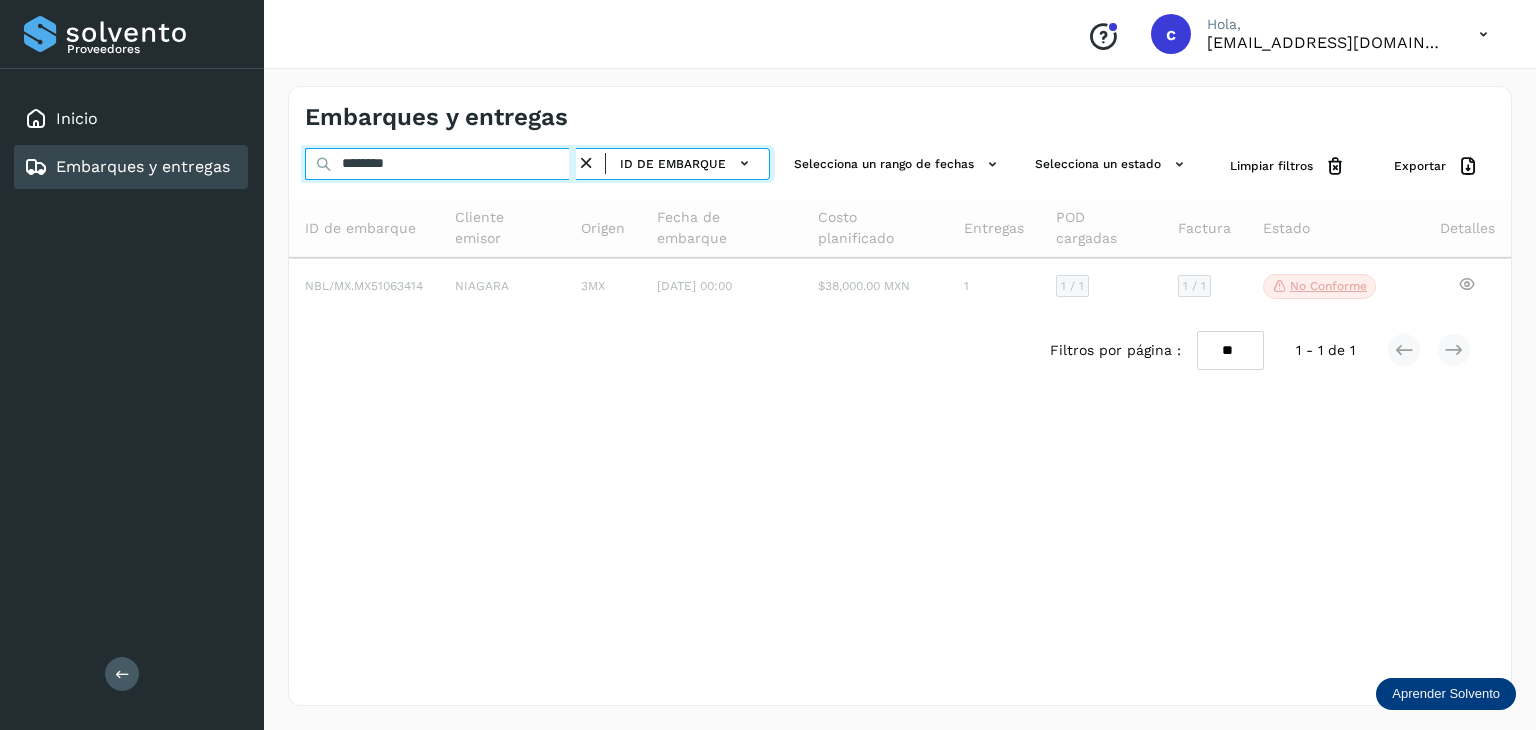 type on "********" 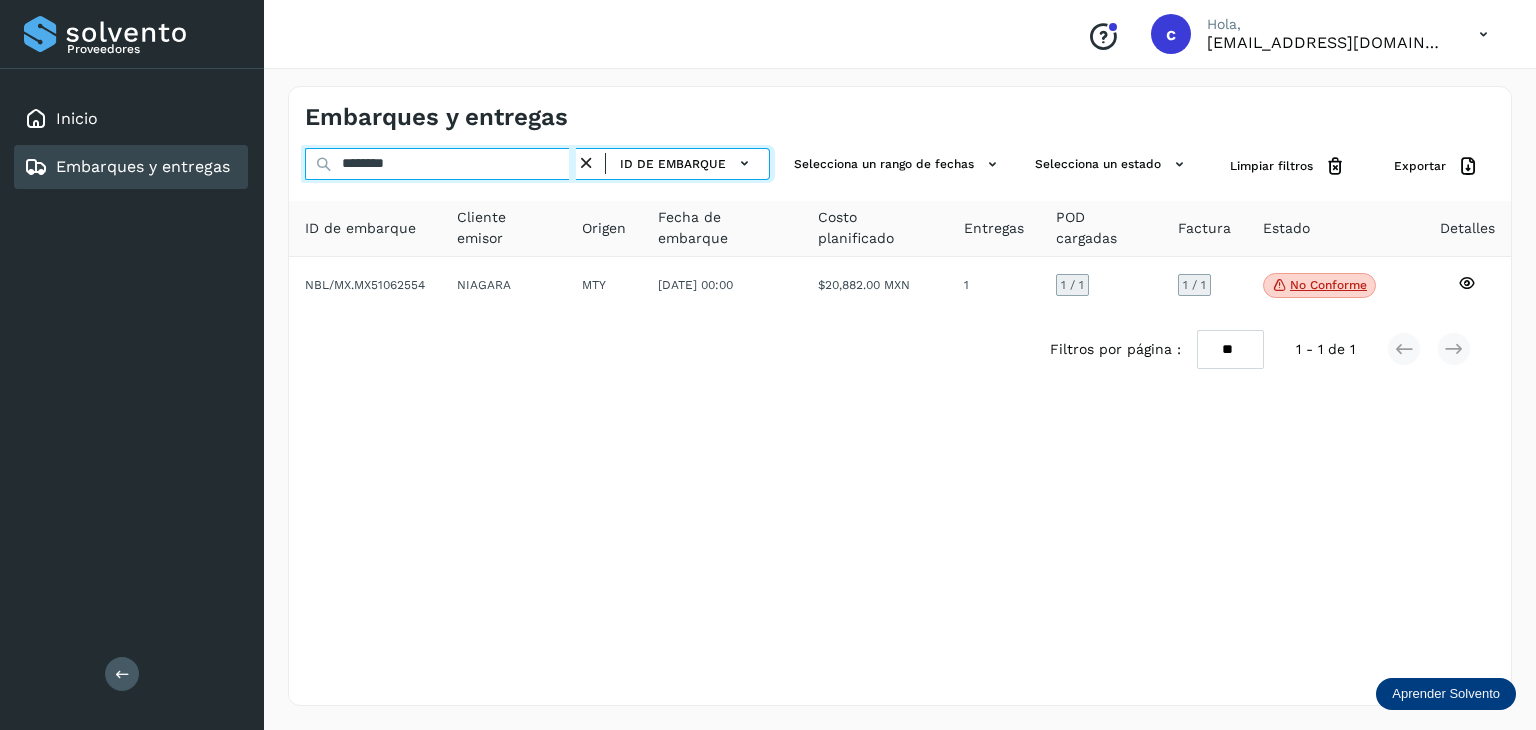 drag, startPoint x: 310, startPoint y: 165, endPoint x: 280, endPoint y: 157, distance: 31.04835 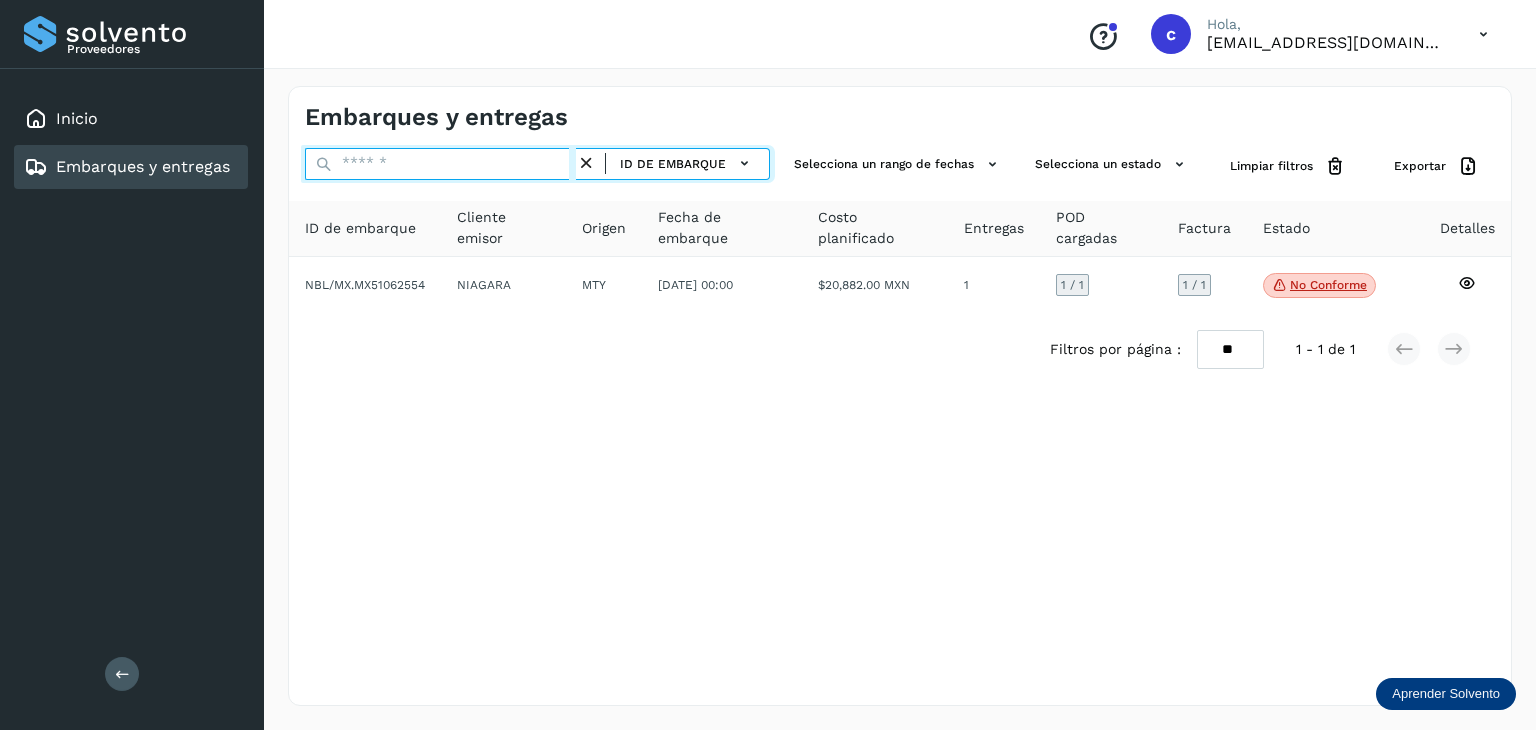 paste on "********" 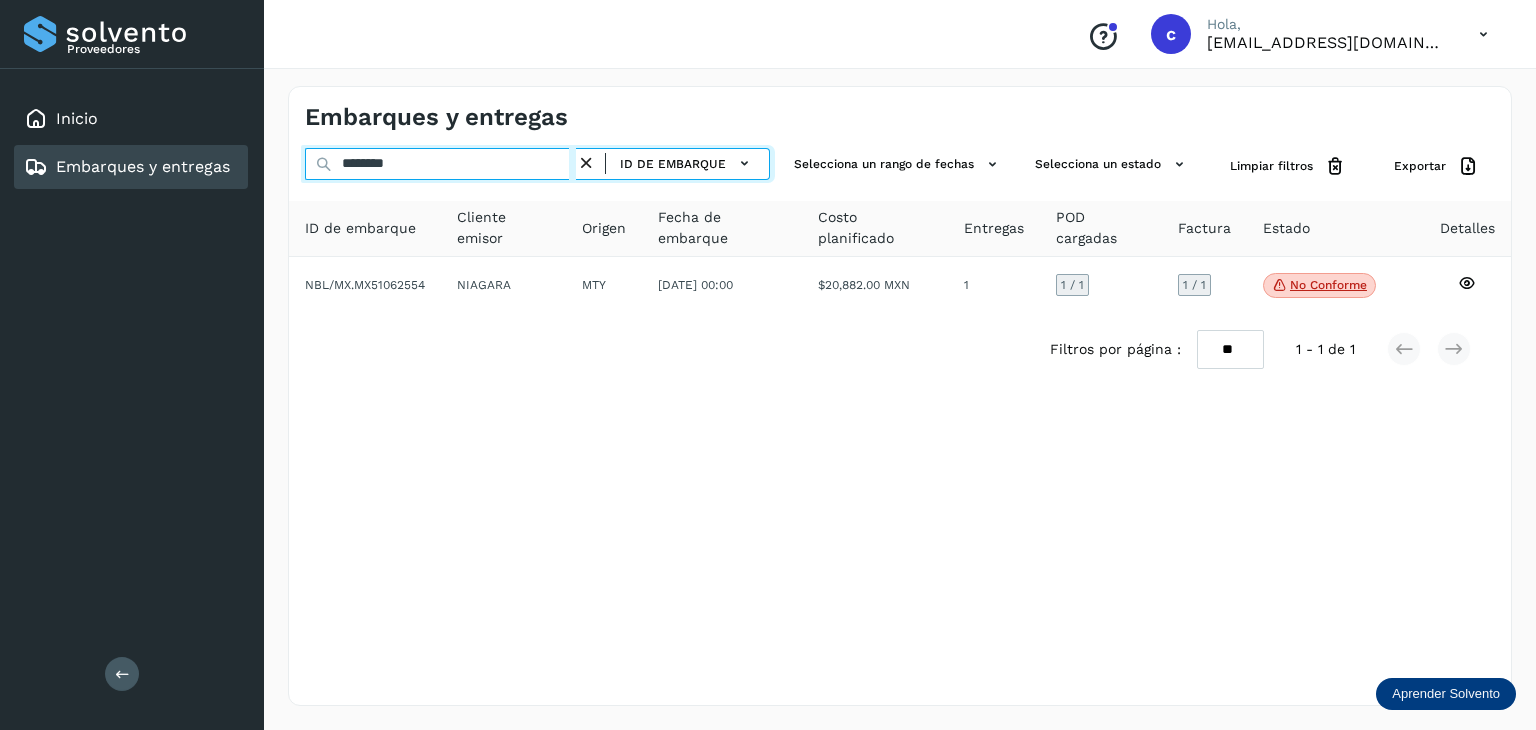 type on "********" 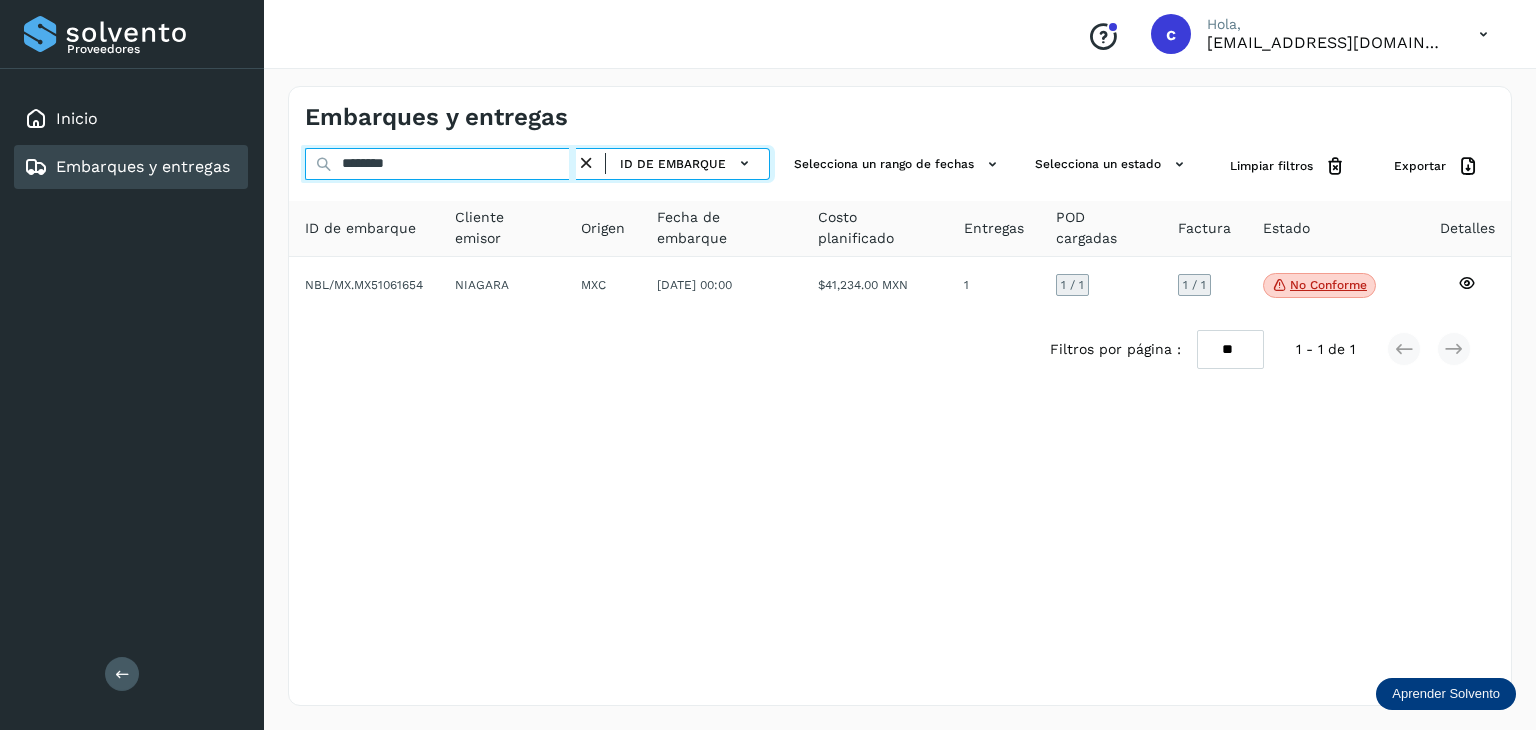 drag, startPoint x: 372, startPoint y: 153, endPoint x: 344, endPoint y: 149, distance: 28.284271 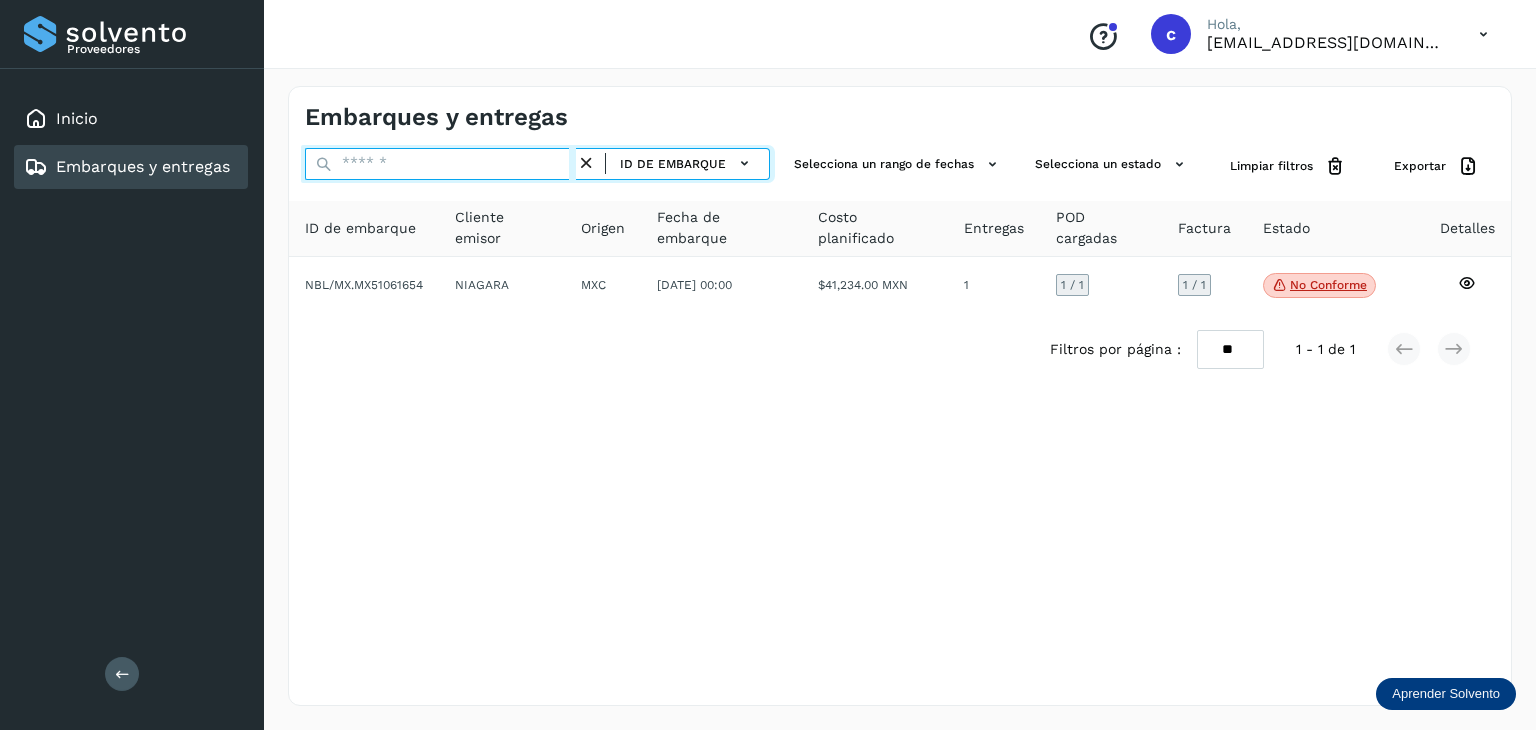 paste on "********" 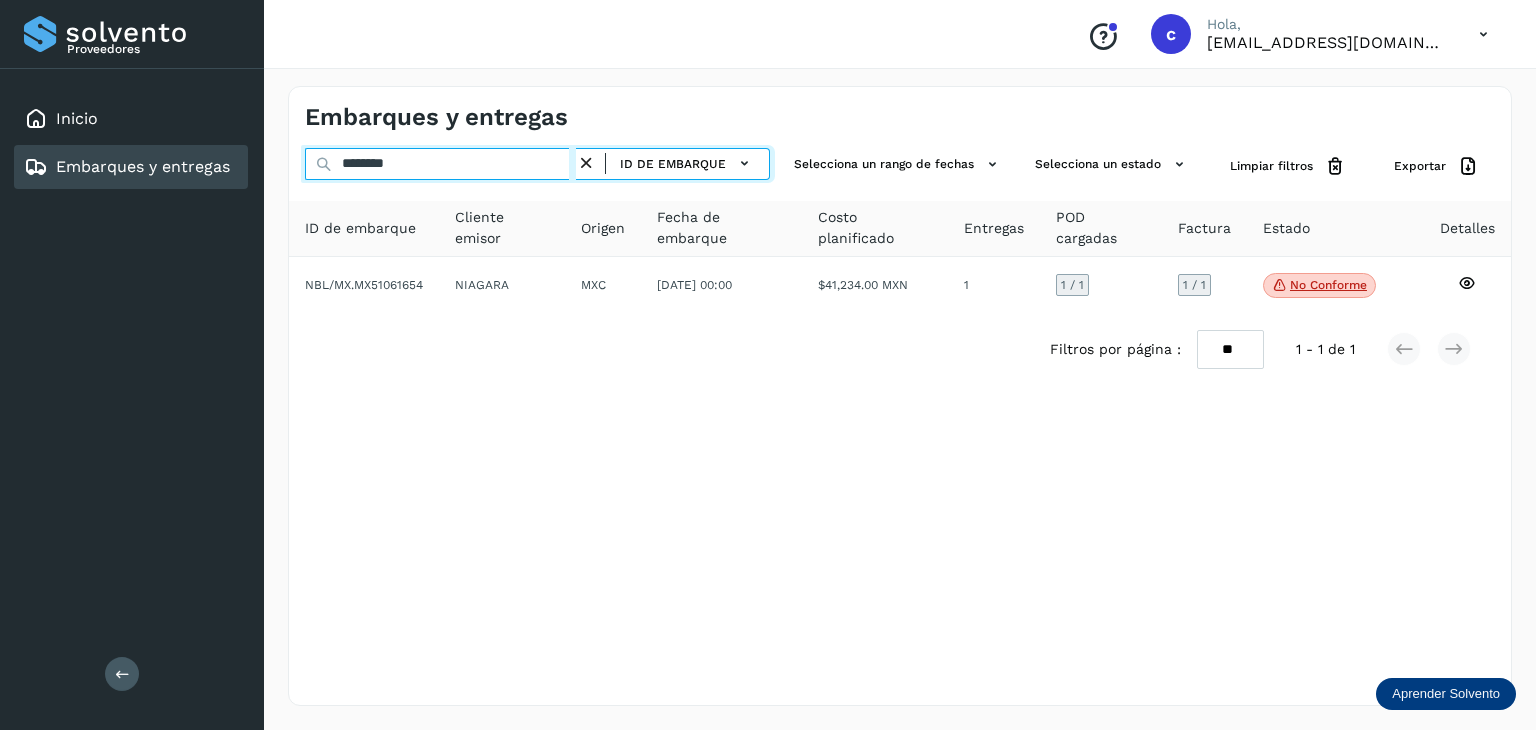 type on "********" 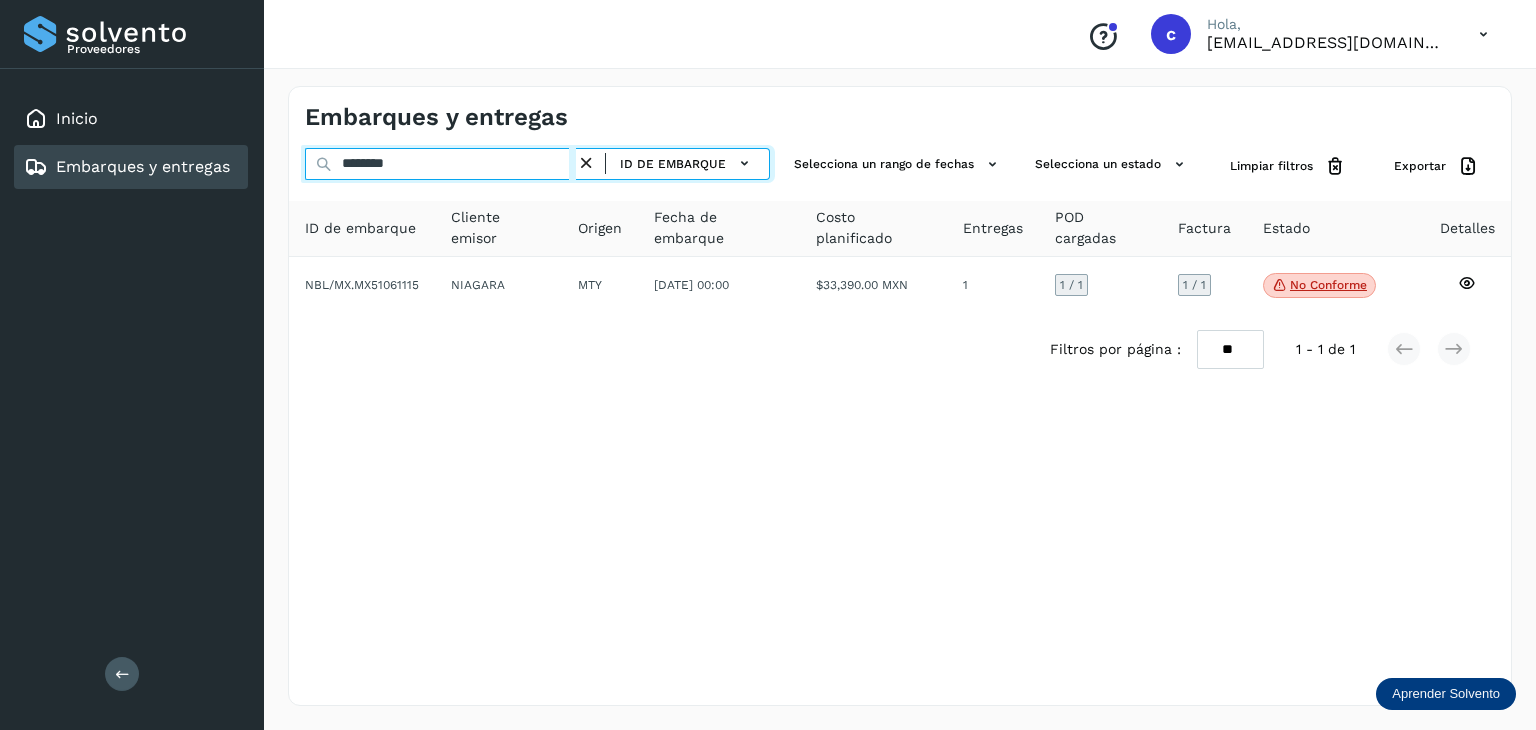 drag, startPoint x: 376, startPoint y: 143, endPoint x: 335, endPoint y: 142, distance: 41.01219 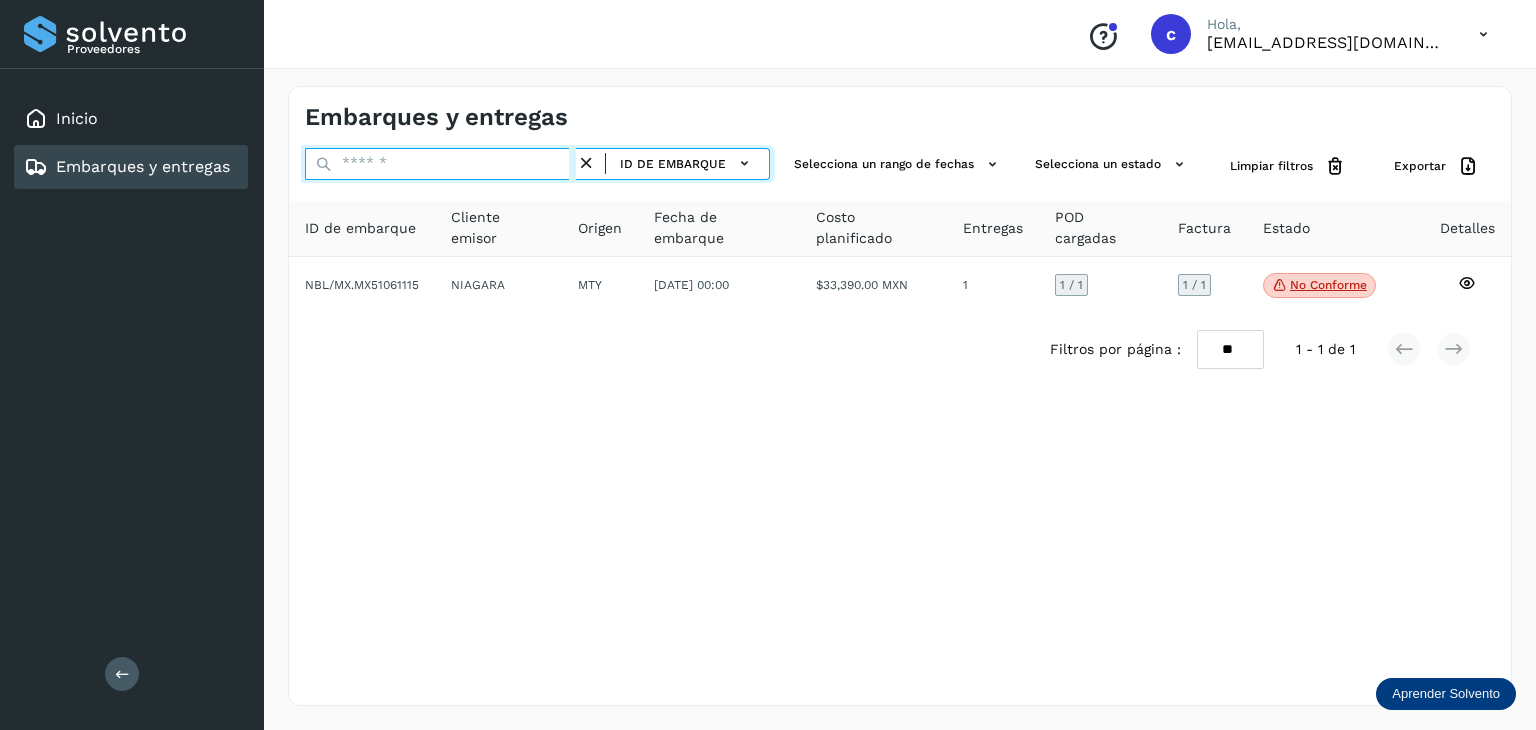 paste on "********" 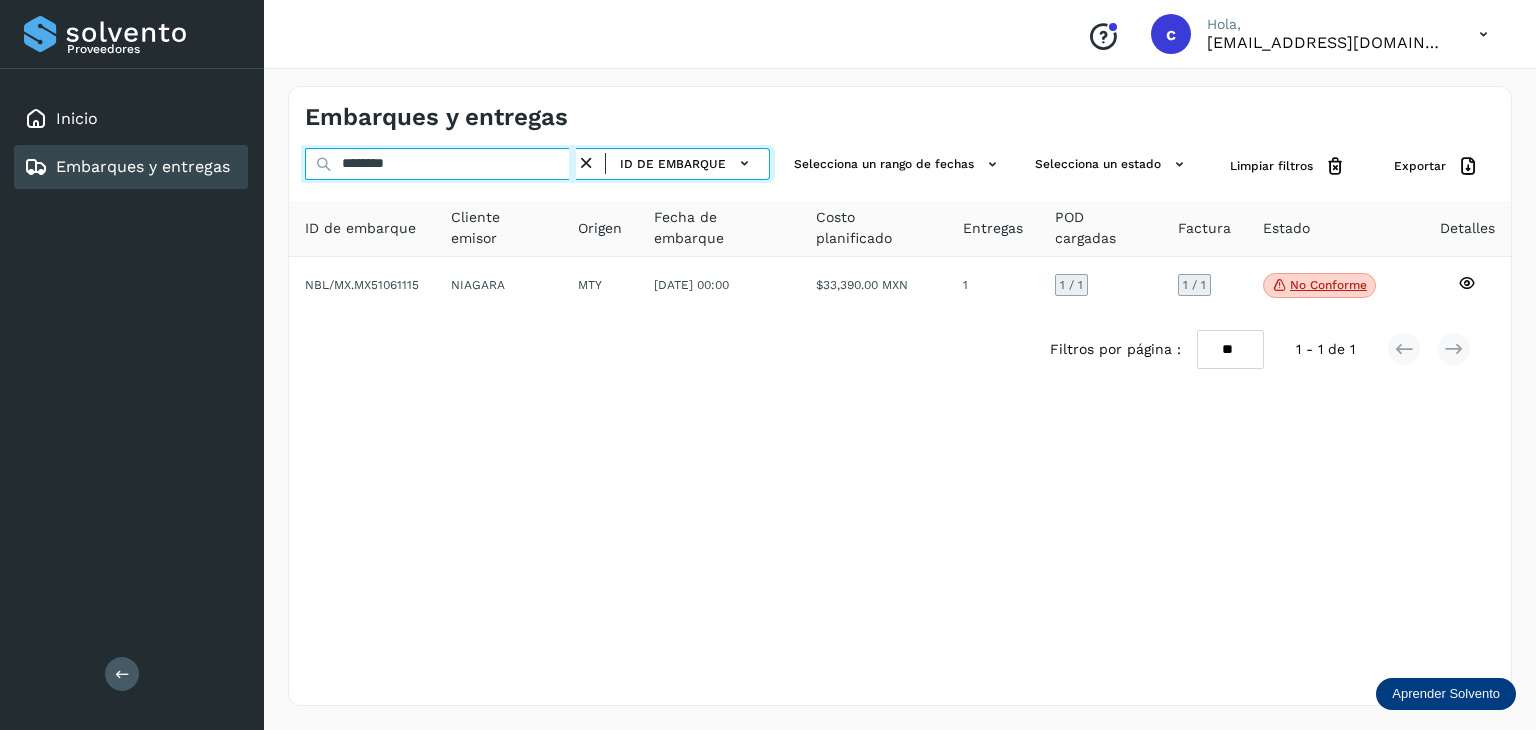 type on "********" 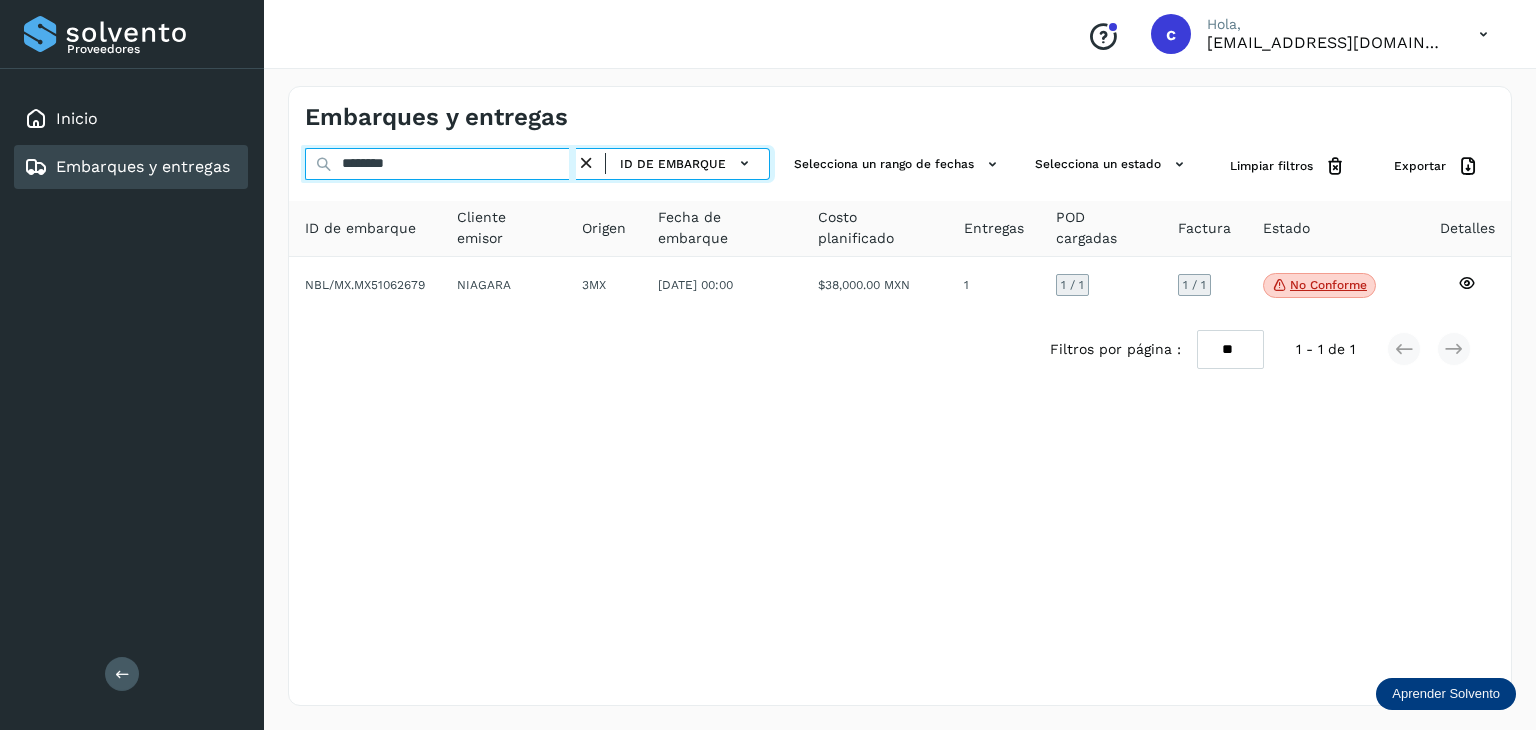 drag, startPoint x: 325, startPoint y: 147, endPoint x: 314, endPoint y: 141, distance: 12.529964 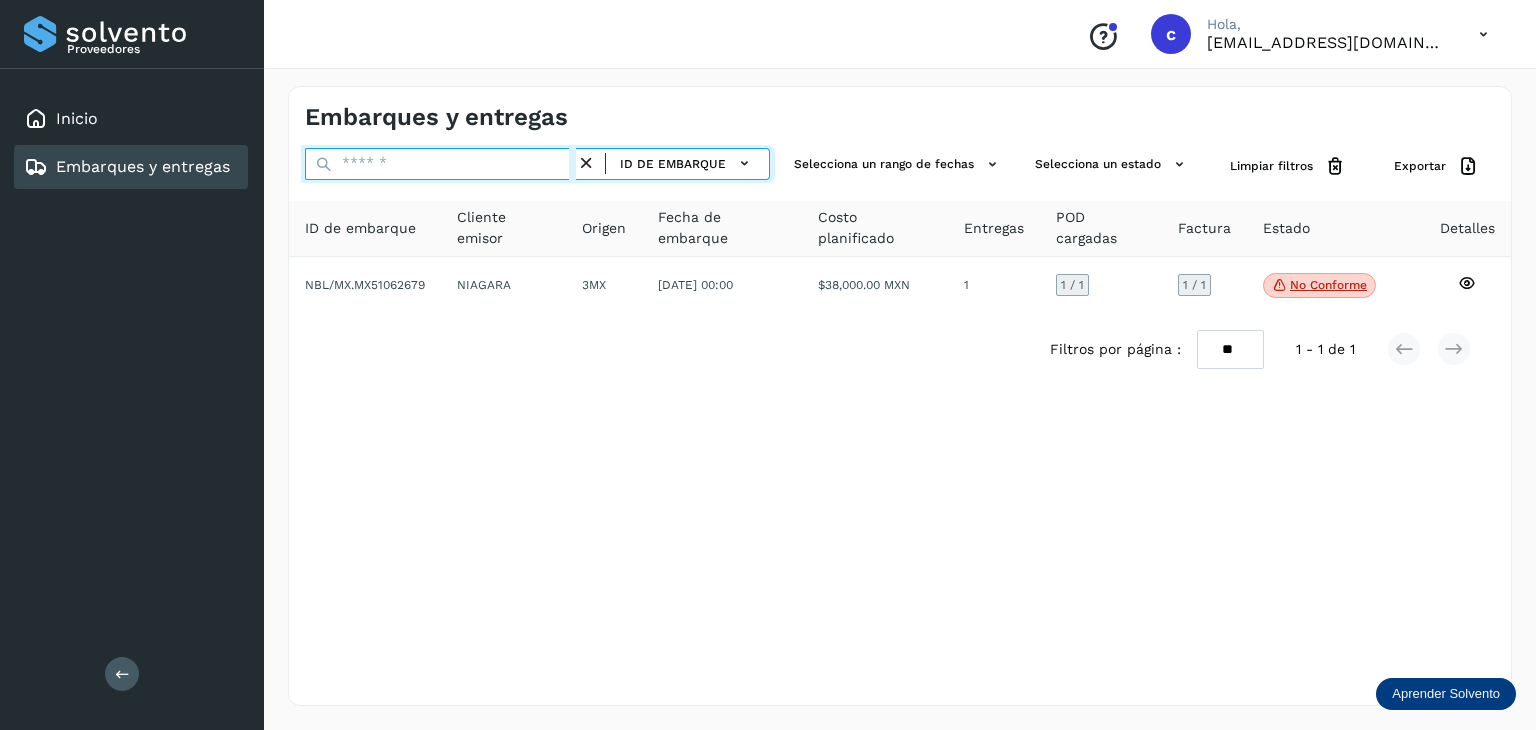 paste on "********" 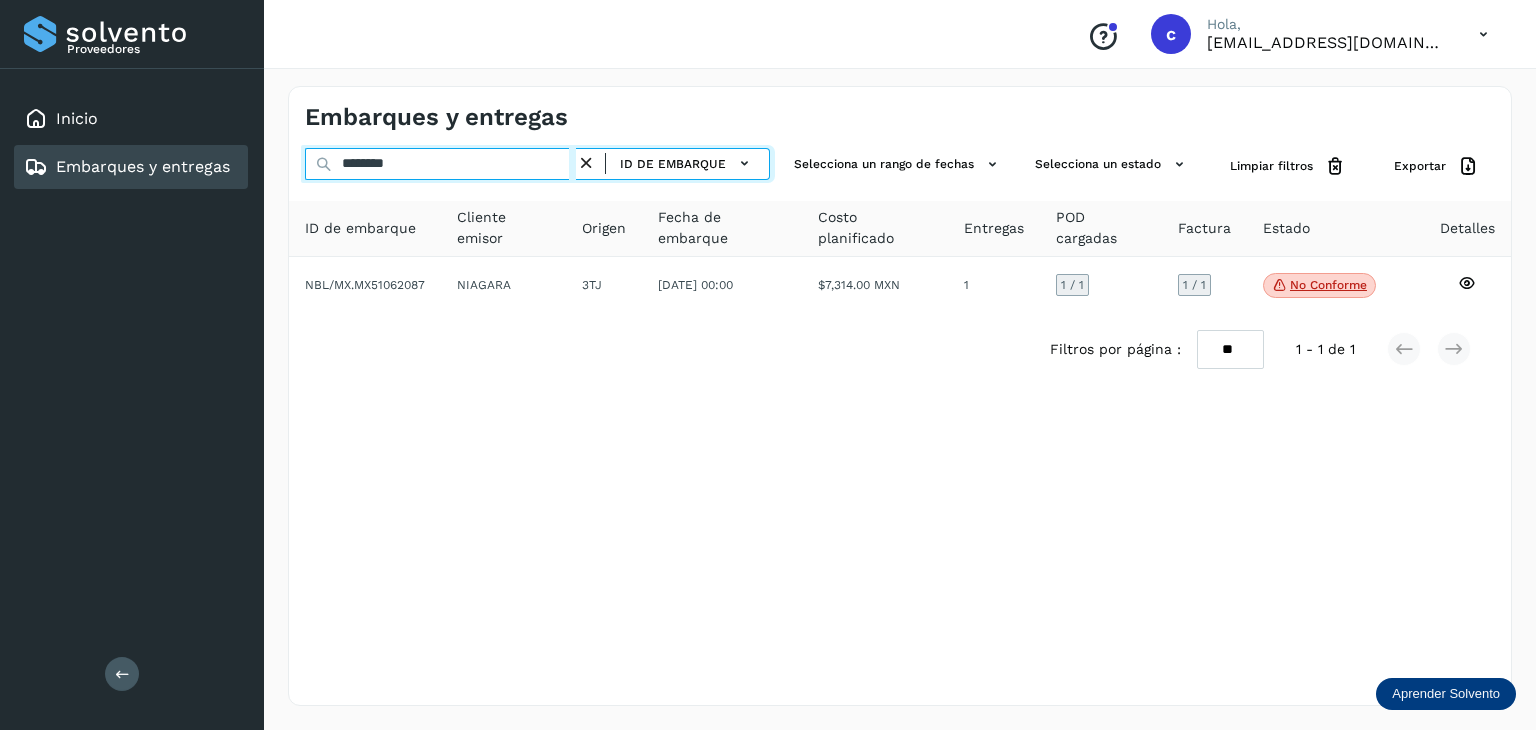 type on "********" 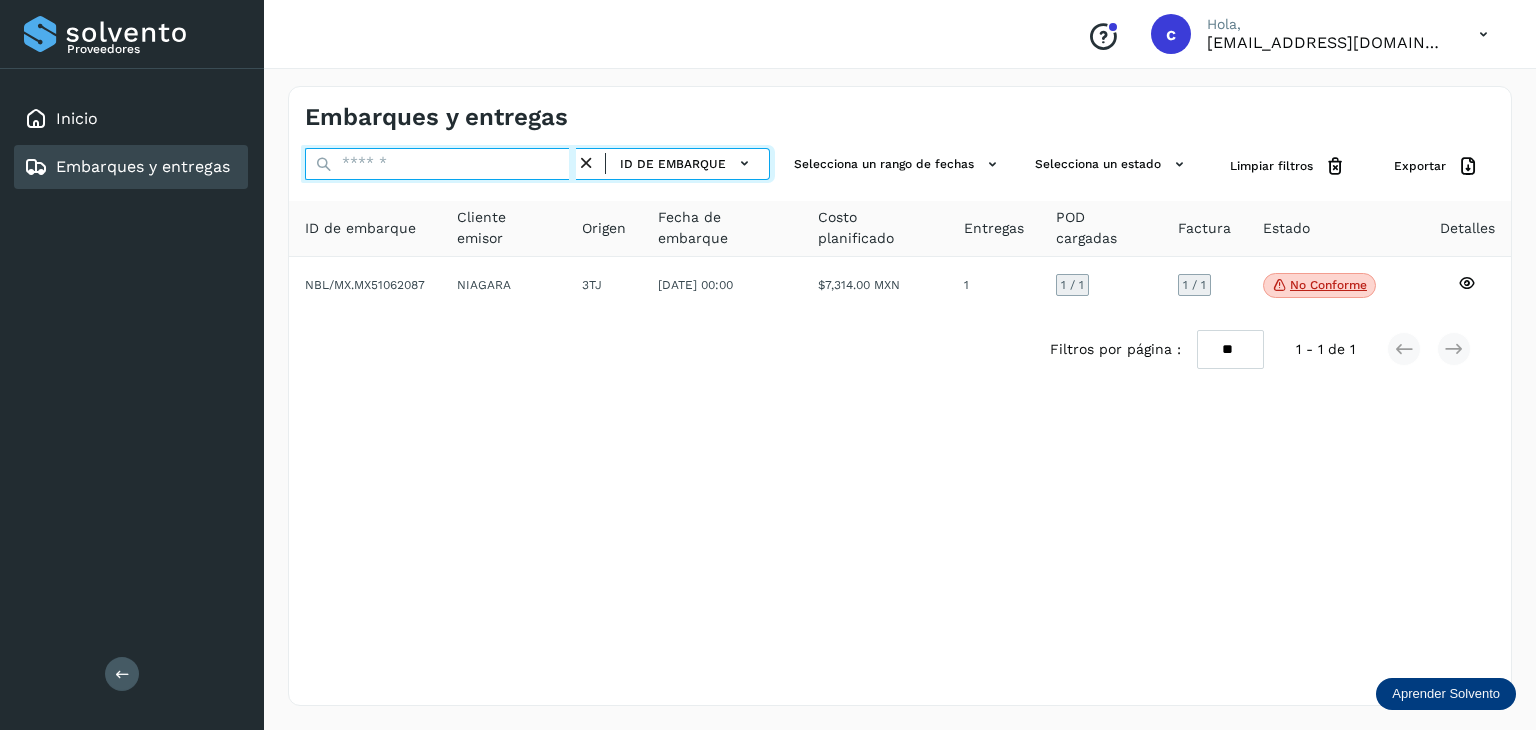 paste on "********" 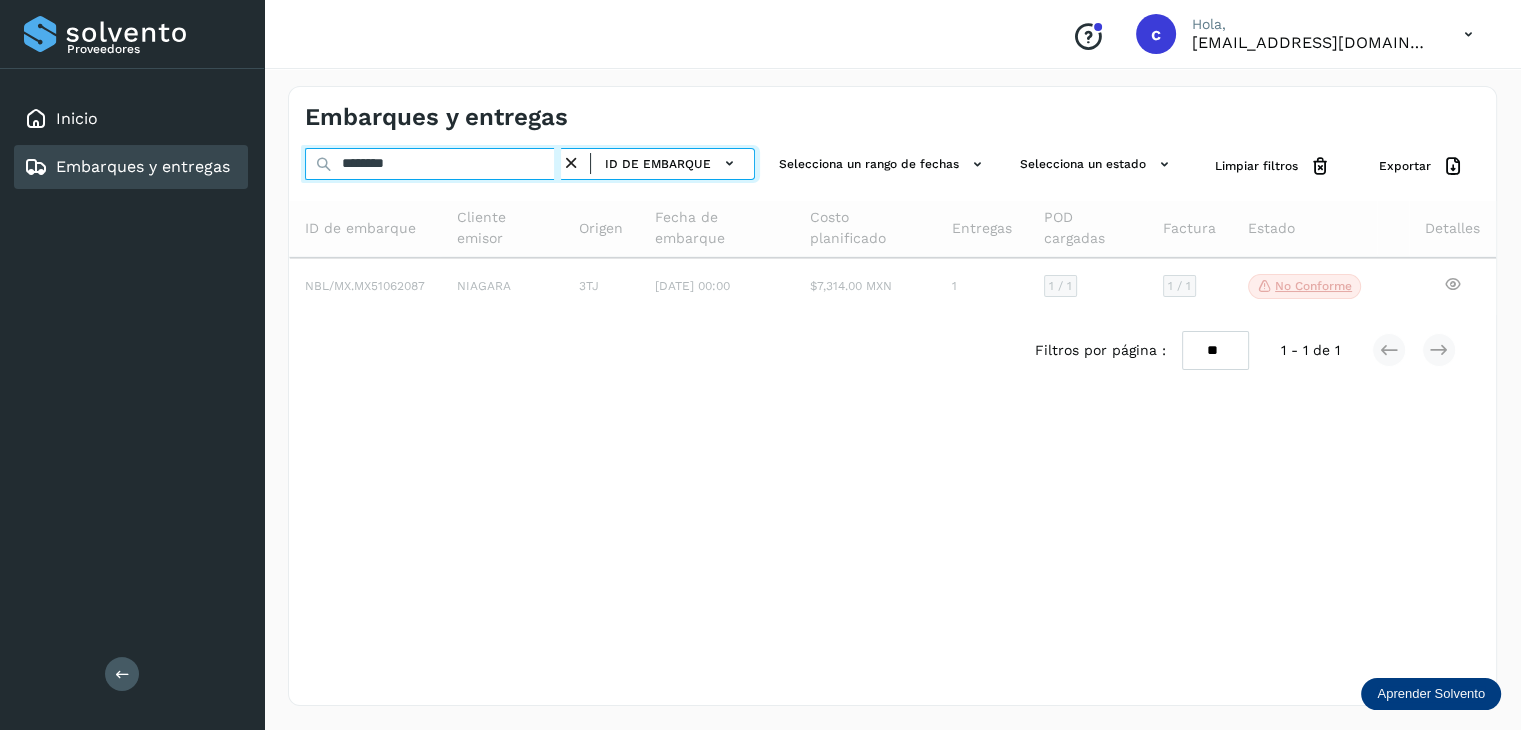 type on "********" 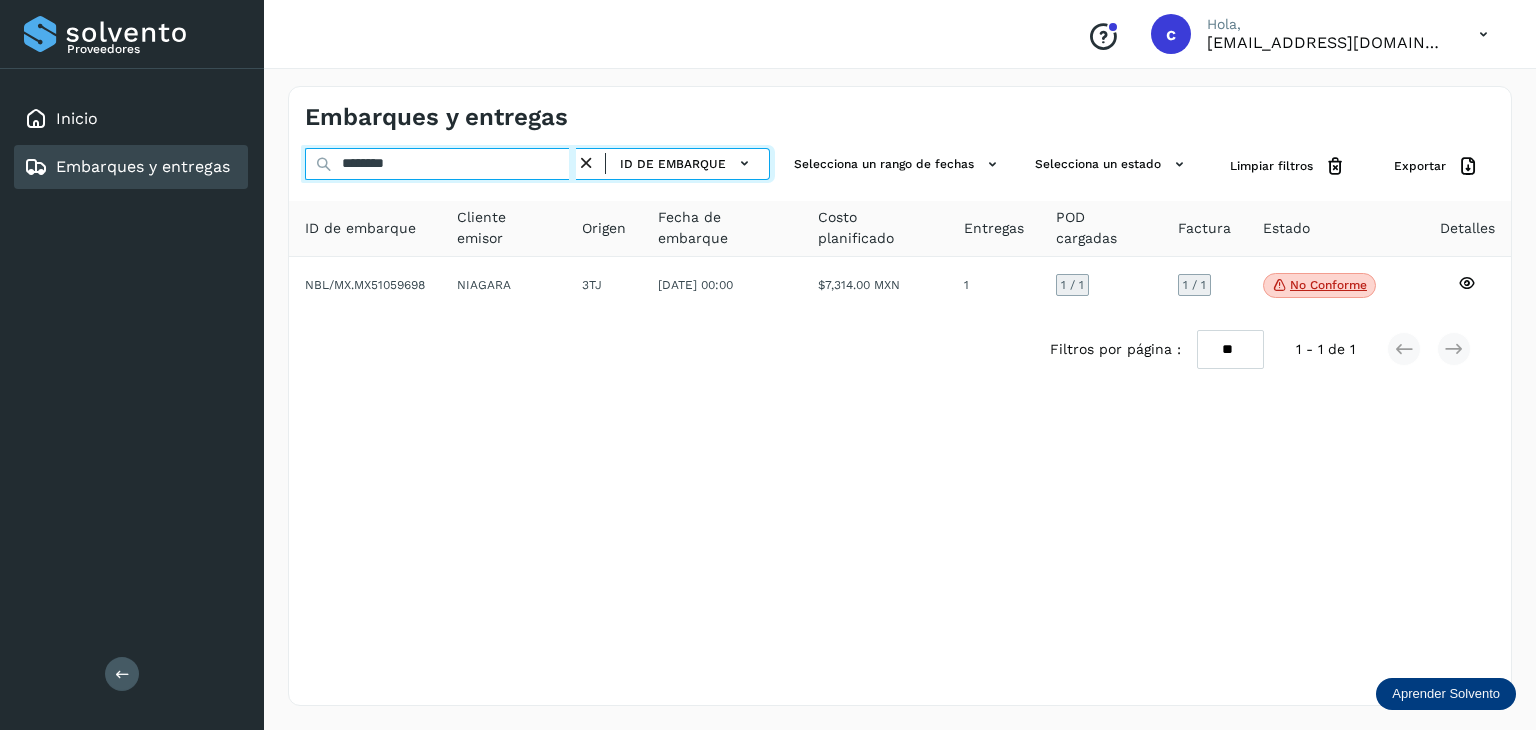 drag, startPoint x: 404, startPoint y: 158, endPoint x: 316, endPoint y: 157, distance: 88.005684 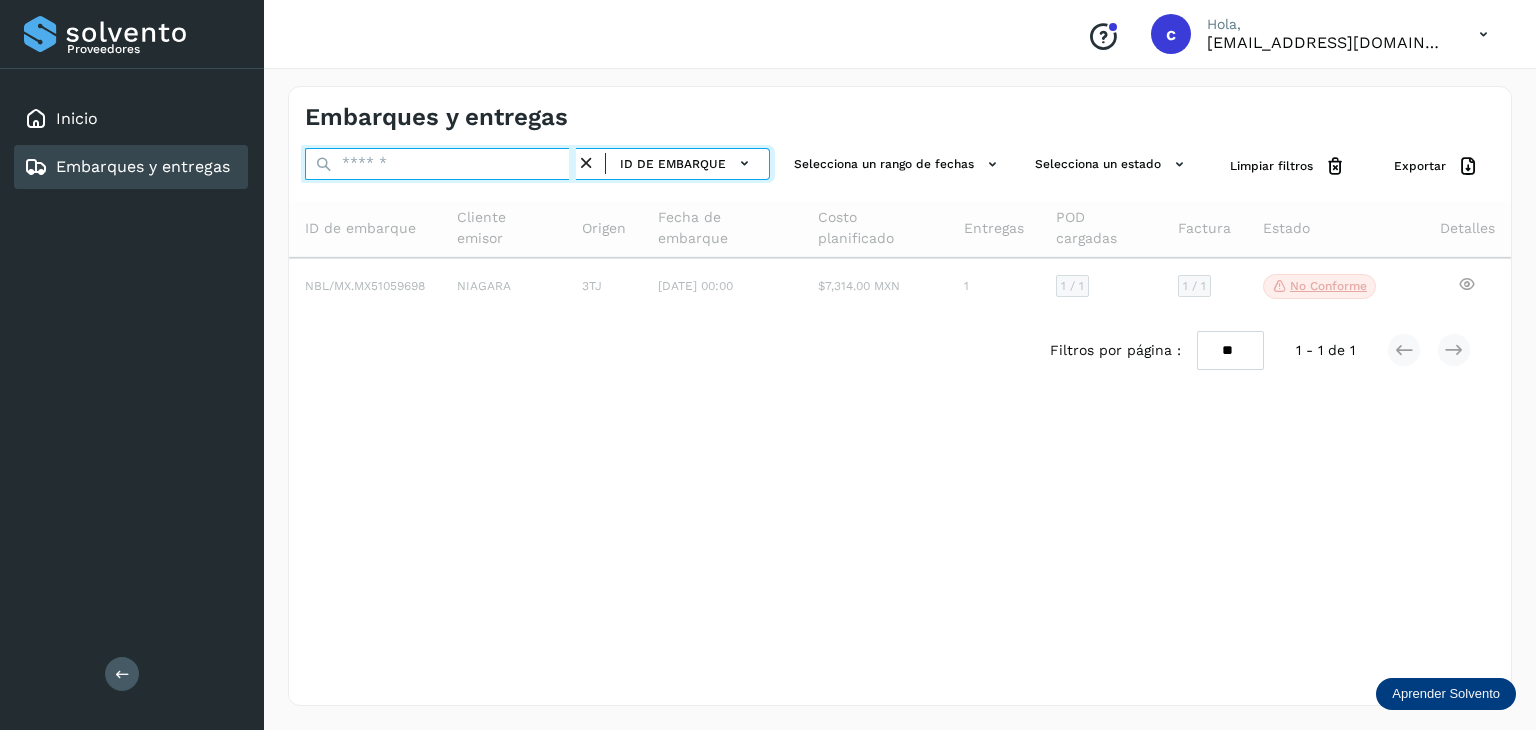 paste on "********" 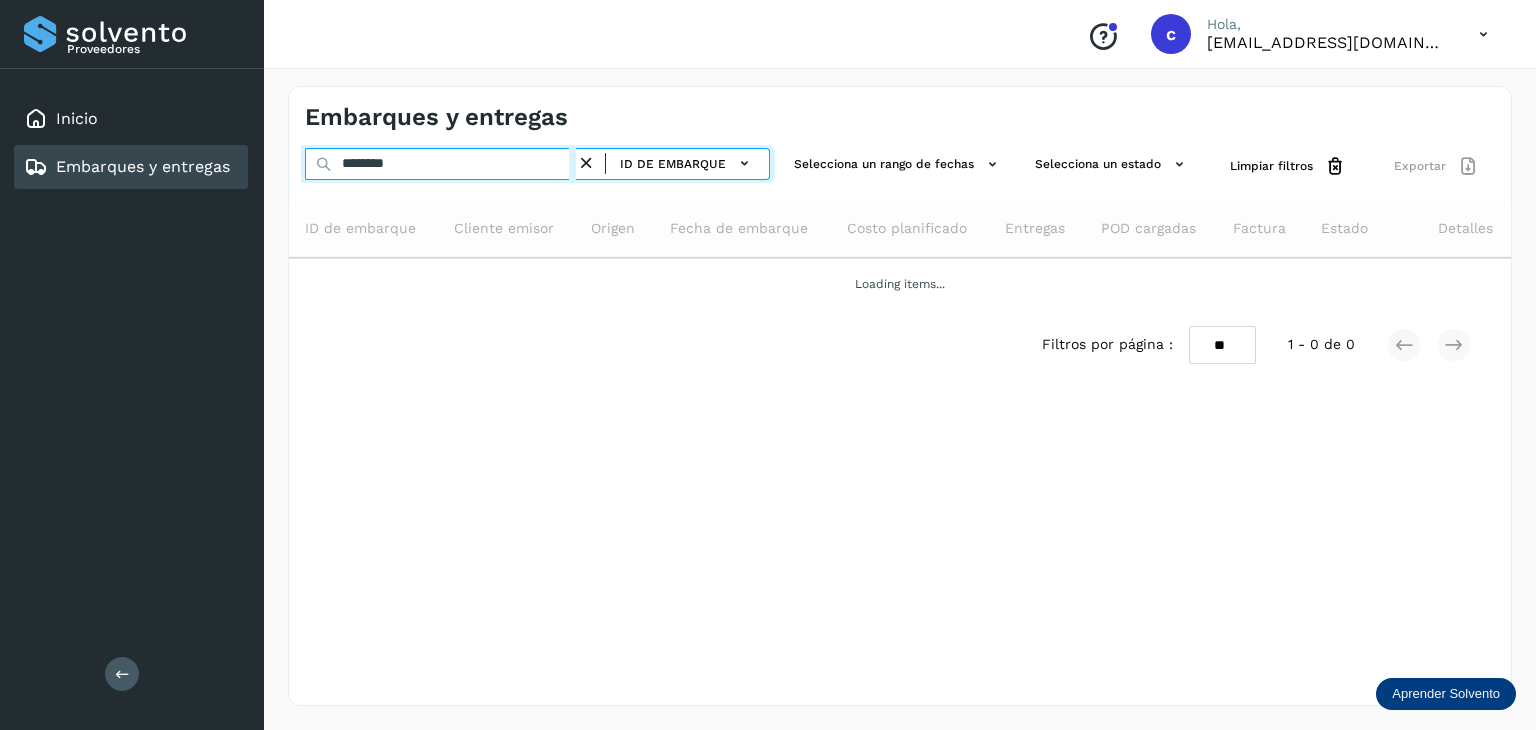 type on "********" 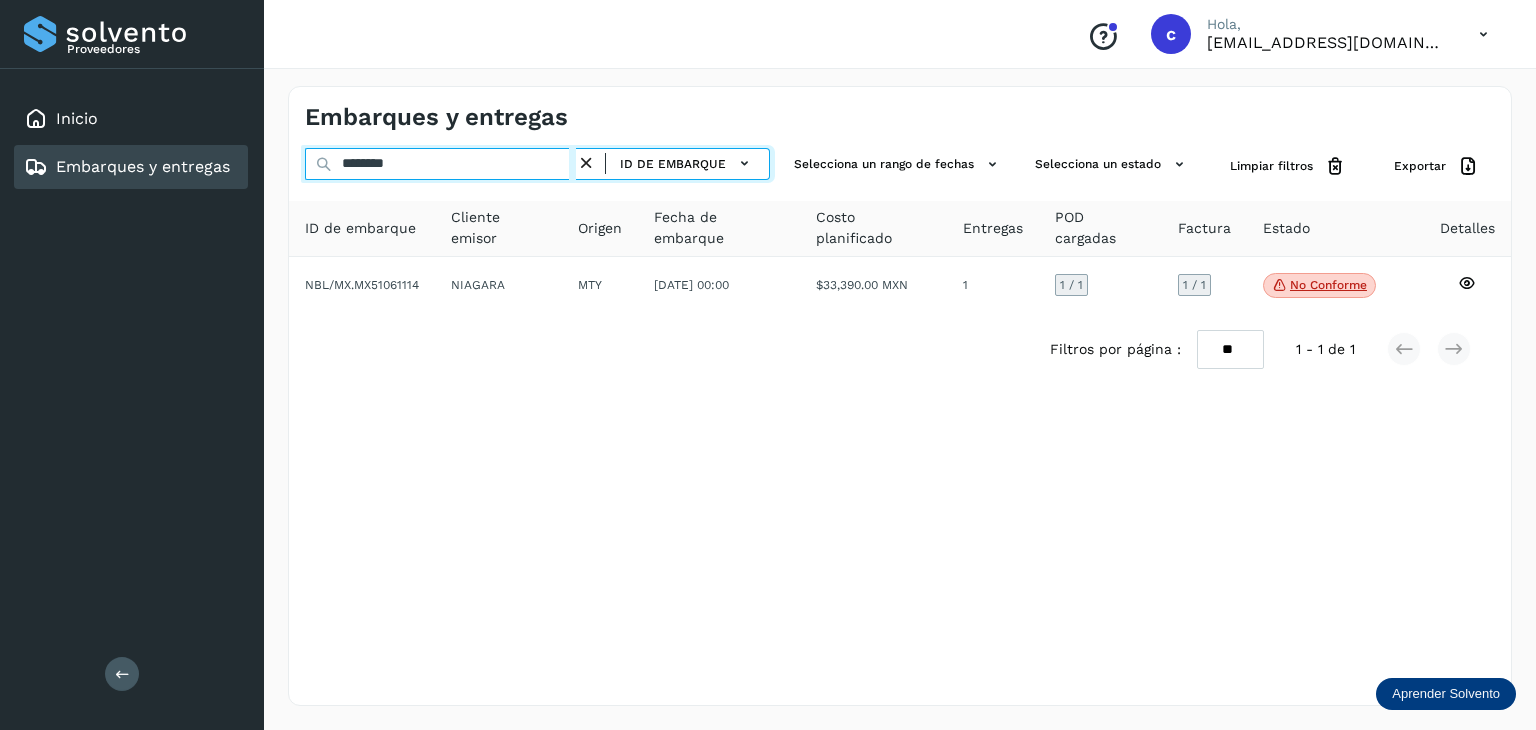 drag, startPoint x: 414, startPoint y: 160, endPoint x: 326, endPoint y: 149, distance: 88.68484 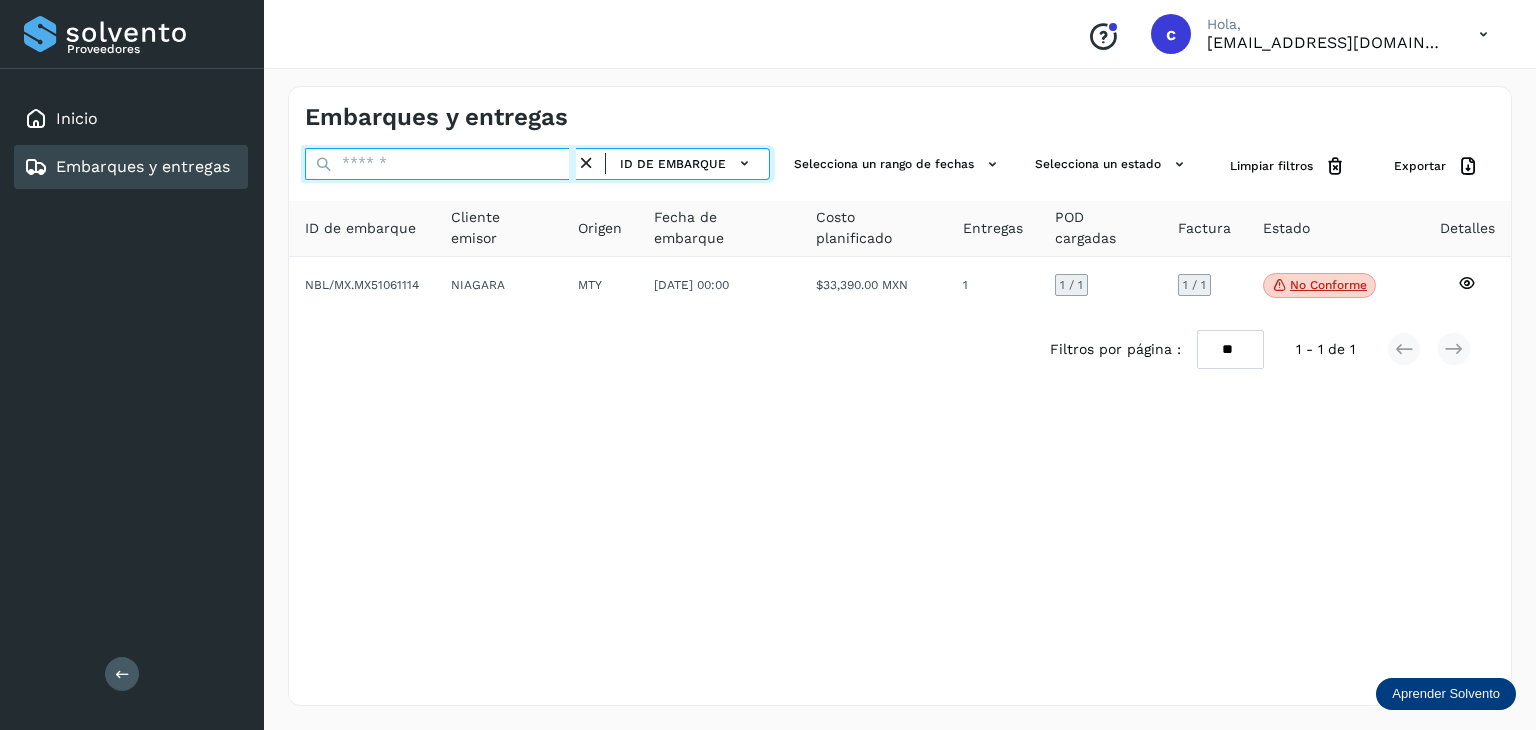 paste on "********" 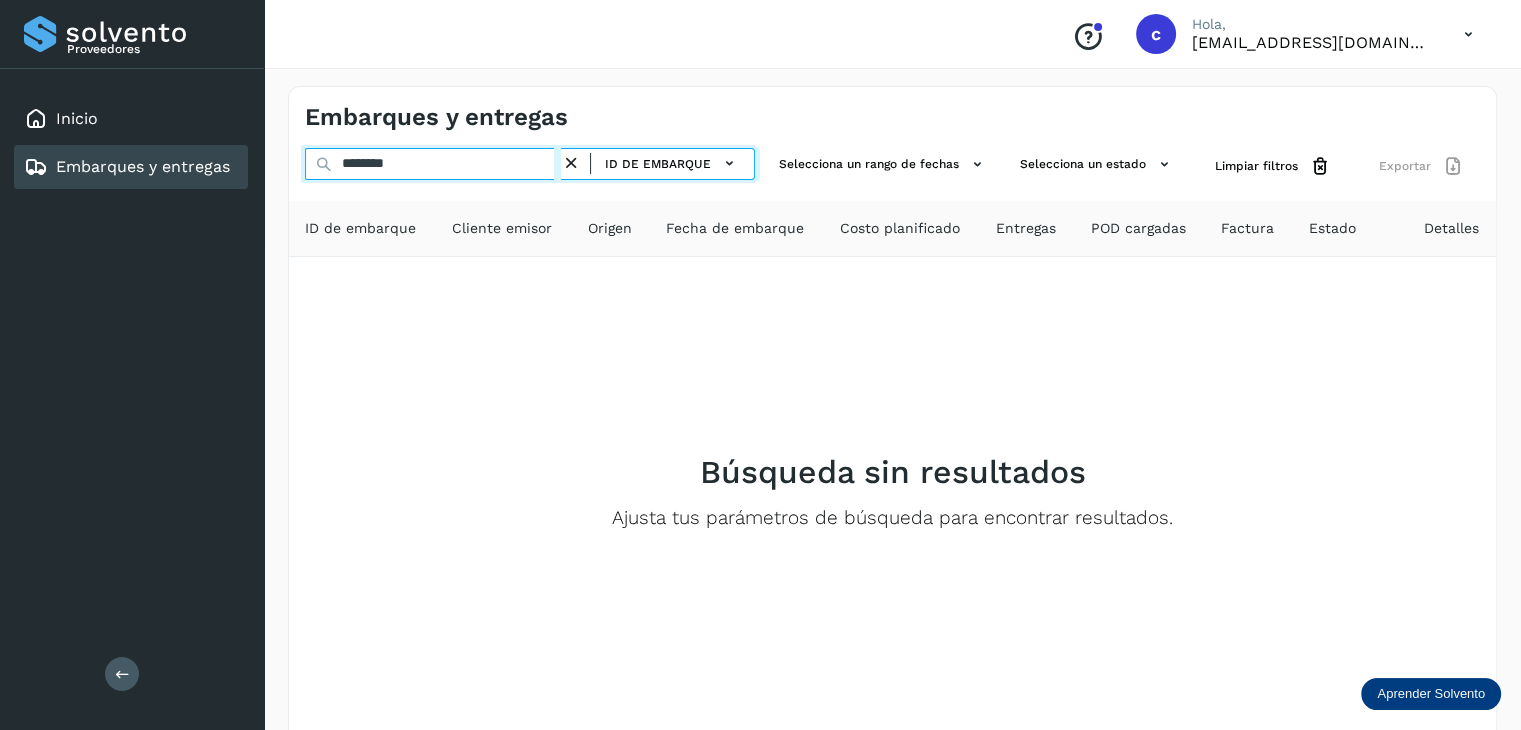 type on "********" 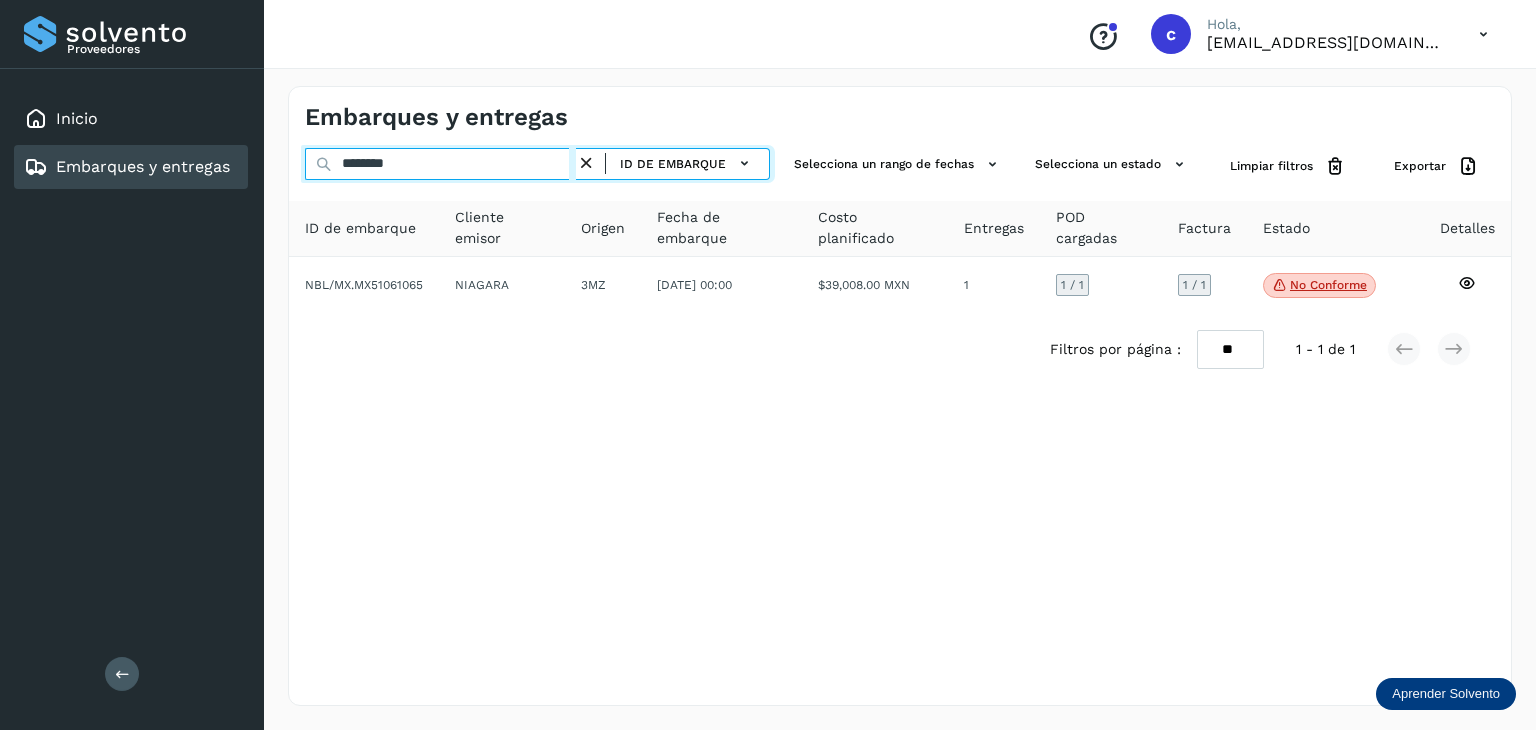 click on "Proveedores Inicio Embarques y entregas Salir
Conoce nuestros beneficios
c Hola, [EMAIL_ADDRESS][DOMAIN_NAME] Embarques y entregas ******** ID de embarque Selecciona un rango de fechas  Selecciona un estado Limpiar filtros Exportar ID de embarque Cliente emisor Origen Fecha de embarque Costo planificado Entregas POD cargadas Factura Estado Detalles NBL/MX.MX51061065 NIAGARA 3MZ [DATE] 00:00  $39,008.00 MXN  1 1  / 1 1 / 1 No conforme
Verifica el estado de la factura o entregas asociadas a este embarque
Filtros por página : ** ** ** 1 - 1 de 1" 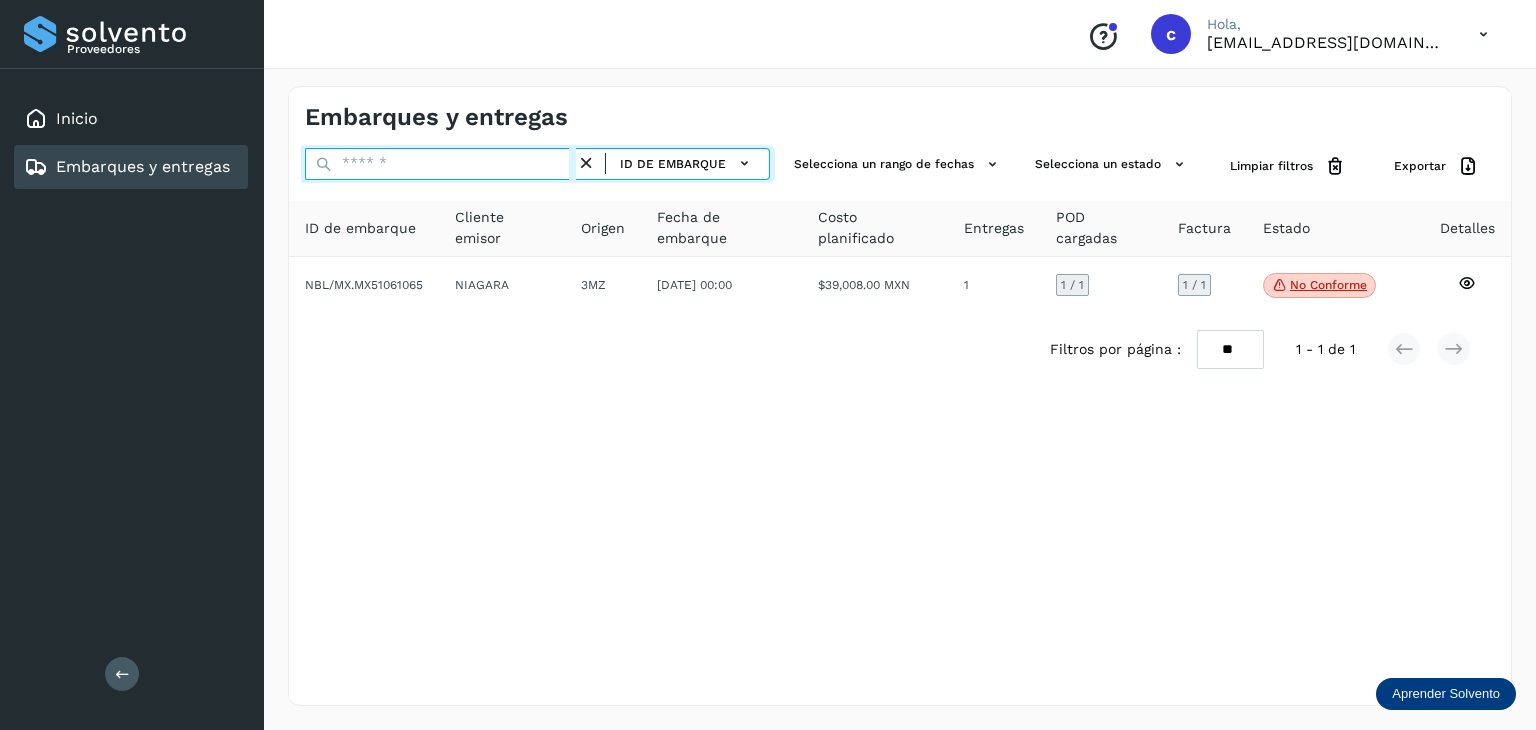 paste on "********" 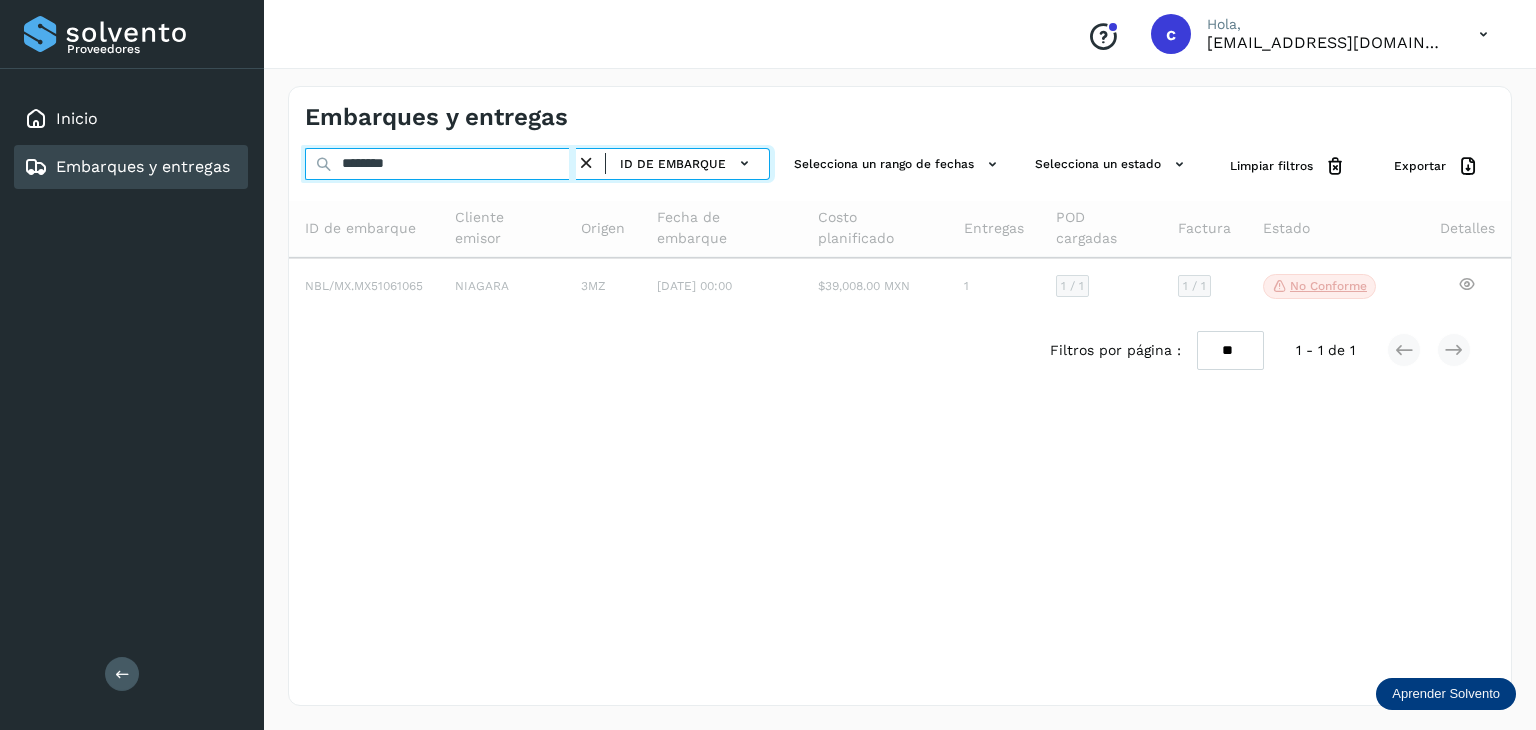 type on "********" 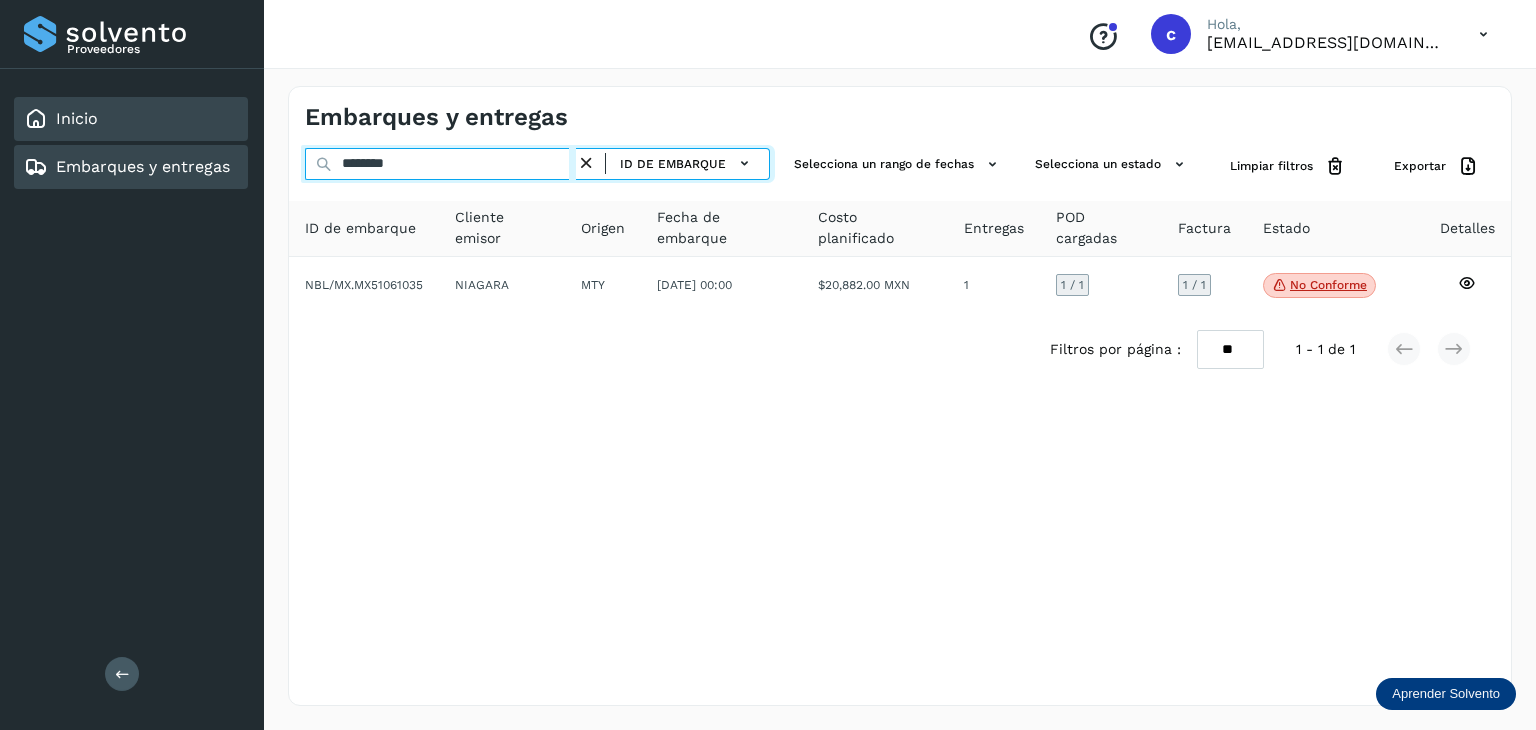 drag, startPoint x: 388, startPoint y: 159, endPoint x: 237, endPoint y: 128, distance: 154.14928 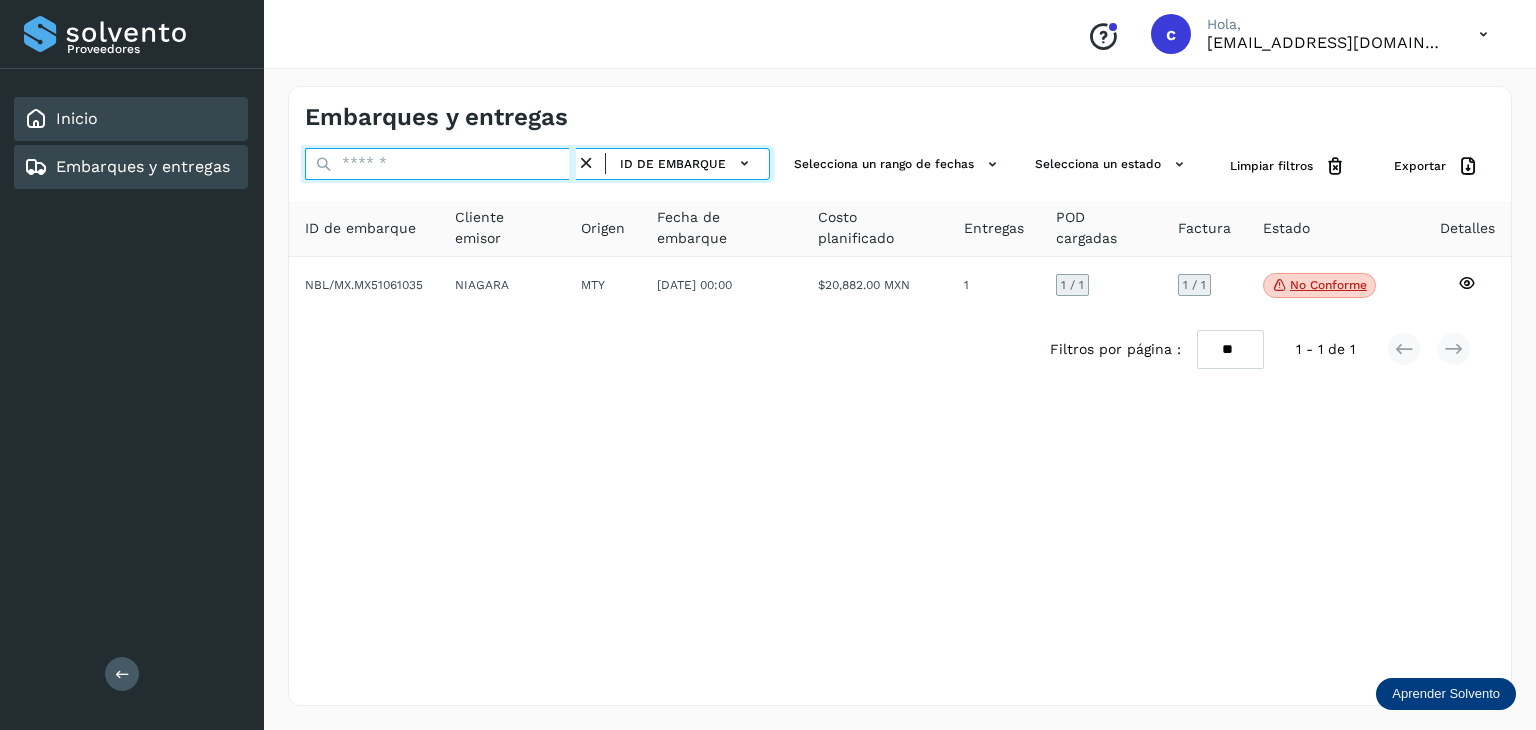 paste on "********" 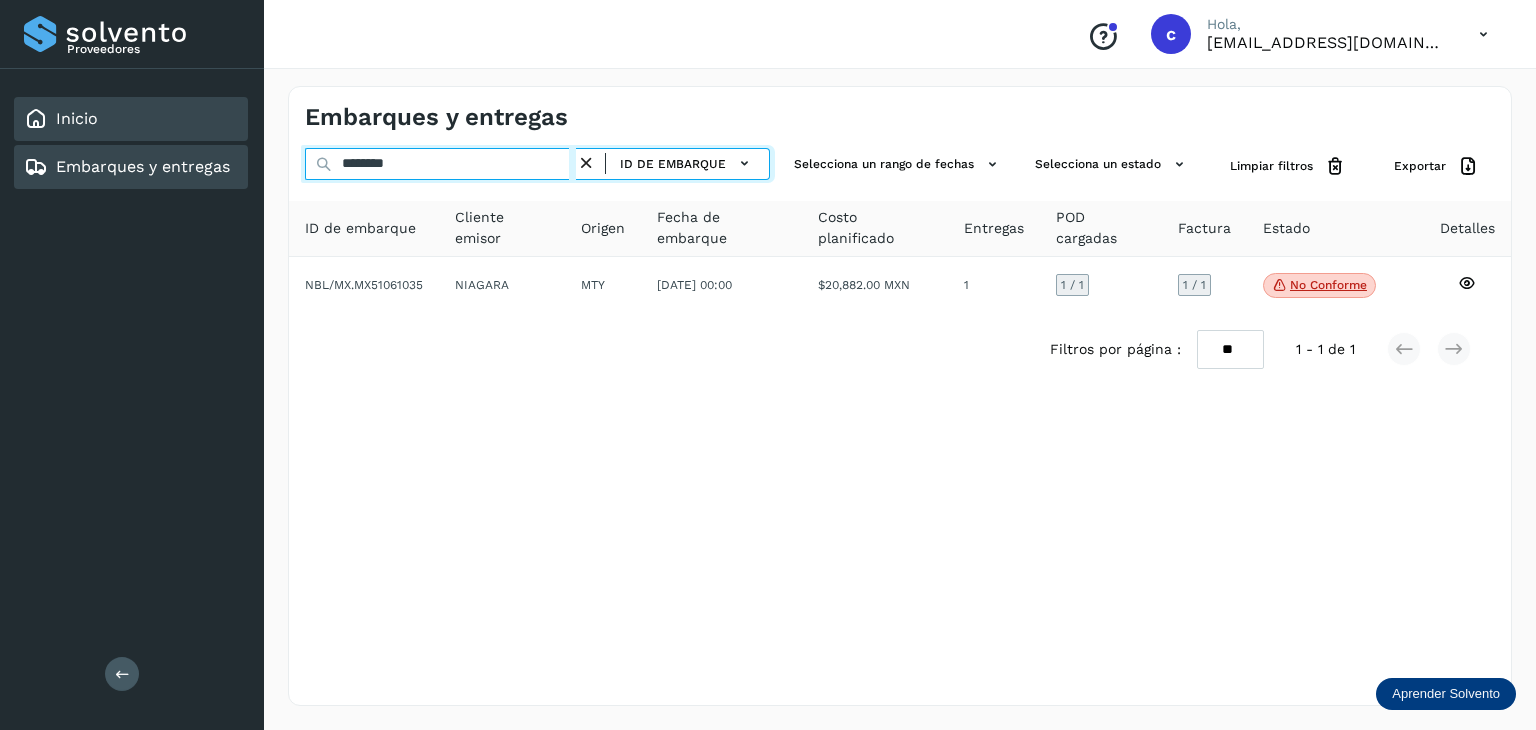 type on "********" 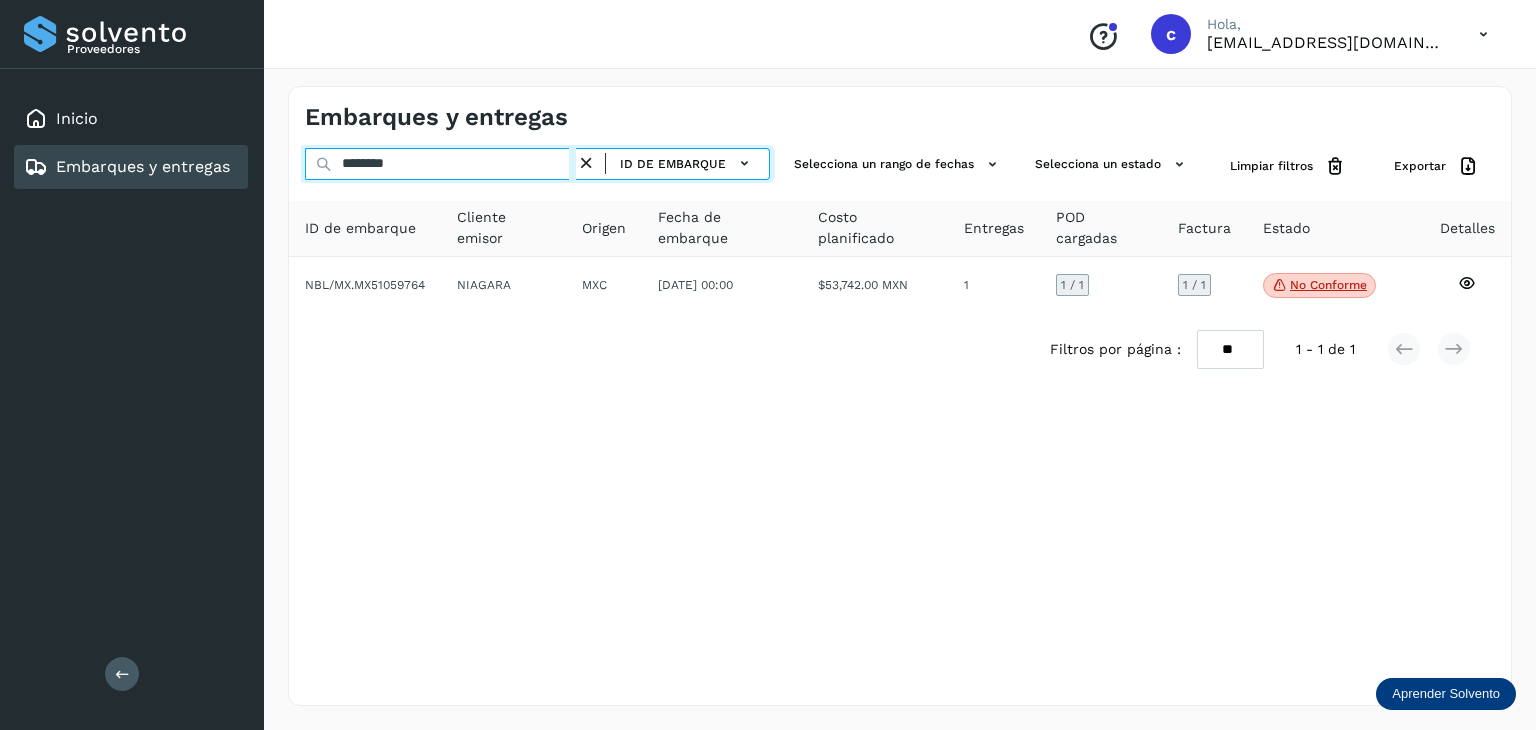 drag, startPoint x: 434, startPoint y: 151, endPoint x: 293, endPoint y: 151, distance: 141 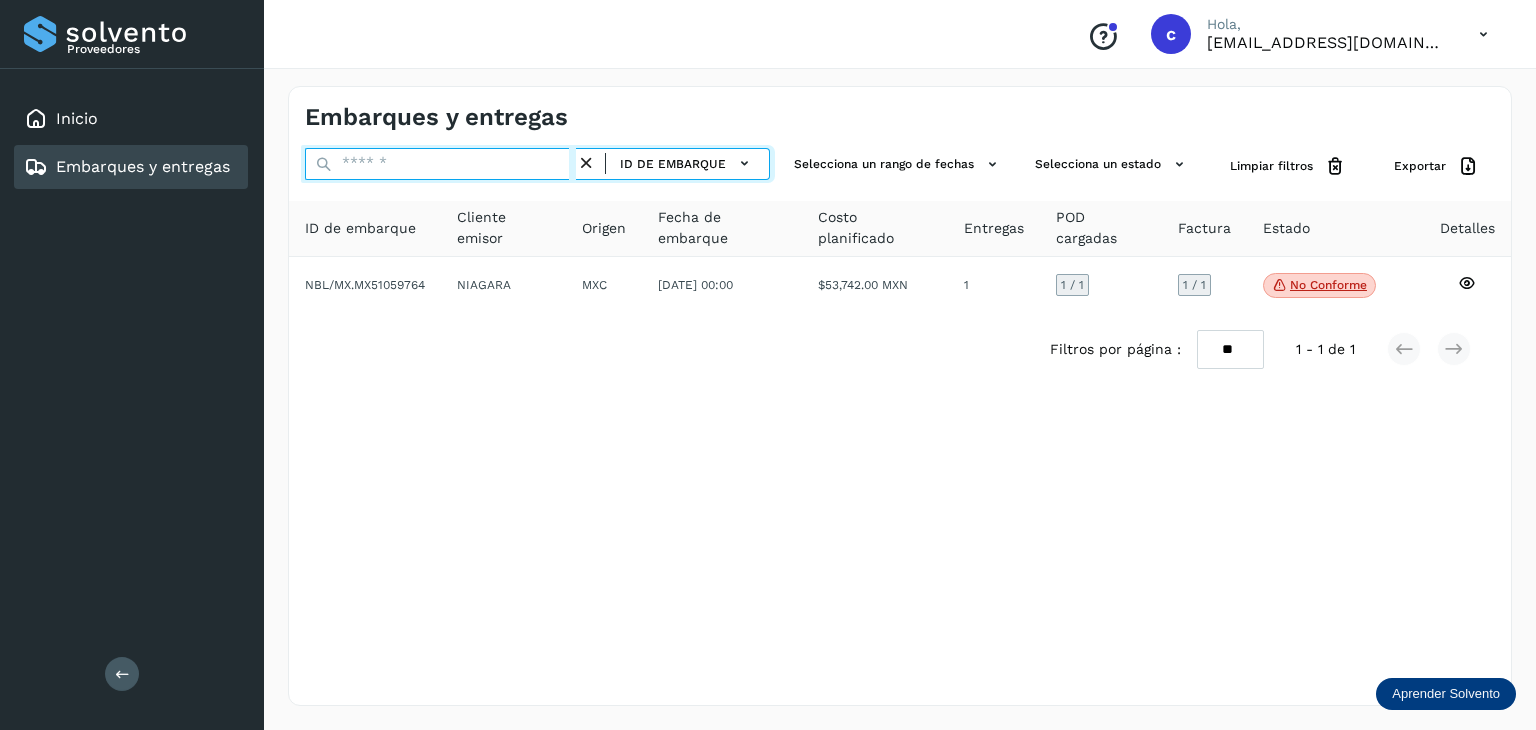 paste on "********" 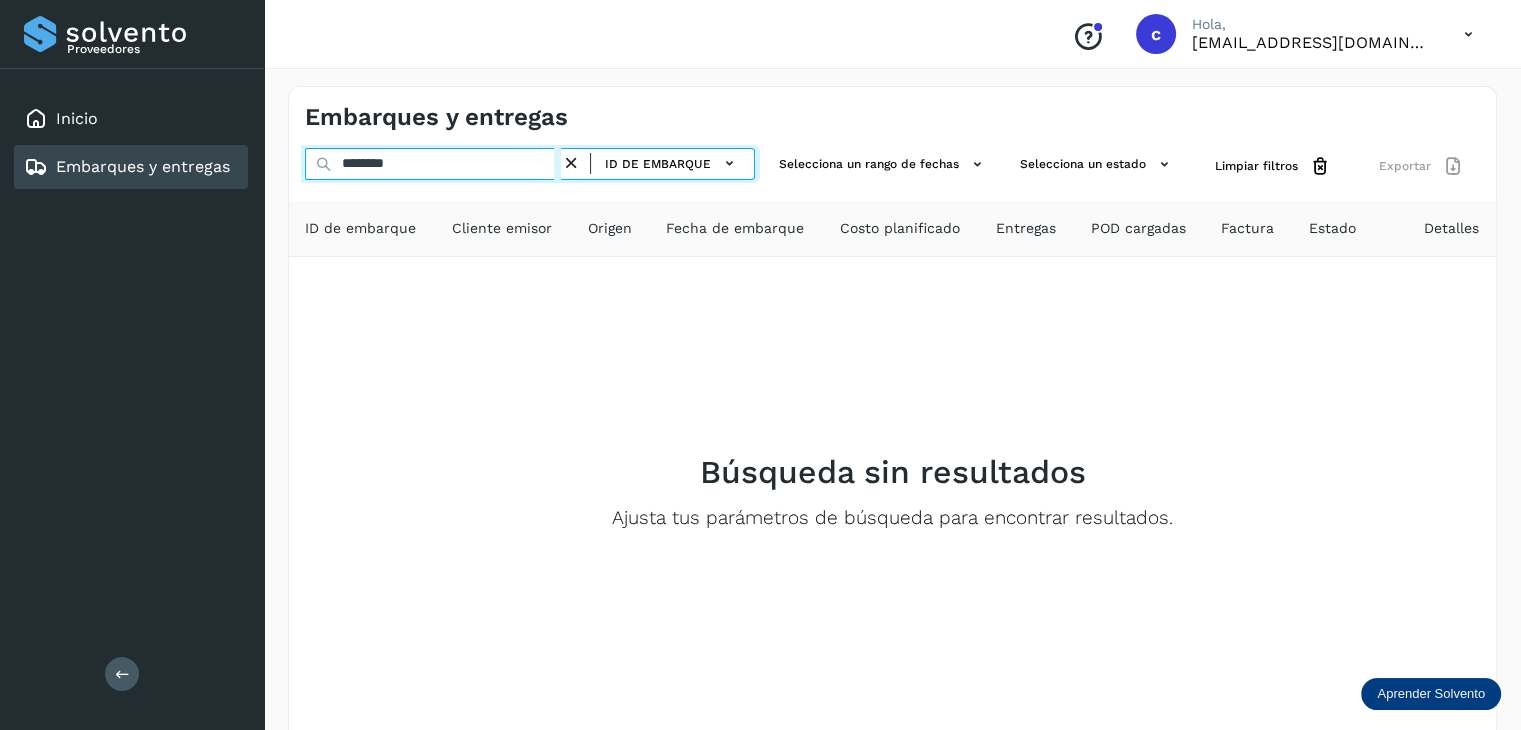 type on "********" 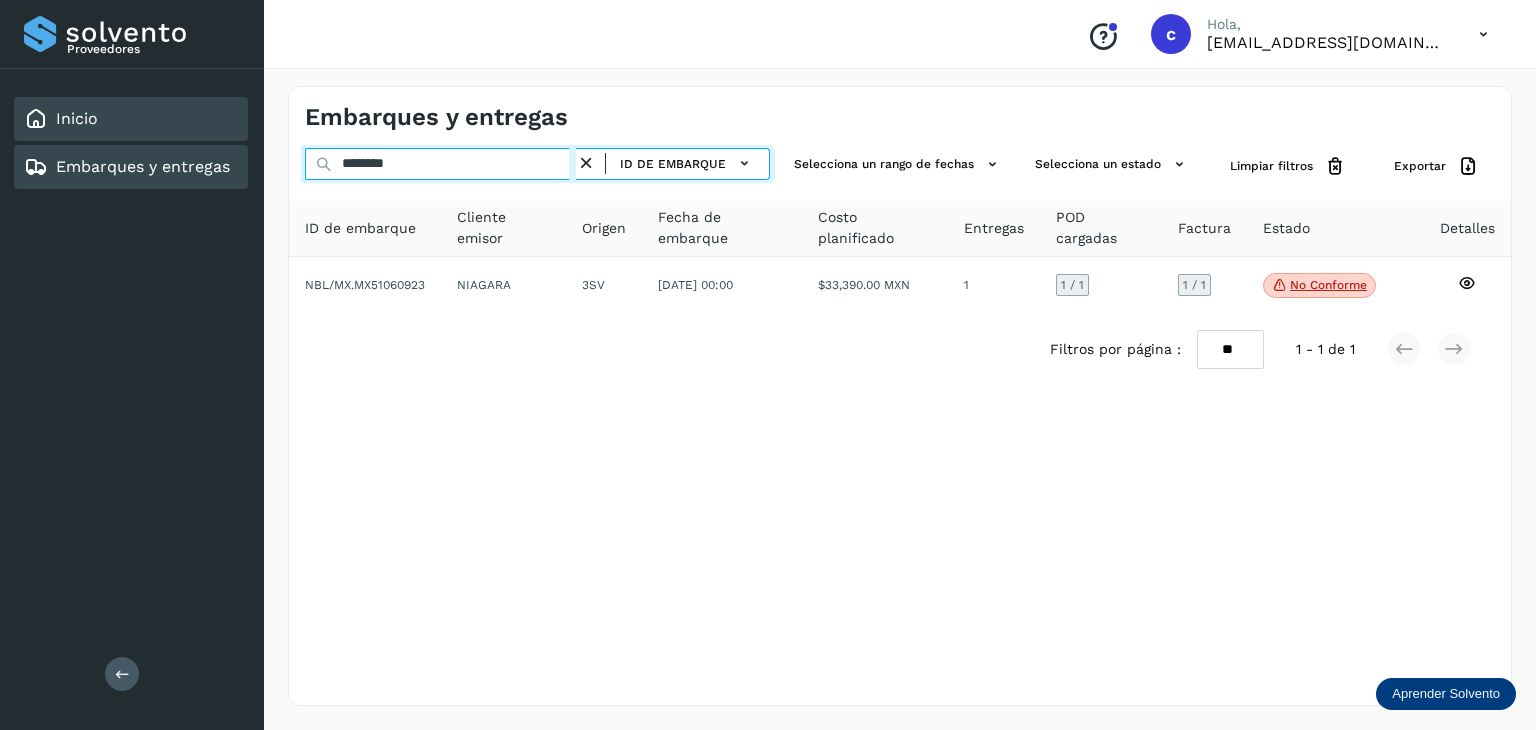 drag, startPoint x: 428, startPoint y: 157, endPoint x: 206, endPoint y: 145, distance: 222.32408 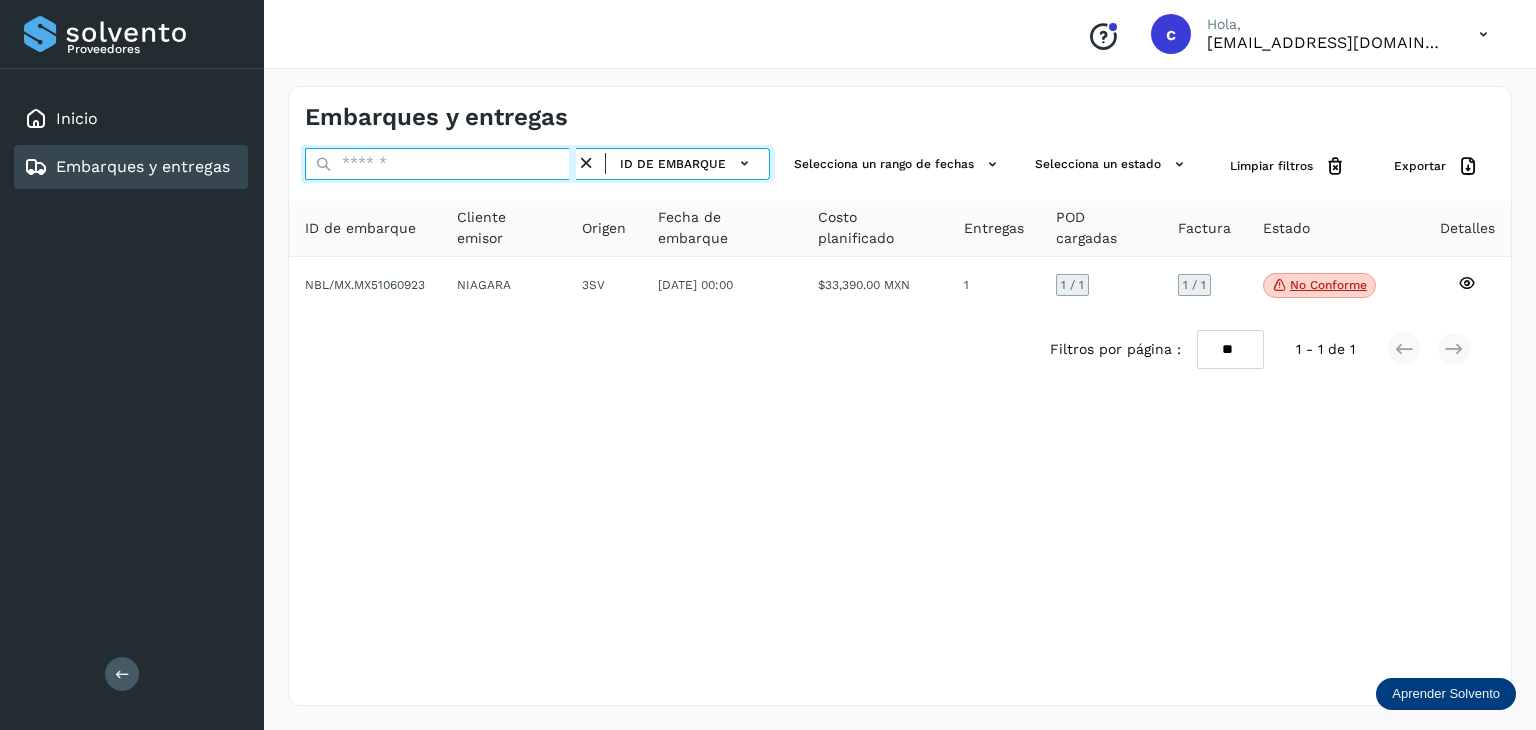 paste on "********" 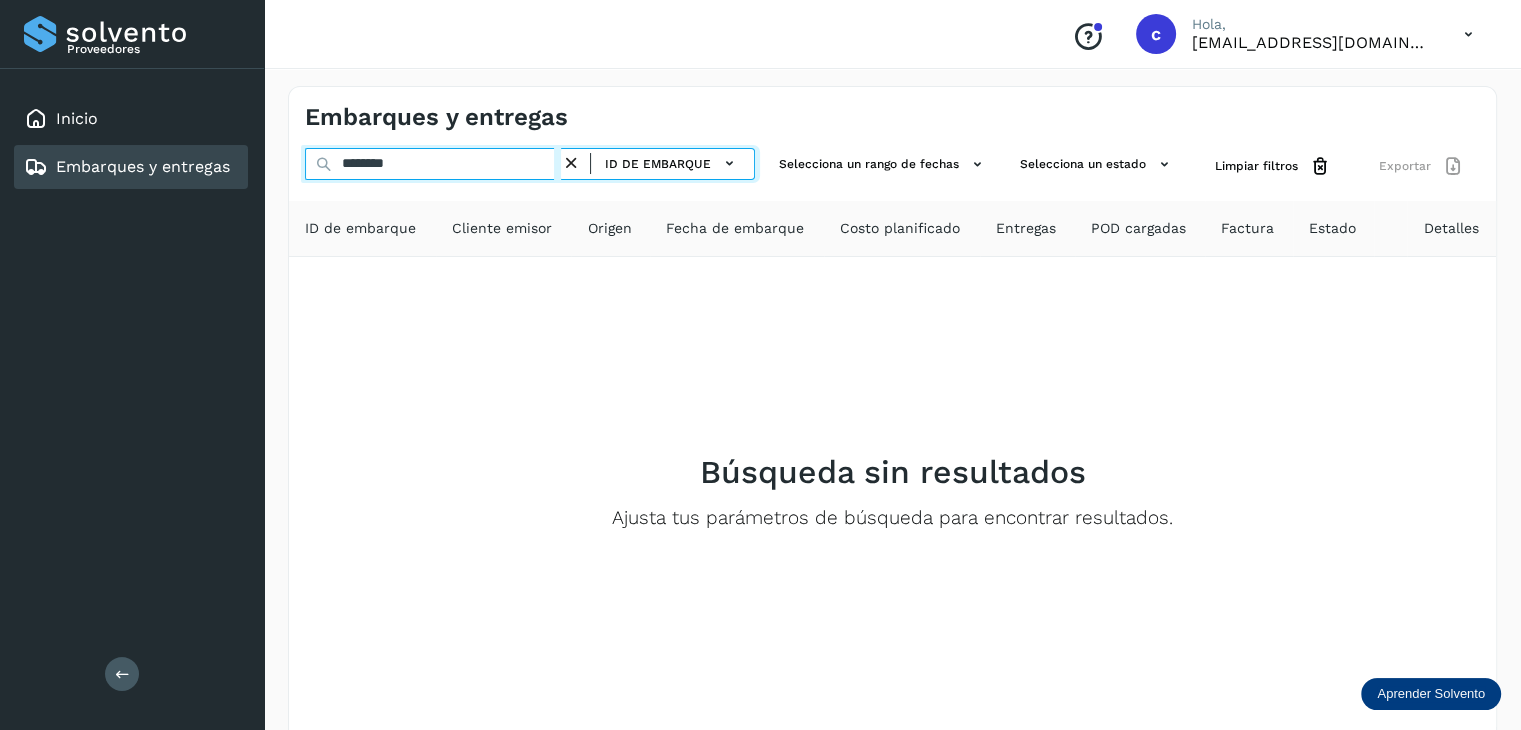 type on "********" 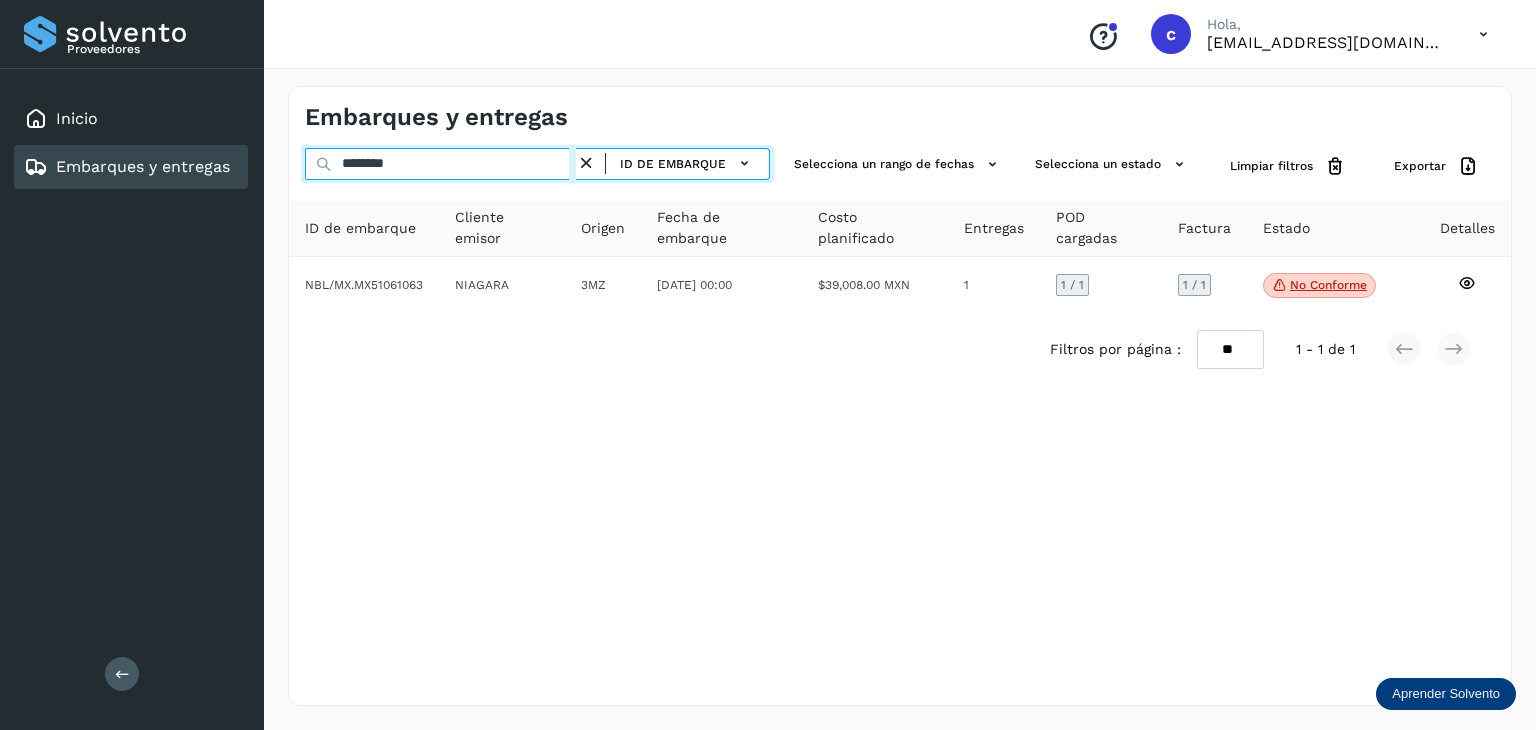 drag, startPoint x: 414, startPoint y: 161, endPoint x: 258, endPoint y: 131, distance: 158.85843 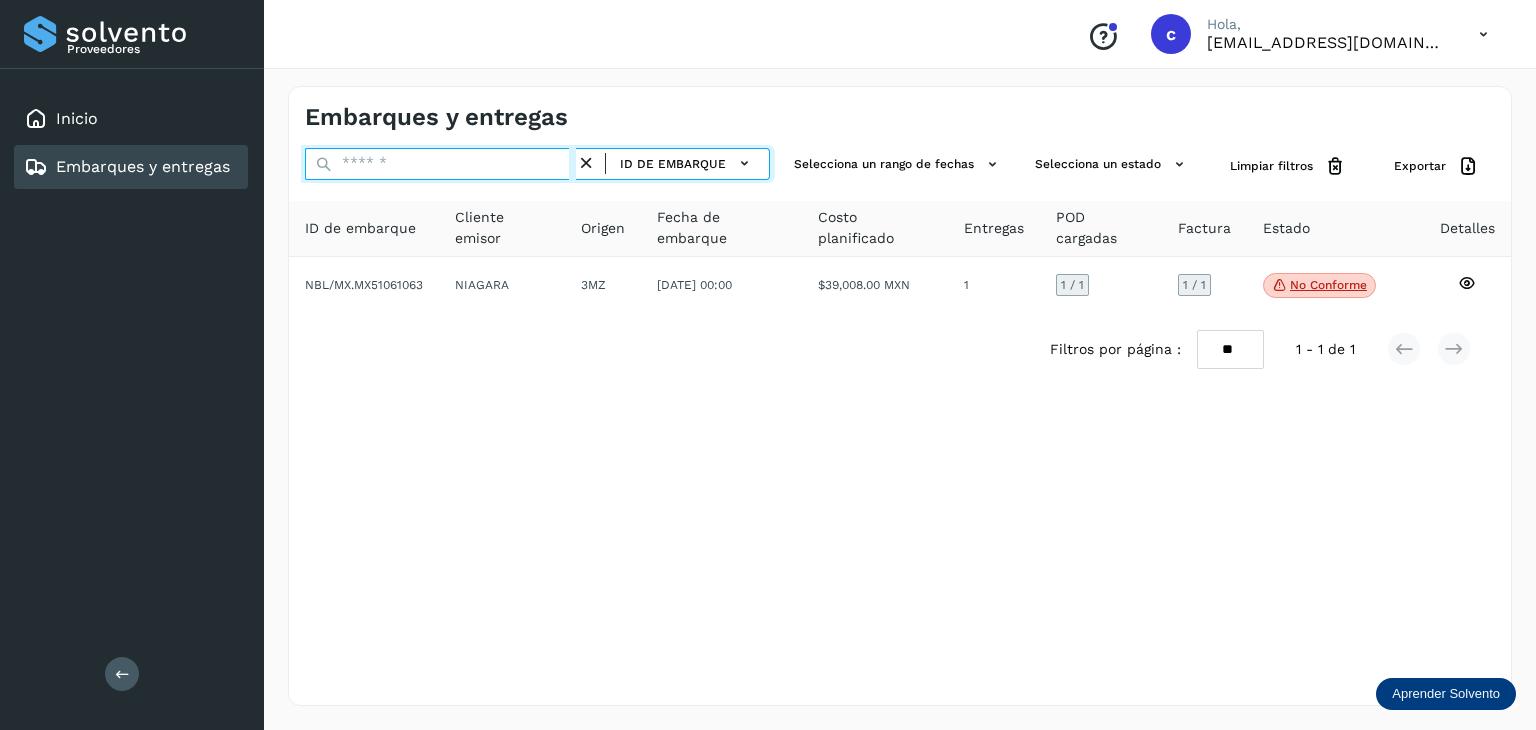 paste on "********" 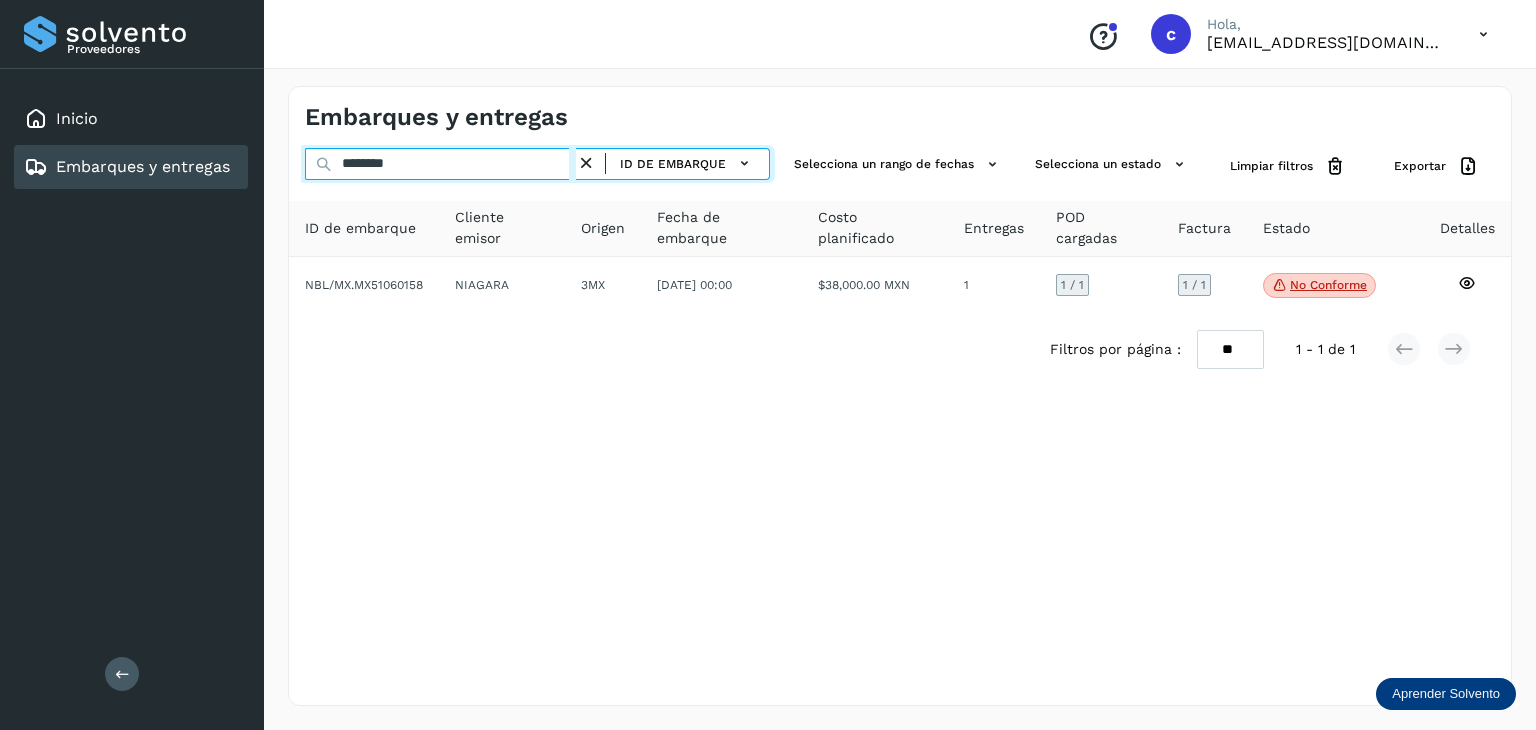drag, startPoint x: 377, startPoint y: 163, endPoint x: 305, endPoint y: 159, distance: 72.11102 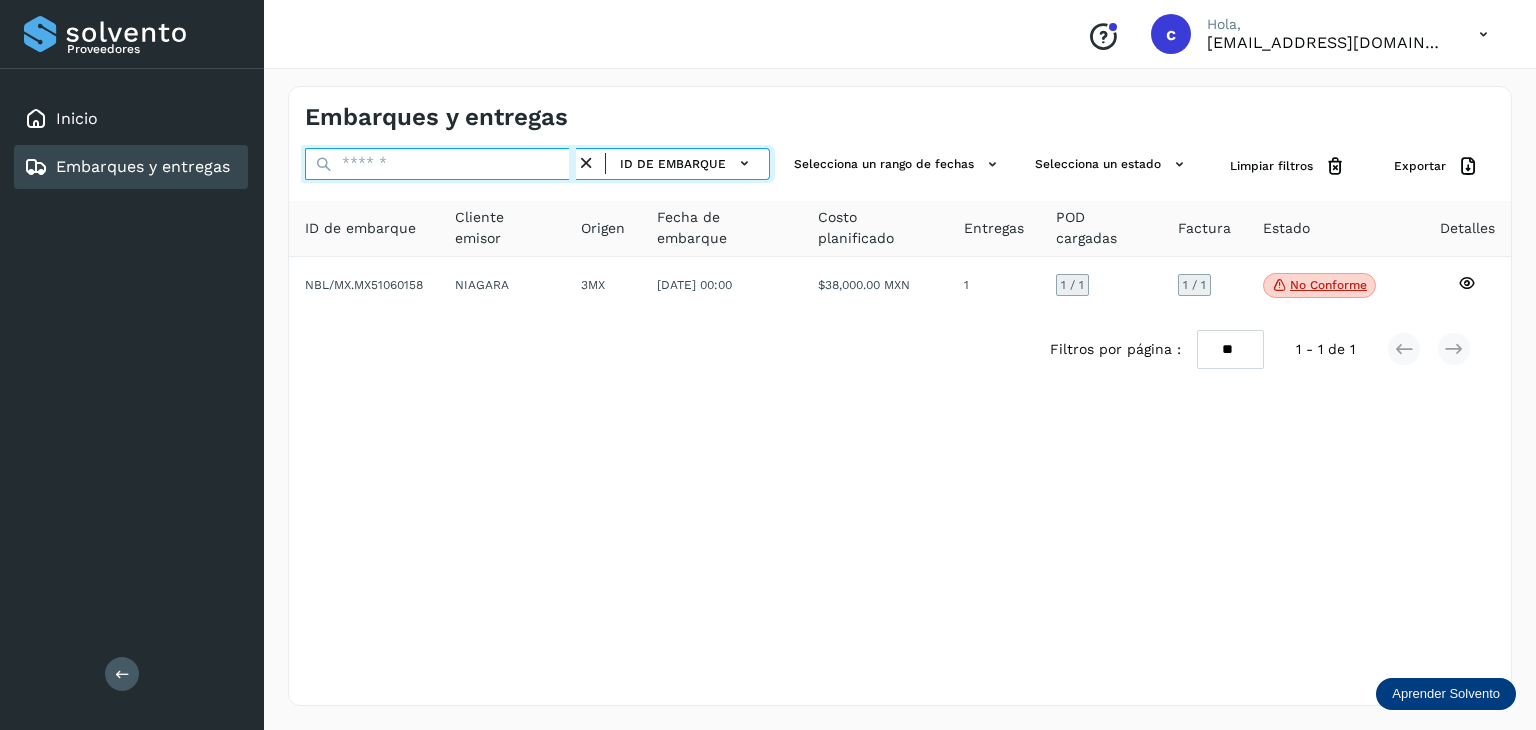 paste on "********" 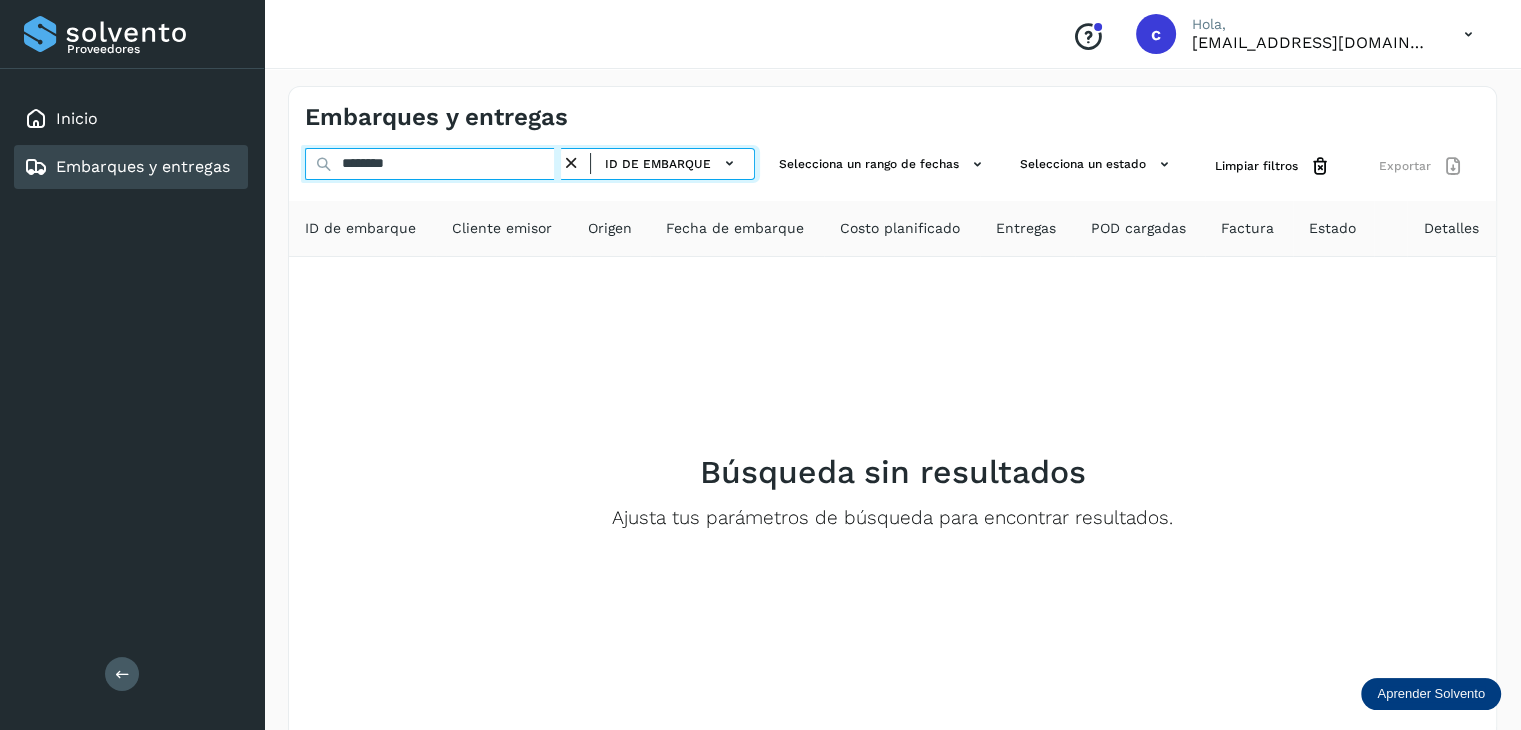 type on "********" 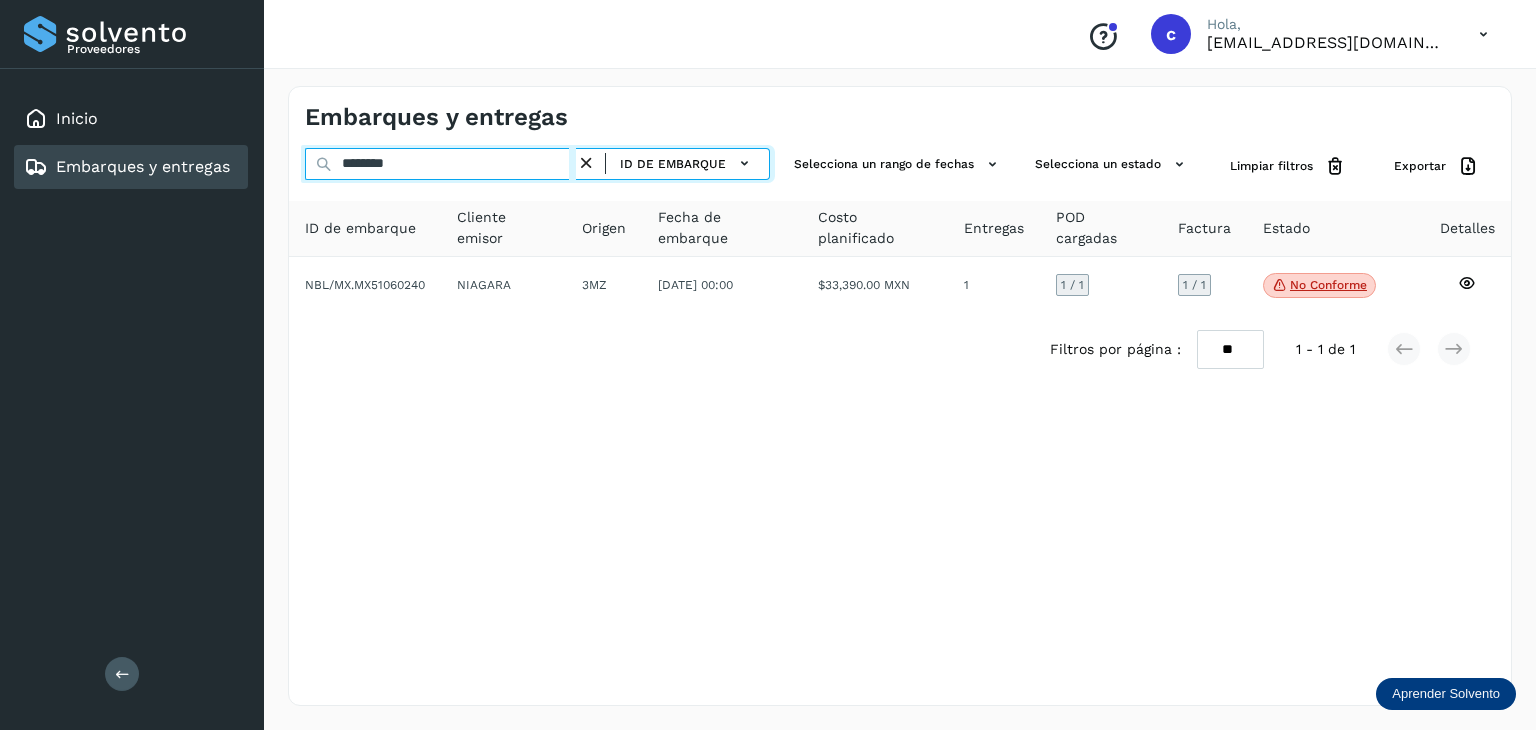 drag, startPoint x: 425, startPoint y: 164, endPoint x: 256, endPoint y: 140, distance: 170.69563 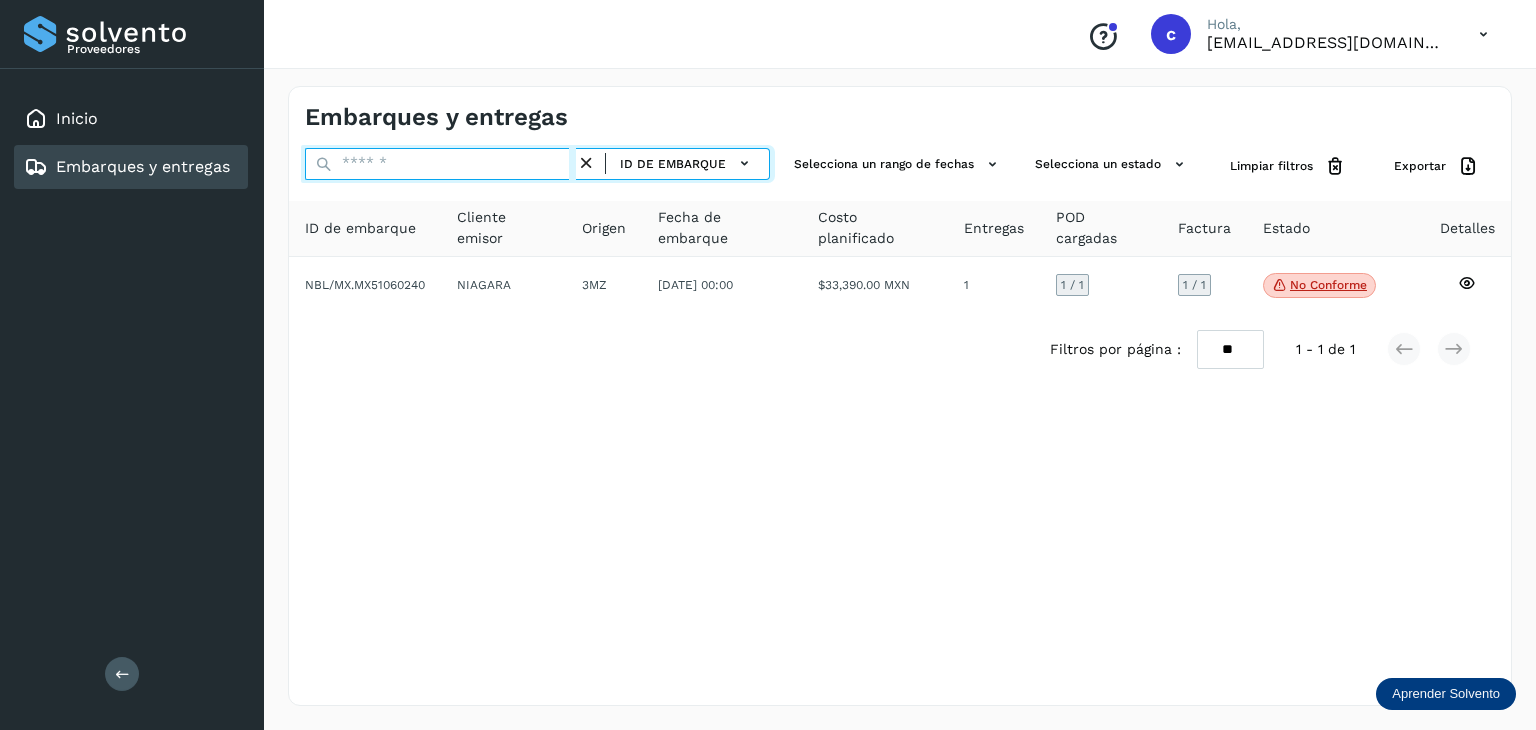 paste on "********" 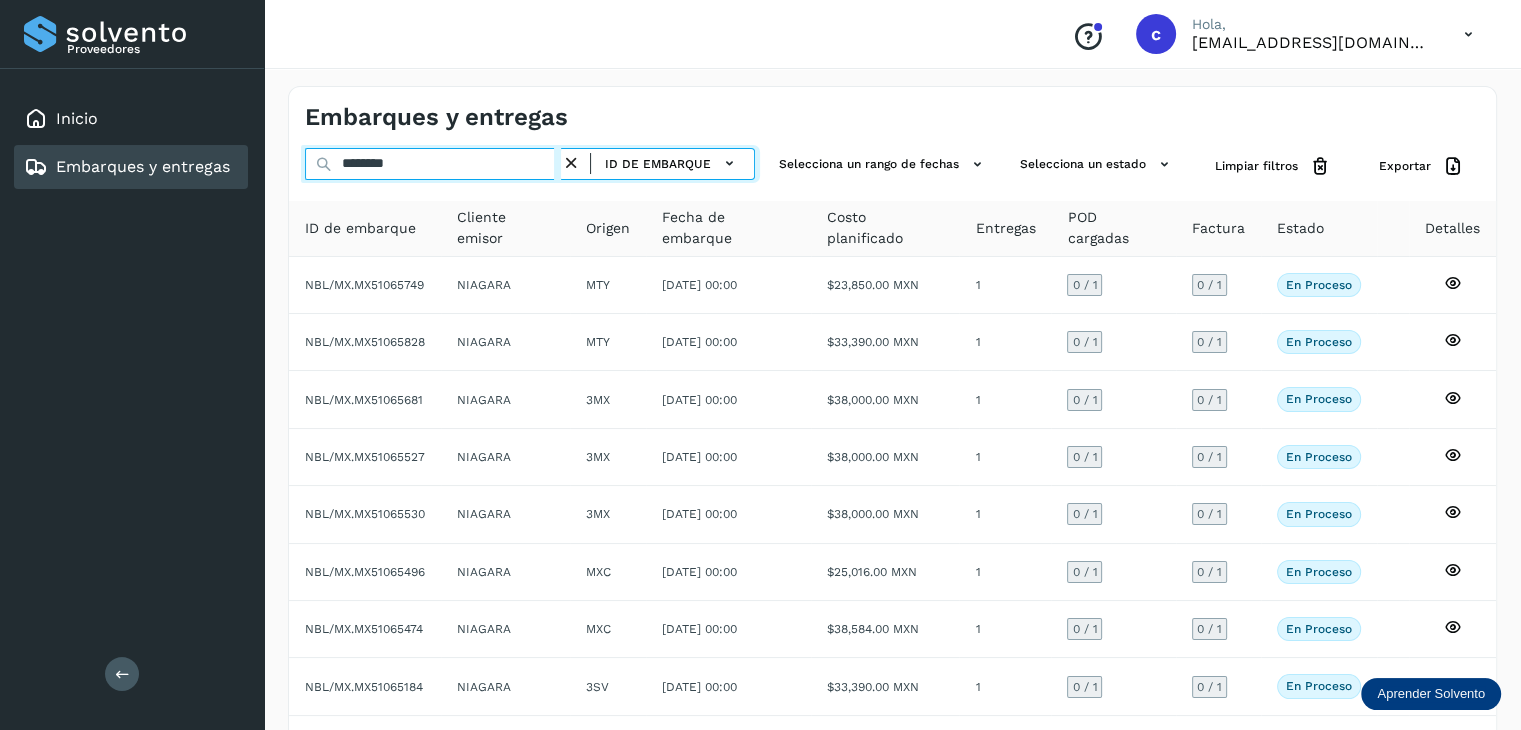 drag, startPoint x: 397, startPoint y: 157, endPoint x: 365, endPoint y: 157, distance: 32 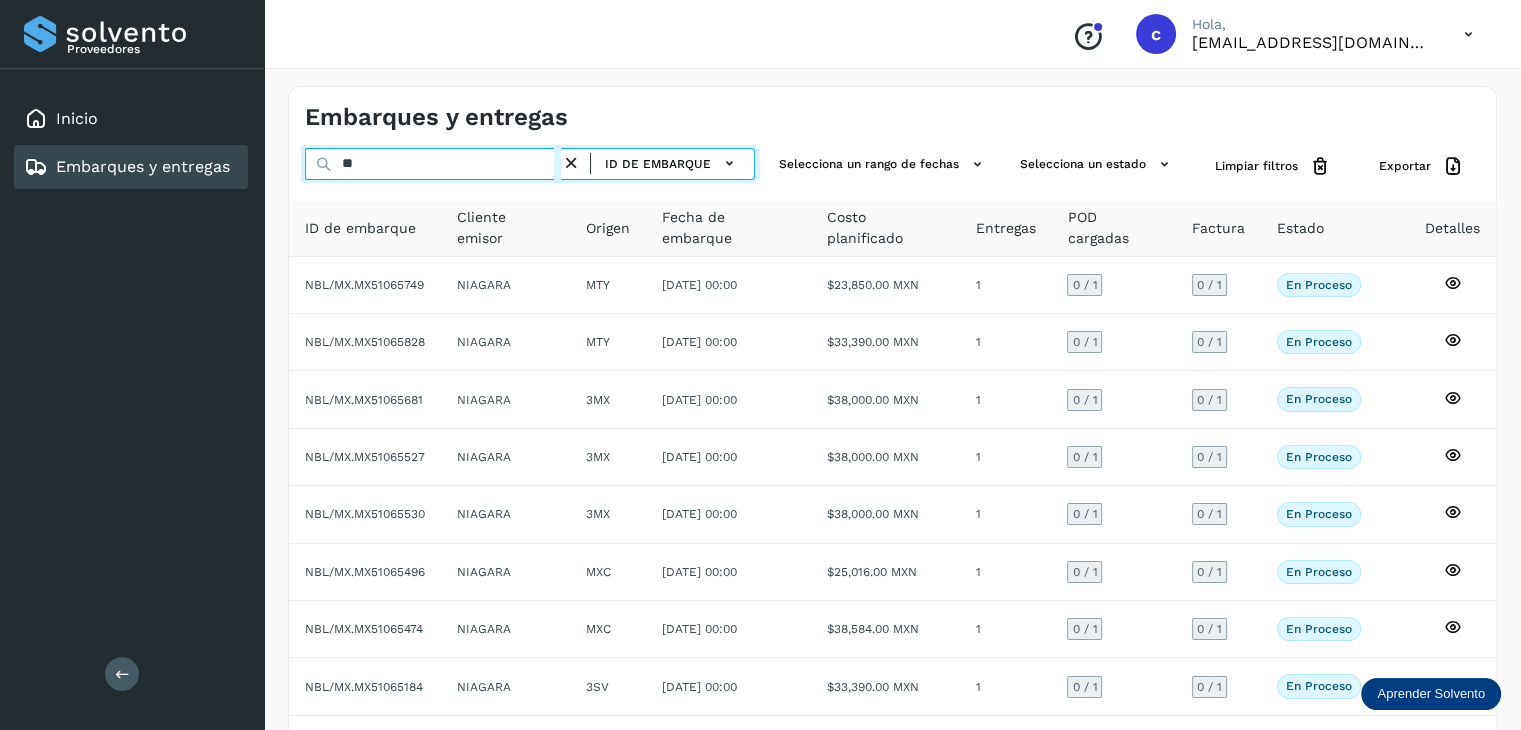 type on "*" 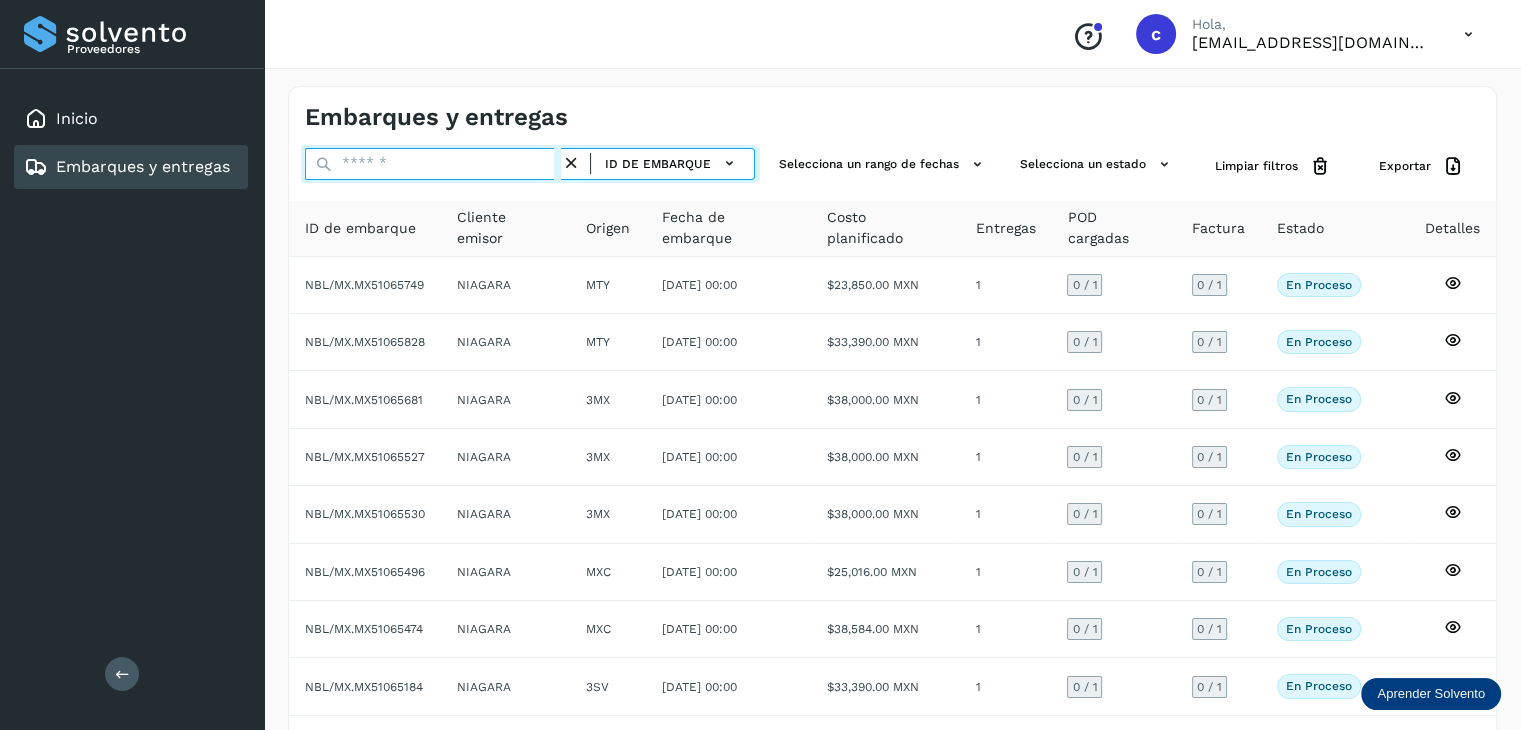 paste on "********" 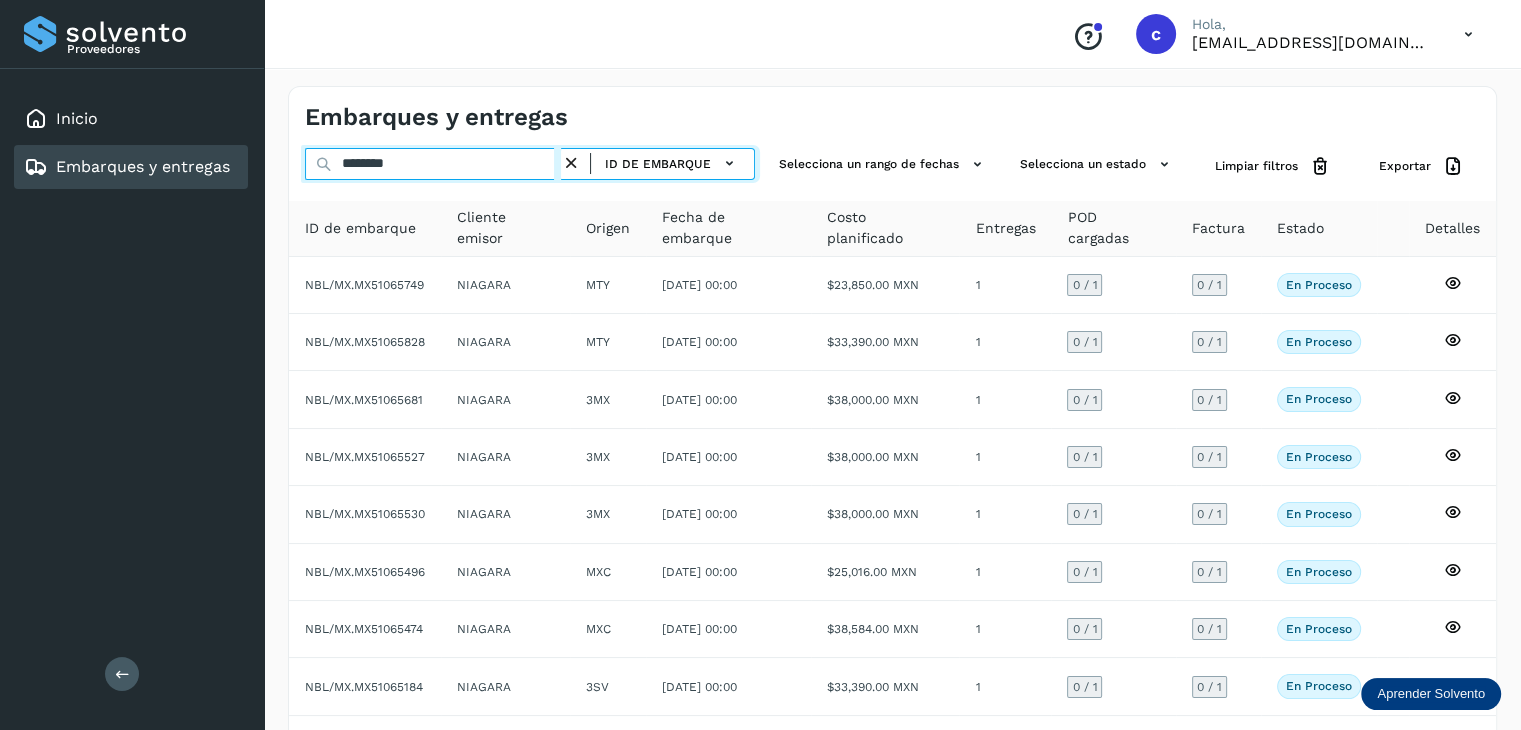 type on "********" 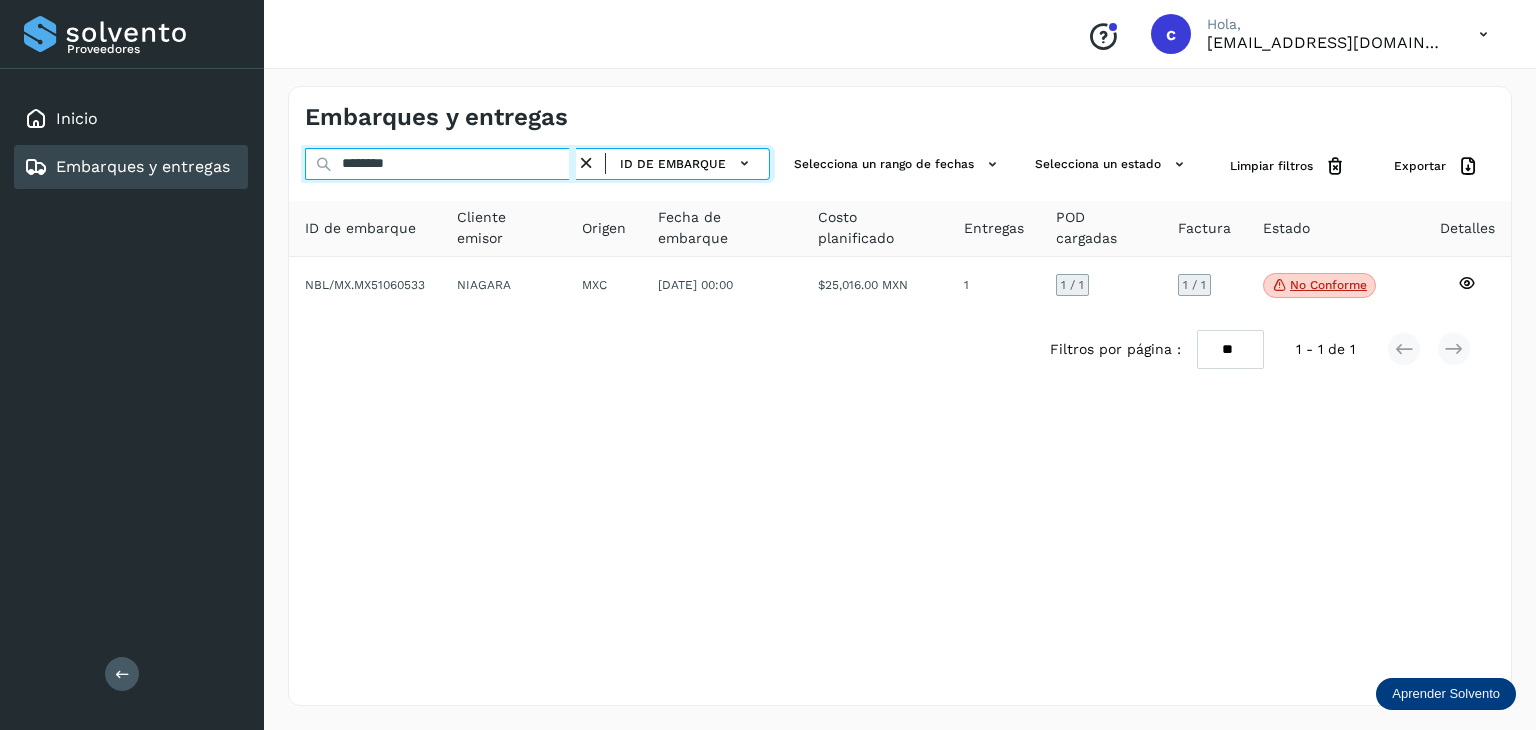 drag, startPoint x: 416, startPoint y: 163, endPoint x: 307, endPoint y: 142, distance: 111.0045 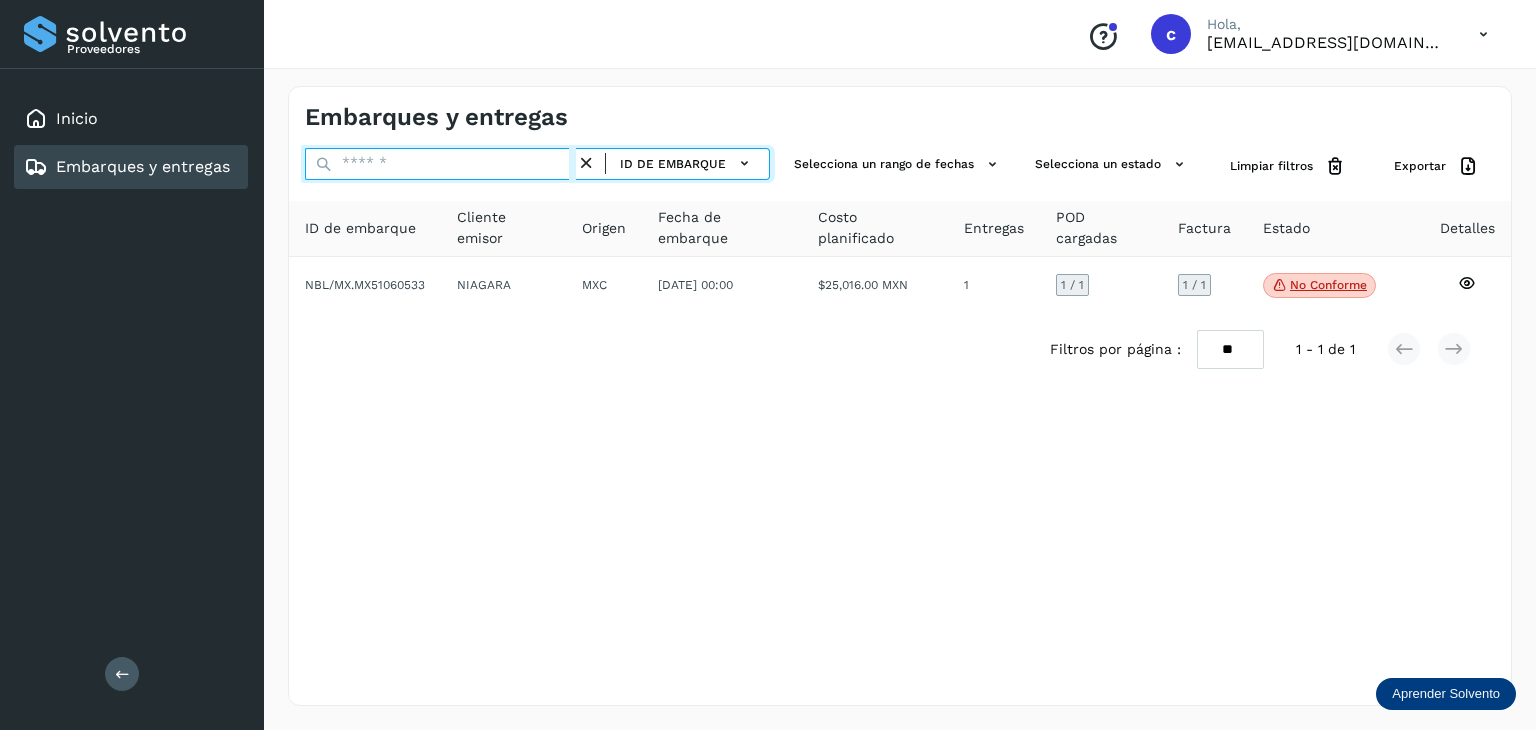 paste on "********" 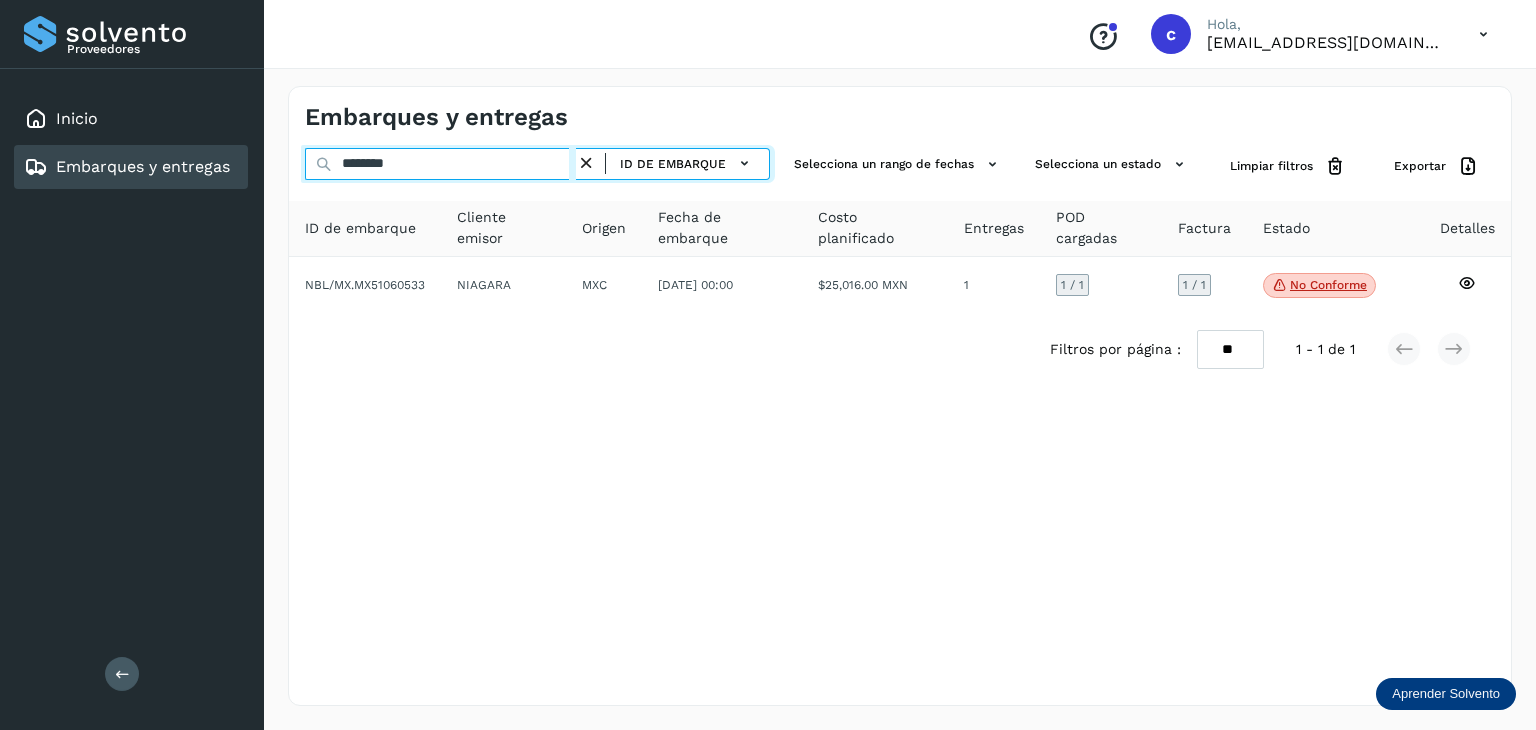 type on "********" 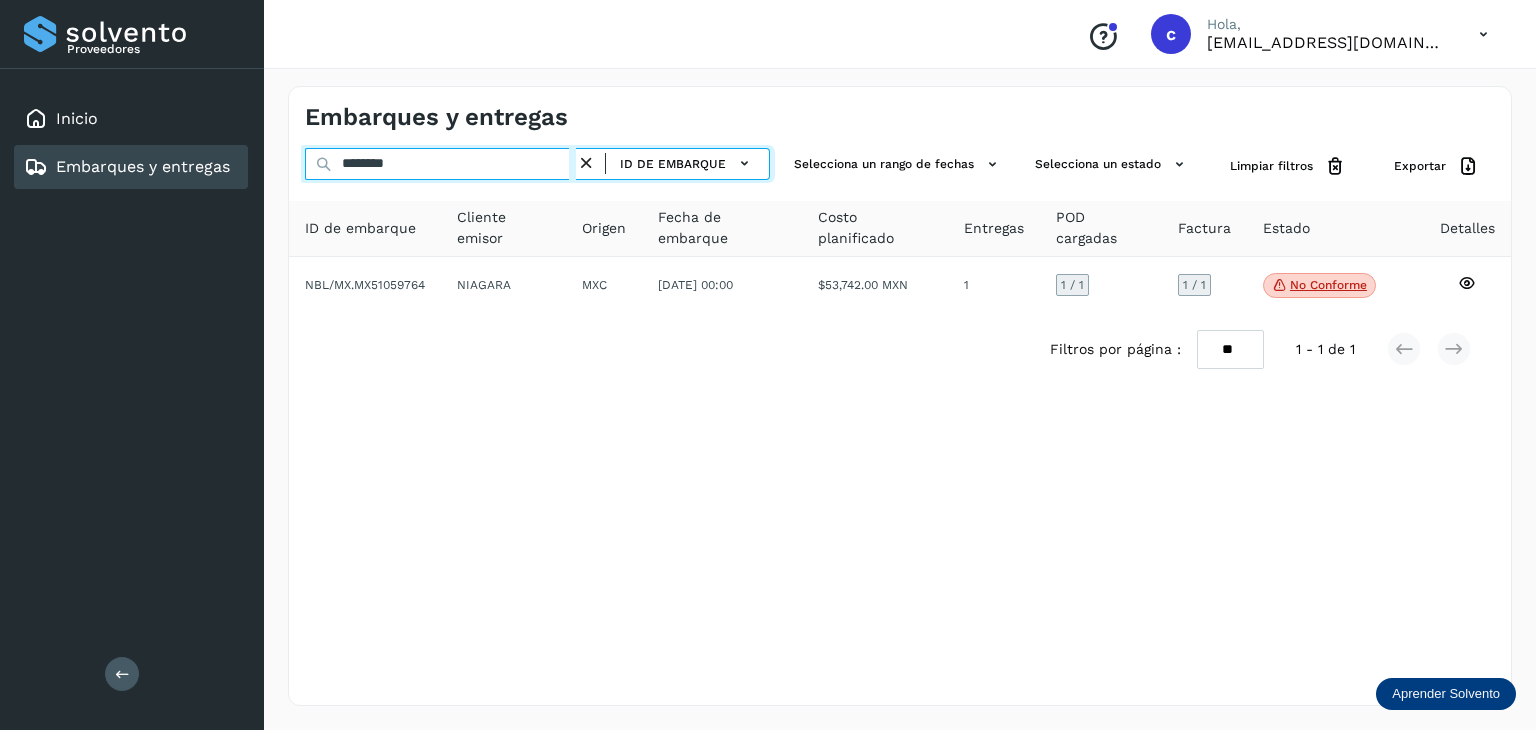 drag, startPoint x: 389, startPoint y: 166, endPoint x: 318, endPoint y: 161, distance: 71.17584 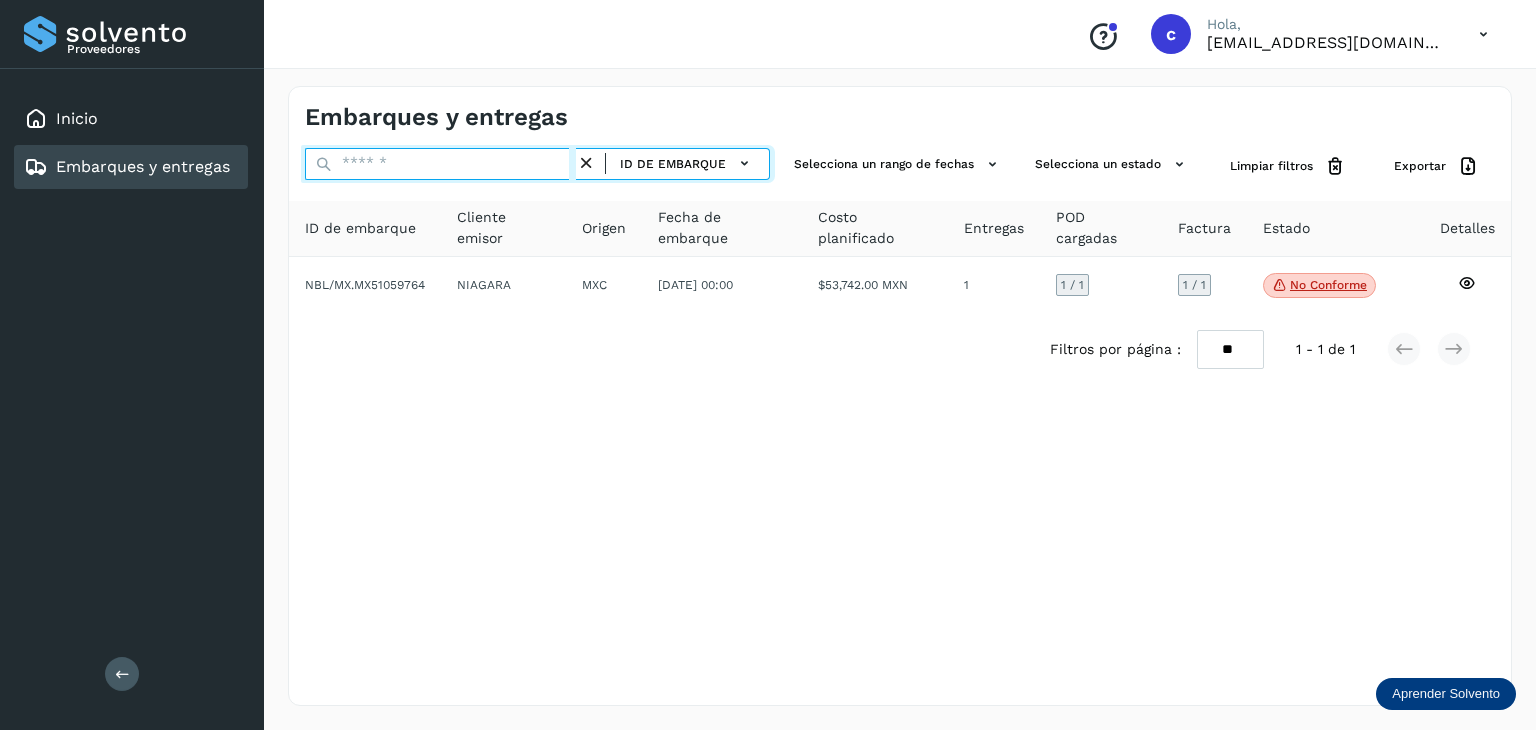 paste on "********" 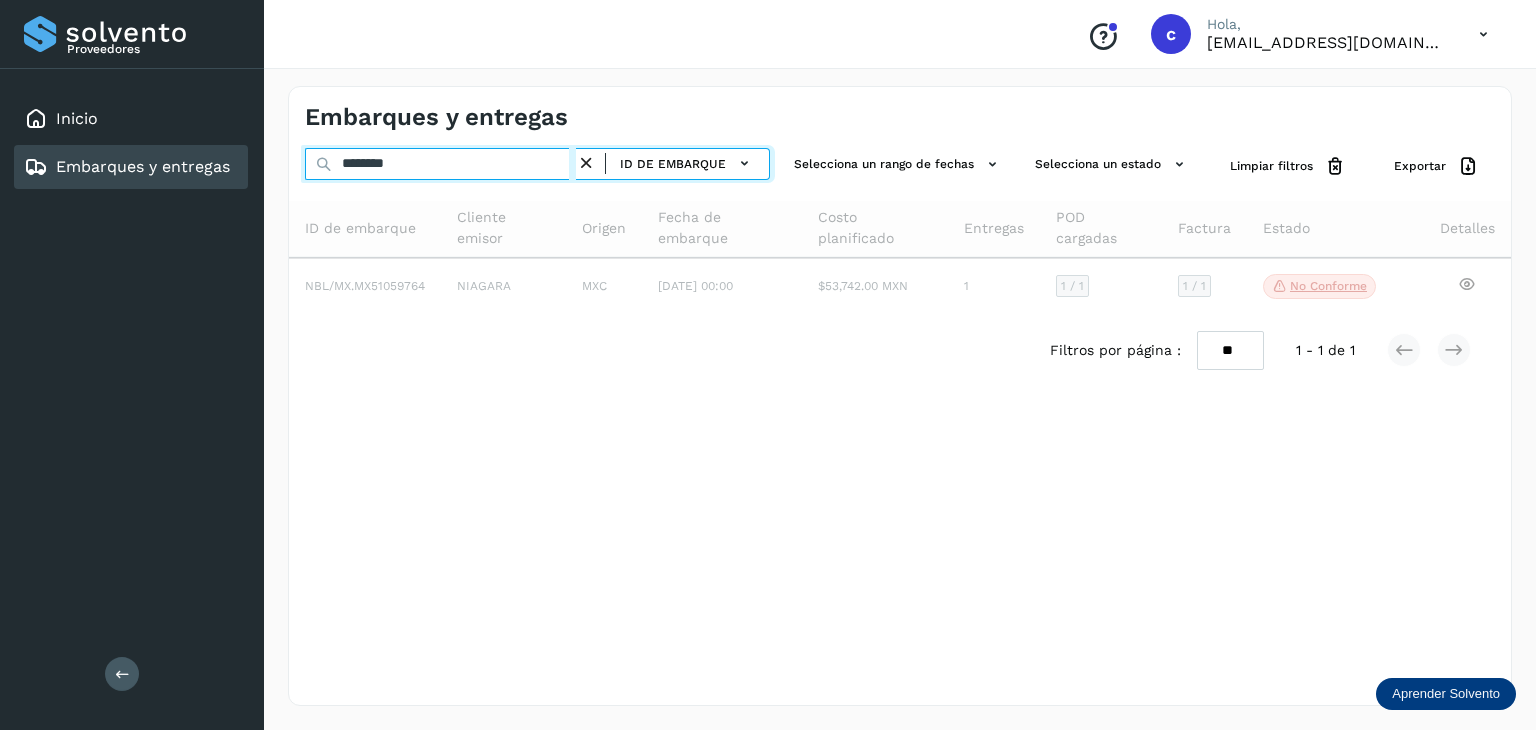 type on "********" 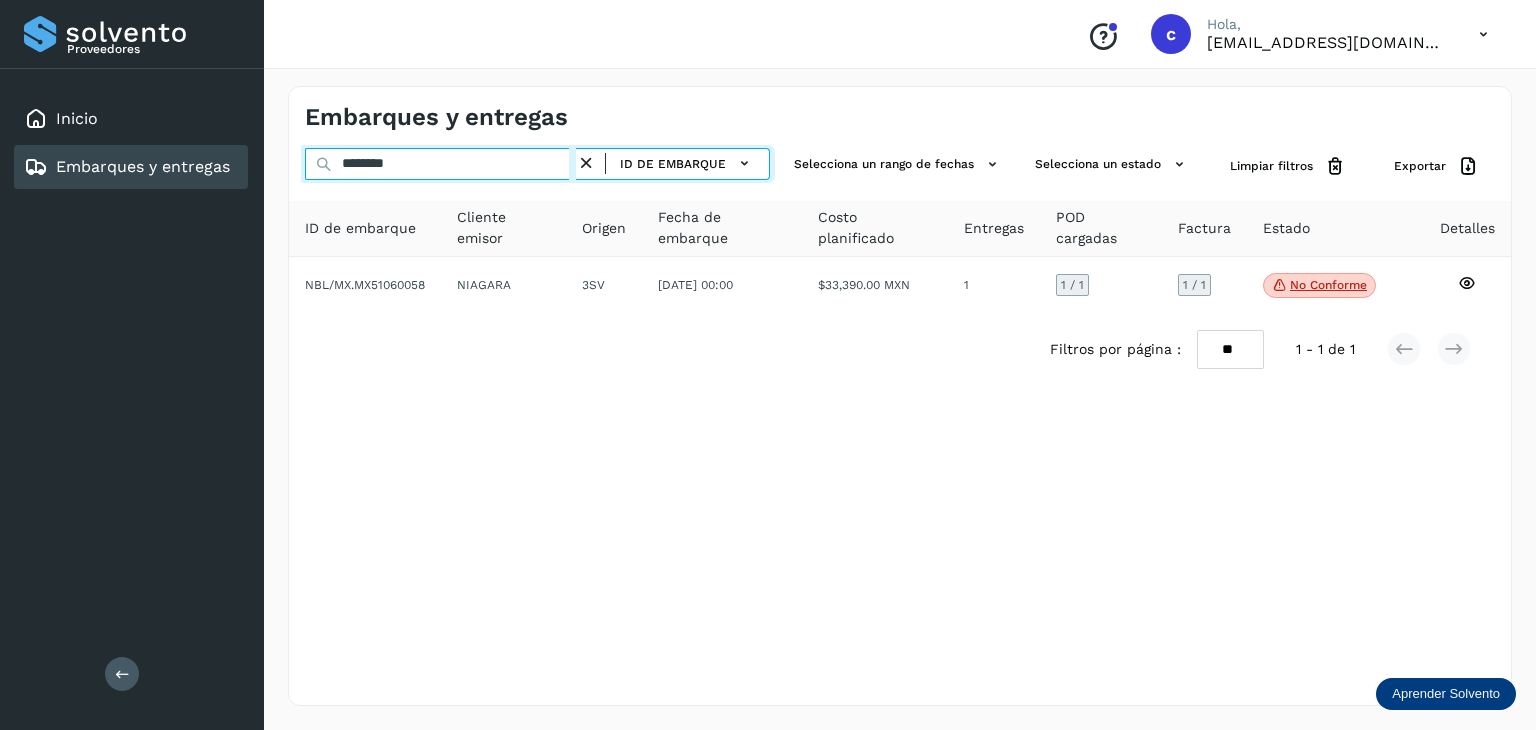 drag, startPoint x: 286, startPoint y: 135, endPoint x: 315, endPoint y: 152, distance: 33.61547 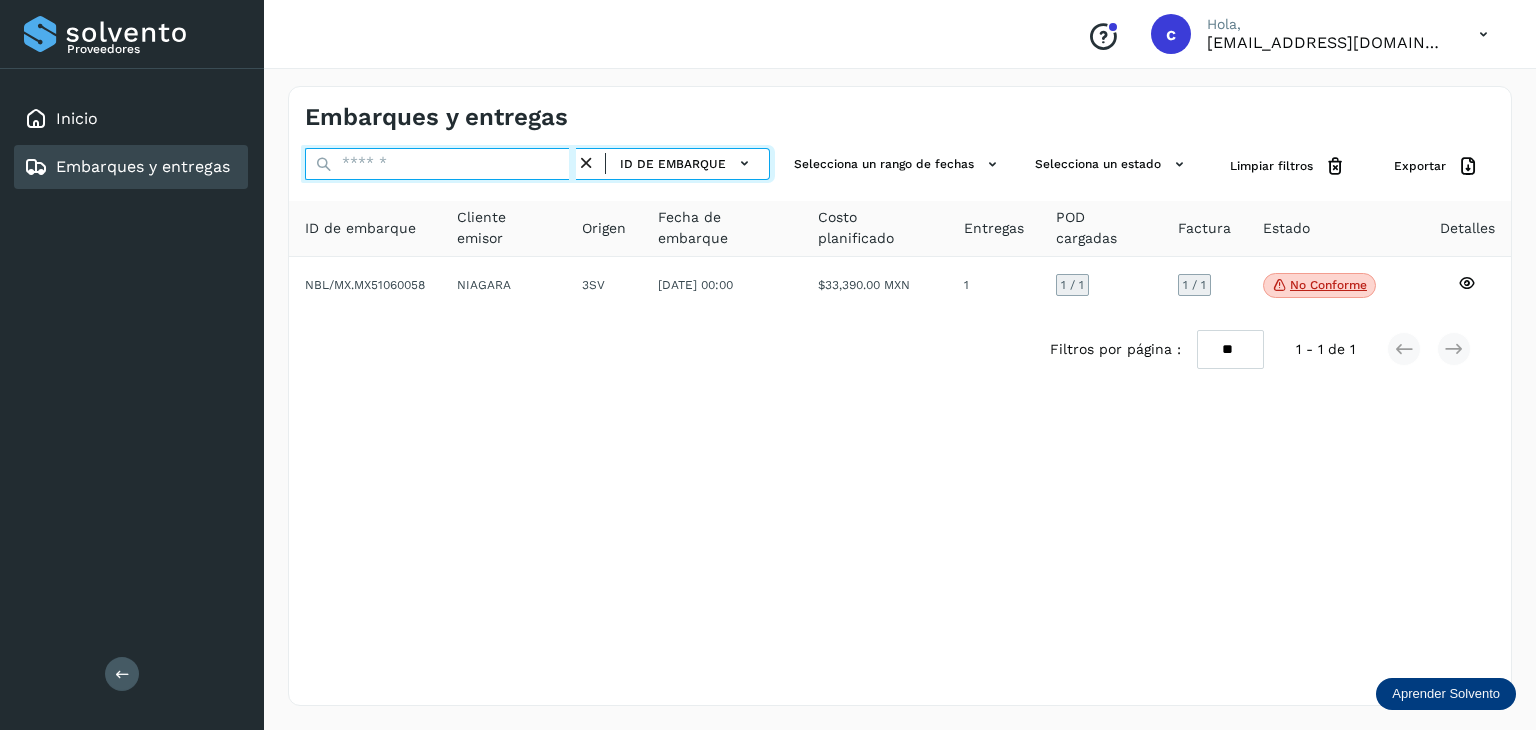paste on "********" 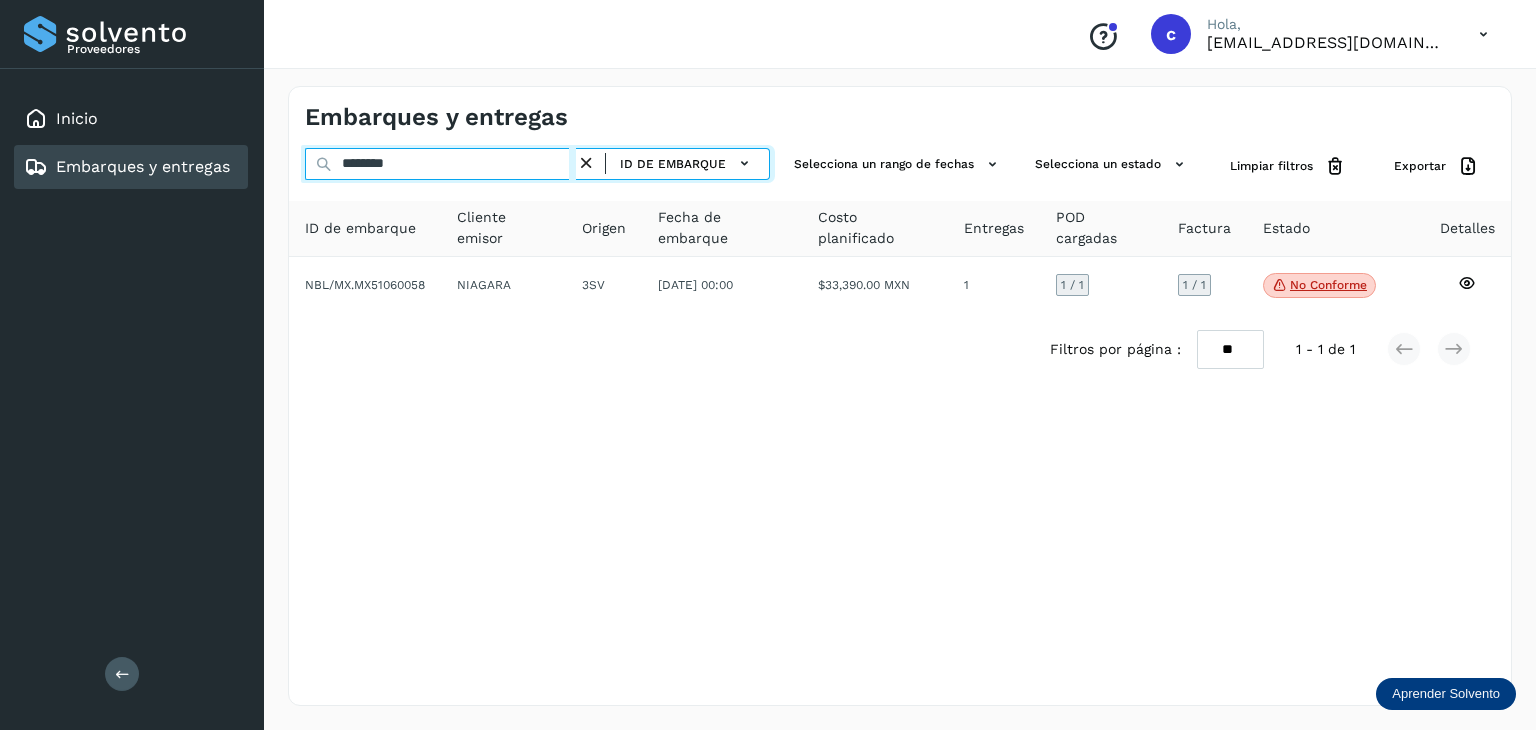 type on "********" 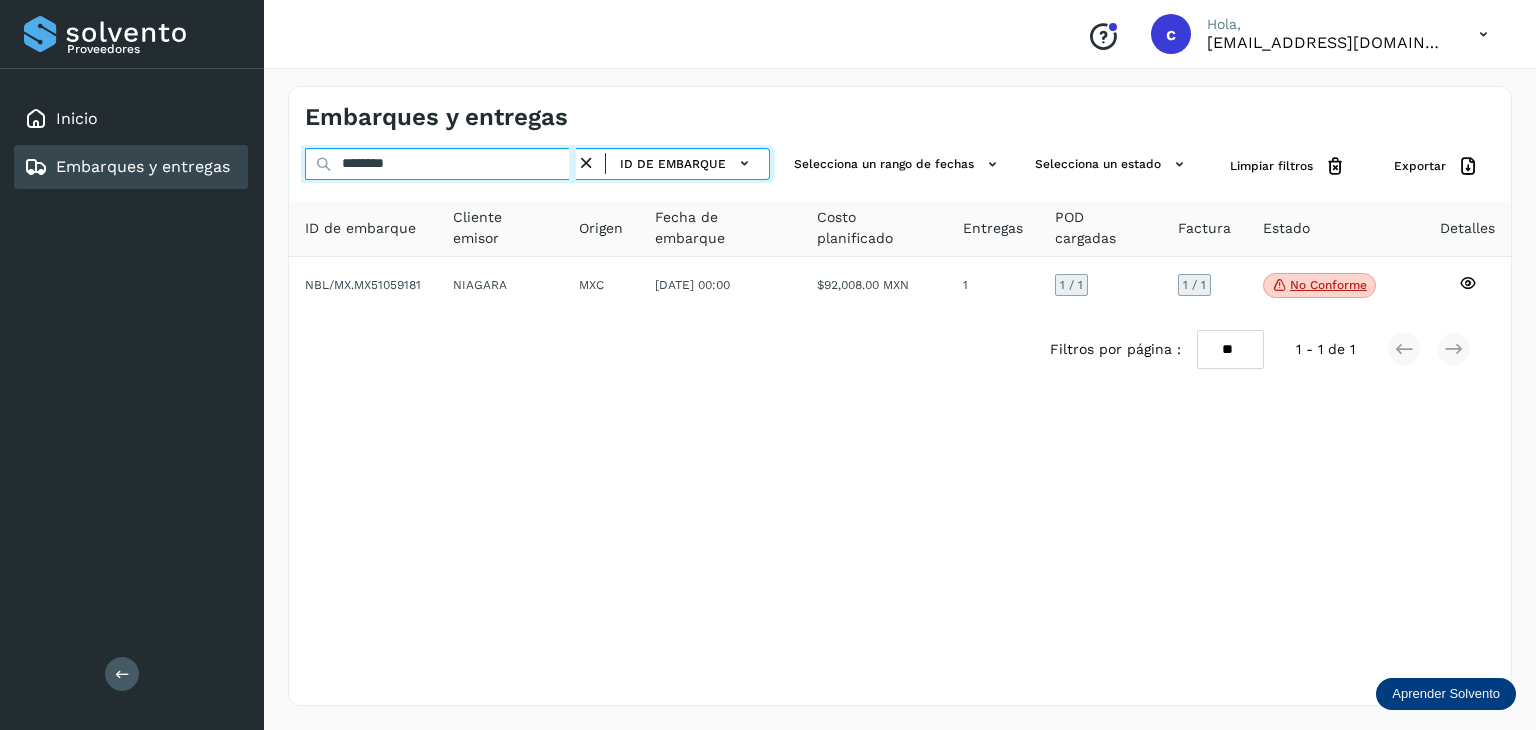 drag, startPoint x: 419, startPoint y: 169, endPoint x: 300, endPoint y: 140, distance: 122.48265 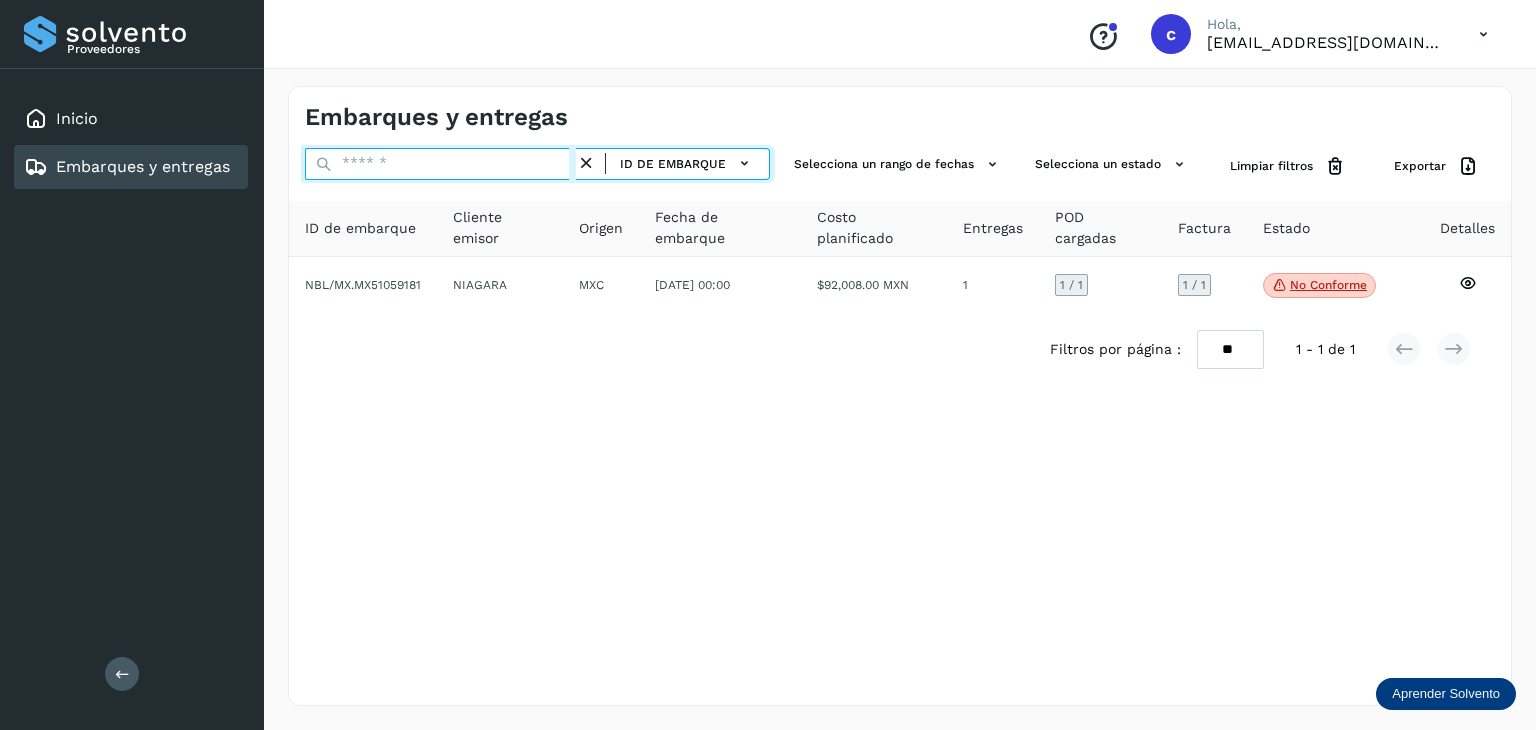paste on "********" 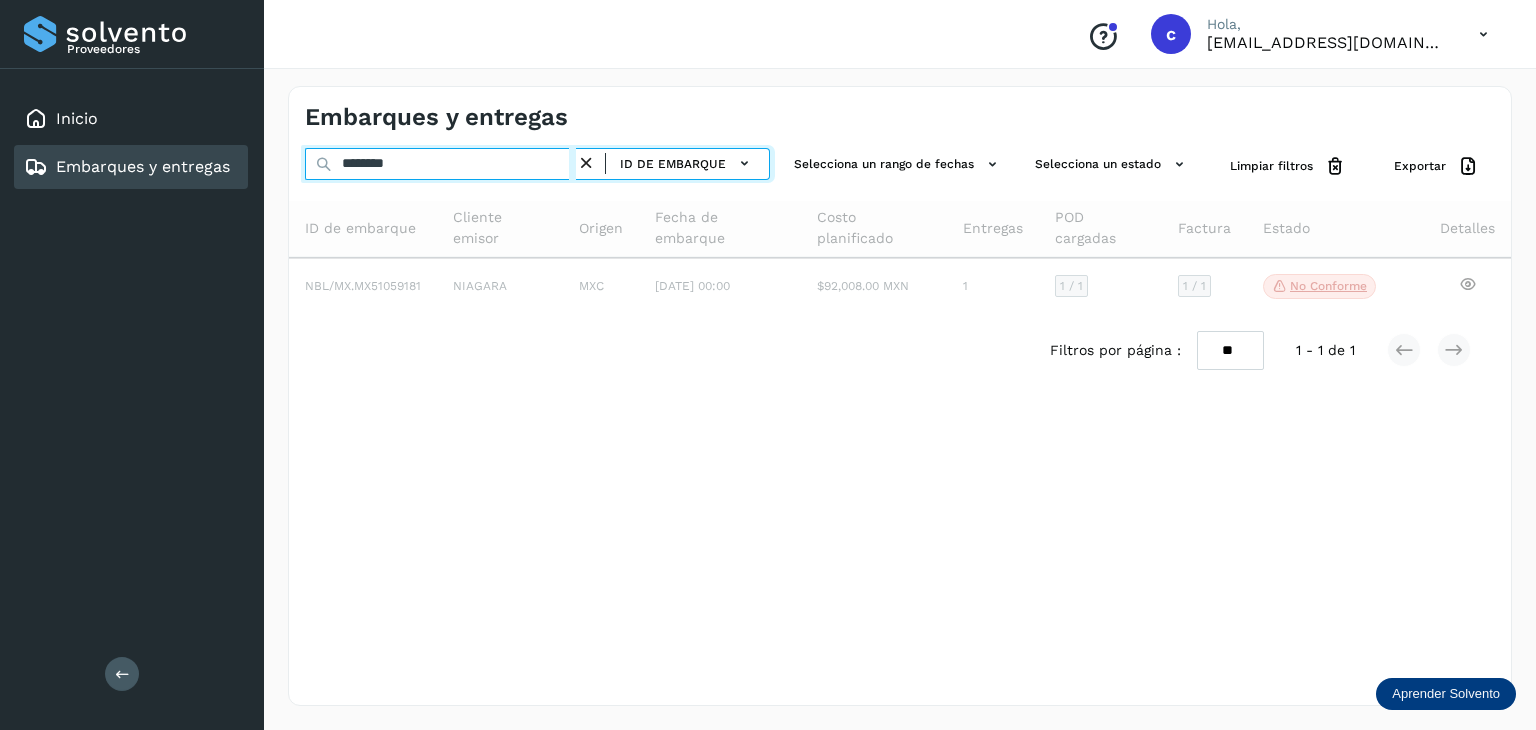 type on "********" 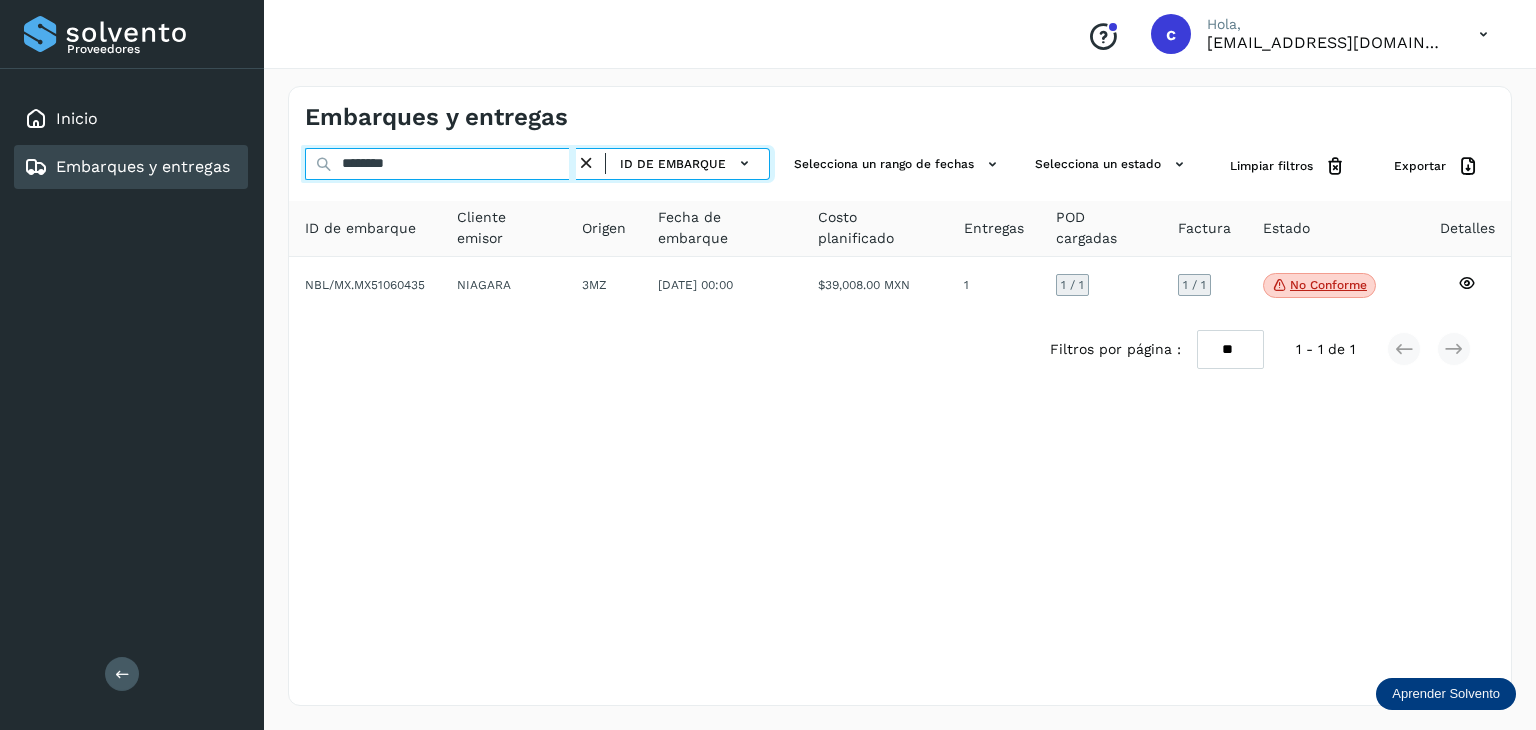 drag, startPoint x: 327, startPoint y: 133, endPoint x: 248, endPoint y: 118, distance: 80.411446 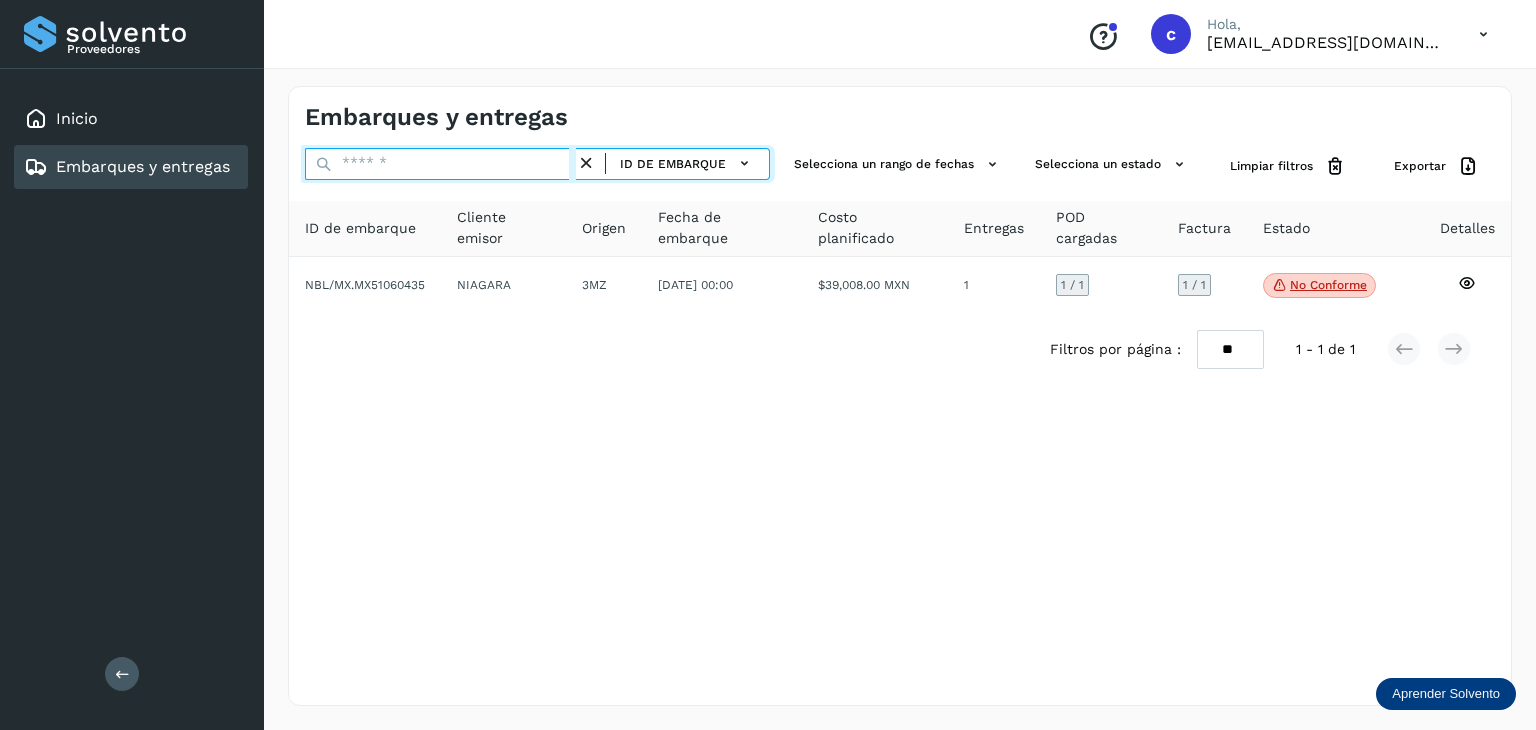 paste on "********" 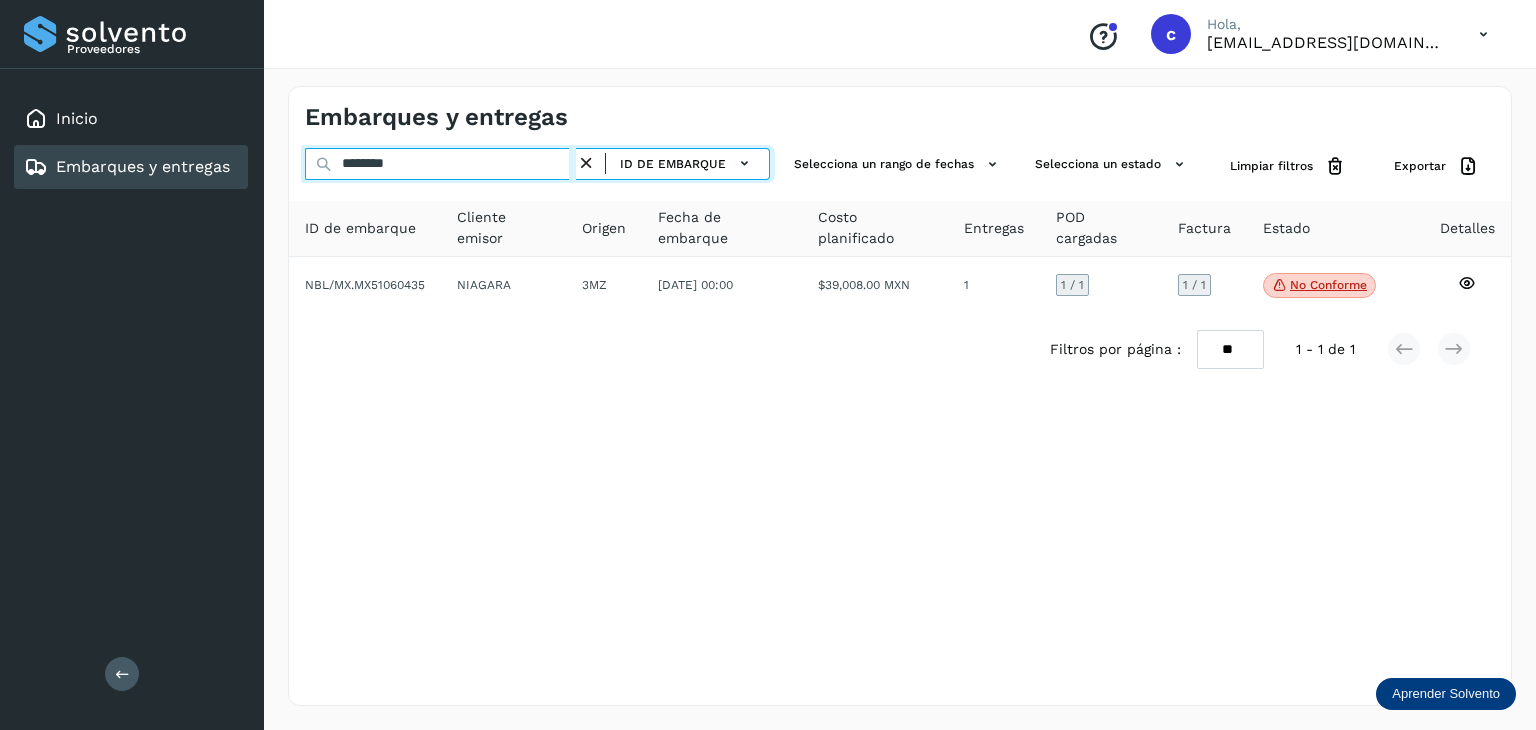 type on "********" 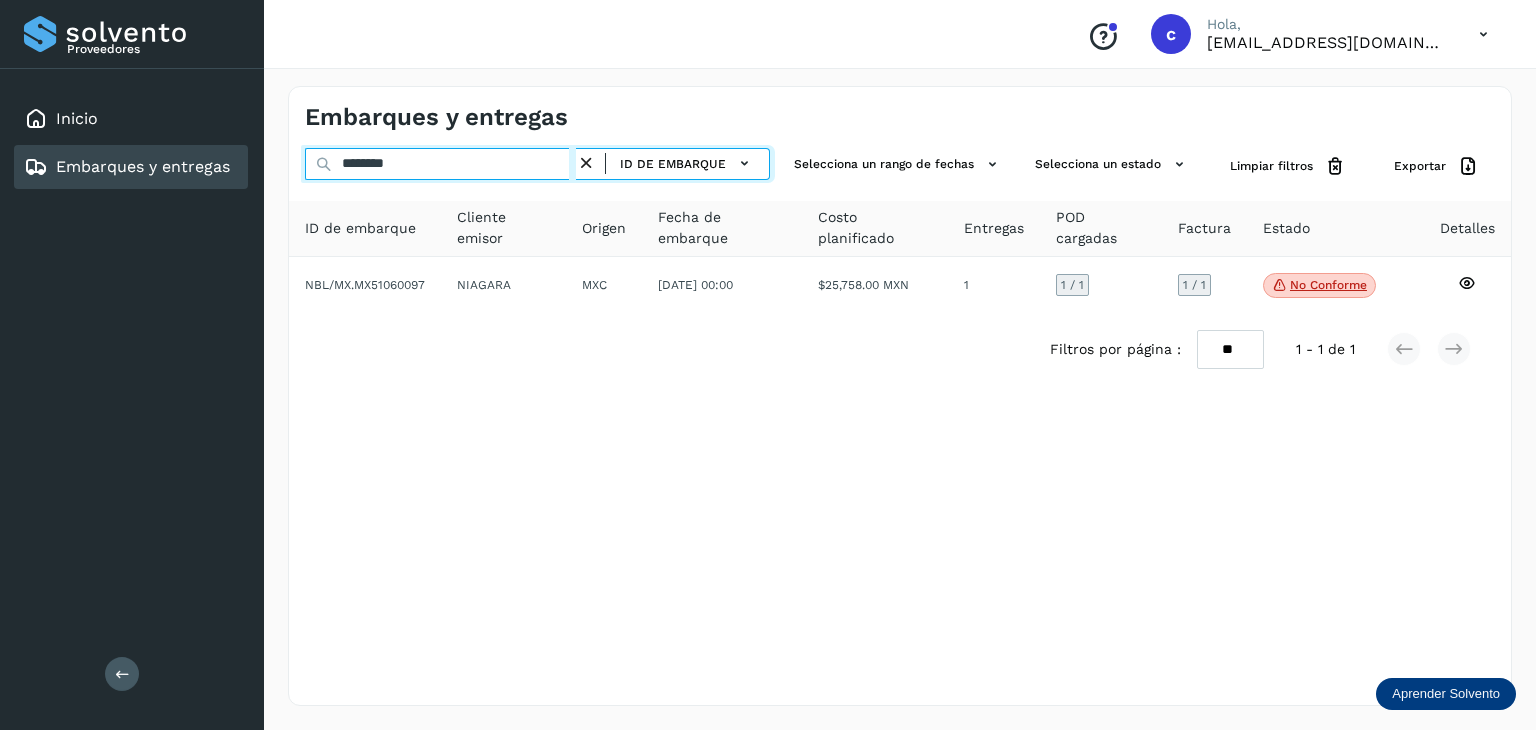 drag, startPoint x: 422, startPoint y: 165, endPoint x: 118, endPoint y: 161, distance: 304.0263 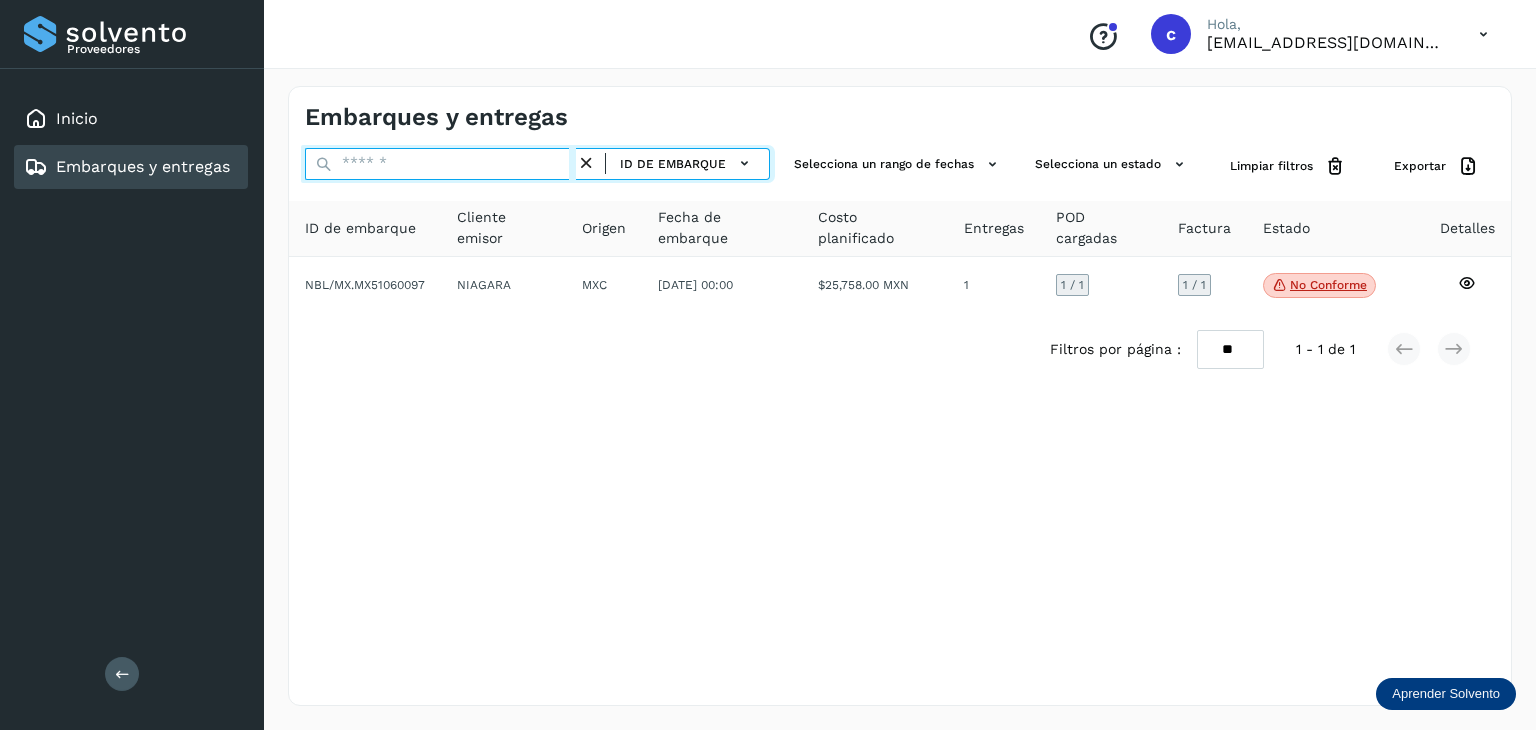 paste on "********" 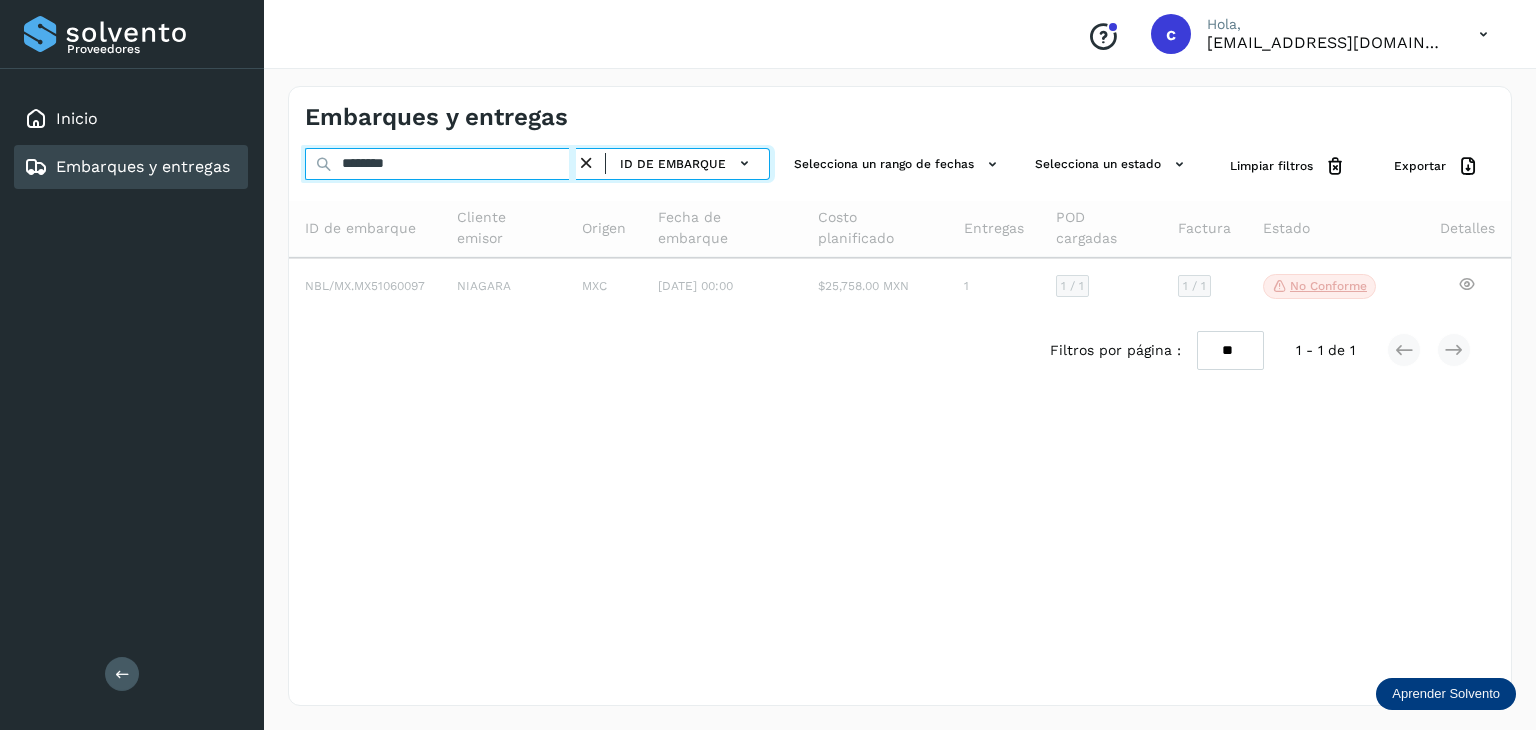type on "********" 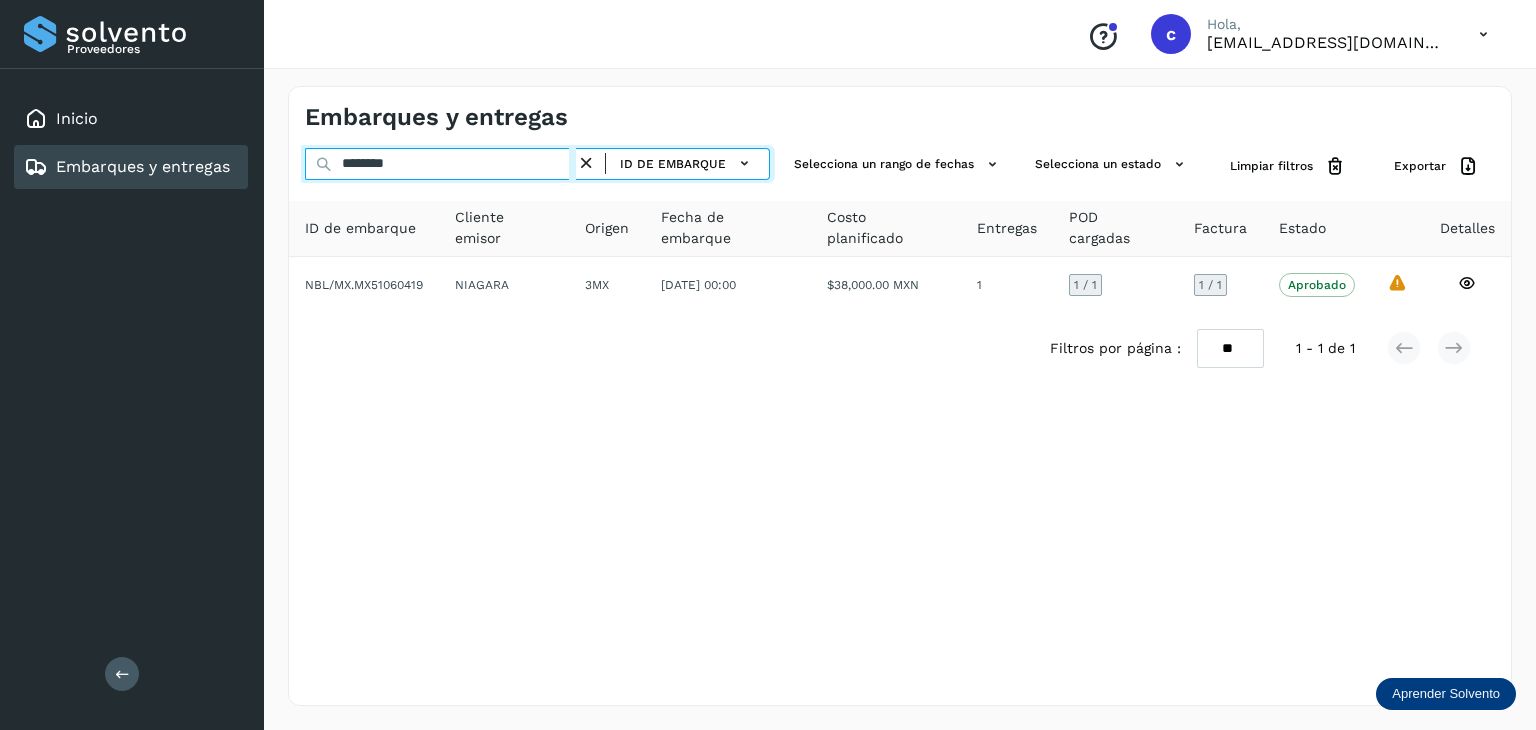 click on "Embarques y entregas ******** ID de embarque Selecciona un rango de fechas  Selecciona un estado Limpiar filtros Exportar ID de embarque Cliente emisor Origen Fecha de embarque Costo planificado Entregas POD cargadas Factura Estado Detalles NBL/MX.MX51060419 NIAGARA 3MX [DATE] 00:00  $38,000.00 MXN  1 1  / 1 1 / 1 Aprobado
Verifica el estado de la factura o entregas asociadas a este embarque
La validación de [GEOGRAPHIC_DATA] para este embarque ha sido anulada debido al cambio de estado a “Aprobado con Excepción”
Filtros por página : ** ** ** 1 - 1 de 1" at bounding box center [900, 396] 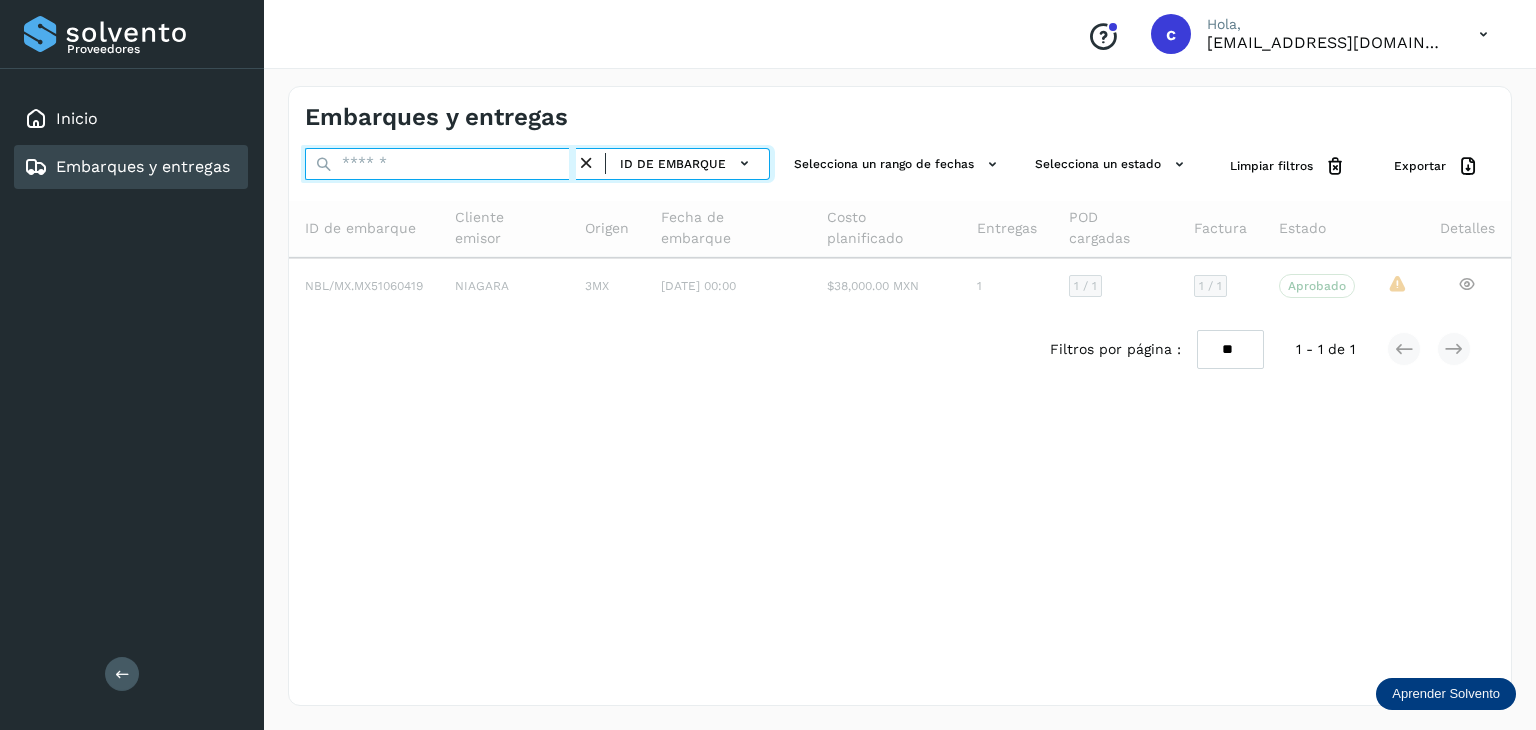 paste on "********" 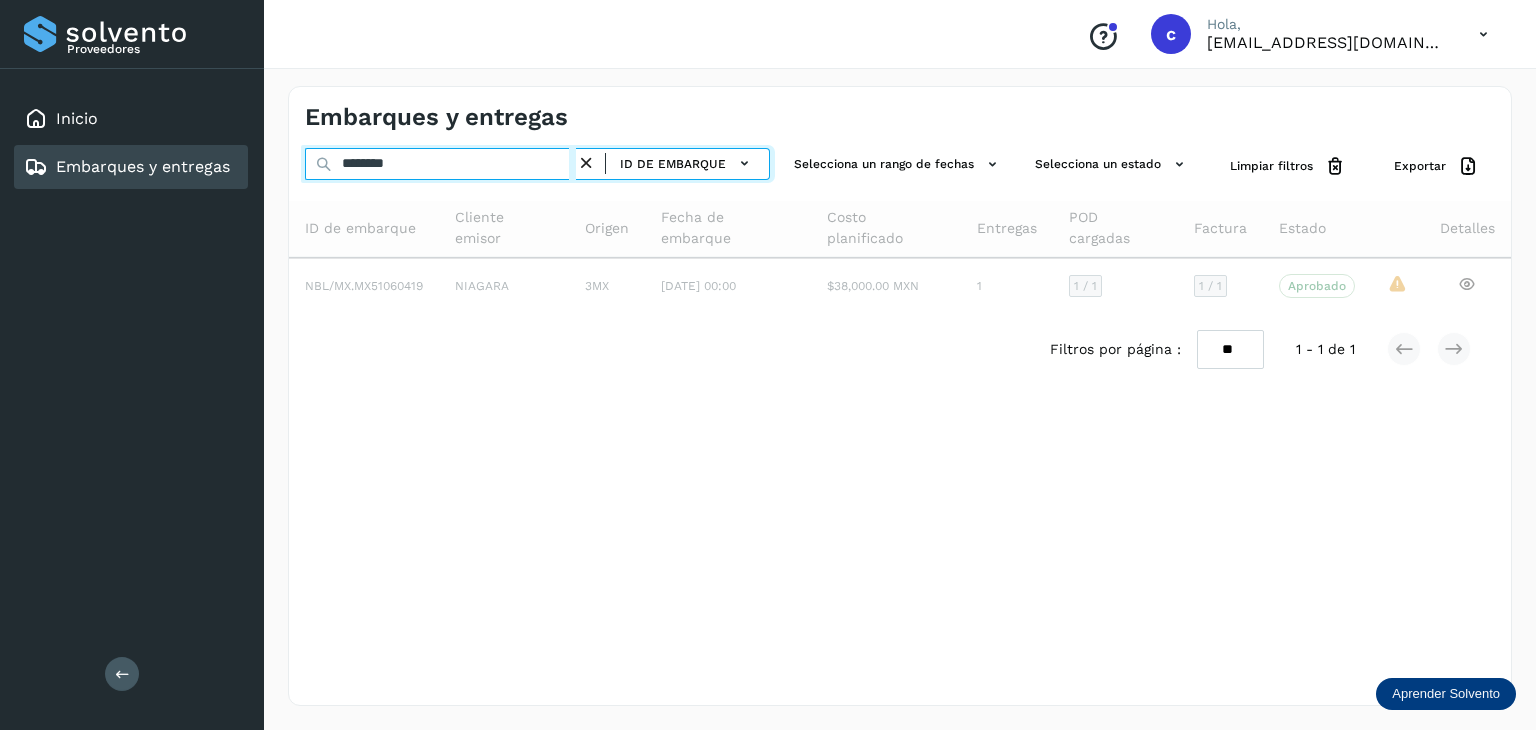 type on "********" 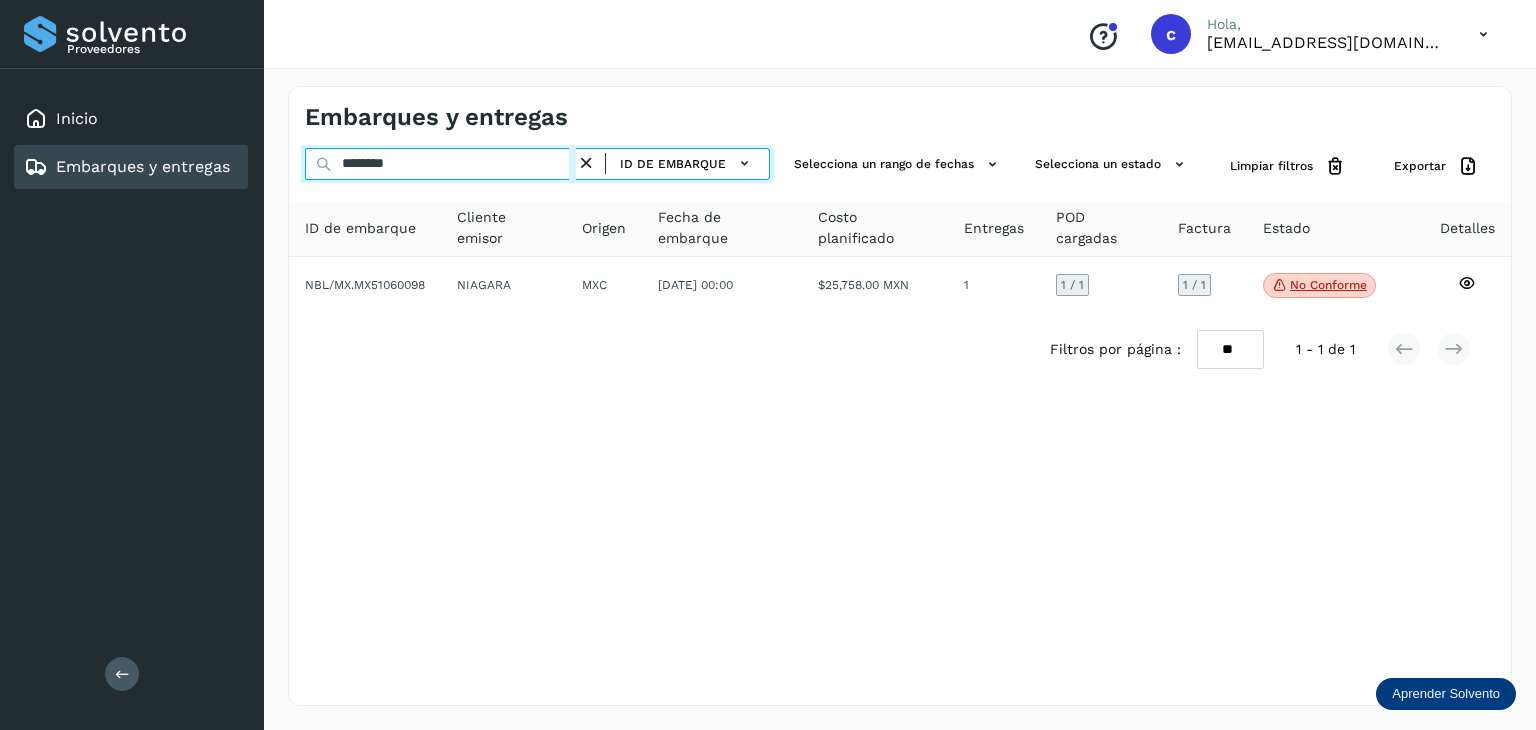 click on "Proveedores Inicio Embarques y entregas Salir
Conoce nuestros beneficios
c Hola, [EMAIL_ADDRESS][DOMAIN_NAME] Embarques y entregas ******** ID de embarque Selecciona un rango de fechas  Selecciona un estado Limpiar filtros Exportar ID de embarque Cliente emisor Origen Fecha de embarque Costo planificado Entregas POD cargadas Factura Estado Detalles NBL/MX.MX51060098 NIAGARA MXC [DATE] 00:00  $25,758.00 MXN  1 1  / 1 1 / 1 No conforme
Verifica el estado de la factura o entregas asociadas a este embarque
Filtros por página : ** ** ** 1 - 1 de 1" 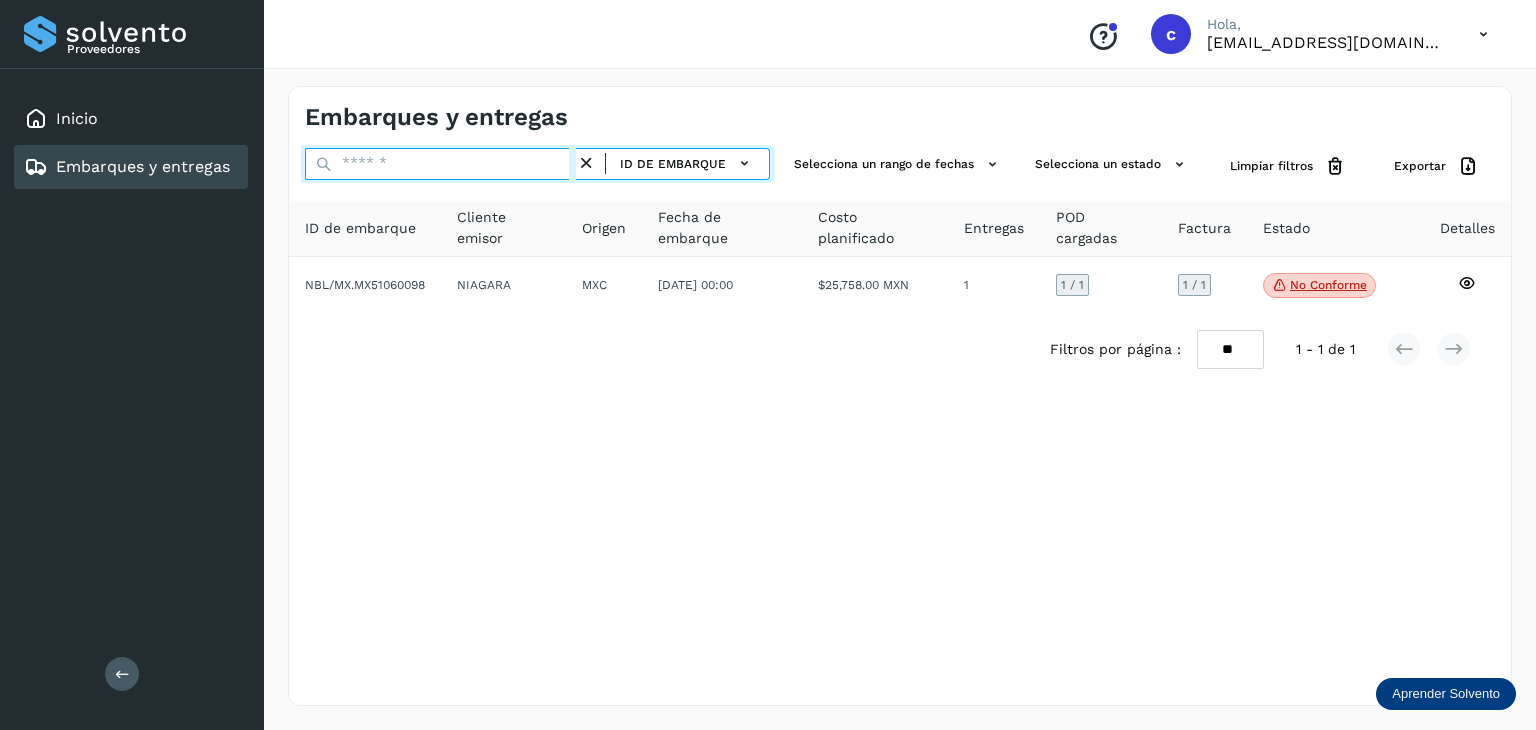 paste on "********" 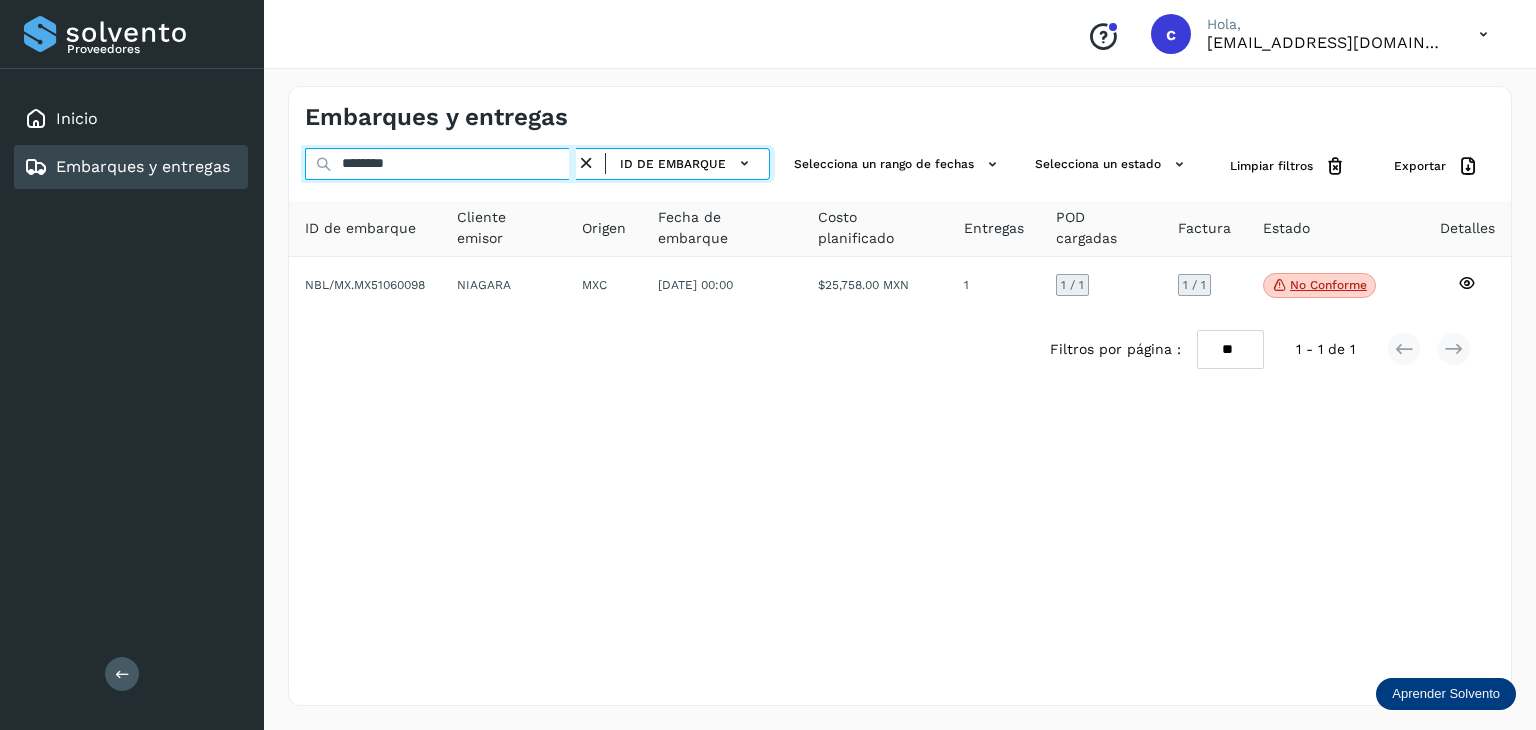 click on "Proveedores Inicio Embarques y entregas Salir
Conoce nuestros beneficios
c Hola, [EMAIL_ADDRESS][DOMAIN_NAME] Embarques y entregas ******** ID de embarque Selecciona un rango de fechas  Selecciona un estado Limpiar filtros Exportar ID de embarque Cliente emisor Origen Fecha de embarque Costo planificado Entregas POD cargadas Factura Estado Detalles NBL/MX.MX51060098 NIAGARA MXC [DATE] 00:00  $25,758.00 MXN  1 1  / 1 1 / 1 No conforme
Verifica el estado de la factura o entregas asociadas a este embarque
Filtros por página : ** ** ** 1 - 1 de 1" 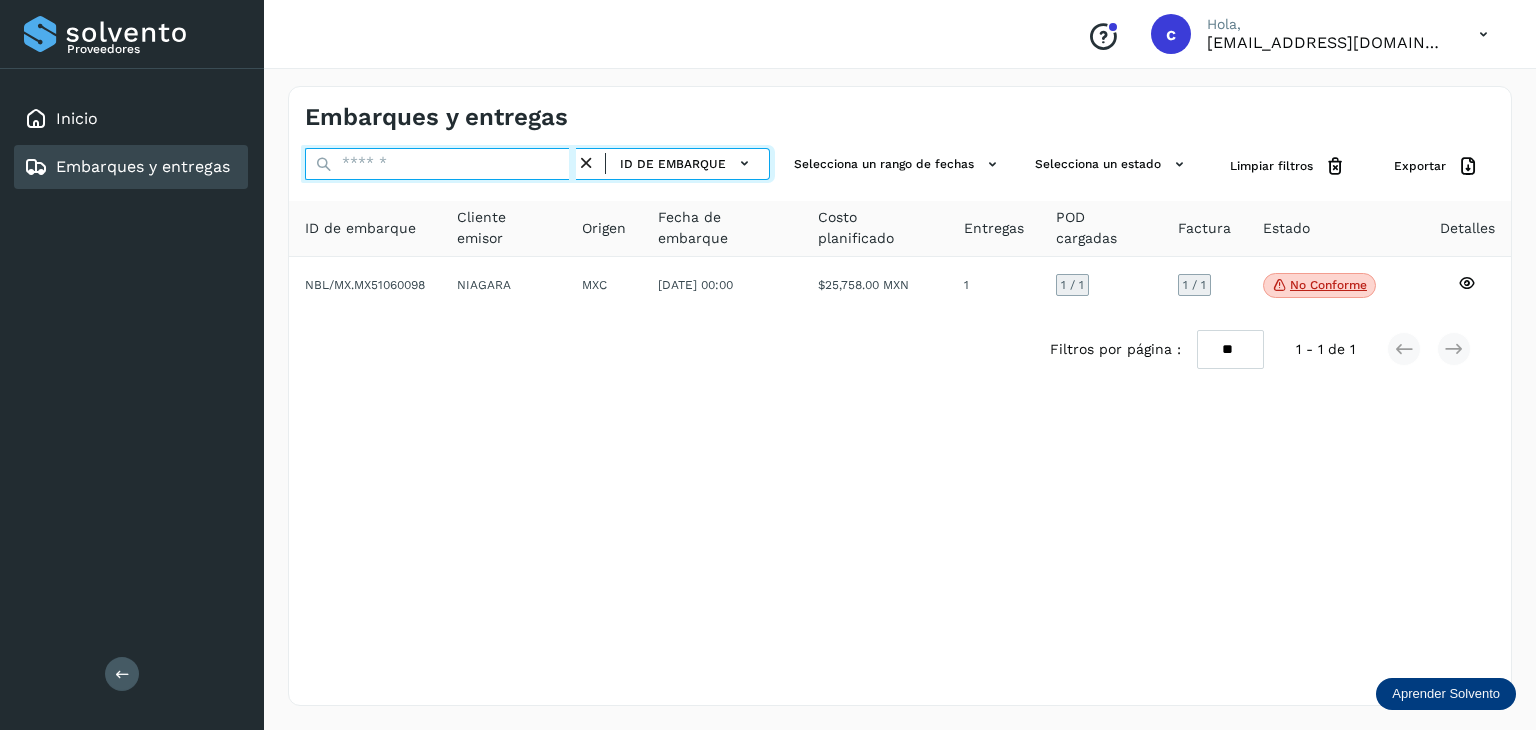 paste on "********" 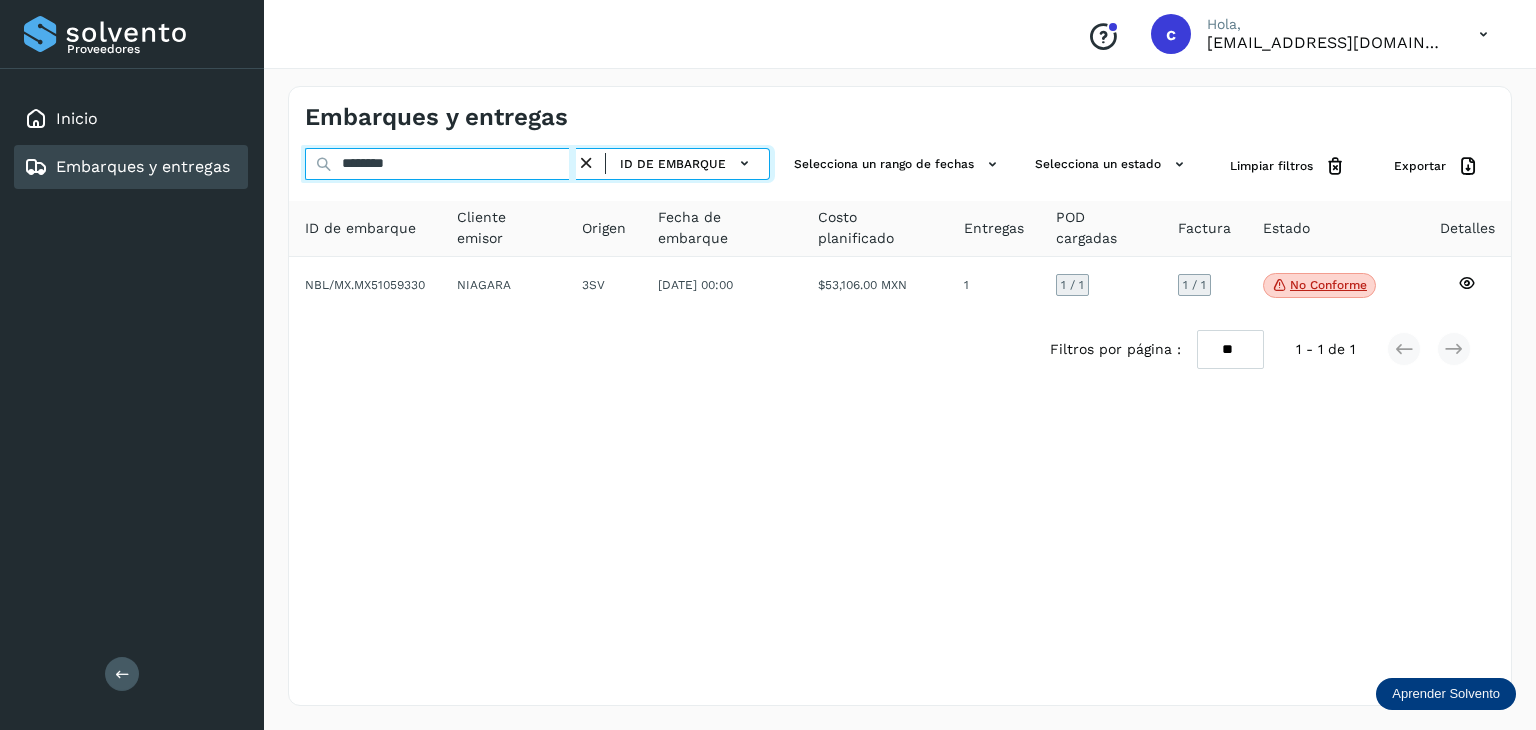drag, startPoint x: 326, startPoint y: 144, endPoint x: 316, endPoint y: 146, distance: 10.198039 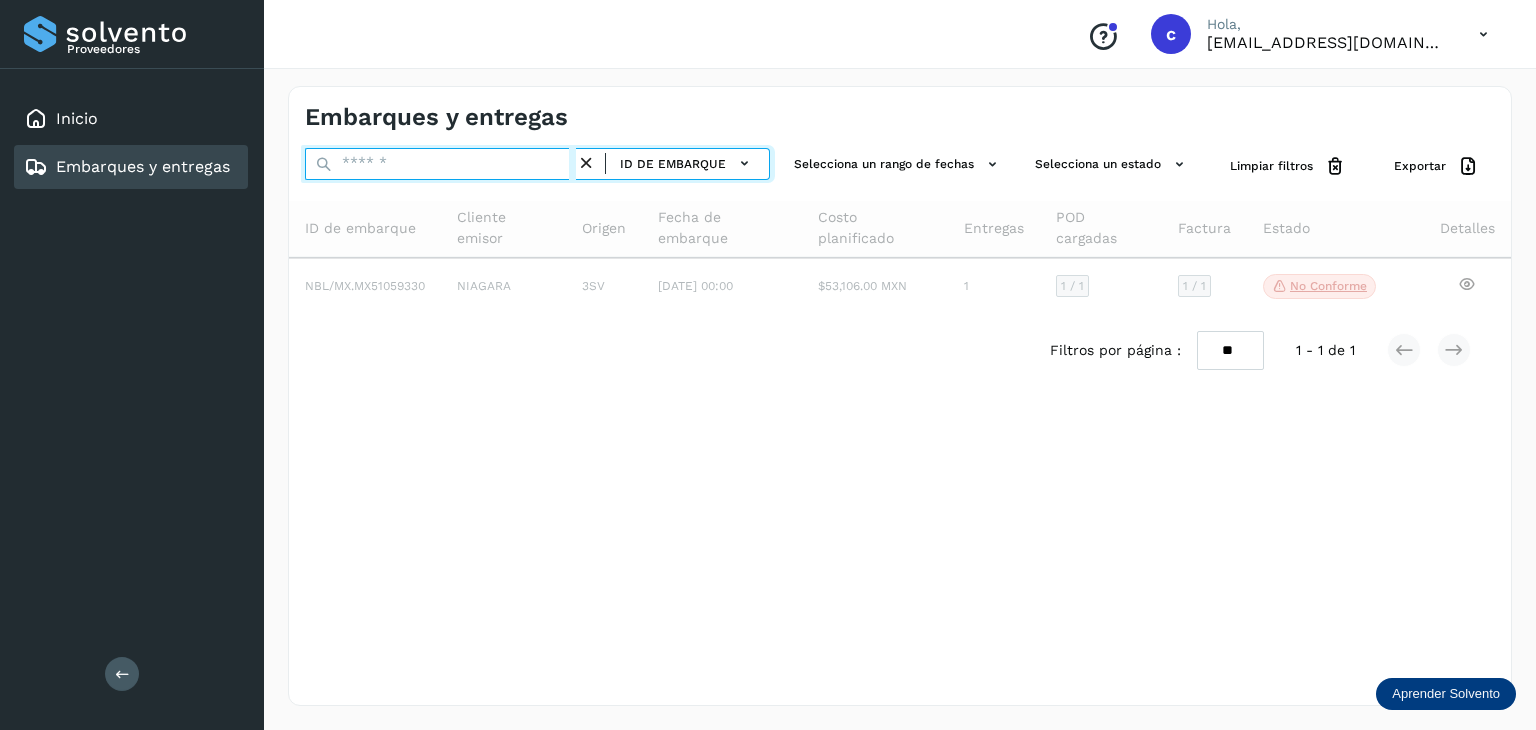 paste on "********" 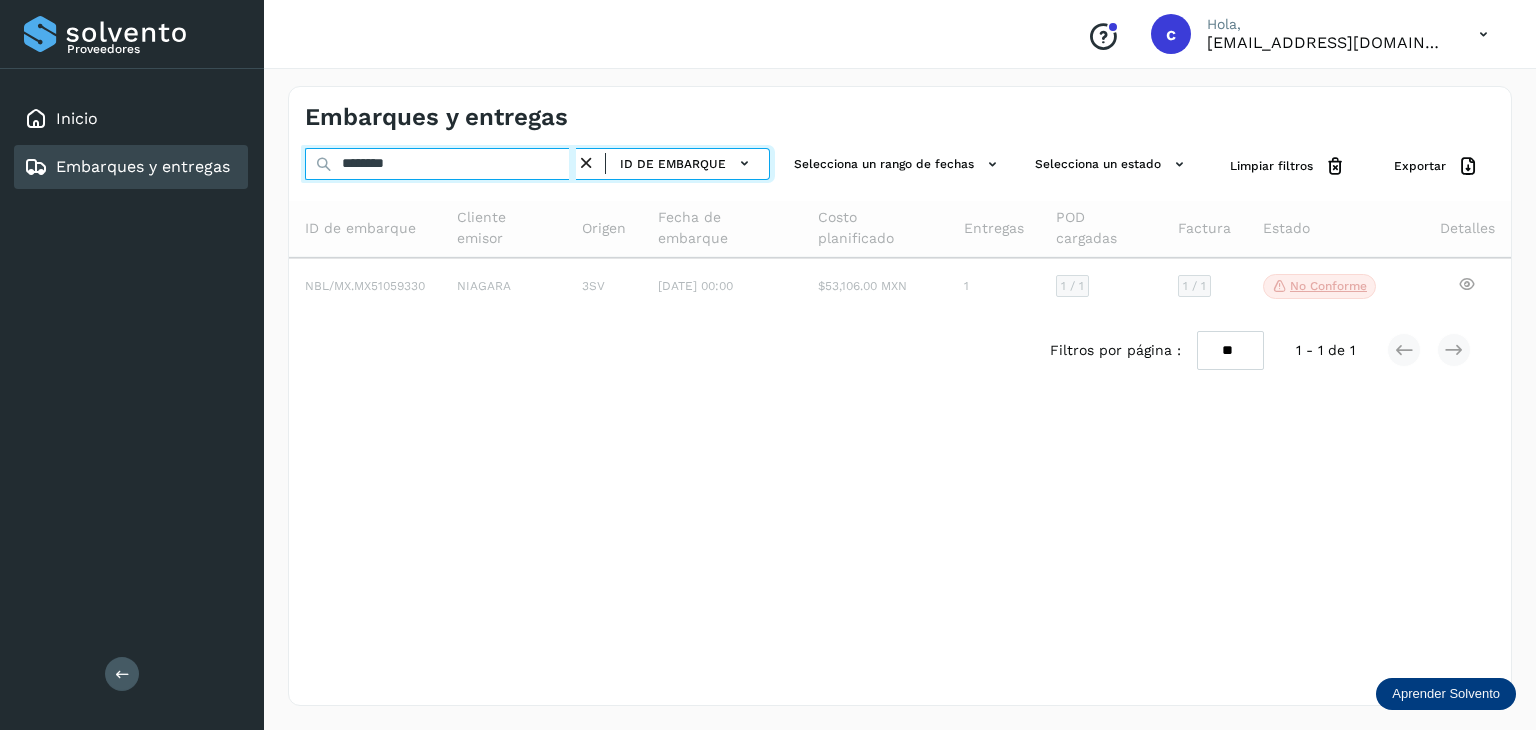 type on "********" 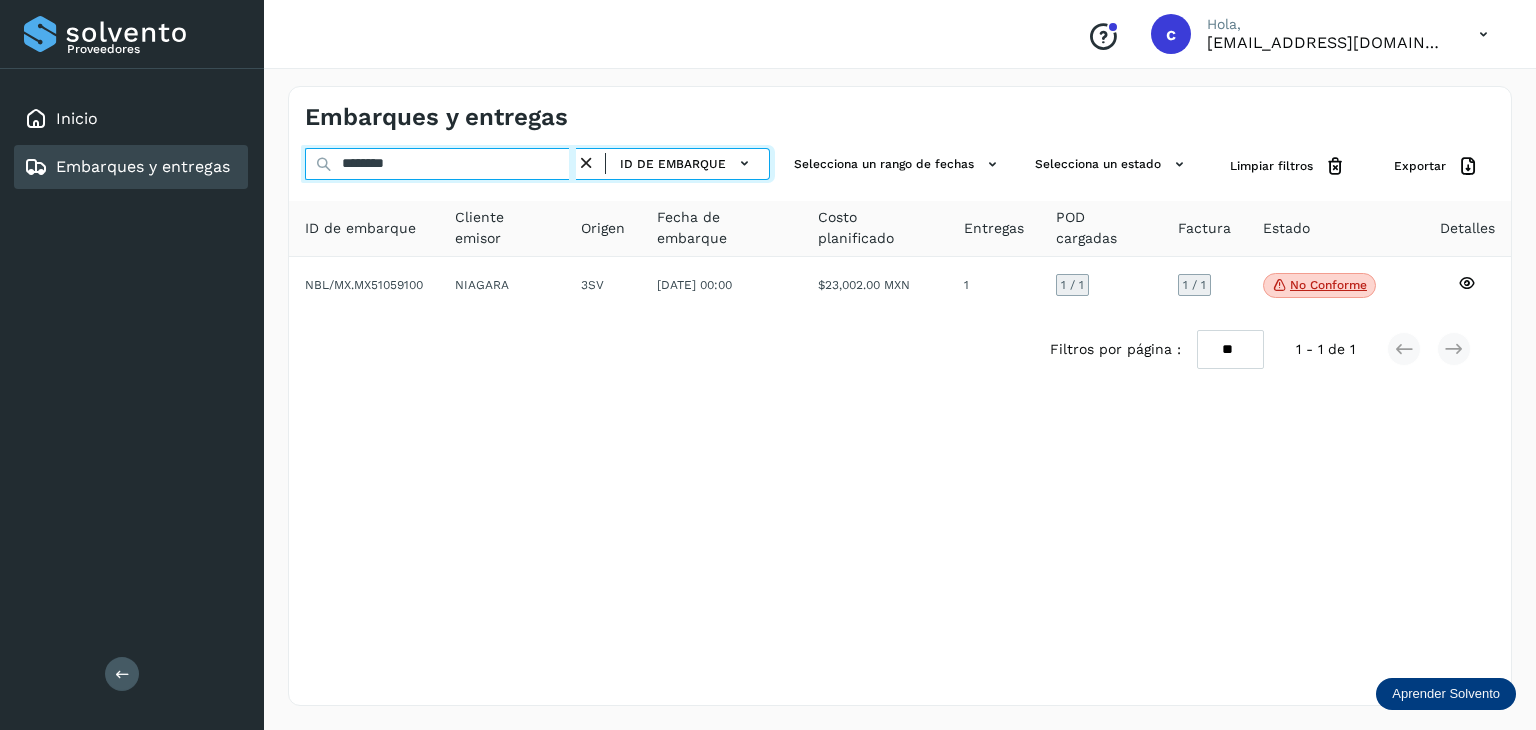 click on "Embarques y entregas ******** ID de embarque Selecciona un rango de fechas  Selecciona un estado Limpiar filtros Exportar ID de embarque Cliente emisor Origen Fecha de embarque Costo planificado Entregas POD cargadas Factura Estado Detalles NBL/MX.MX51059100 NIAGARA 3SV [DATE] 00:00  $23,002.00 MXN  1 1  / 1 1 / 1 No conforme
Verifica el estado de la factura o entregas asociadas a este embarque
Filtros por página : ** ** ** 1 - 1 de 1" at bounding box center (900, 396) 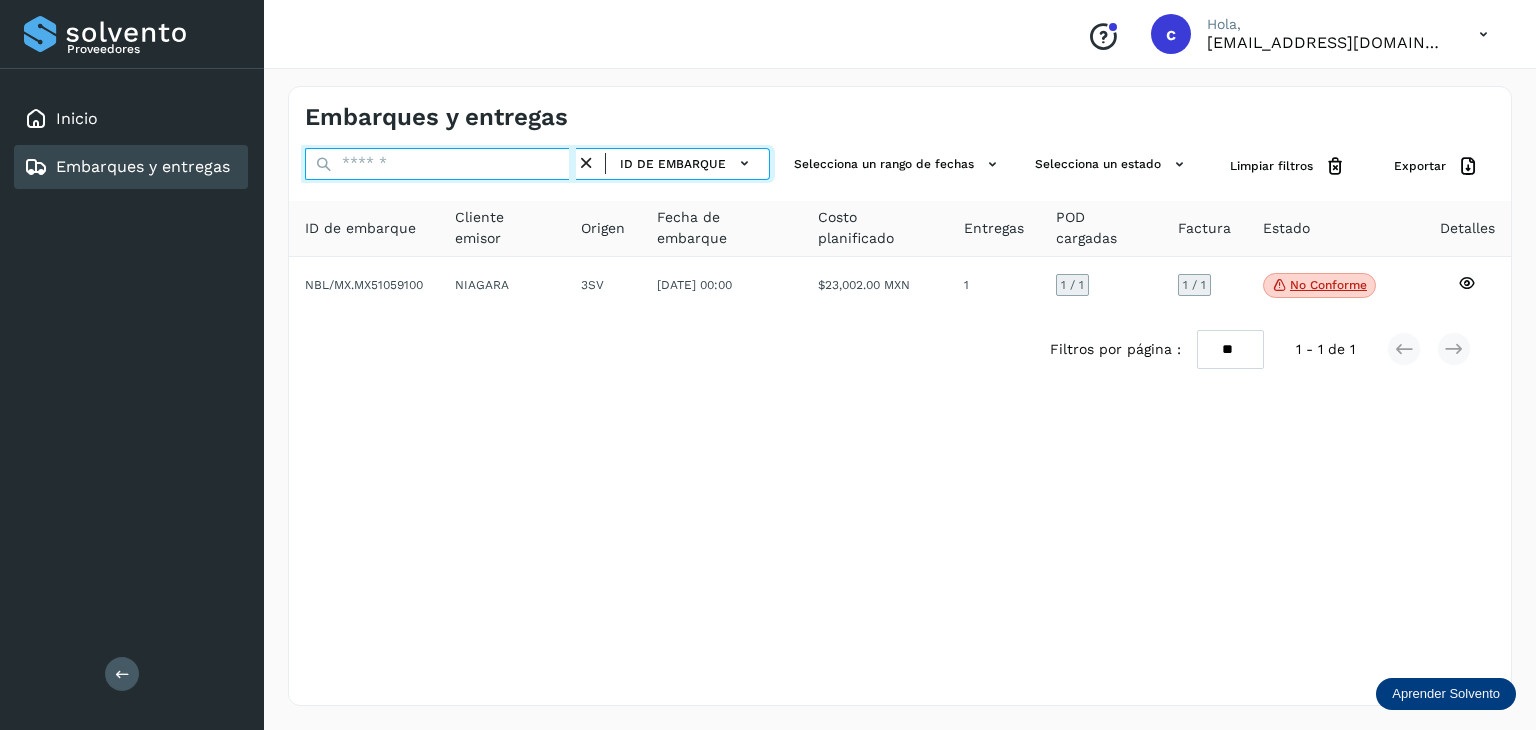 paste on "********" 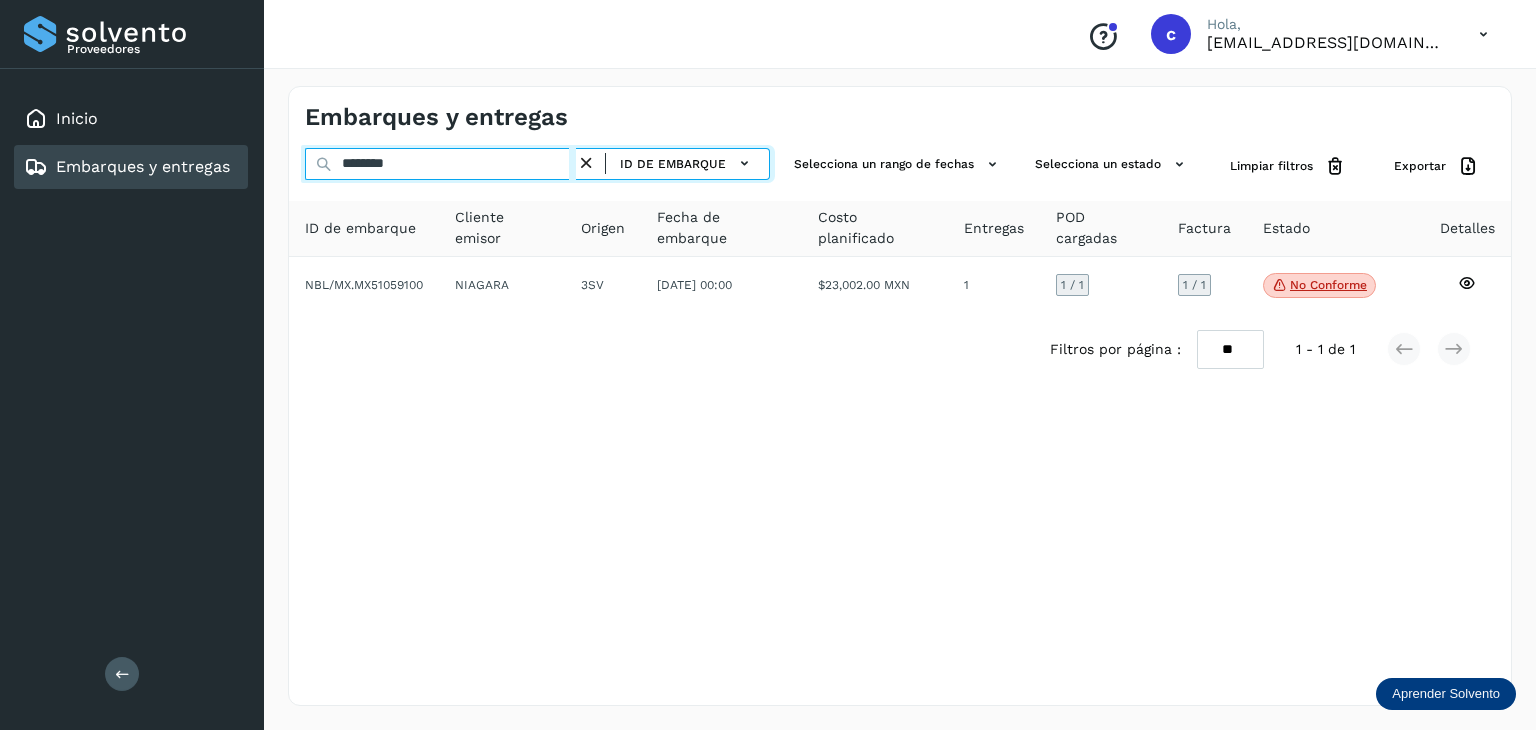 type on "********" 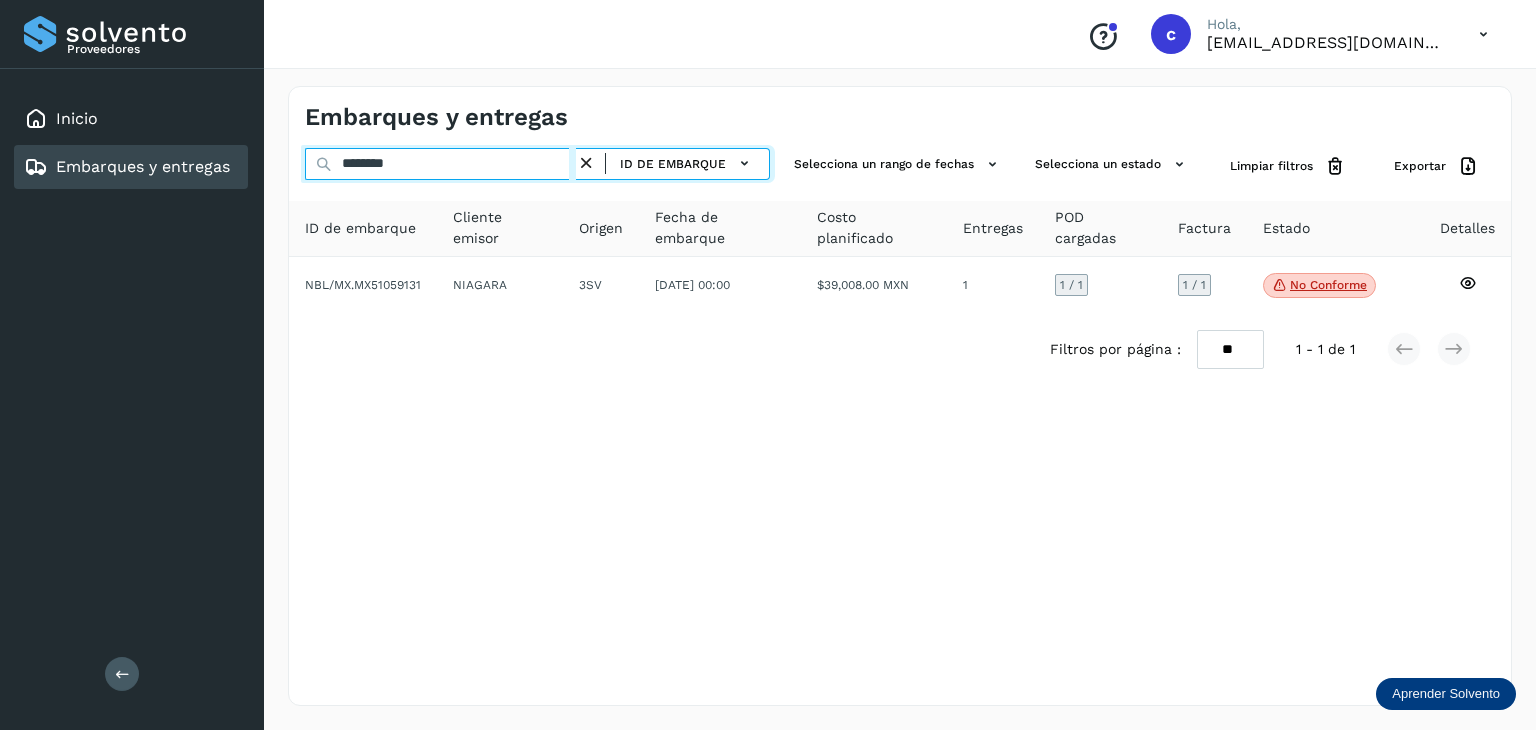 drag, startPoint x: 412, startPoint y: 156, endPoint x: 297, endPoint y: 157, distance: 115.00435 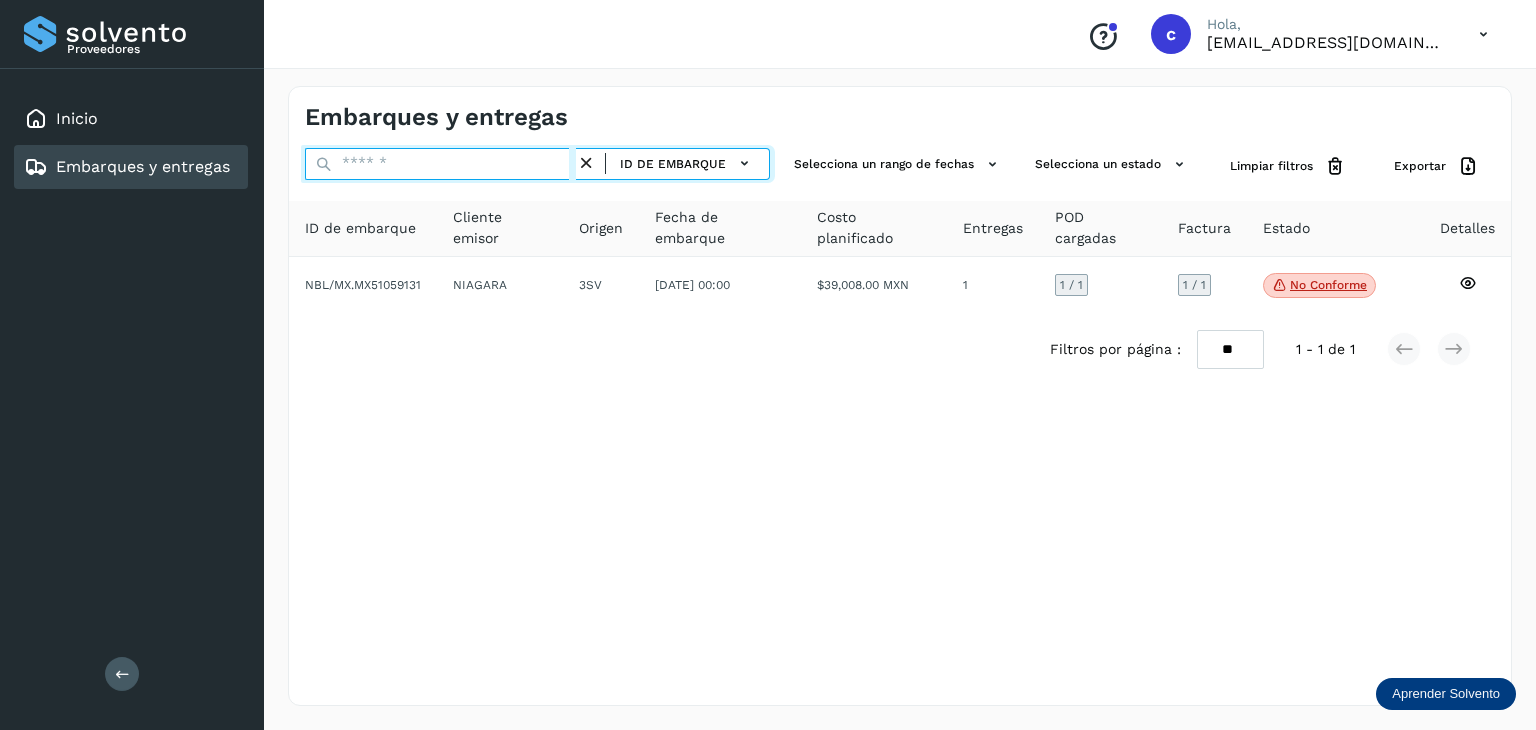 paste on "********" 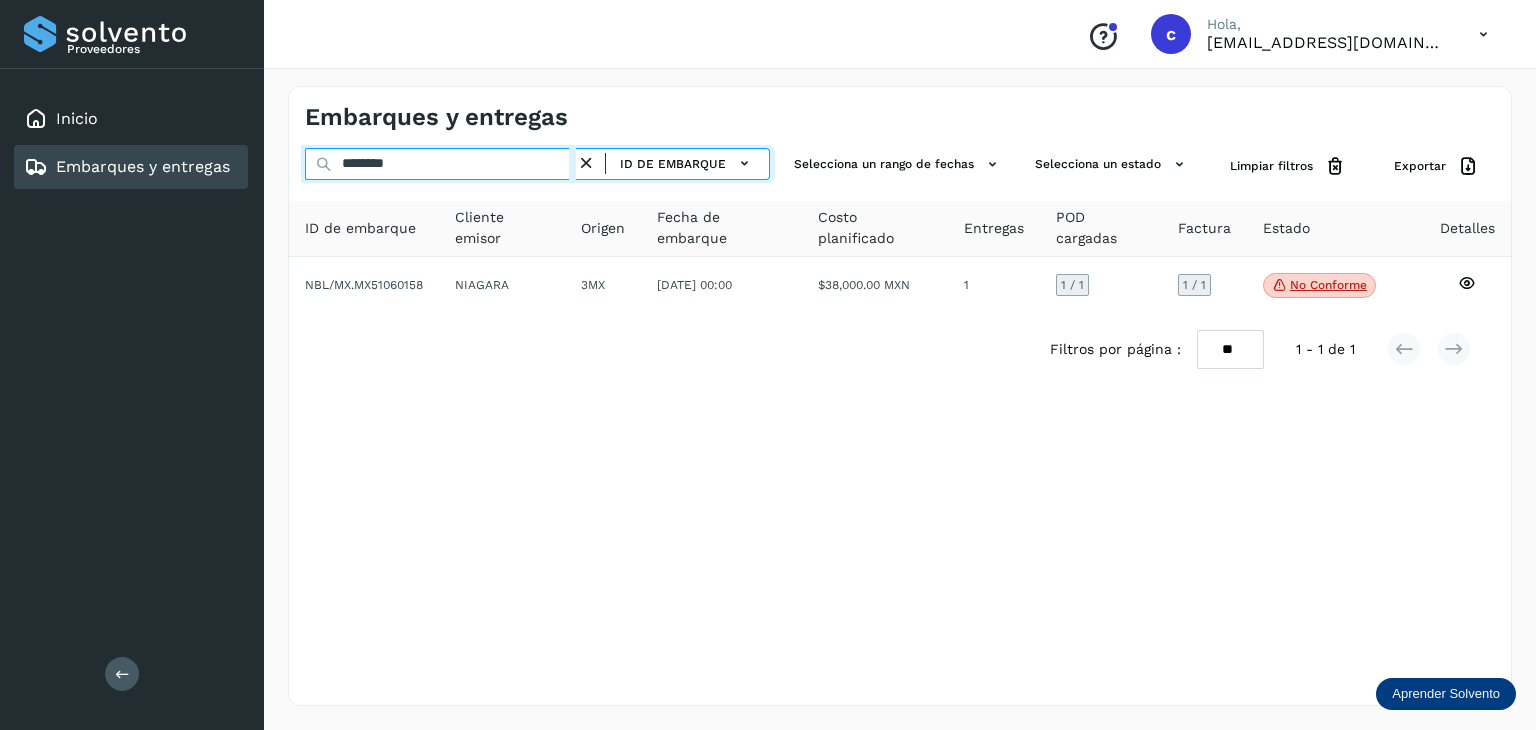 type on "********" 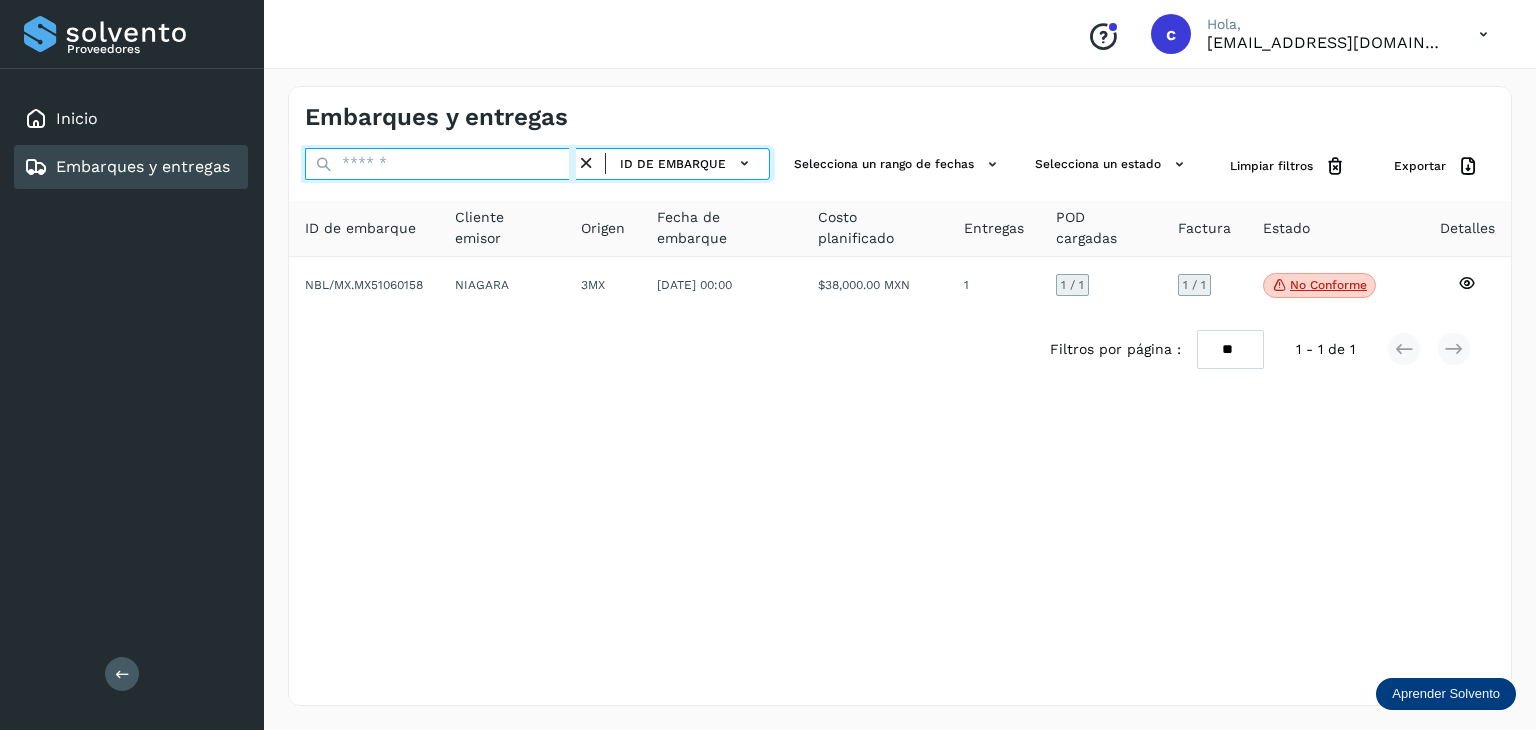 paste on "********" 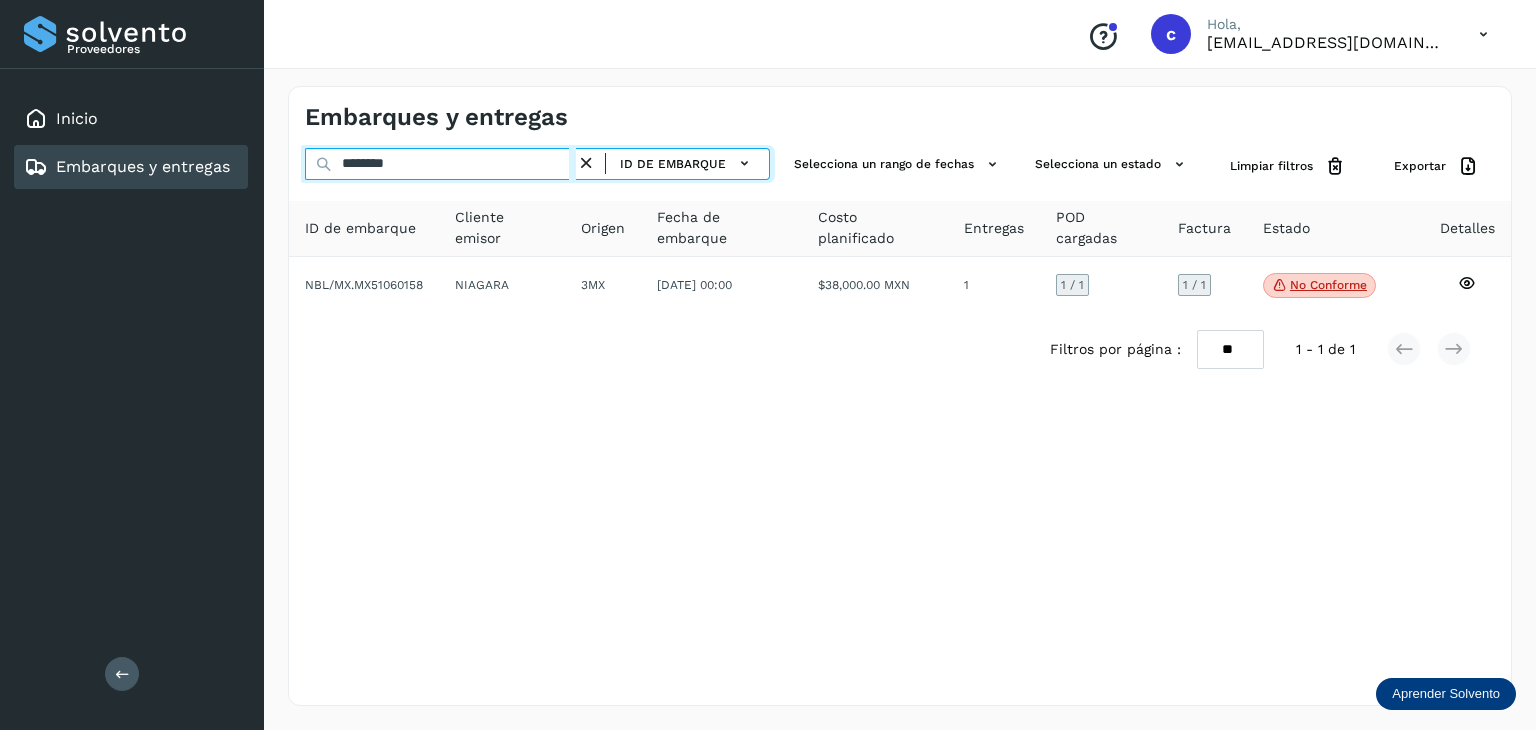 type on "********" 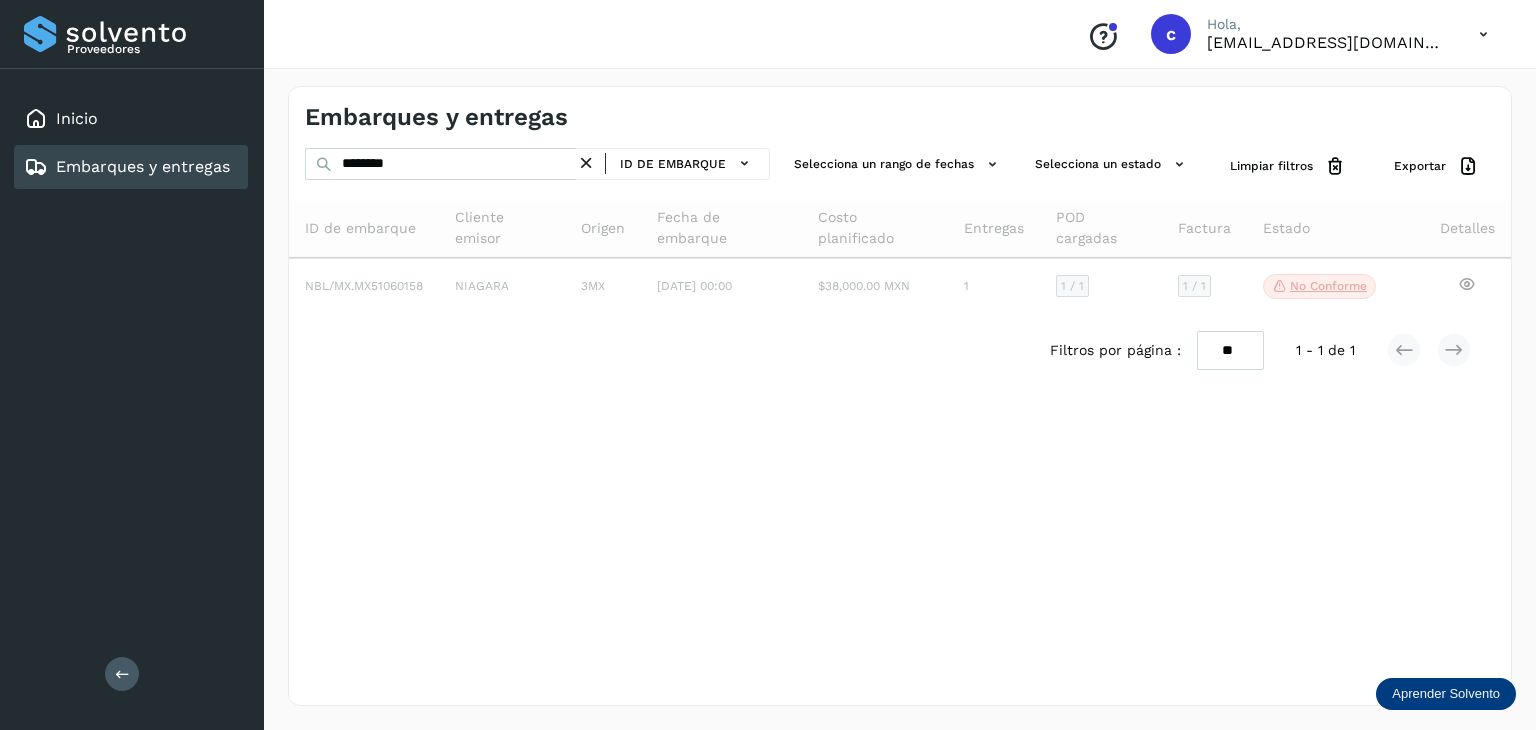drag, startPoint x: 809, startPoint y: 440, endPoint x: 784, endPoint y: 424, distance: 29.681644 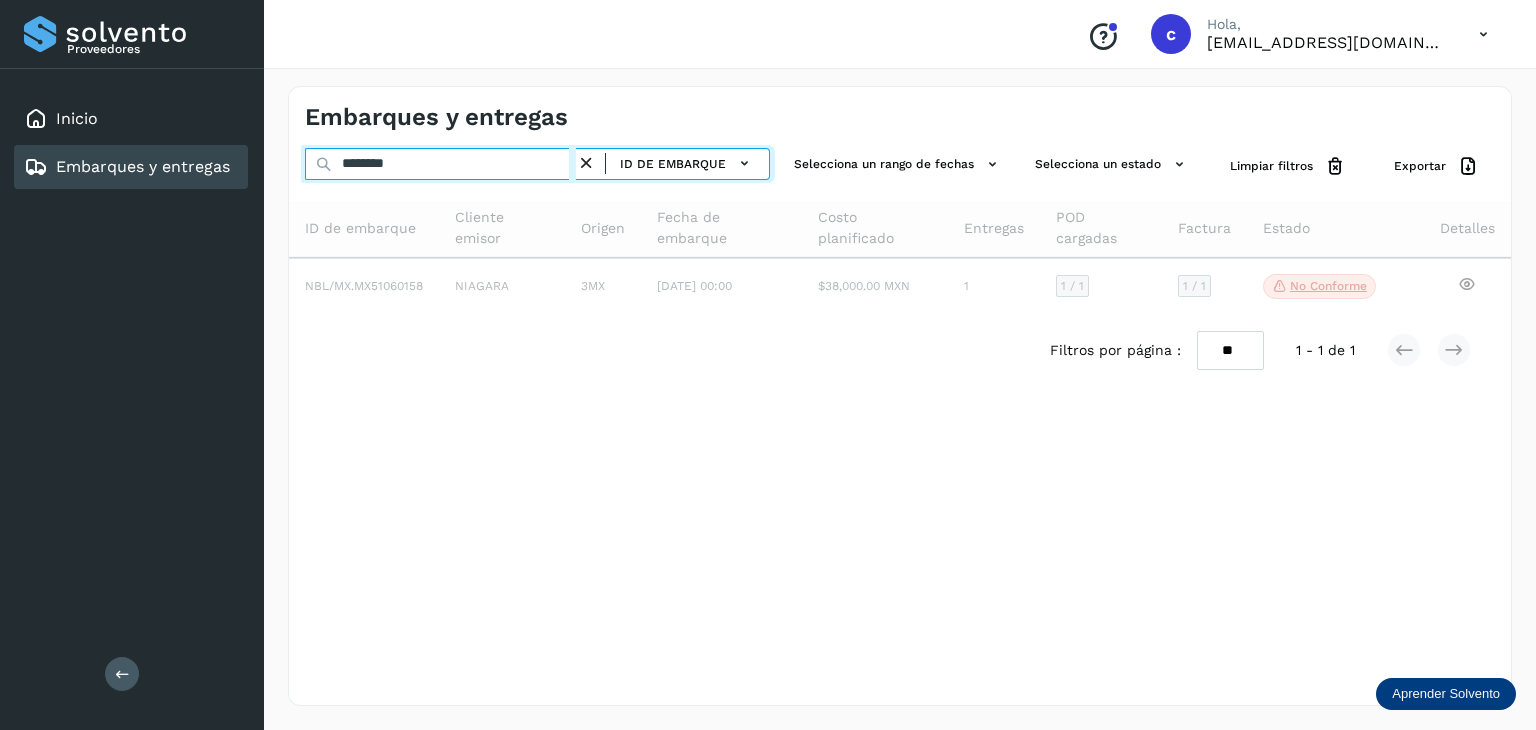 drag, startPoint x: 413, startPoint y: 166, endPoint x: 304, endPoint y: 153, distance: 109.77249 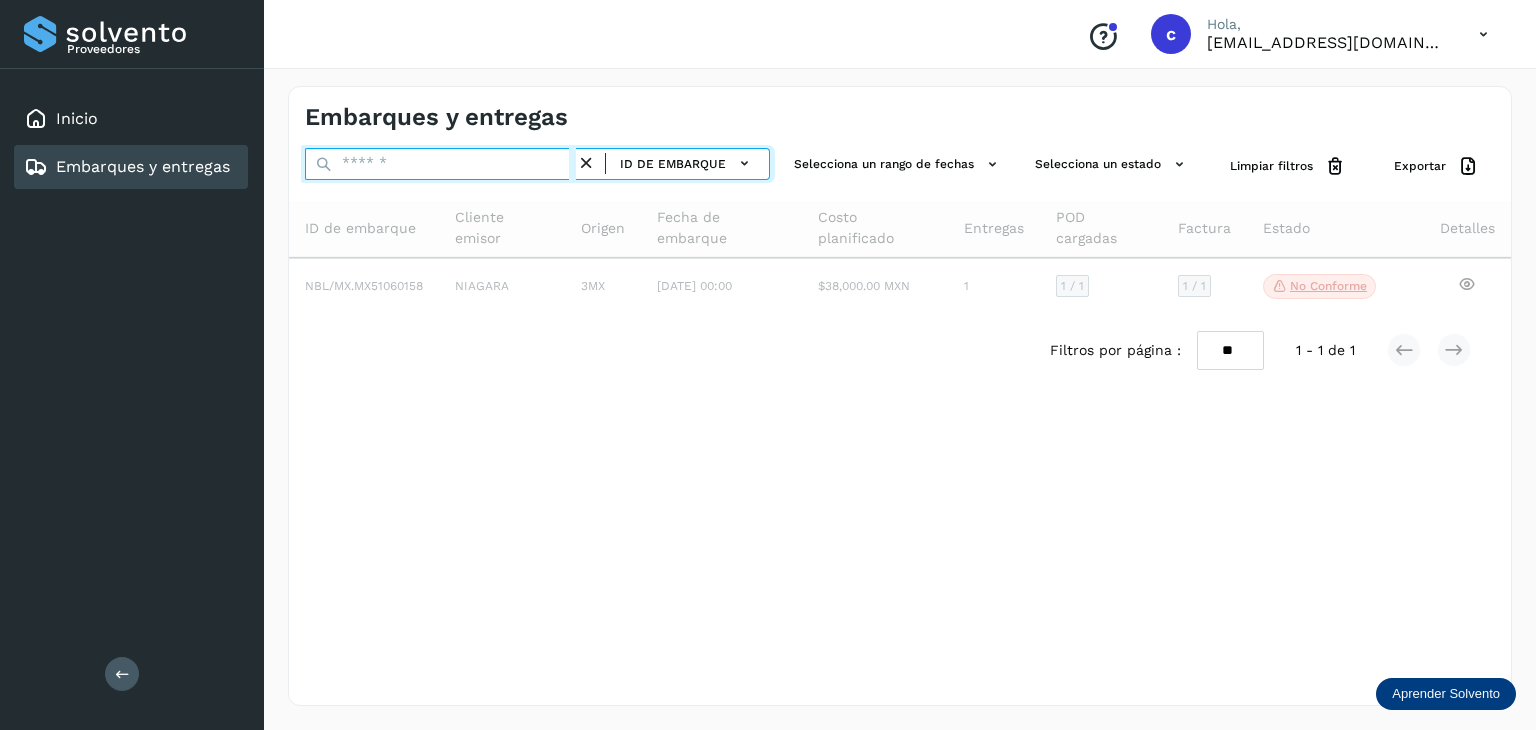 paste on "********" 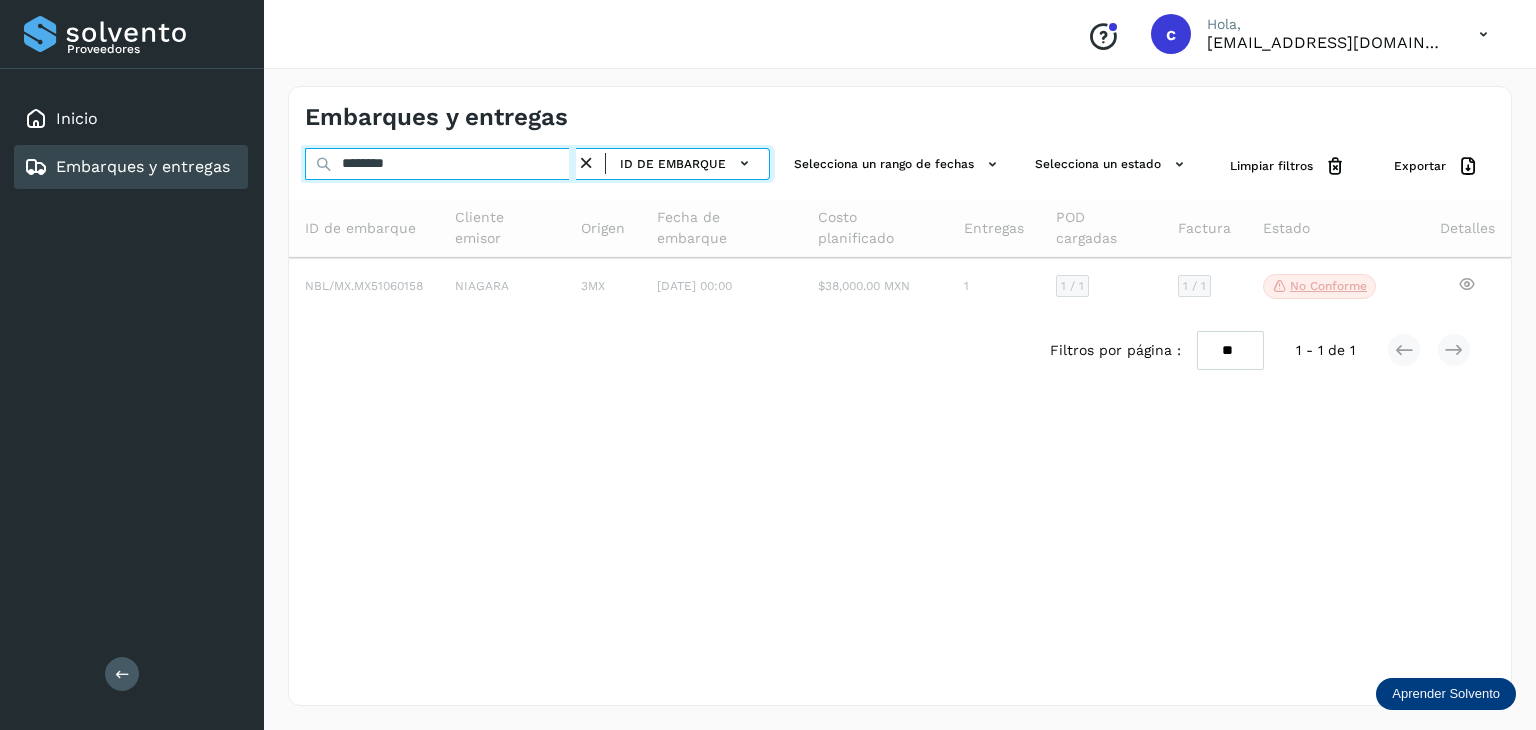 type on "********" 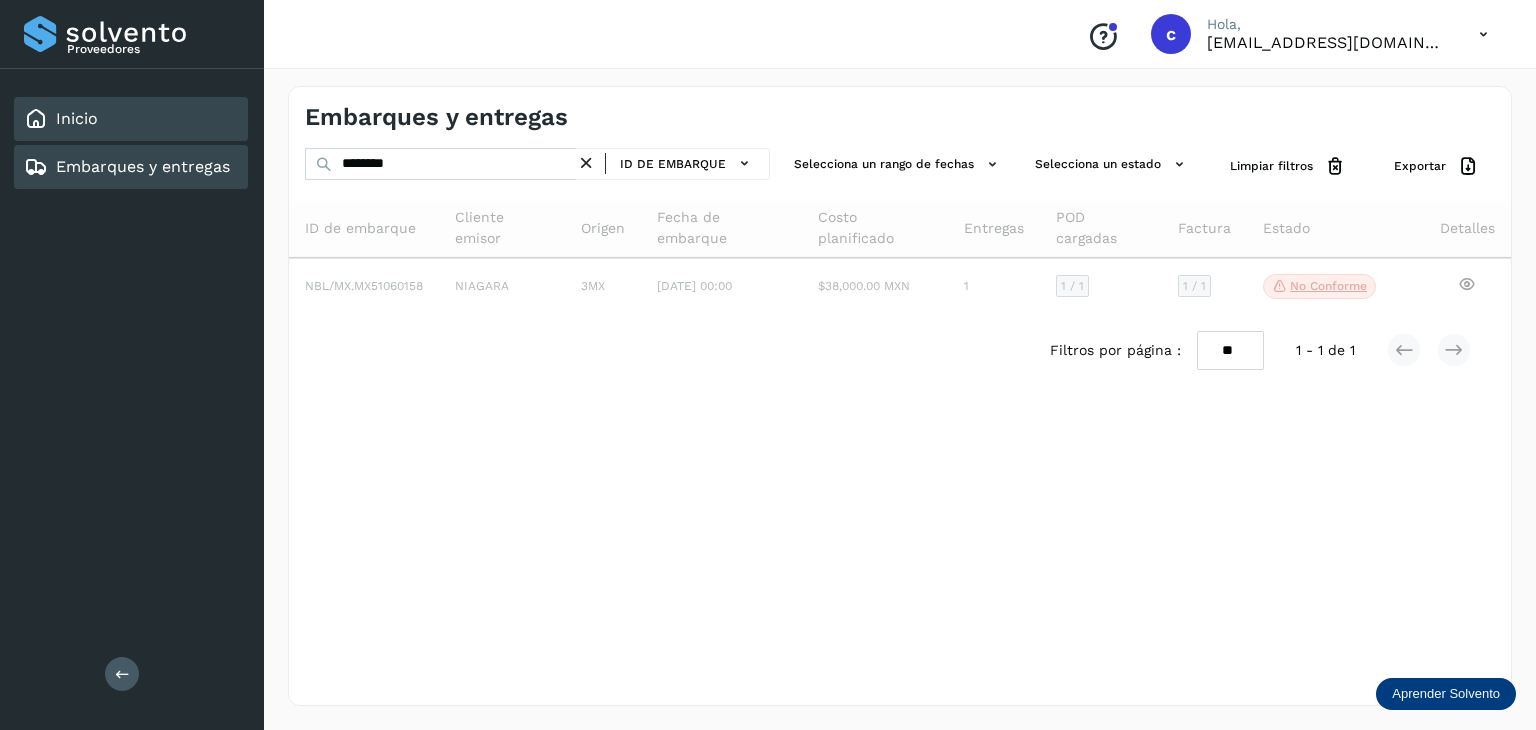 click on "Inicio" 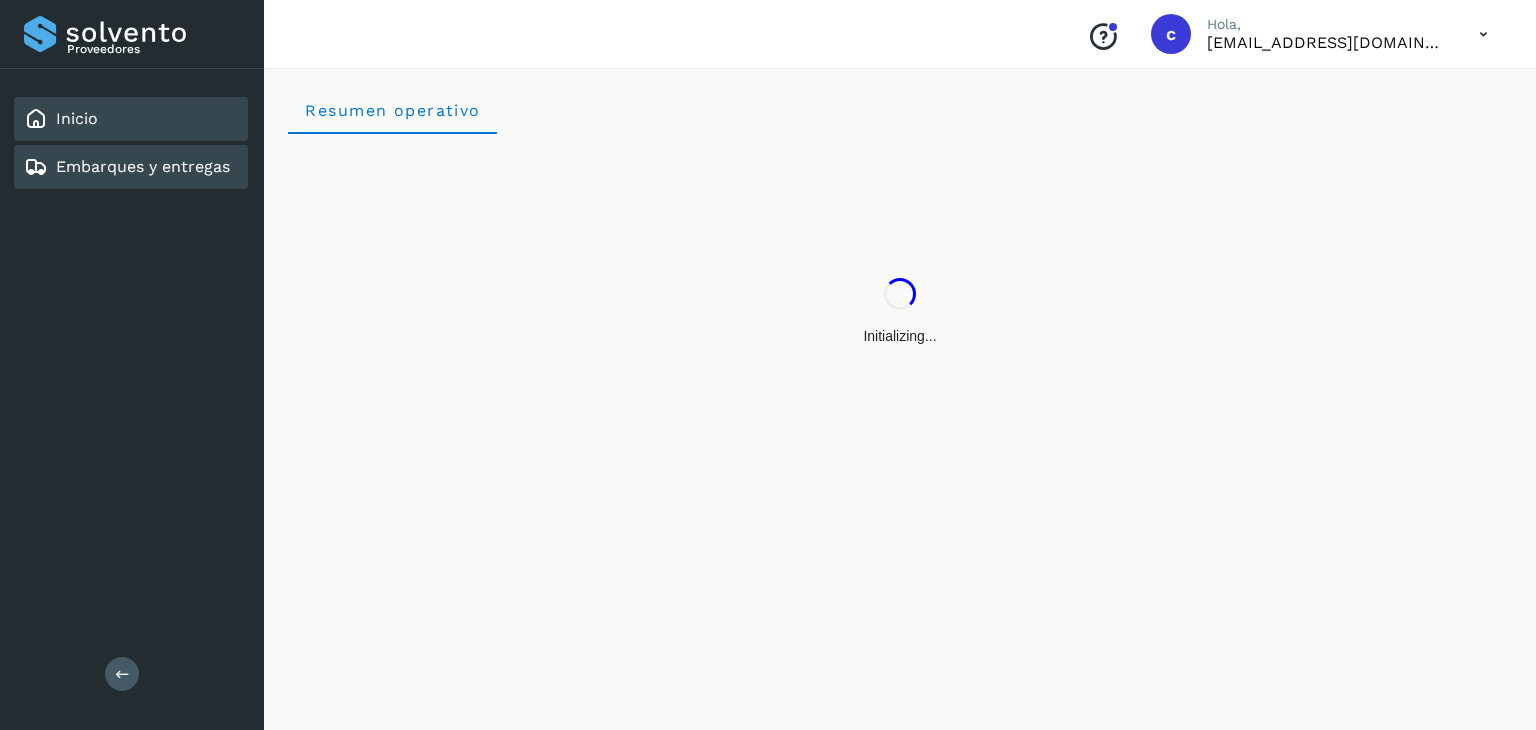 click on "Embarques y entregas" at bounding box center (143, 166) 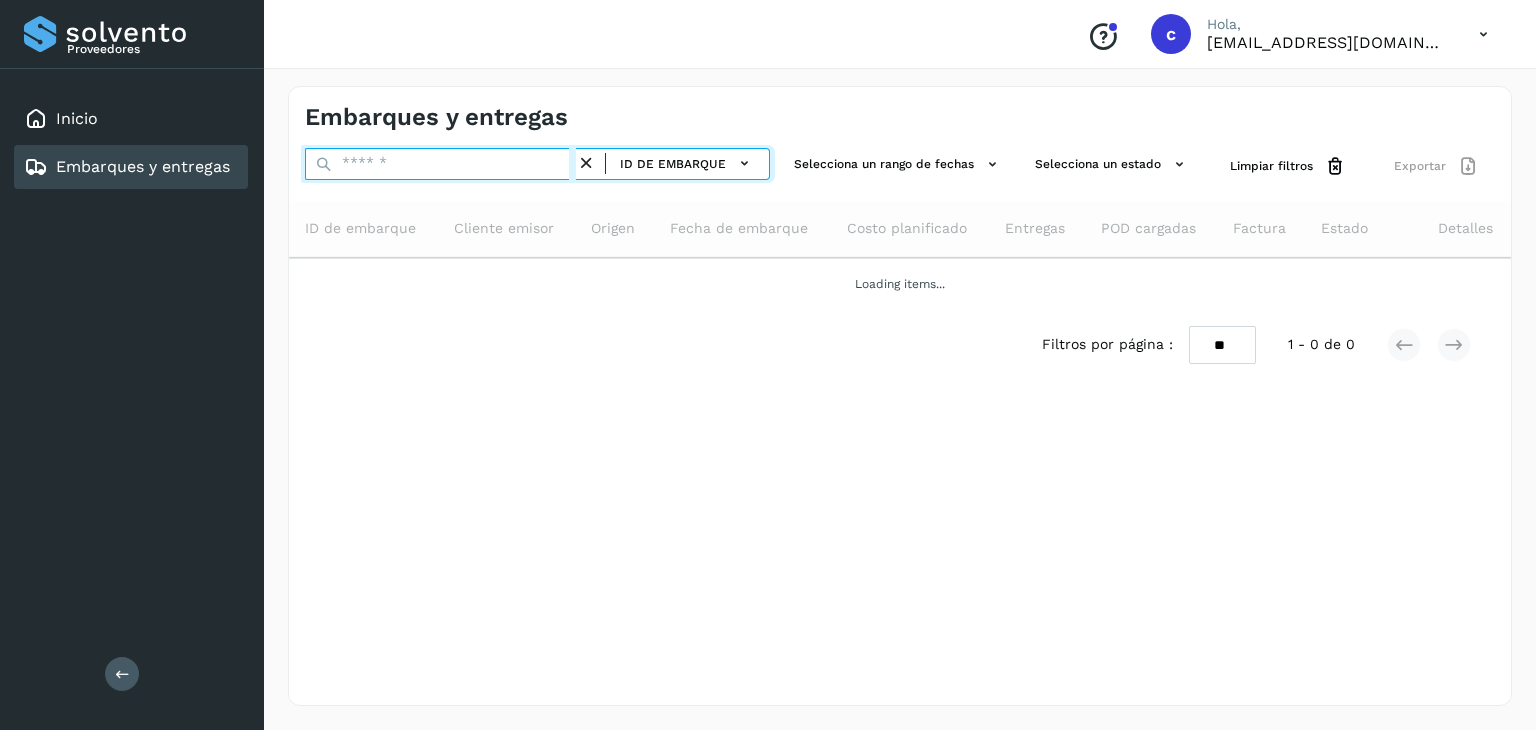drag, startPoint x: 424, startPoint y: 162, endPoint x: 348, endPoint y: 161, distance: 76.00658 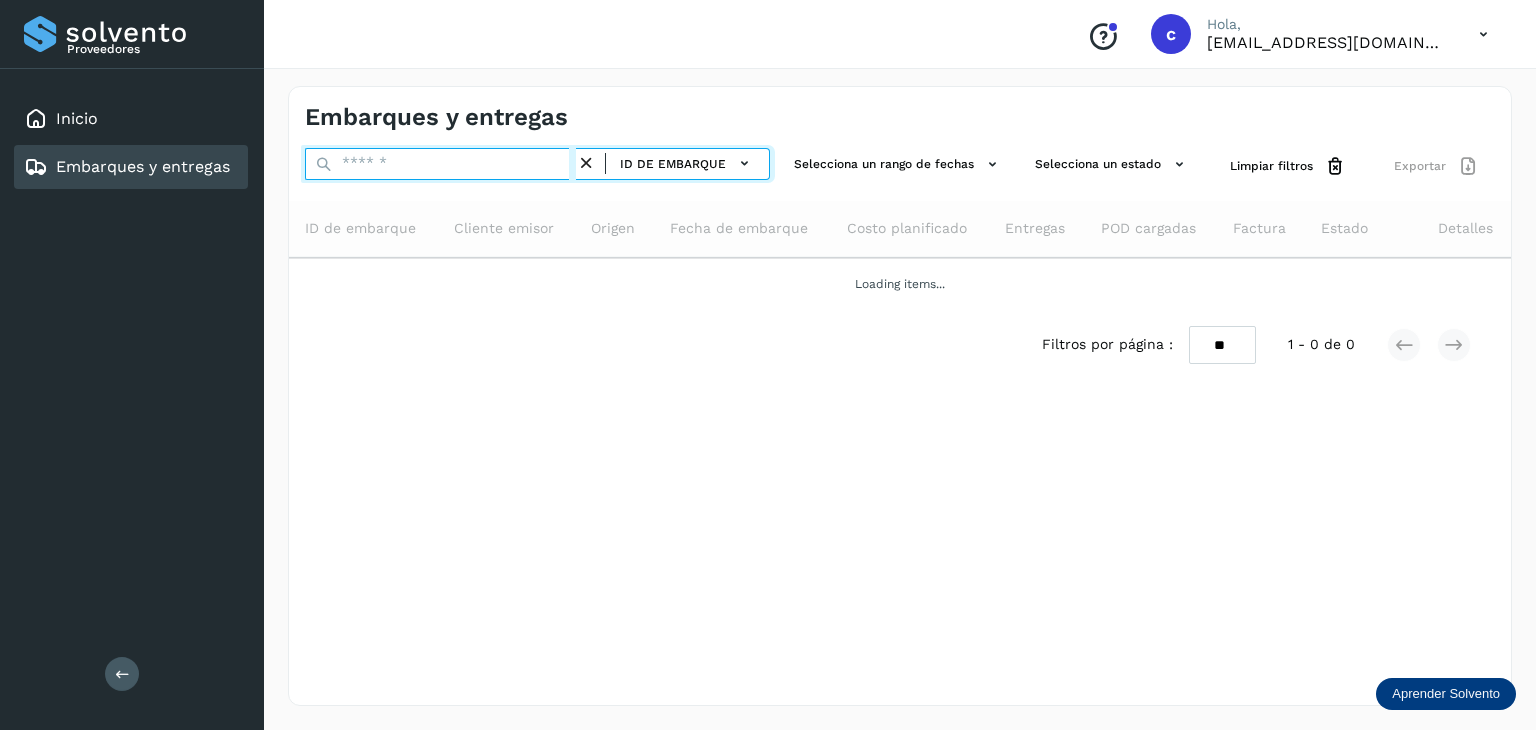 paste on "********" 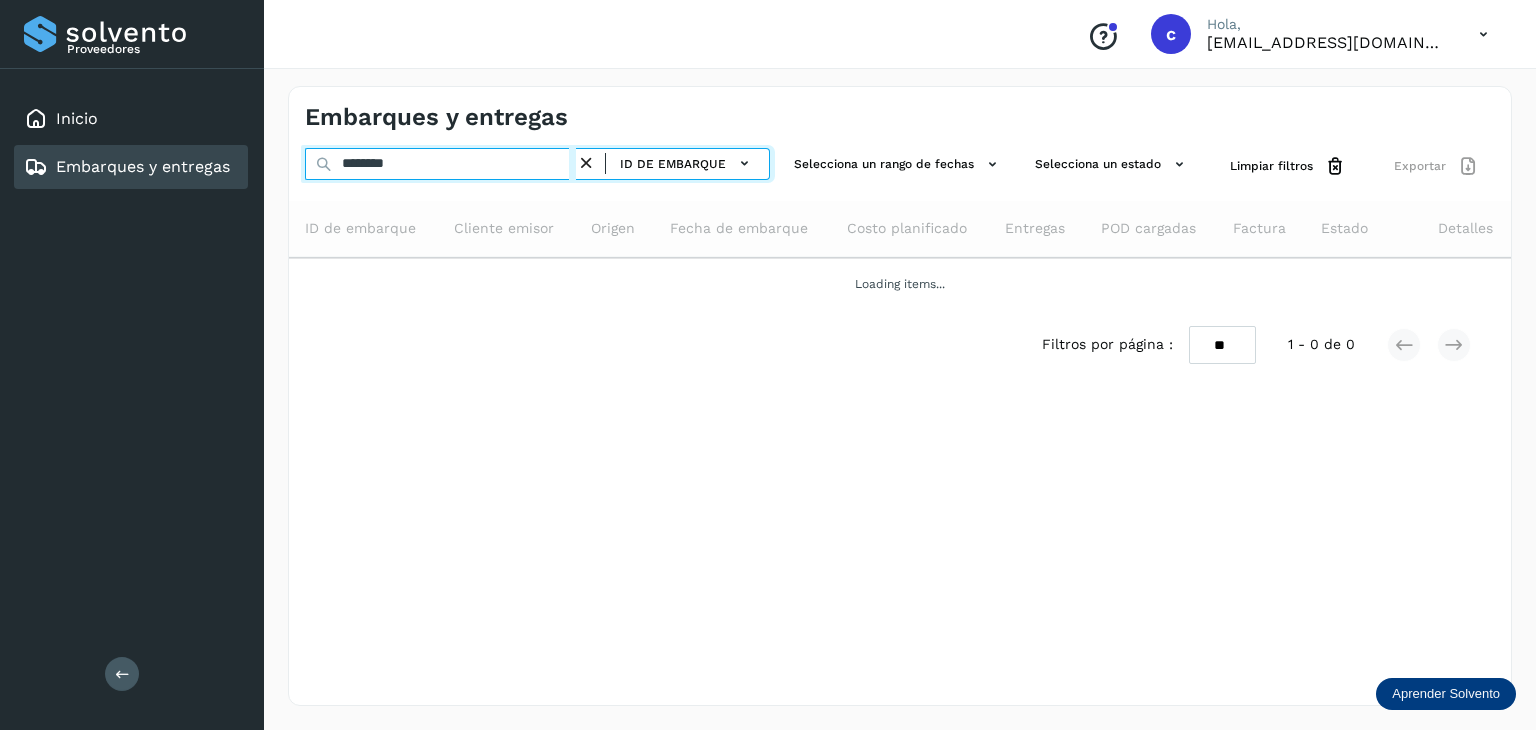 type on "********" 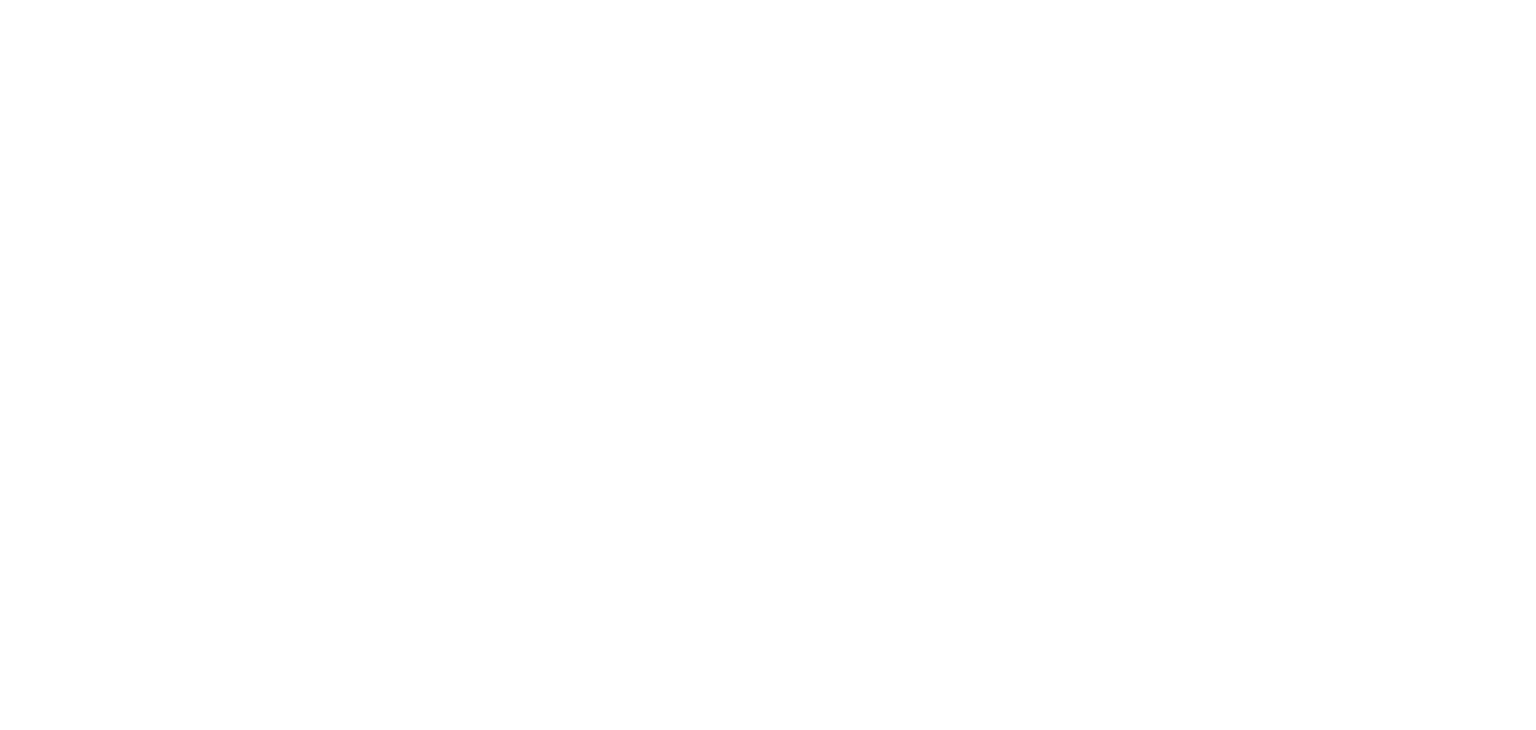 scroll, scrollTop: 0, scrollLeft: 0, axis: both 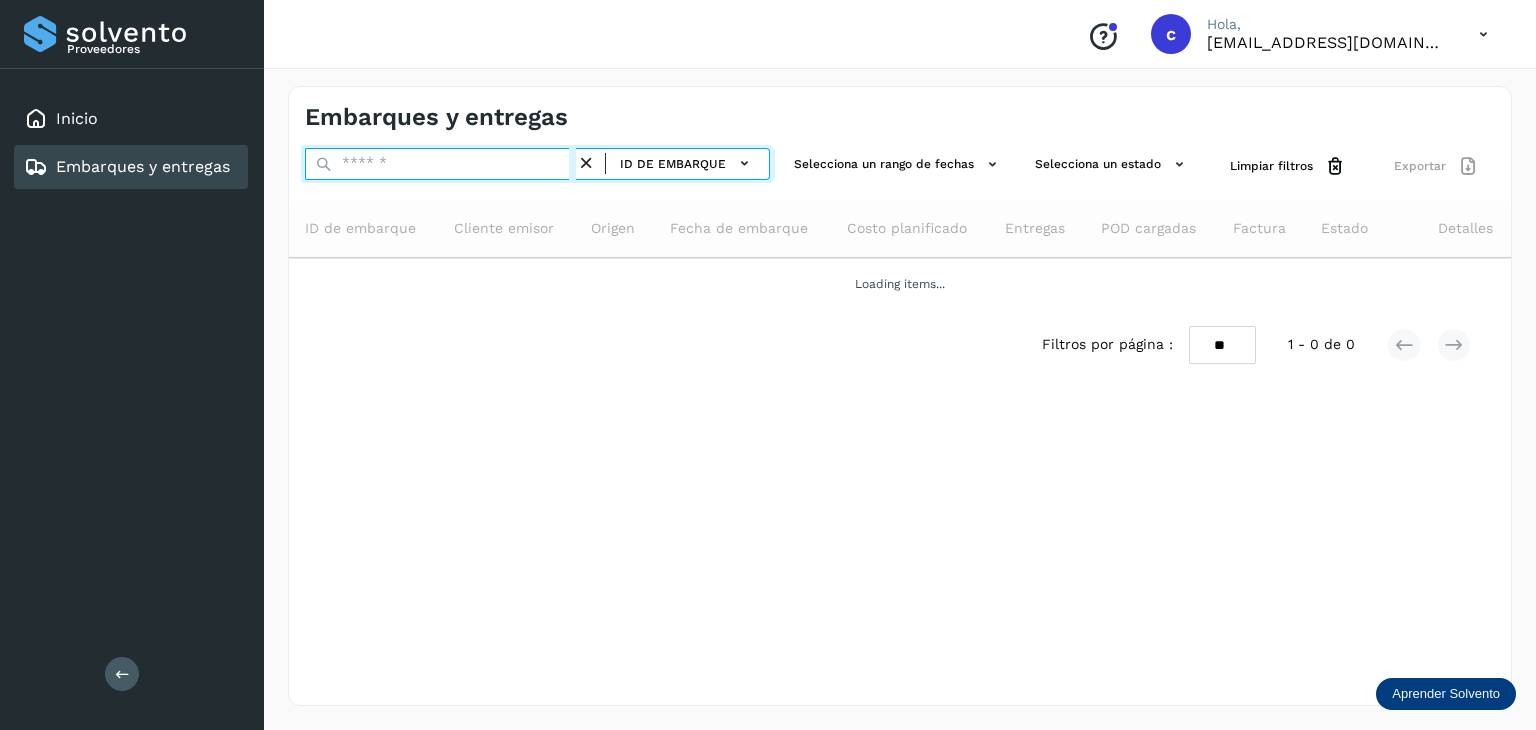click at bounding box center [440, 164] 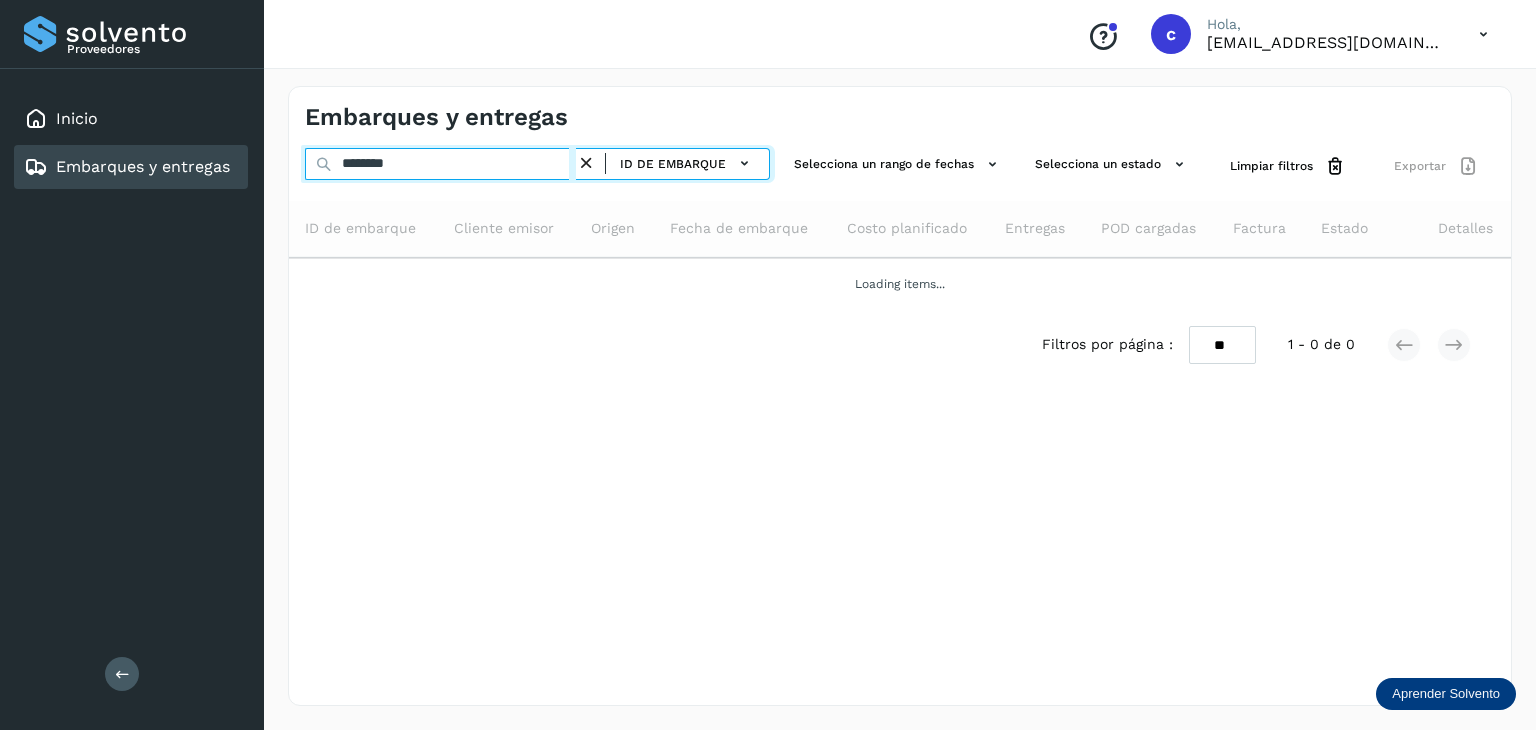 type on "********" 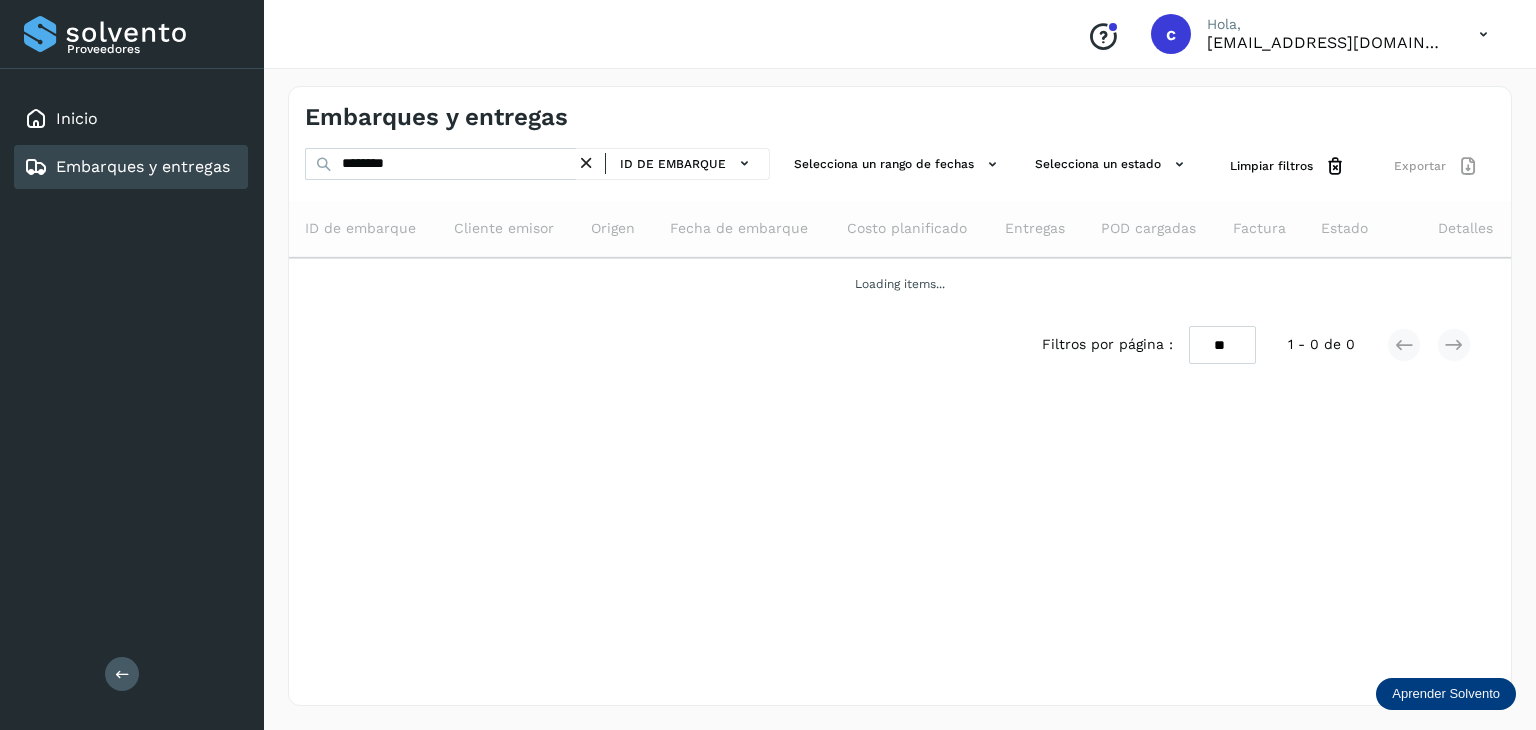 click on "Embarques y entregas ******** ID de embarque Selecciona un rango de fechas  Selecciona un estado Limpiar filtros Exportar ID de embarque Cliente emisor Origen Fecha de embarque Costo planificado Entregas POD cargadas Factura Estado Detalles Loading items... Filtros por página : ** ** ** 1 - 0 de 0" at bounding box center (900, 396) 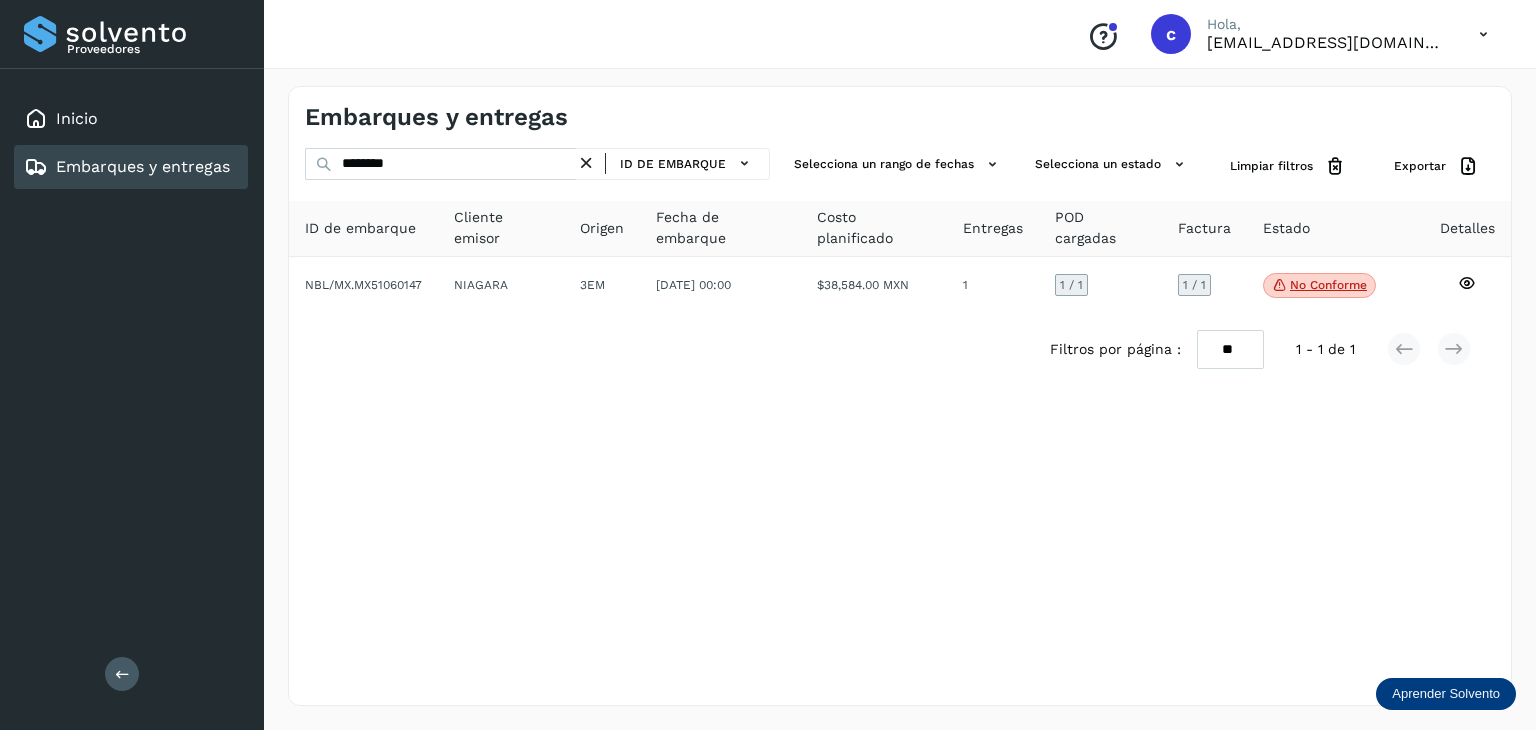 click on "Embarques y entregas ******** ID de embarque Selecciona un rango de fechas  Selecciona un estado Limpiar filtros Exportar ID de embarque Cliente emisor Origen Fecha de embarque Costo planificado Entregas POD cargadas Factura Estado Detalles NBL/MX.MX51060147 NIAGARA 3EM 21/jun/2025 00:00  $38,584.00 MXN  1 1  / 1 1 / 1 No conforme
Verifica el estado de la factura o entregas asociadas a este embarque
Filtros por página : ** ** ** 1 - 1 de 1" at bounding box center (900, 396) 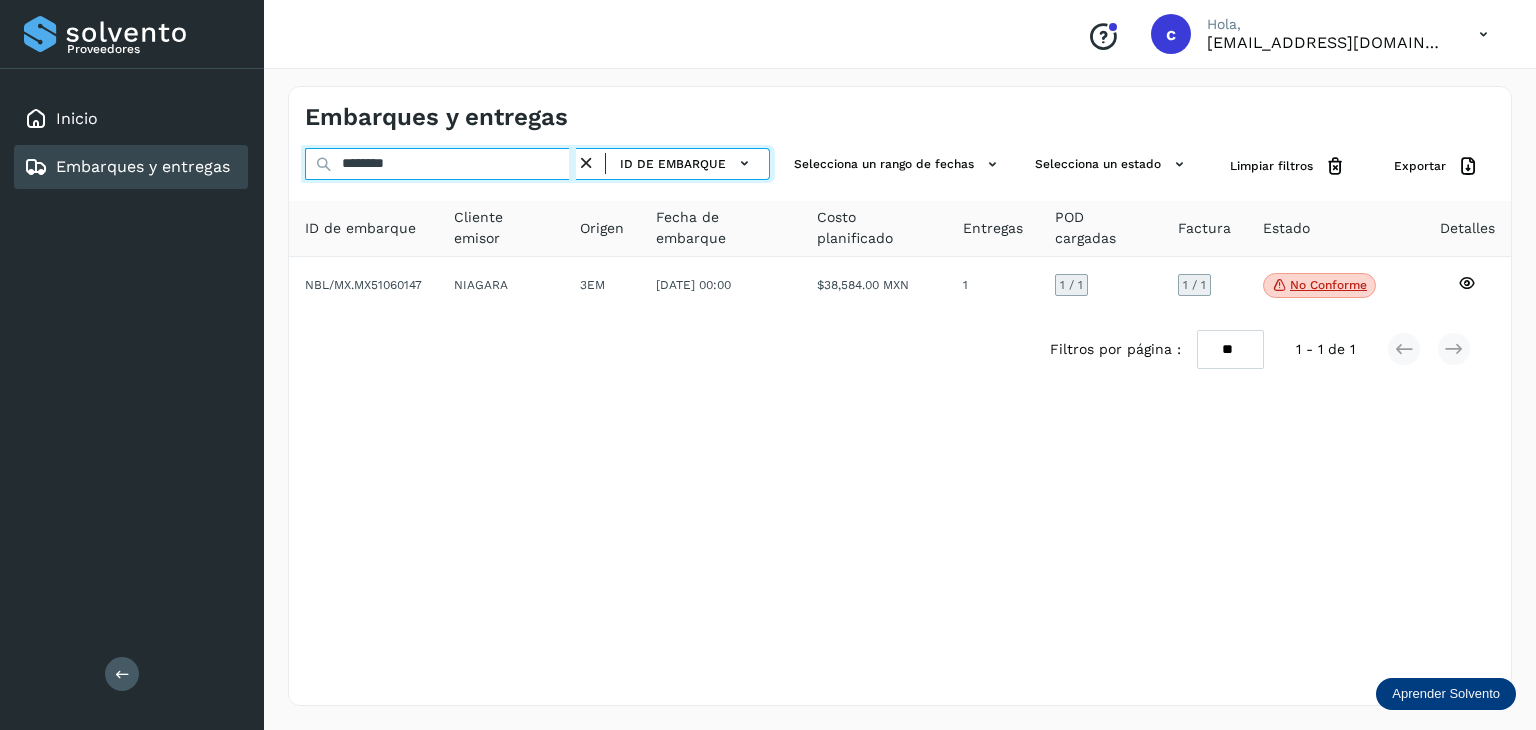 drag, startPoint x: 421, startPoint y: 171, endPoint x: 335, endPoint y: 161, distance: 86.579445 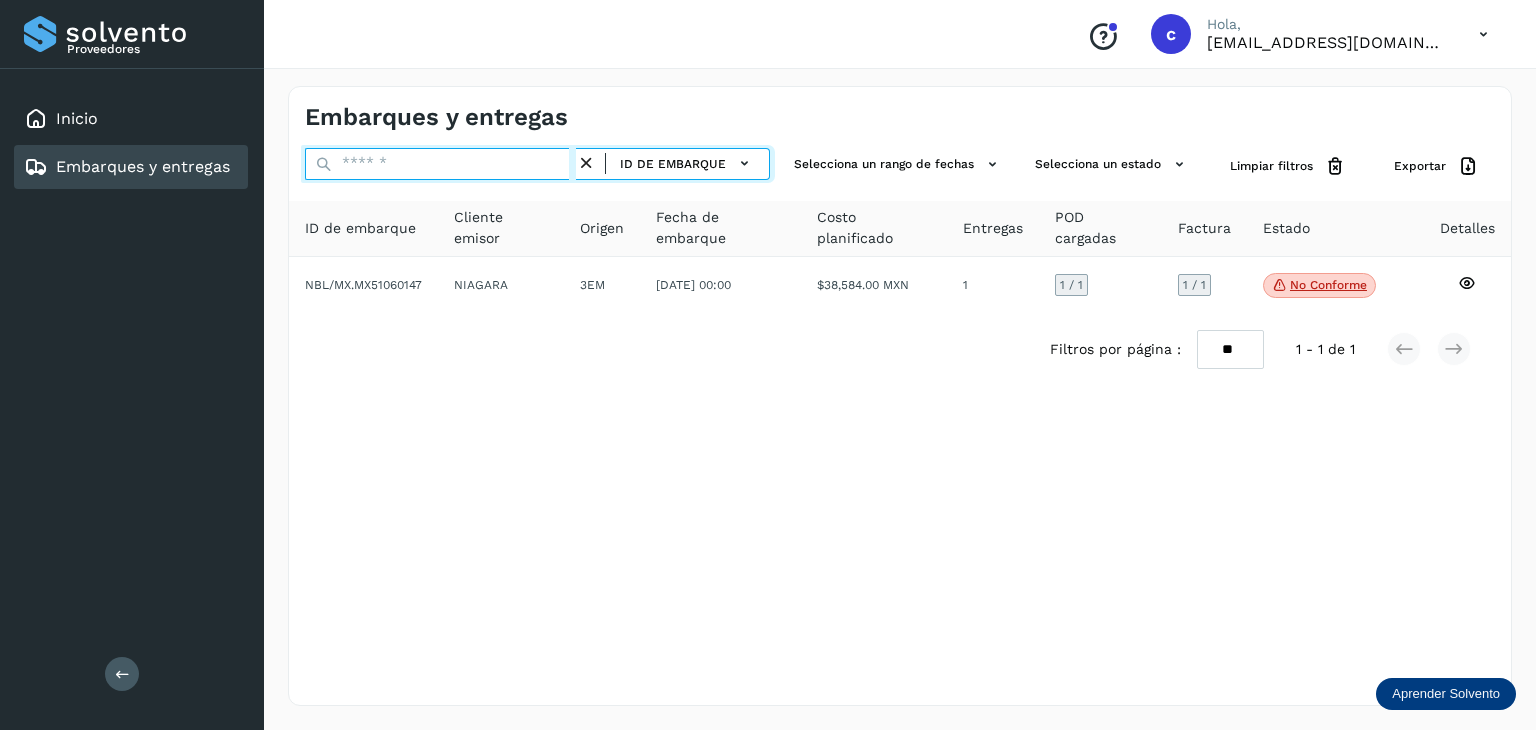paste on "********" 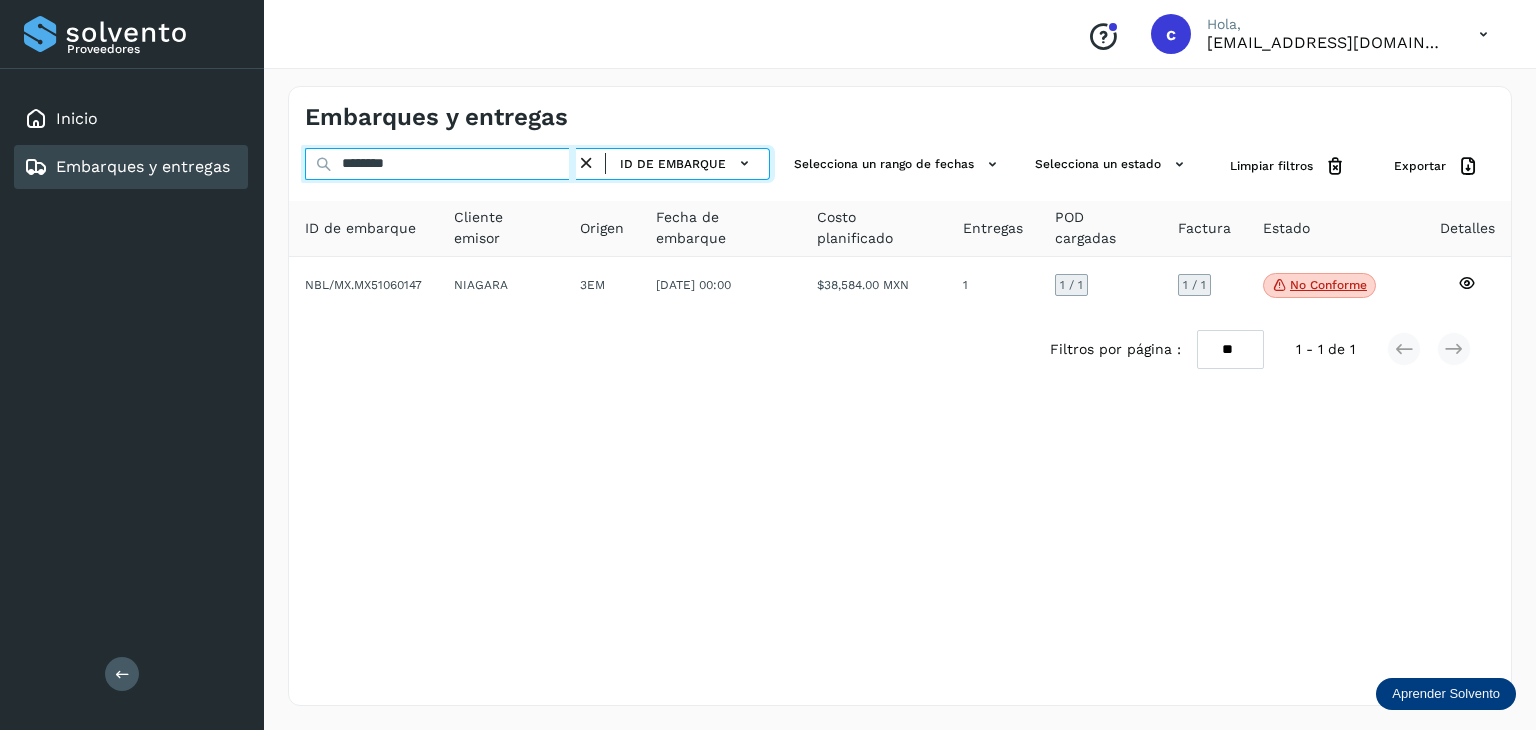 type on "********" 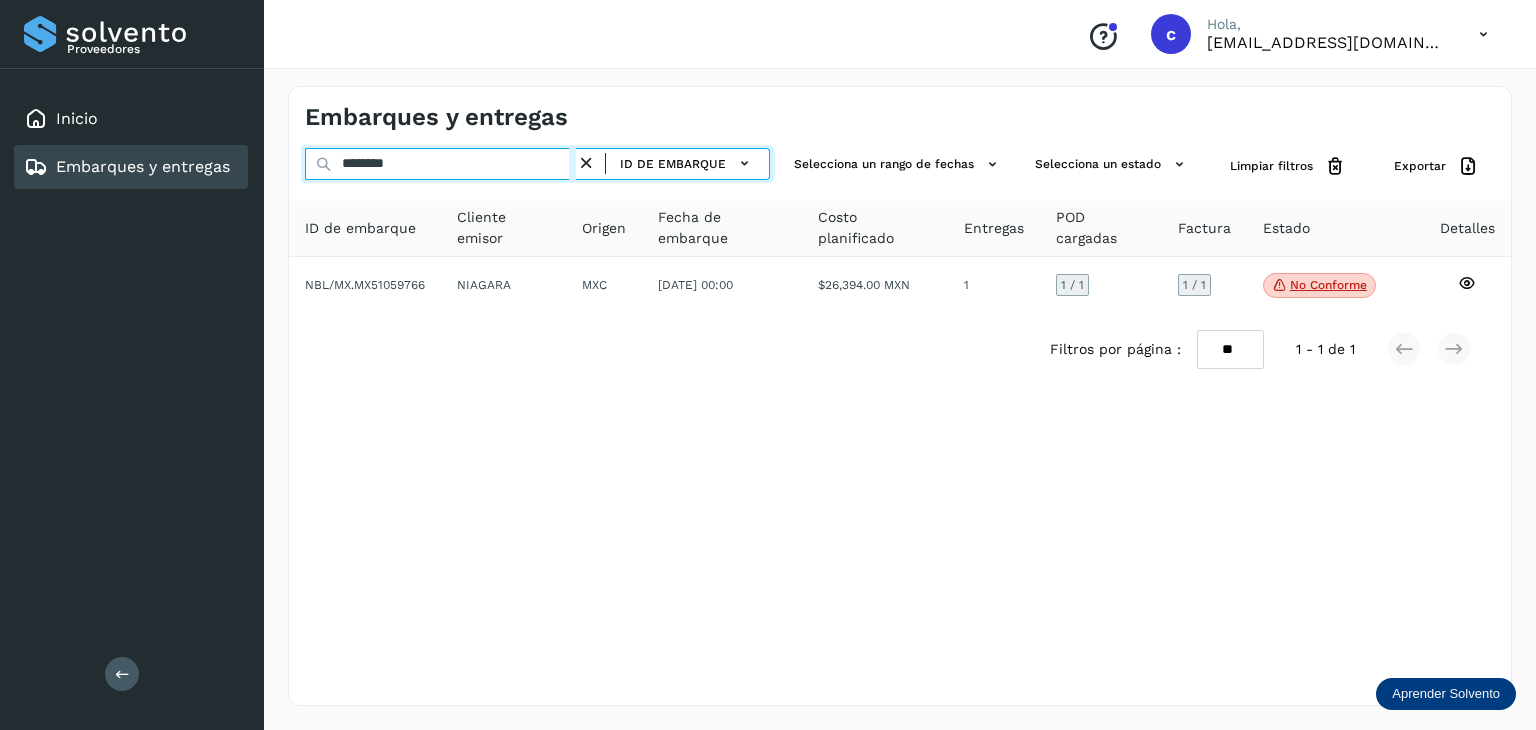 drag, startPoint x: 394, startPoint y: 169, endPoint x: 263, endPoint y: 166, distance: 131.03435 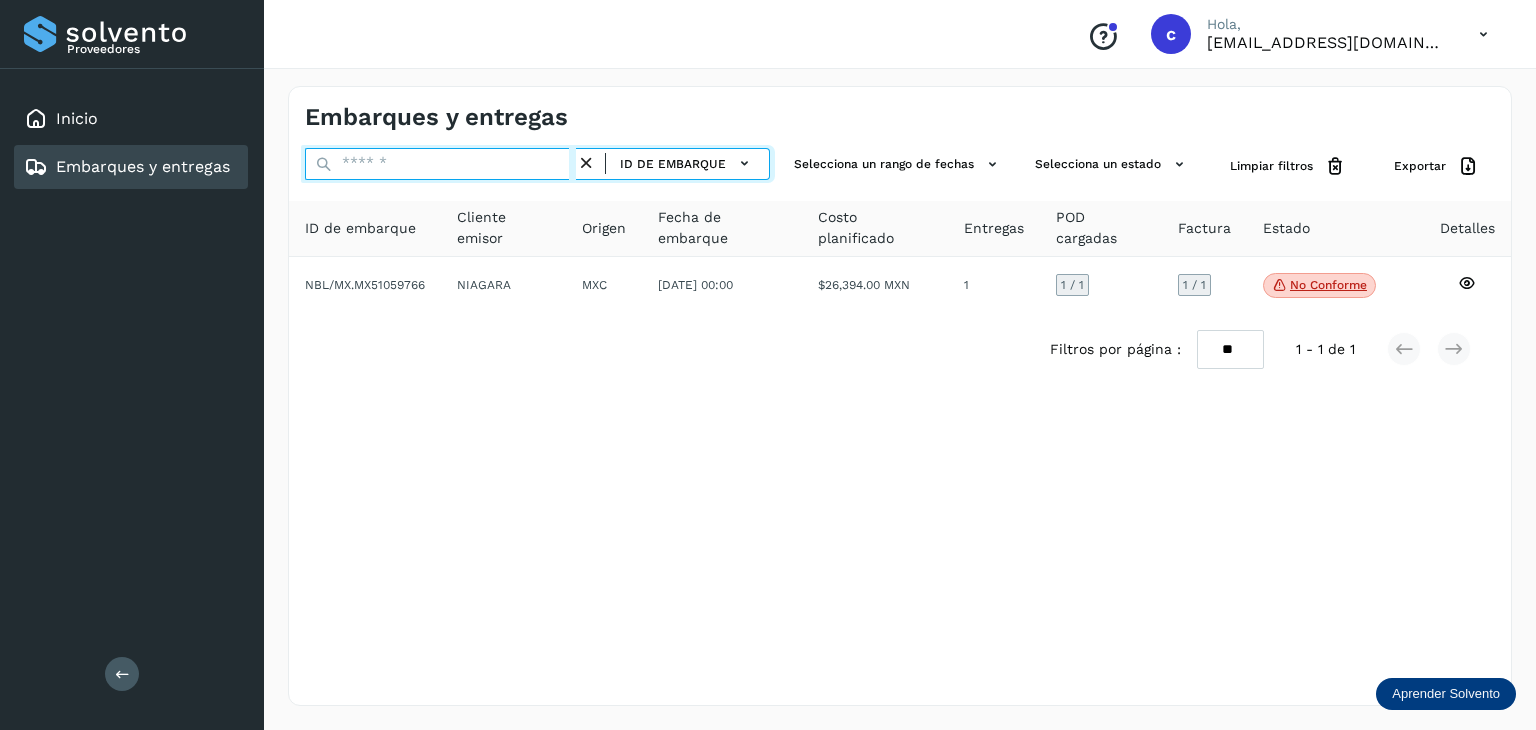 paste on "********" 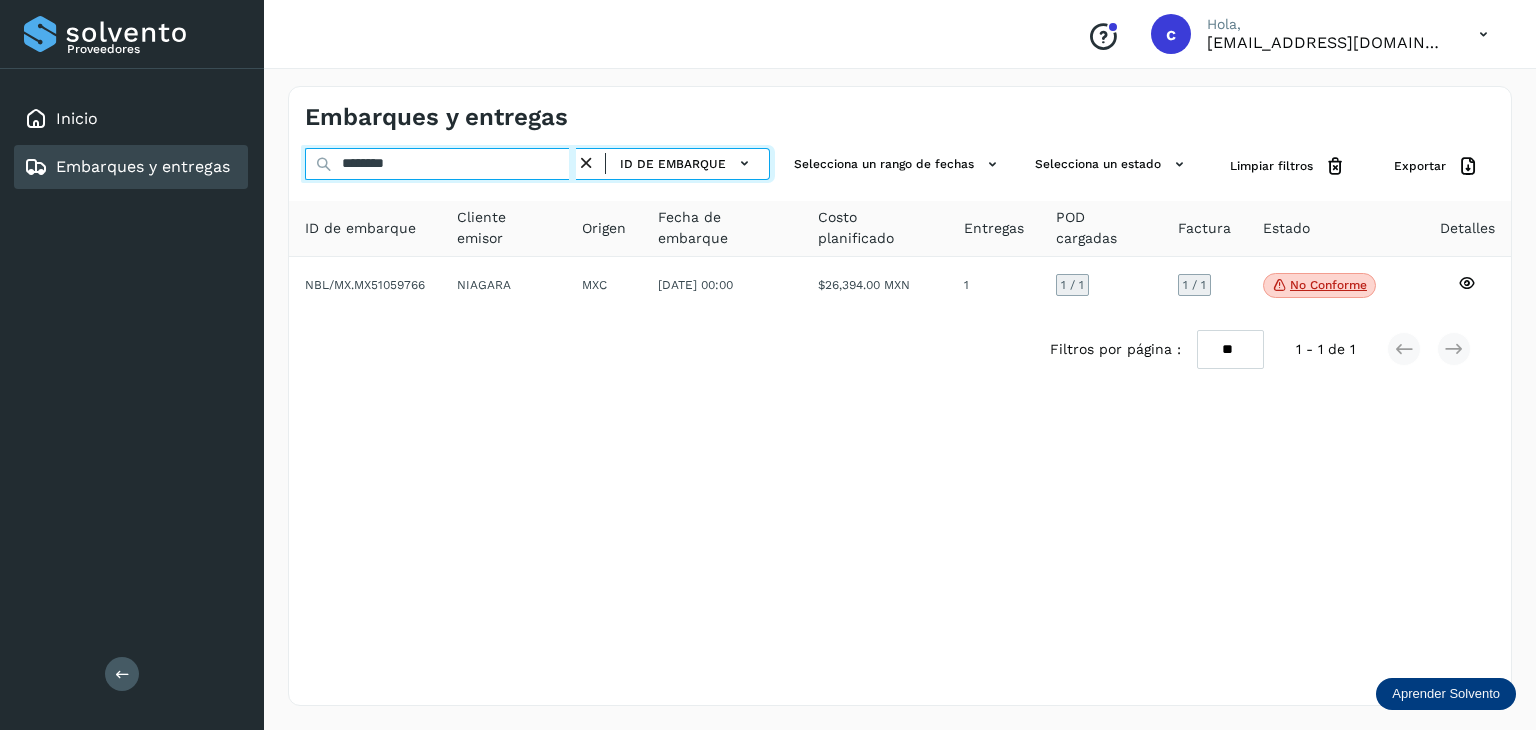 type on "********" 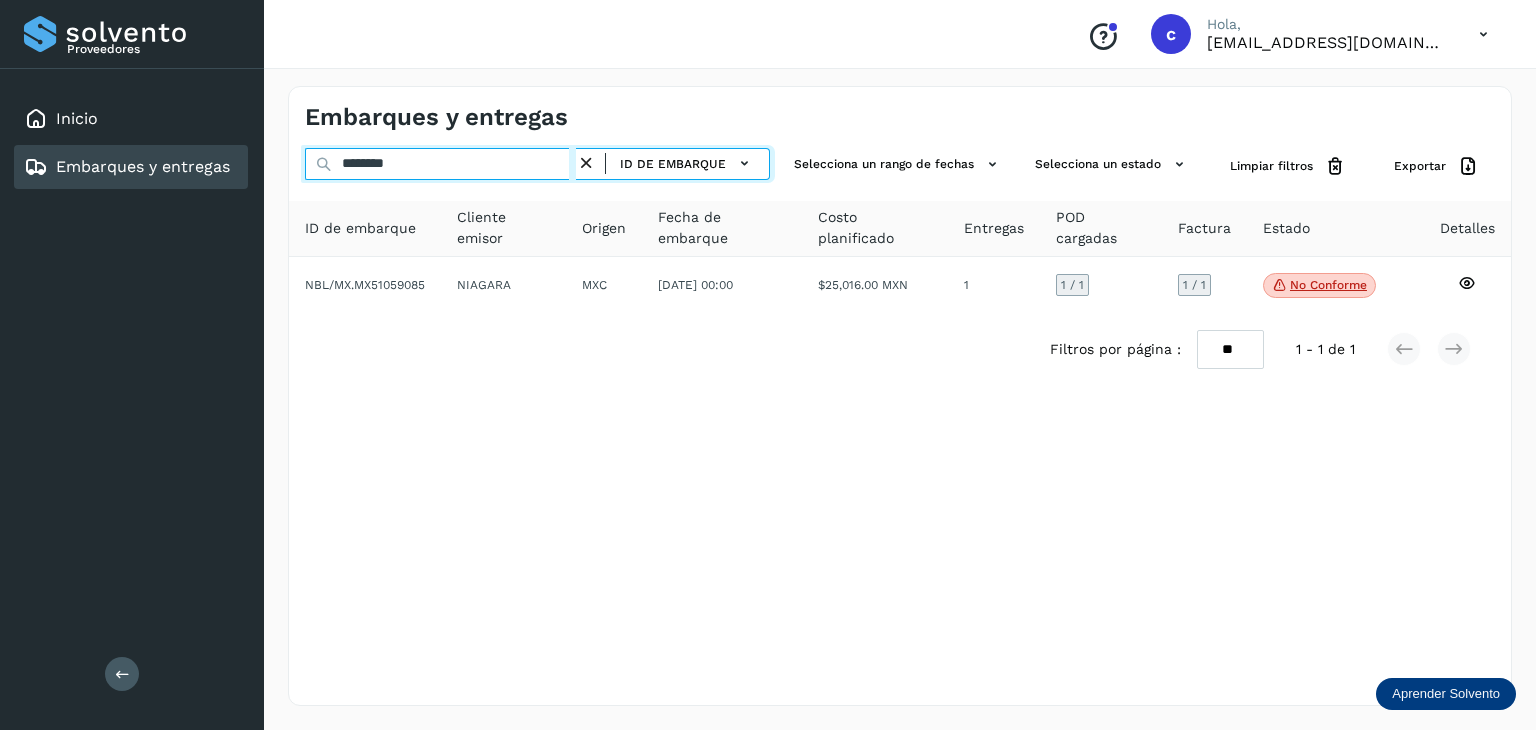 drag, startPoint x: 419, startPoint y: 161, endPoint x: 350, endPoint y: 158, distance: 69.065186 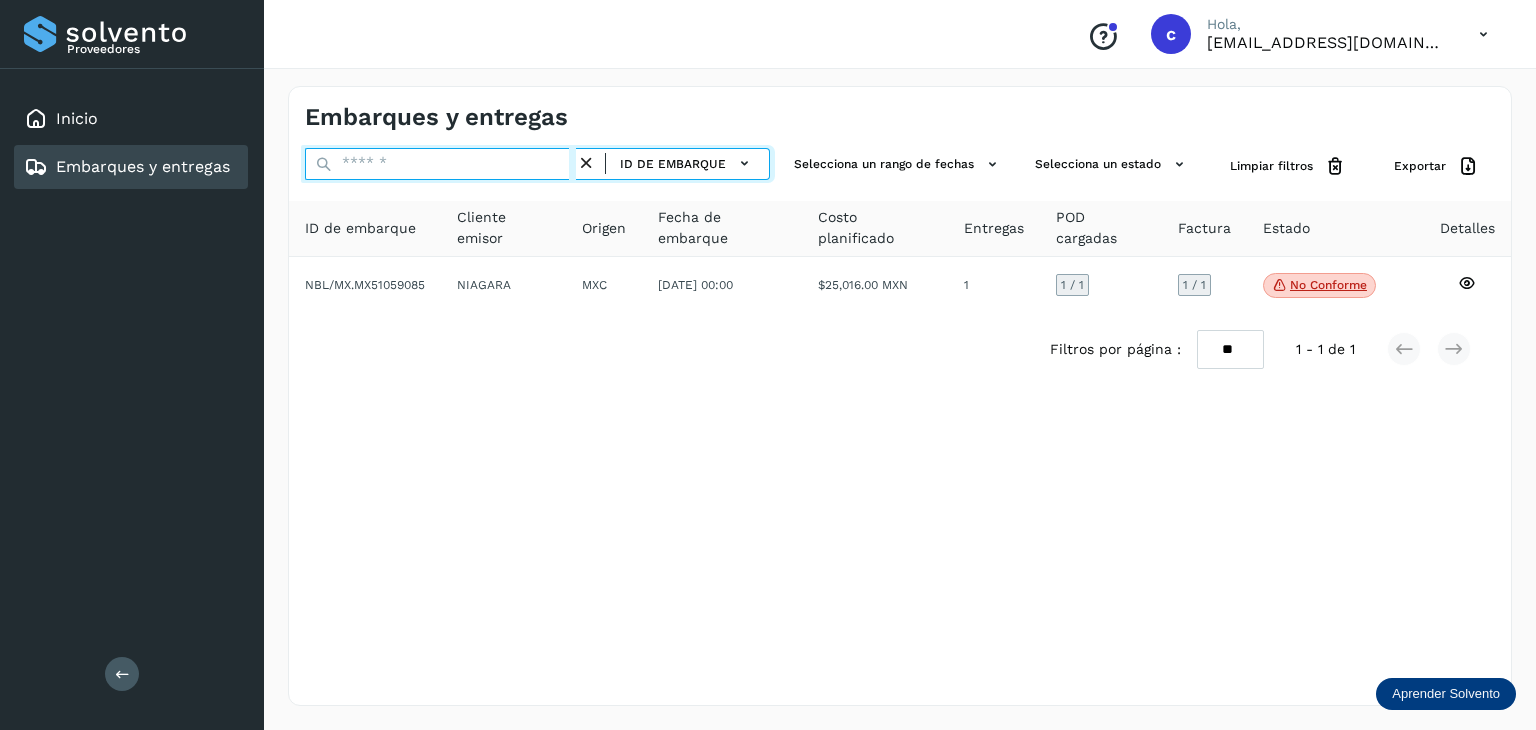 paste on "********" 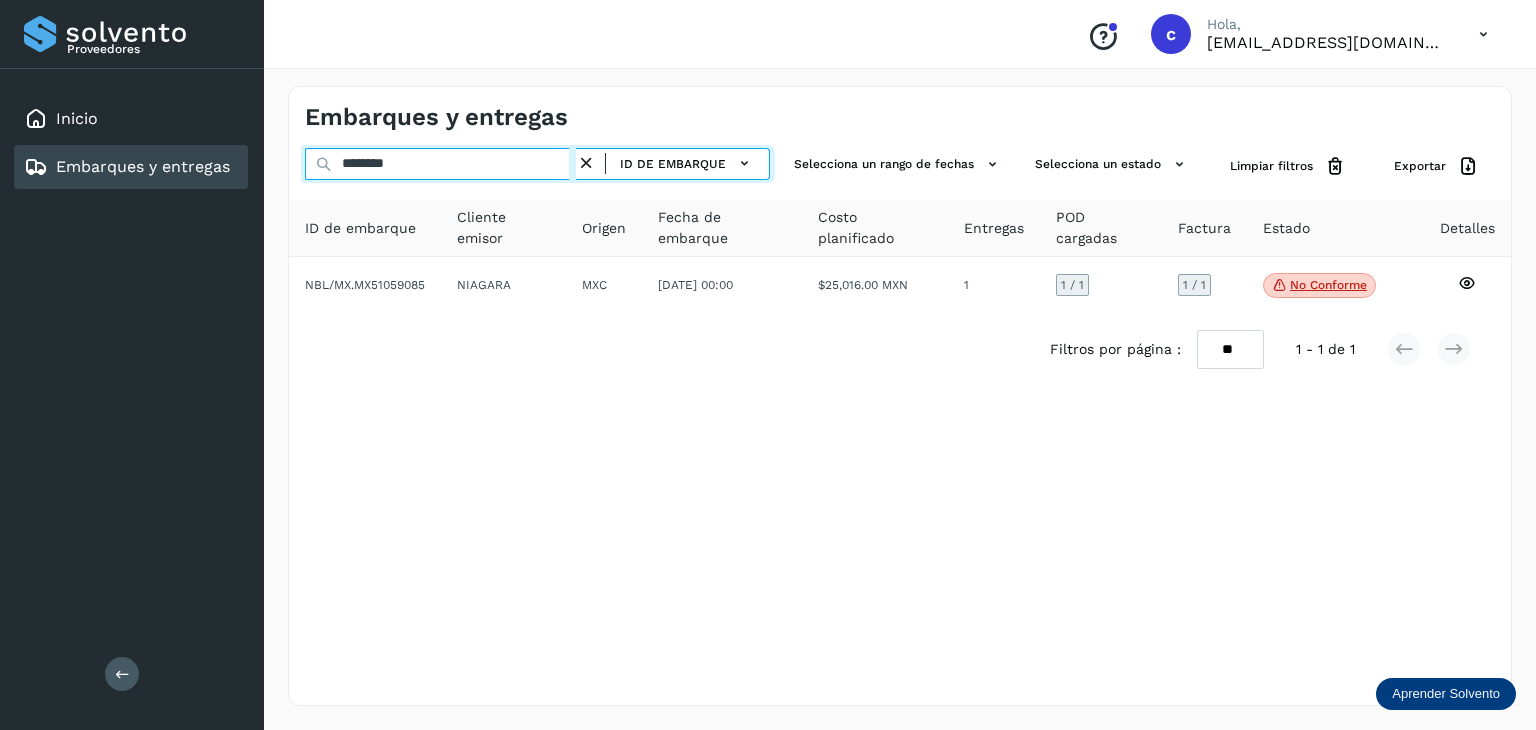 type on "********" 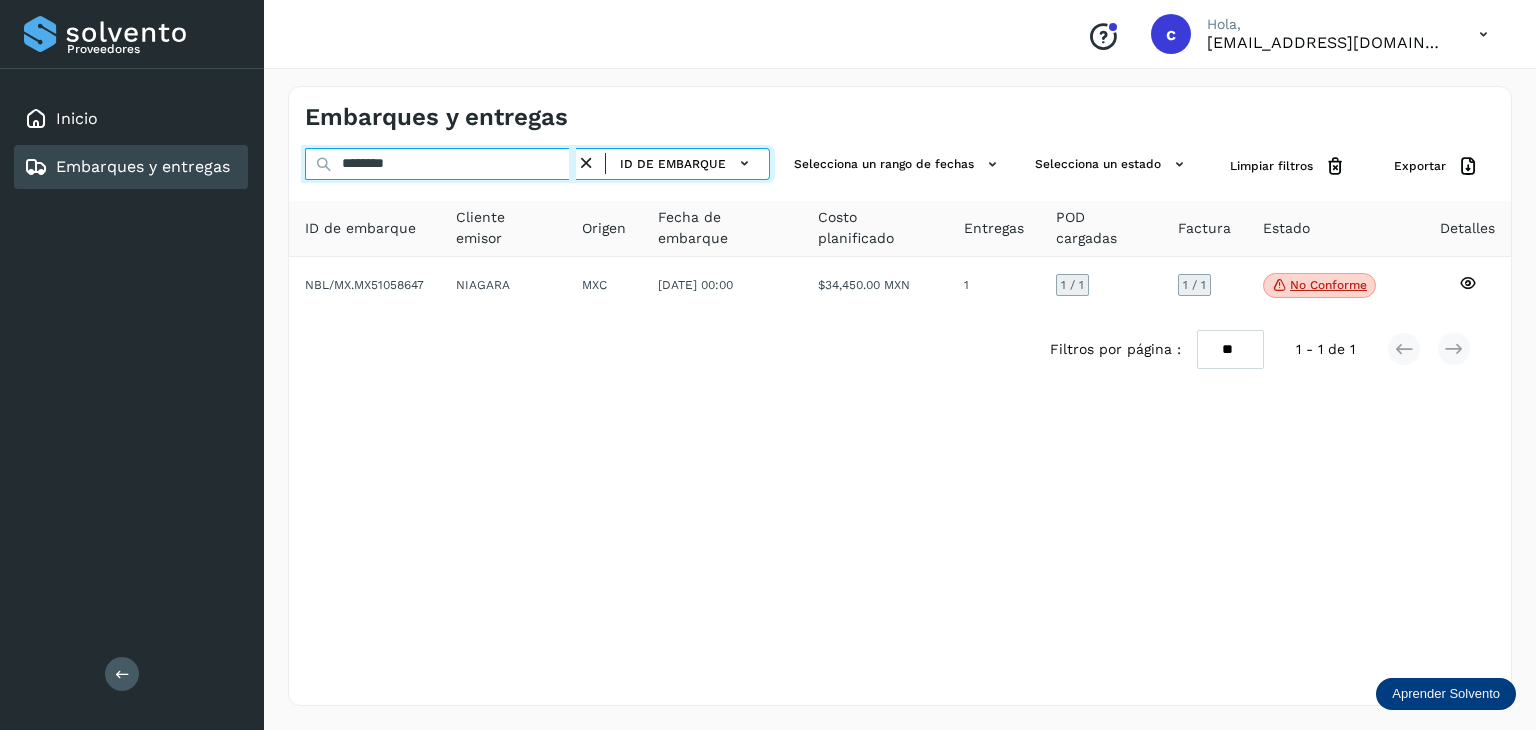 drag, startPoint x: 241, startPoint y: 152, endPoint x: 225, endPoint y: 156, distance: 16.492422 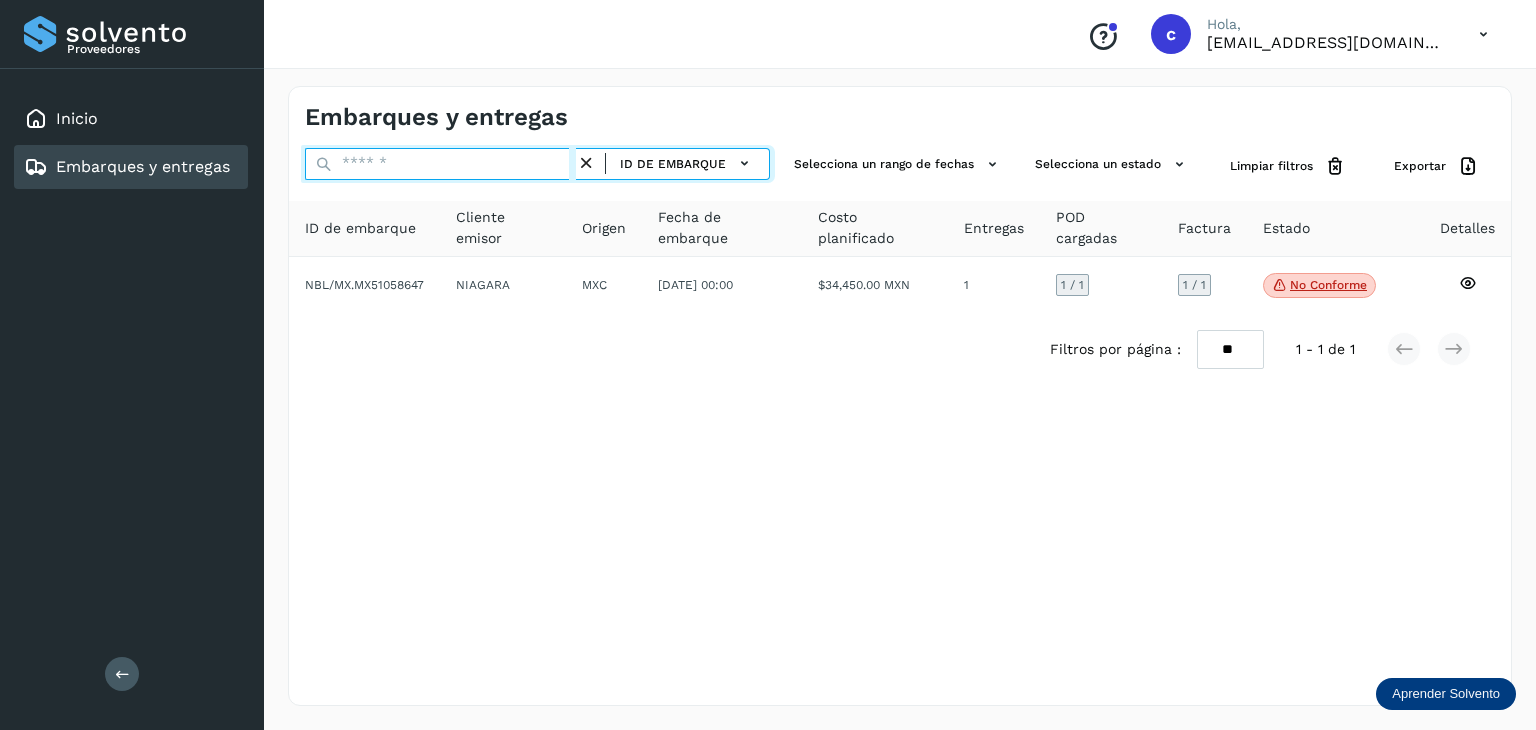 paste on "********" 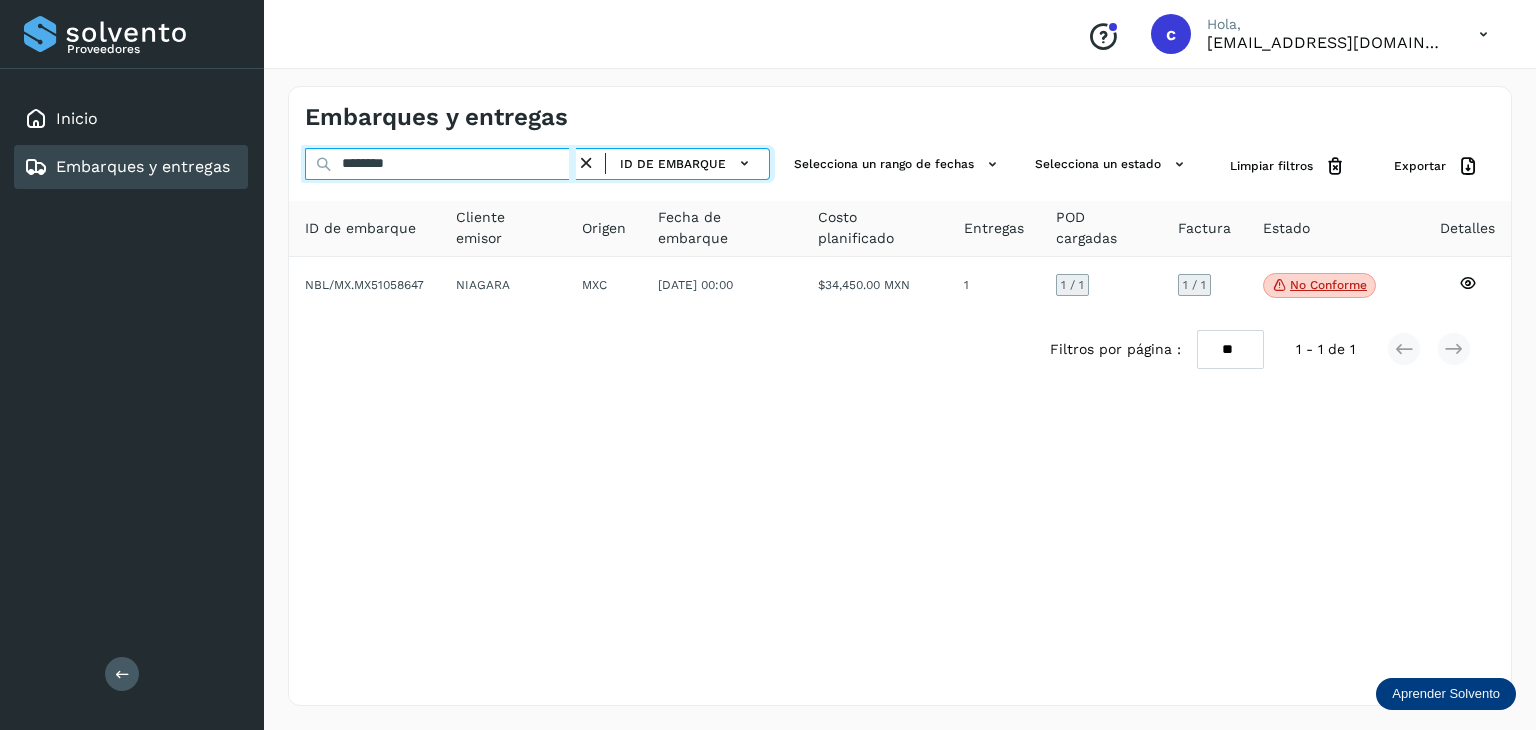 type on "********" 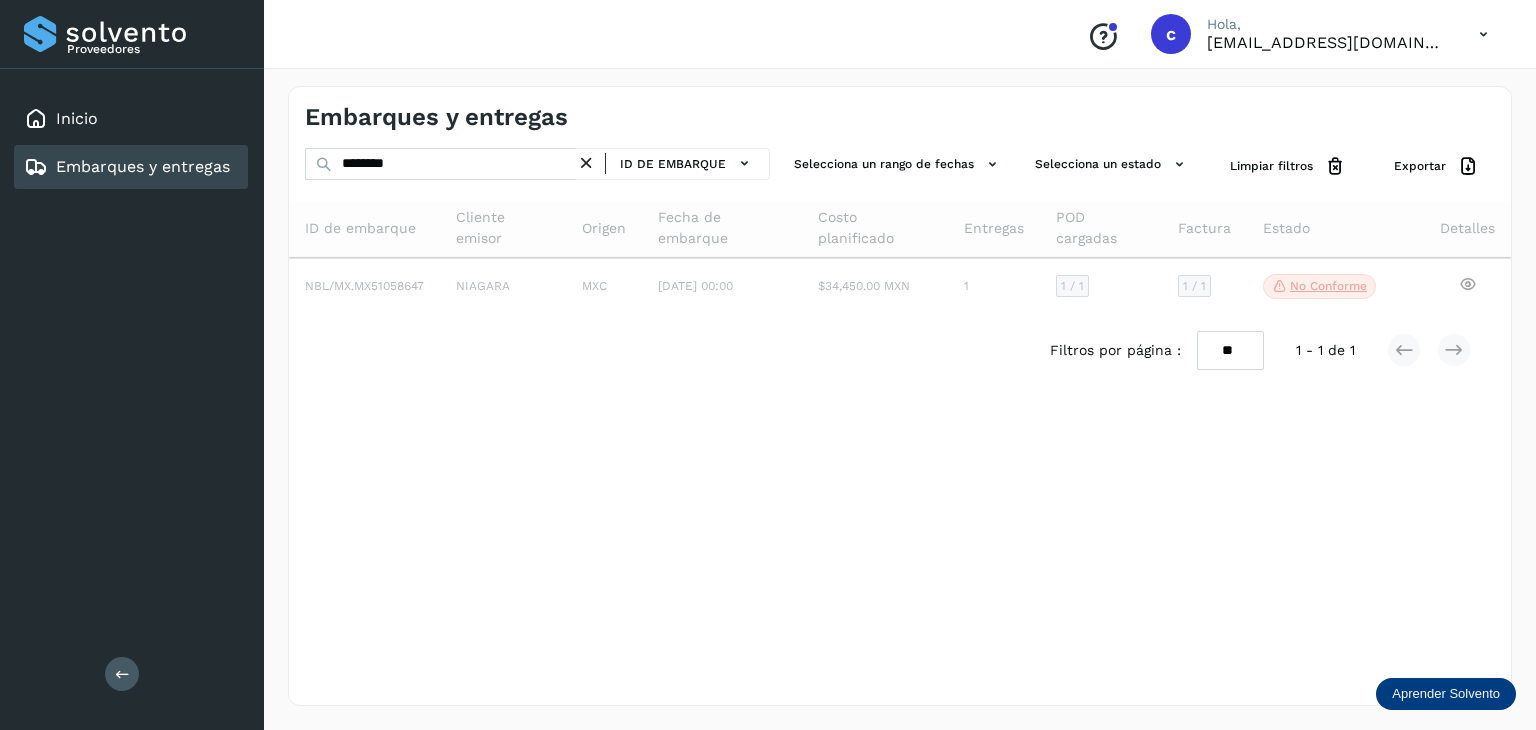 click on "Embarques y entregas ******** ID de embarque Selecciona un rango de fechas  Selecciona un estado Limpiar filtros Exportar ID de embarque Cliente emisor Origen Fecha de embarque Costo planificado Entregas POD cargadas Factura Estado Detalles NBL/MX.MX51058647 NIAGARA MXC 18/jun/2025 00:00  $34,450.00 MXN  1 1  / 1 1 / 1 No conforme
Verifica el estado de la factura o entregas asociadas a este embarque
Filtros por página : ** ** ** 1 - 1 de 1" at bounding box center [900, 396] 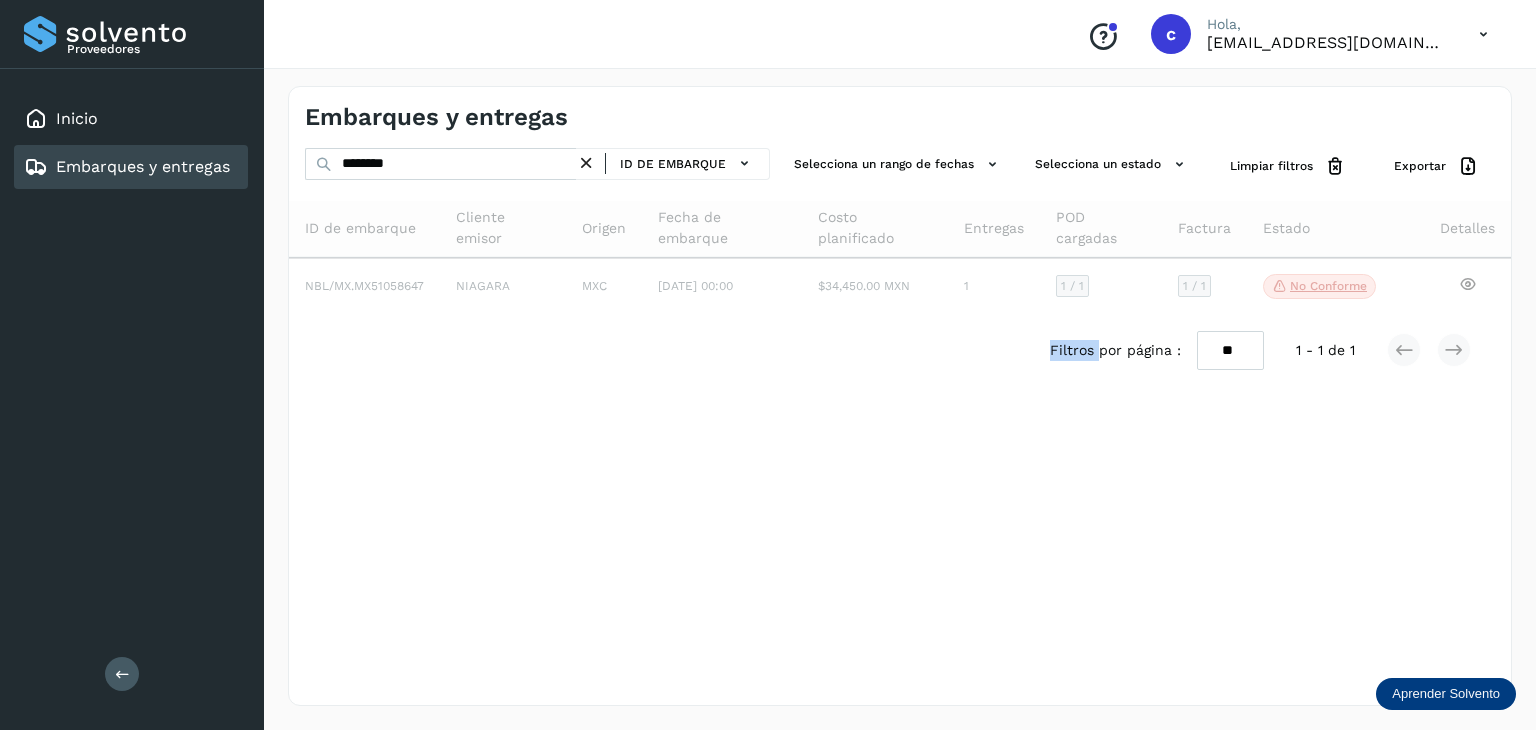 click on "Embarques y entregas ******** ID de embarque Selecciona un rango de fechas  Selecciona un estado Limpiar filtros Exportar ID de embarque Cliente emisor Origen Fecha de embarque Costo planificado Entregas POD cargadas Factura Estado Detalles NBL/MX.MX51058647 NIAGARA MXC 18/jun/2025 00:00  $34,450.00 MXN  1 1  / 1 1 / 1 No conforme
Verifica el estado de la factura o entregas asociadas a este embarque
Filtros por página : ** ** ** 1 - 1 de 1" at bounding box center [900, 396] 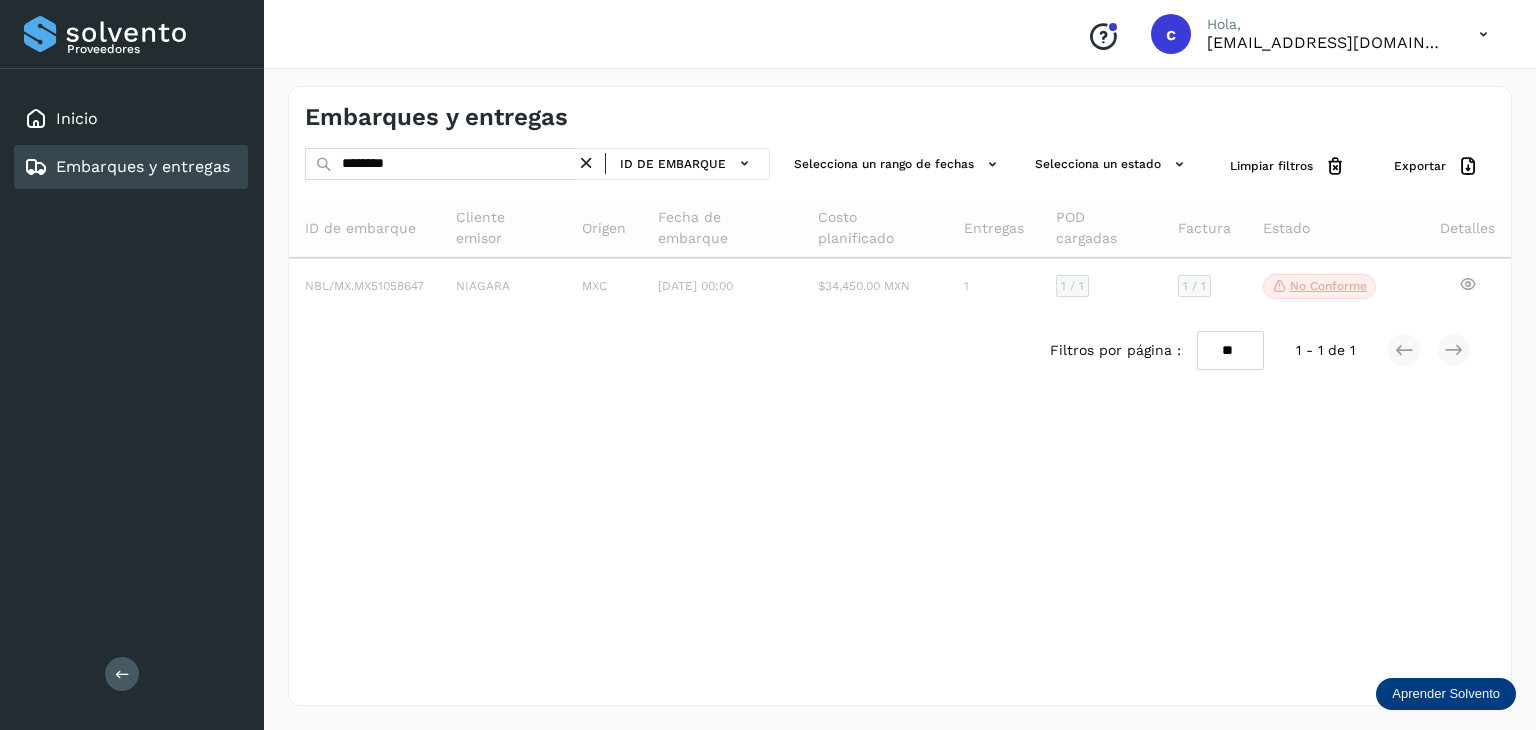 click on "Embarques y entregas ******** ID de embarque Selecciona un rango de fechas  Selecciona un estado Limpiar filtros Exportar ID de embarque Cliente emisor Origen Fecha de embarque Costo planificado Entregas POD cargadas Factura Estado Detalles NBL/MX.MX51058647 NIAGARA MXC 18/jun/2025 00:00  $34,450.00 MXN  1 1  / 1 1 / 1 No conforme
Verifica el estado de la factura o entregas asociadas a este embarque
Filtros por página : ** ** ** 1 - 1 de 1" at bounding box center (900, 396) 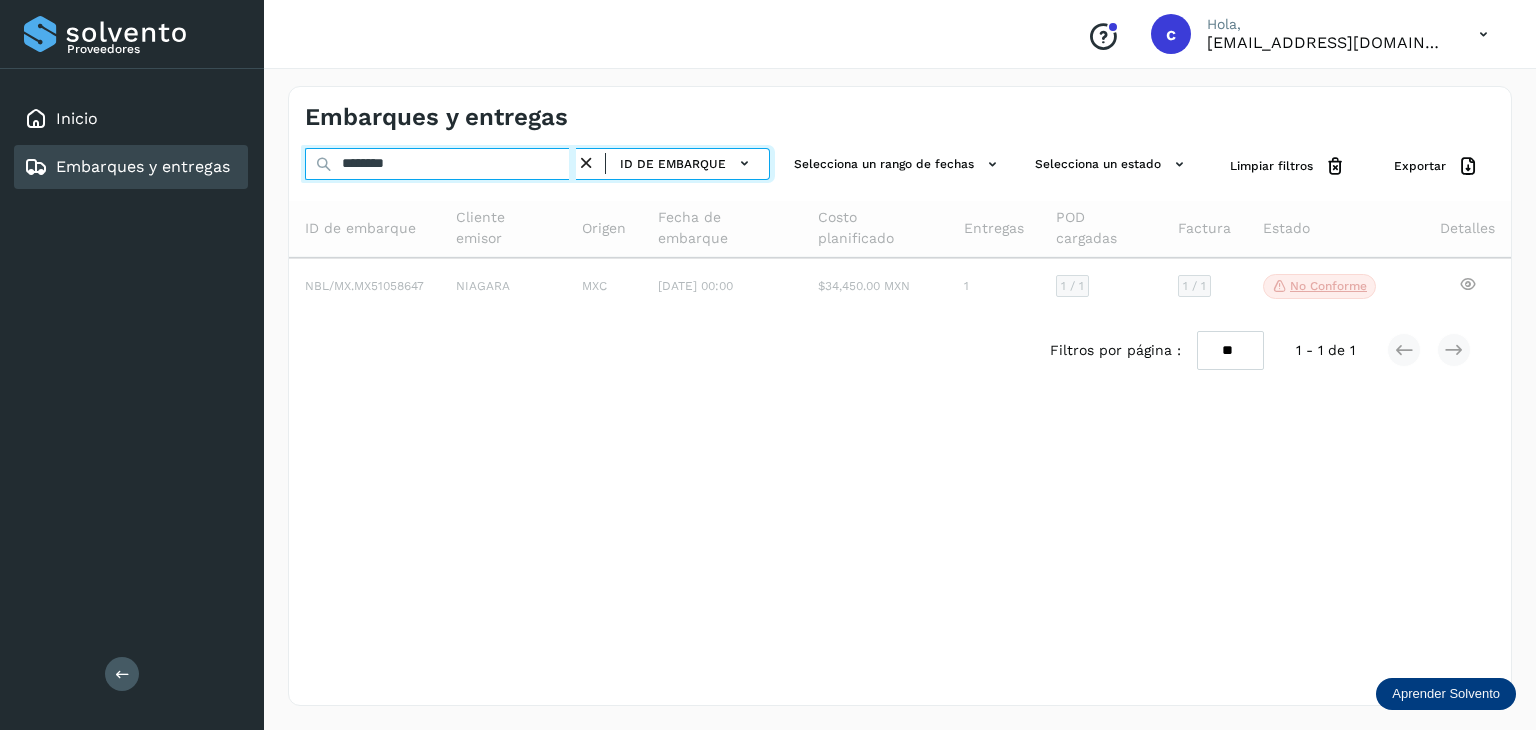 click on "********" at bounding box center [440, 164] 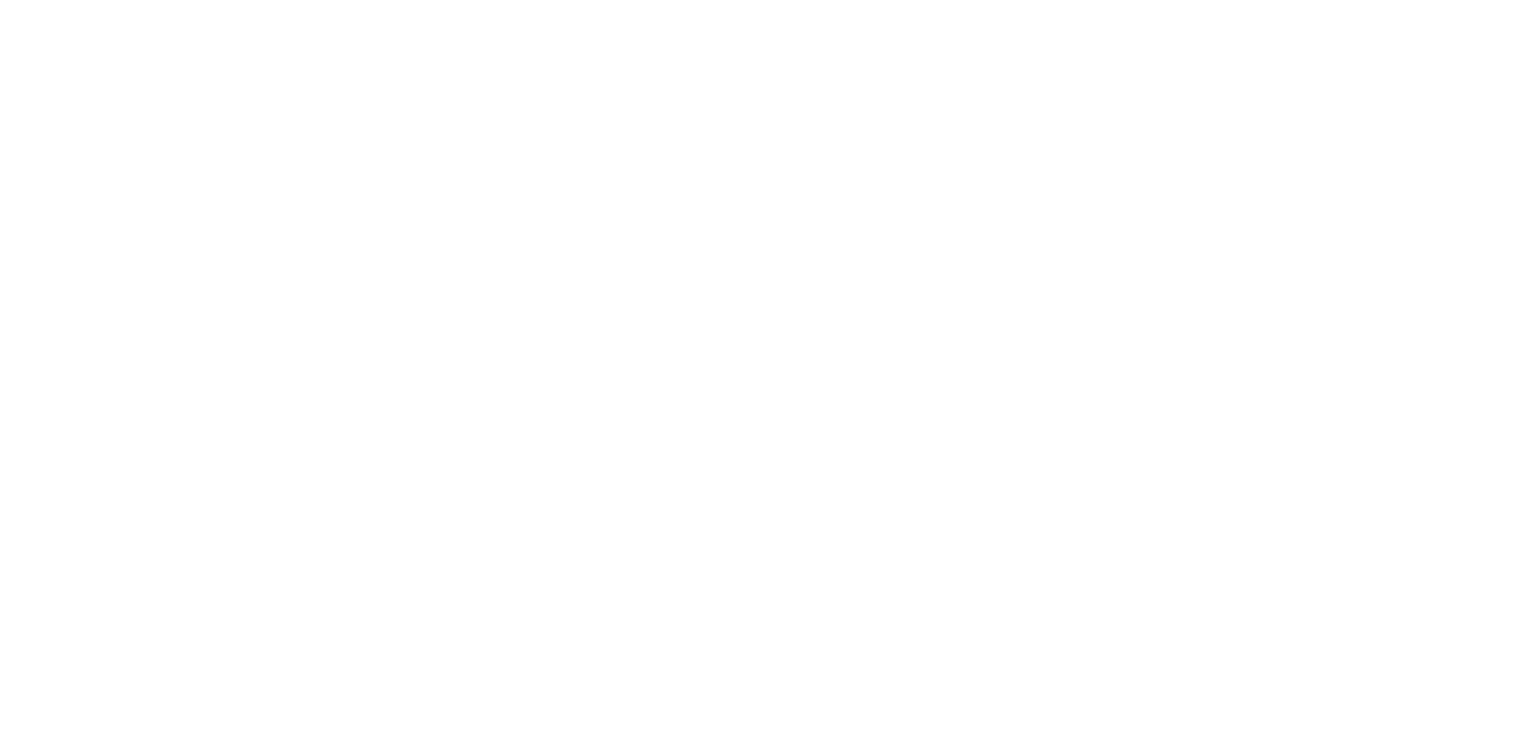 scroll, scrollTop: 0, scrollLeft: 0, axis: both 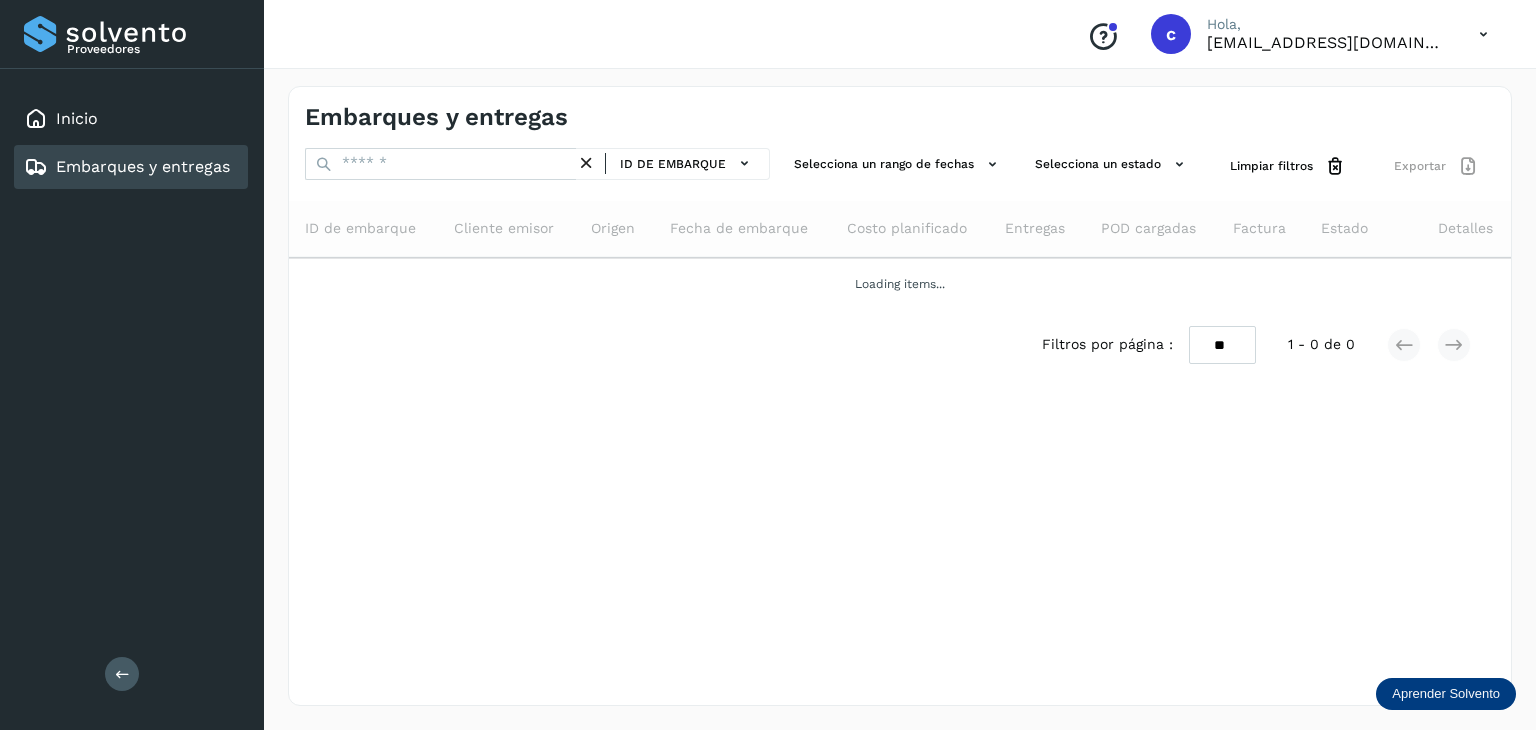 click on "Embarques y entregas ID de embarque Selecciona un rango de fechas  Selecciona un estado Limpiar filtros Exportar ID de embarque Cliente emisor Origen Fecha de embarque Costo planificado Entregas POD cargadas Factura Estado Detalles Loading items... Filtros por página : ** ** ** 1 - 0 de 0" at bounding box center (900, 396) 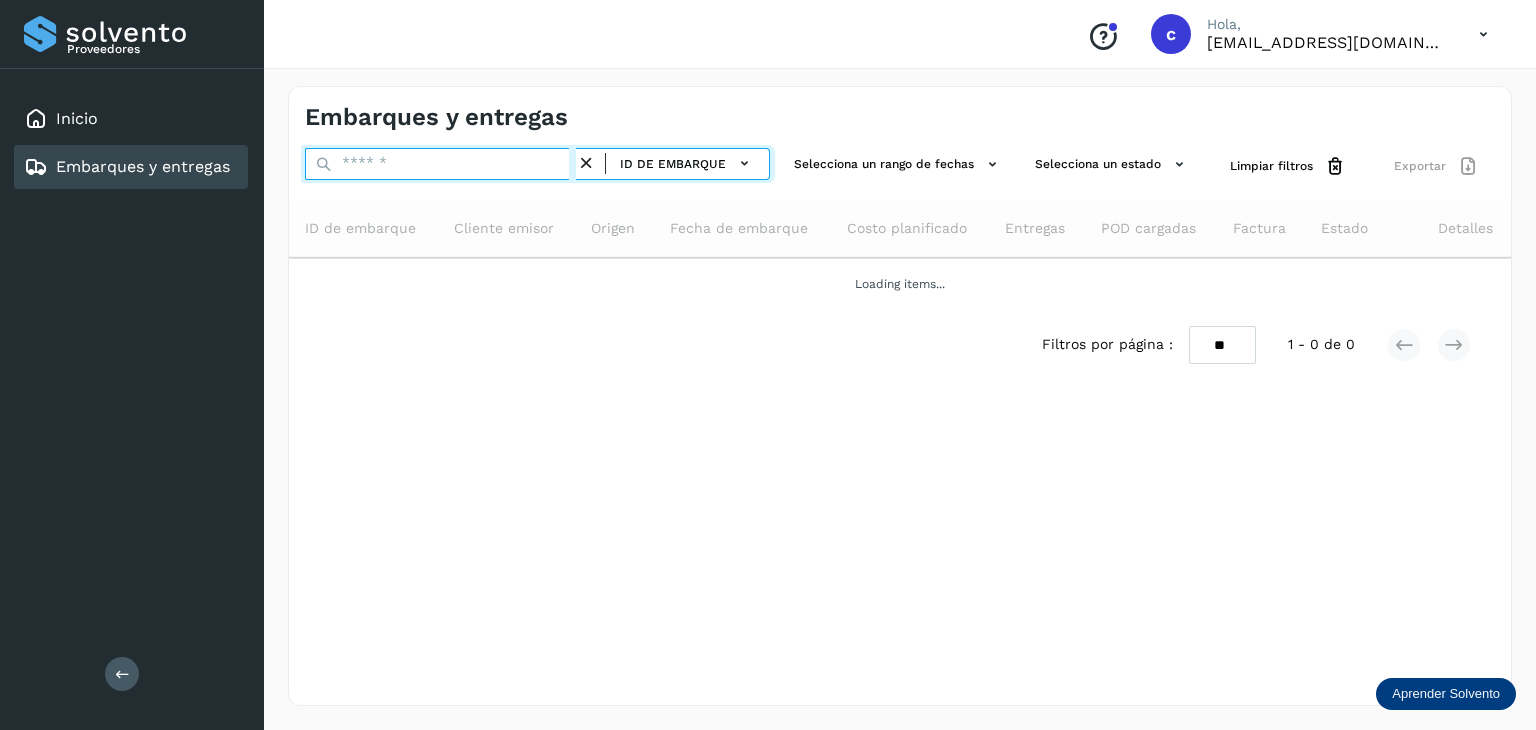 click at bounding box center [440, 164] 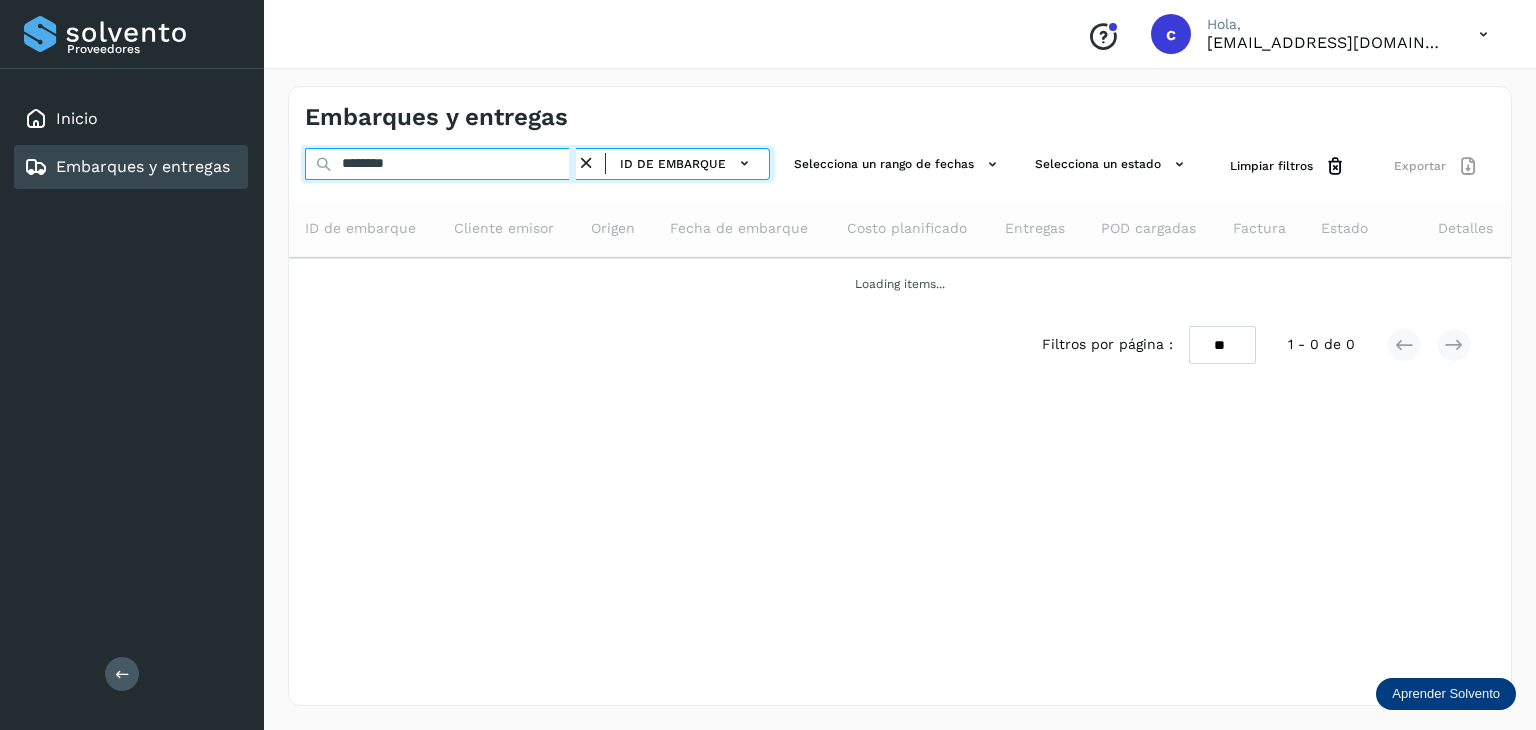 type on "********" 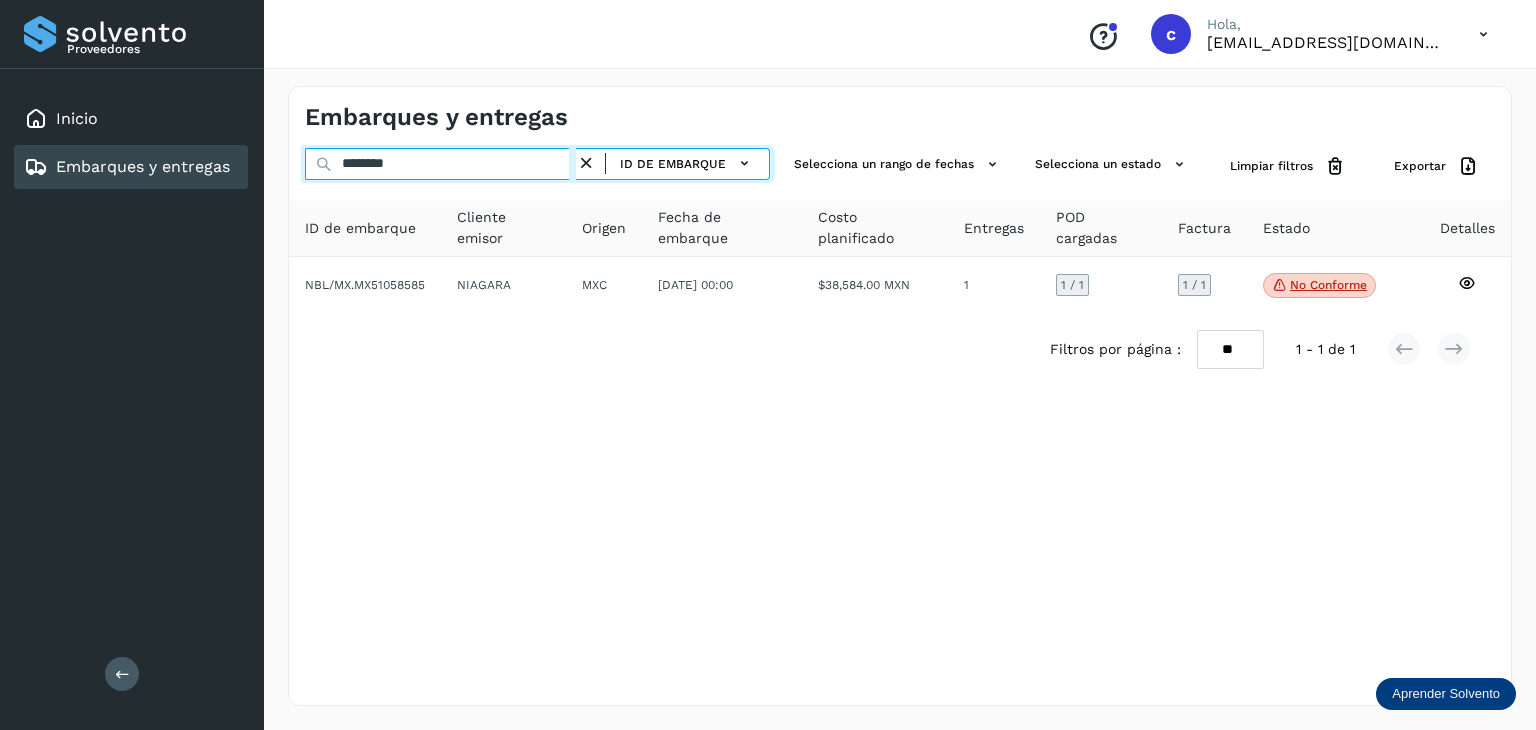 drag, startPoint x: 424, startPoint y: 159, endPoint x: 255, endPoint y: 145, distance: 169.57889 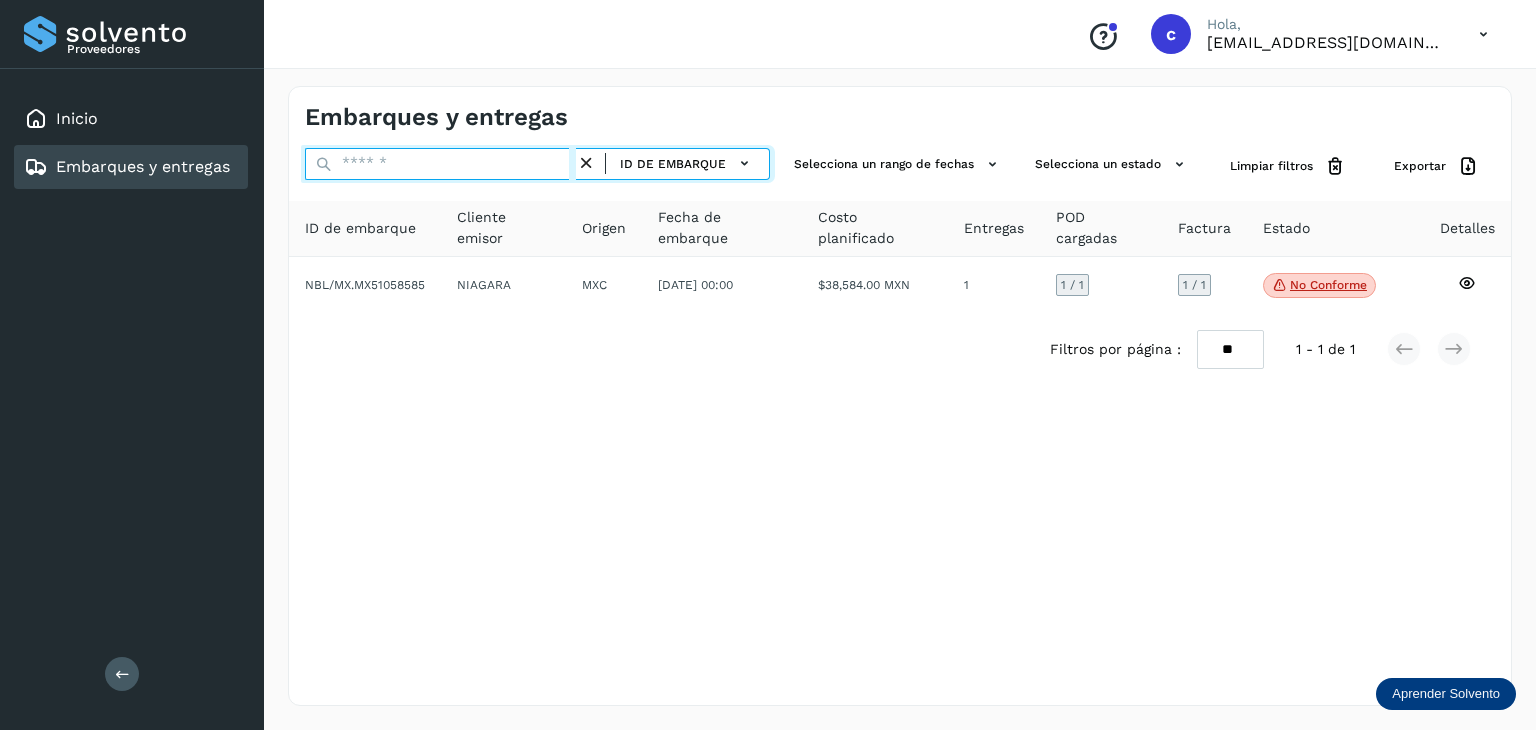 paste on "********" 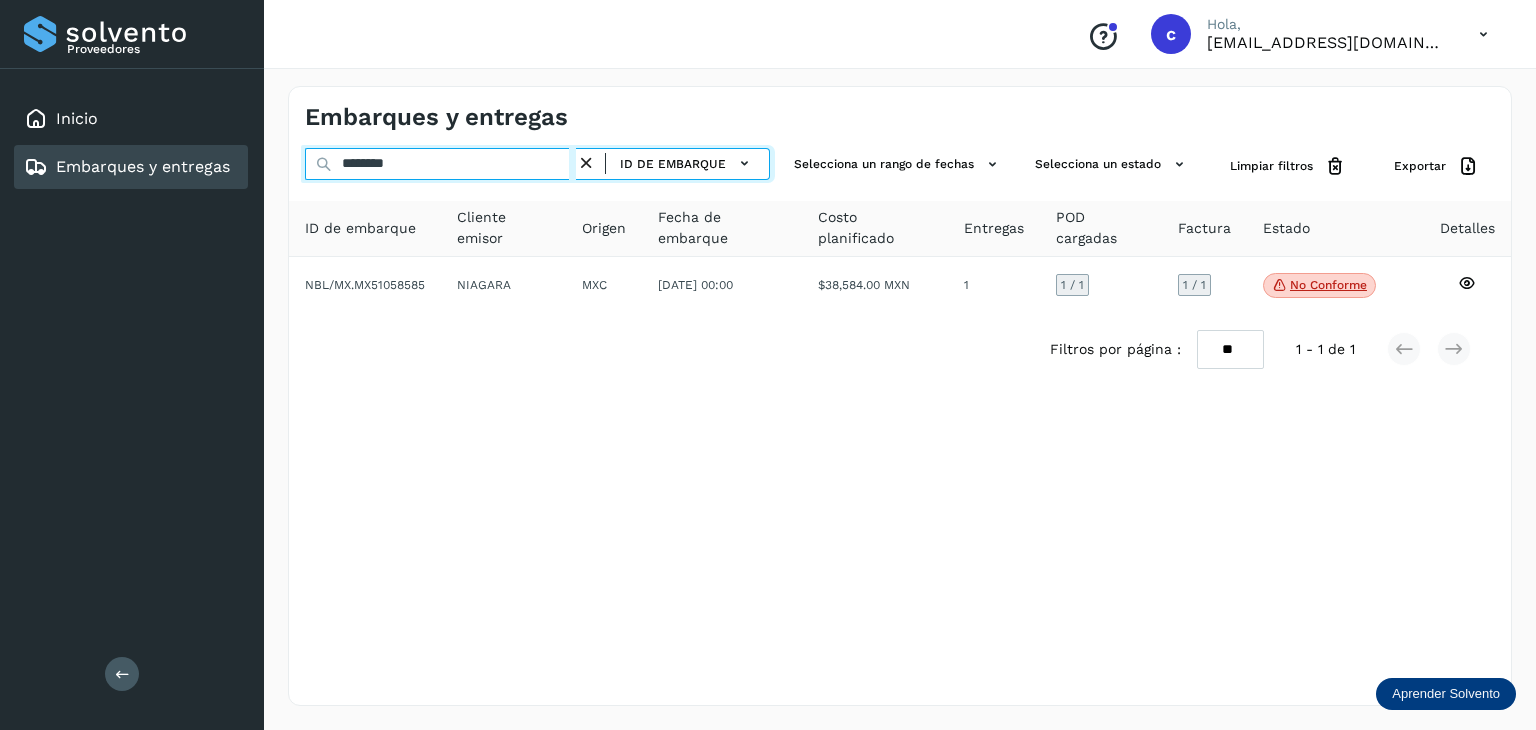 type on "********" 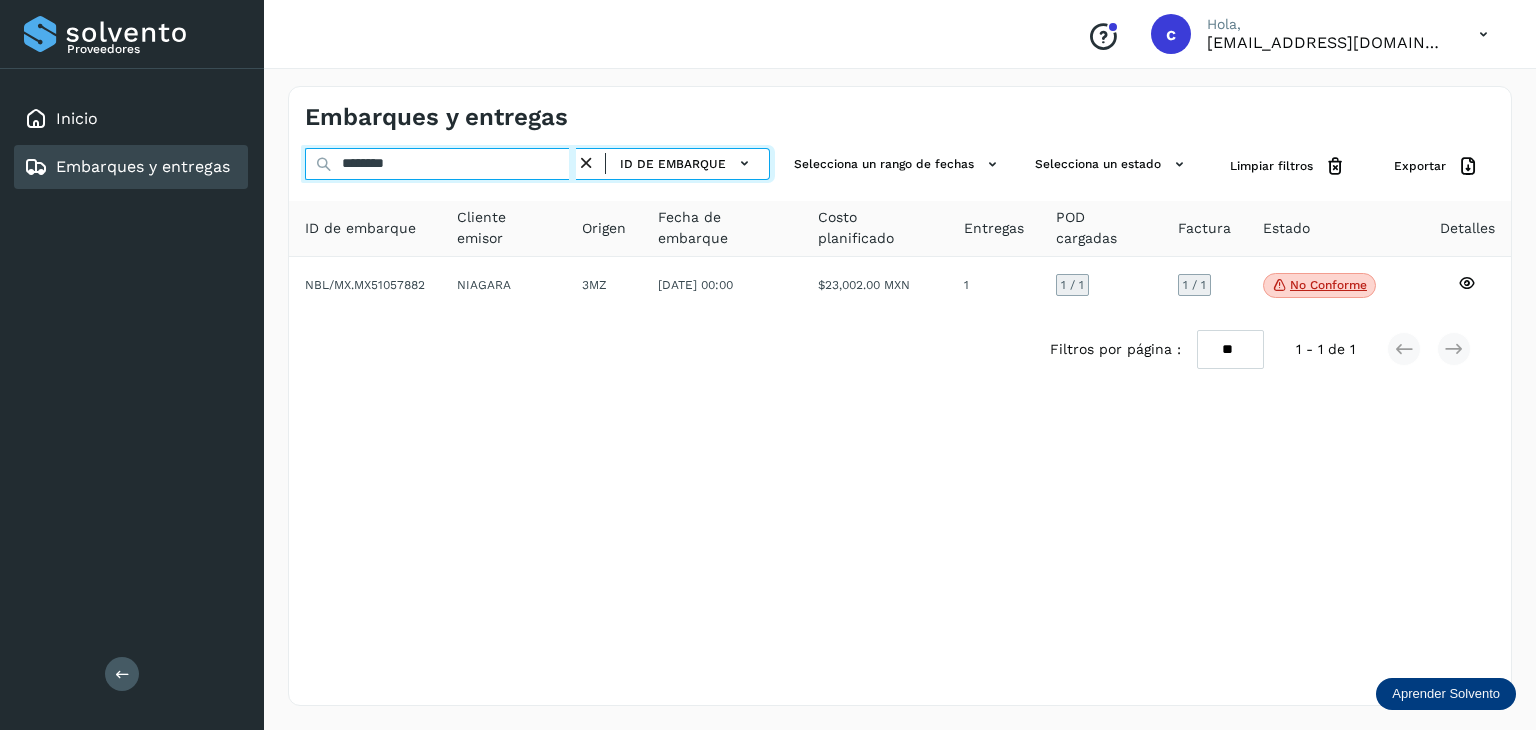 drag, startPoint x: 328, startPoint y: 153, endPoint x: 261, endPoint y: 154, distance: 67.00746 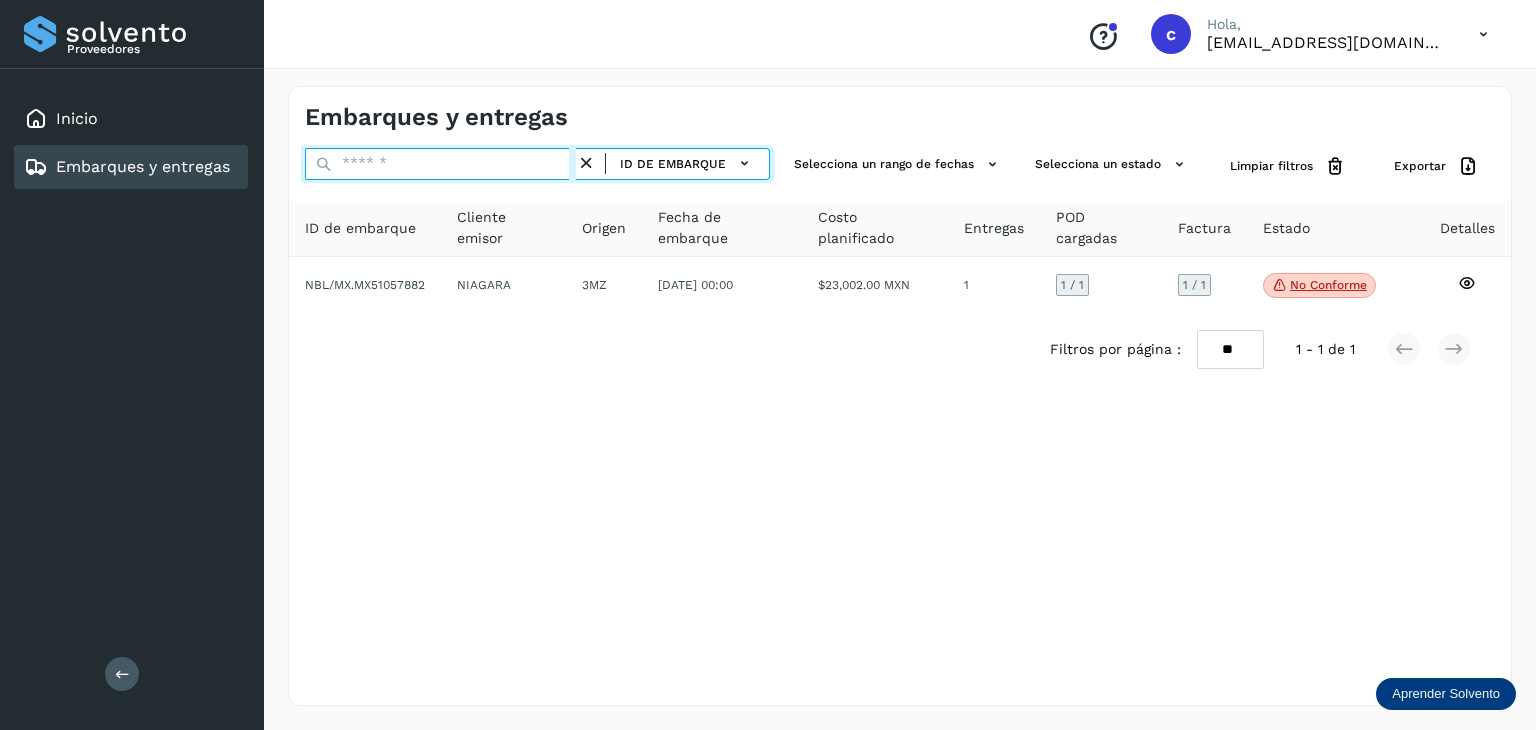 paste on "********" 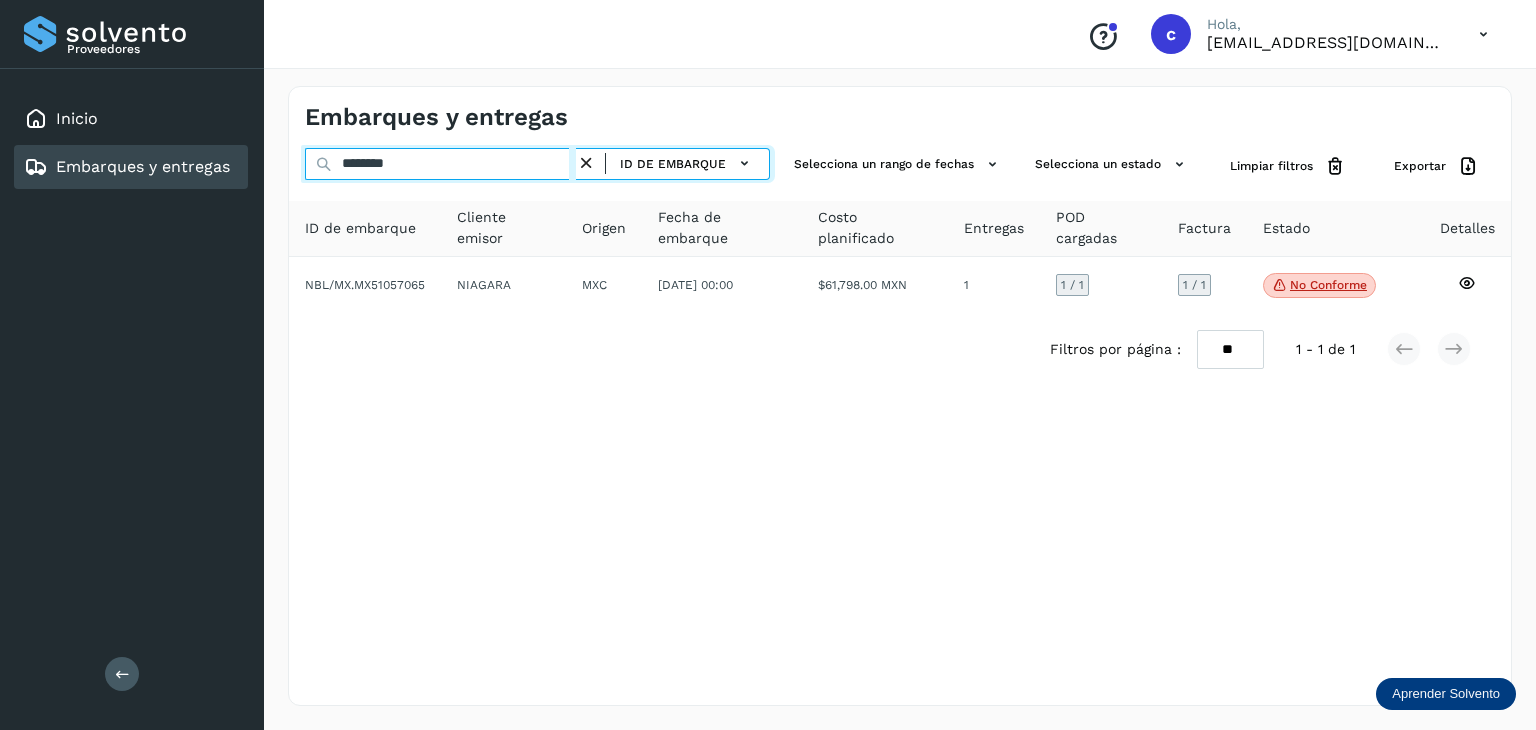drag, startPoint x: 413, startPoint y: 153, endPoint x: 353, endPoint y: 151, distance: 60.033325 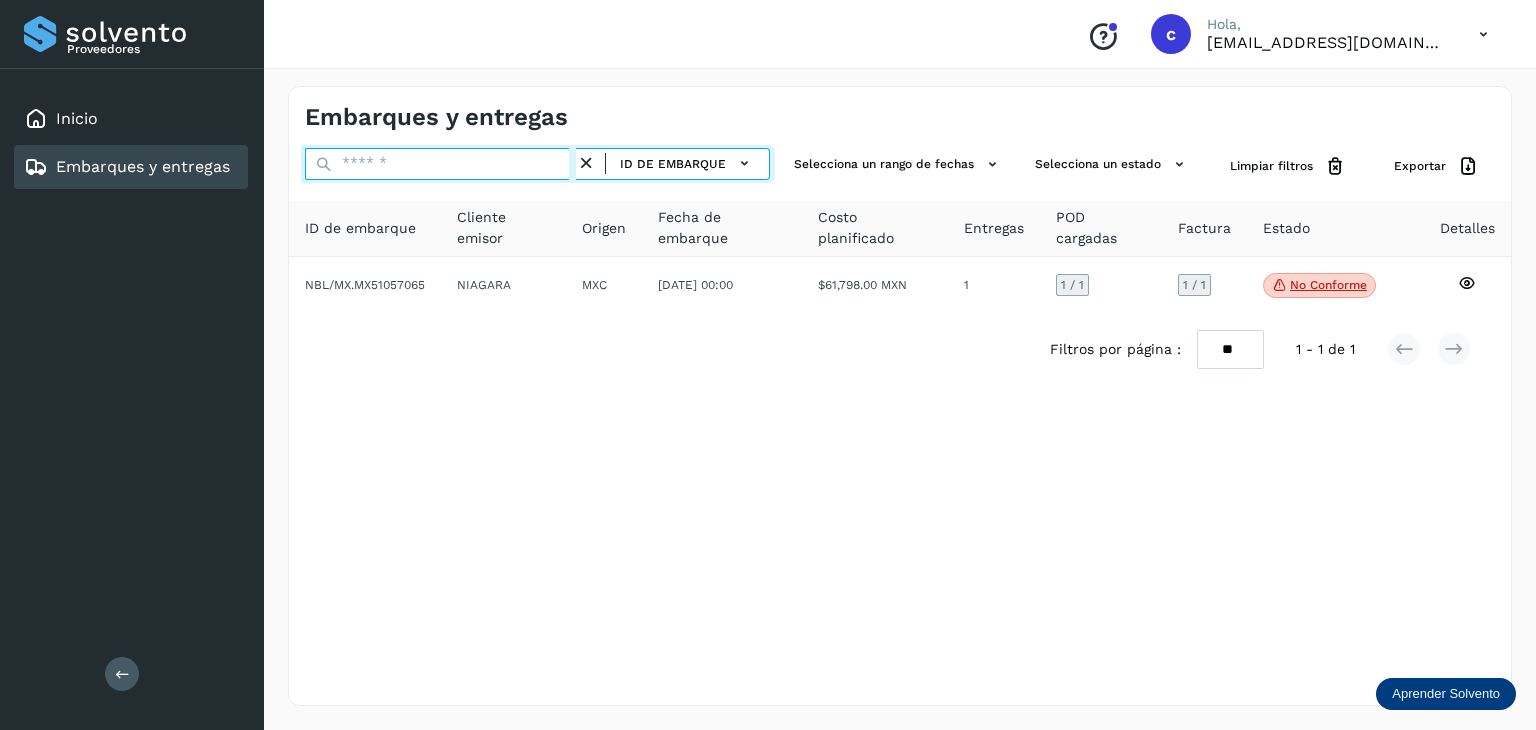 paste on "********" 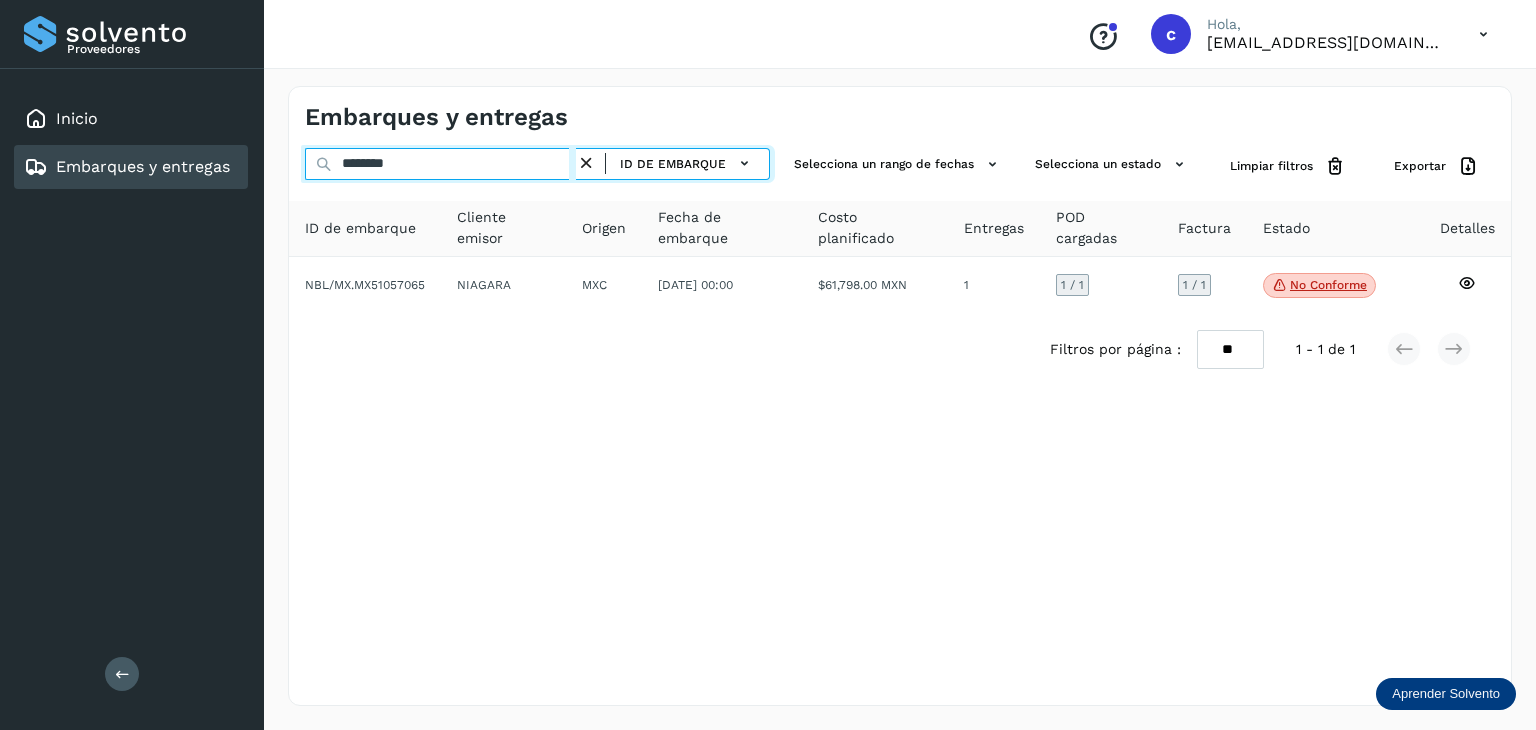 drag, startPoint x: 403, startPoint y: 163, endPoint x: 323, endPoint y: 143, distance: 82.46211 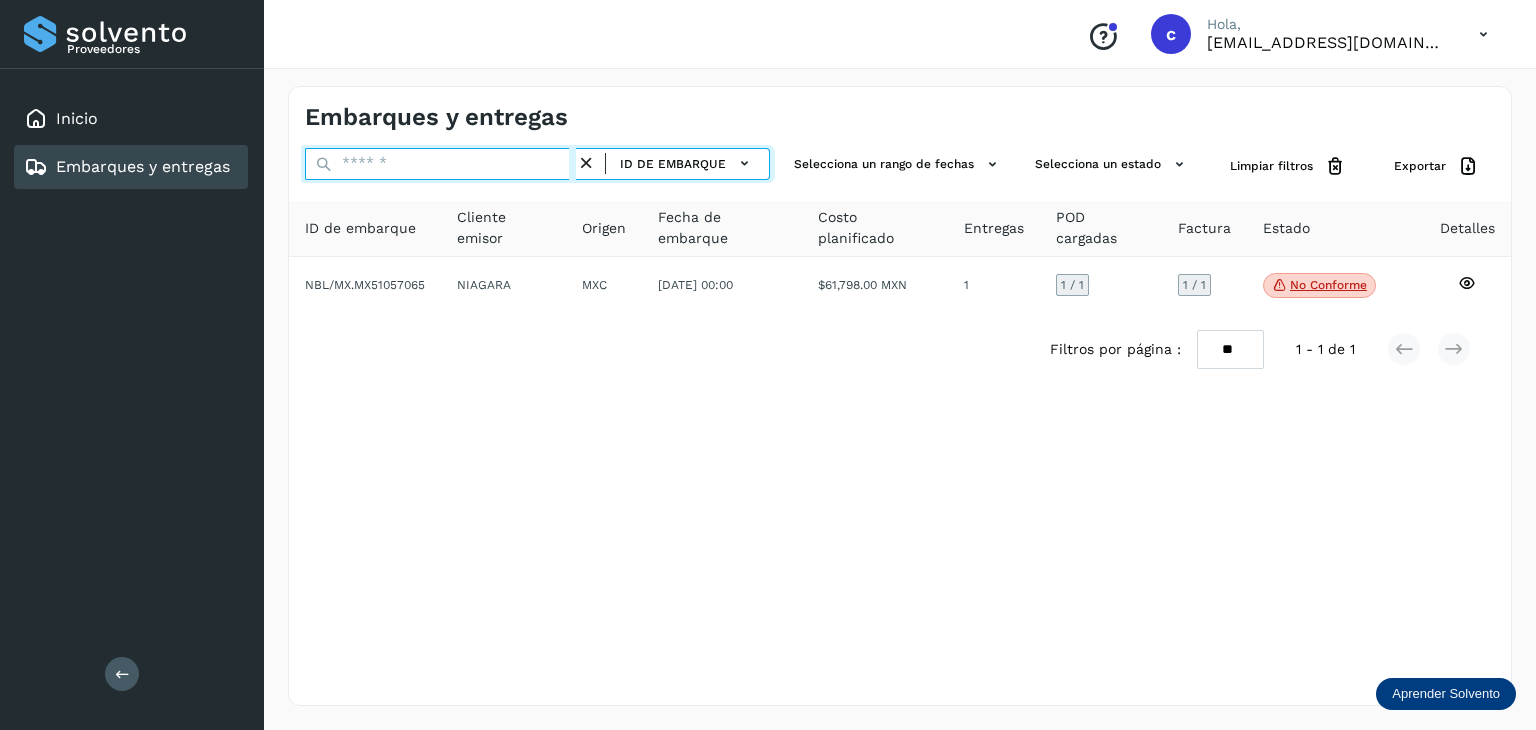 paste on "********" 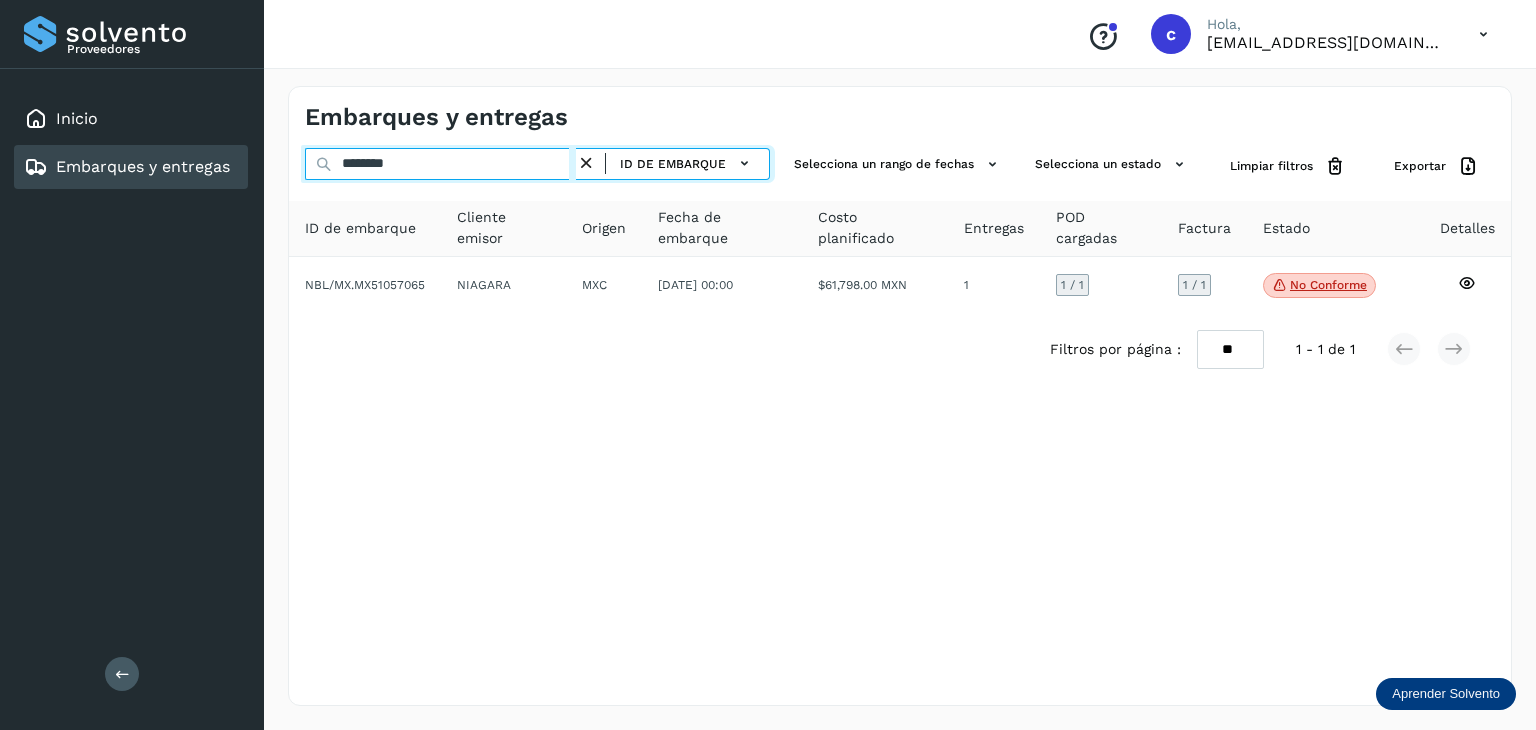 type on "********" 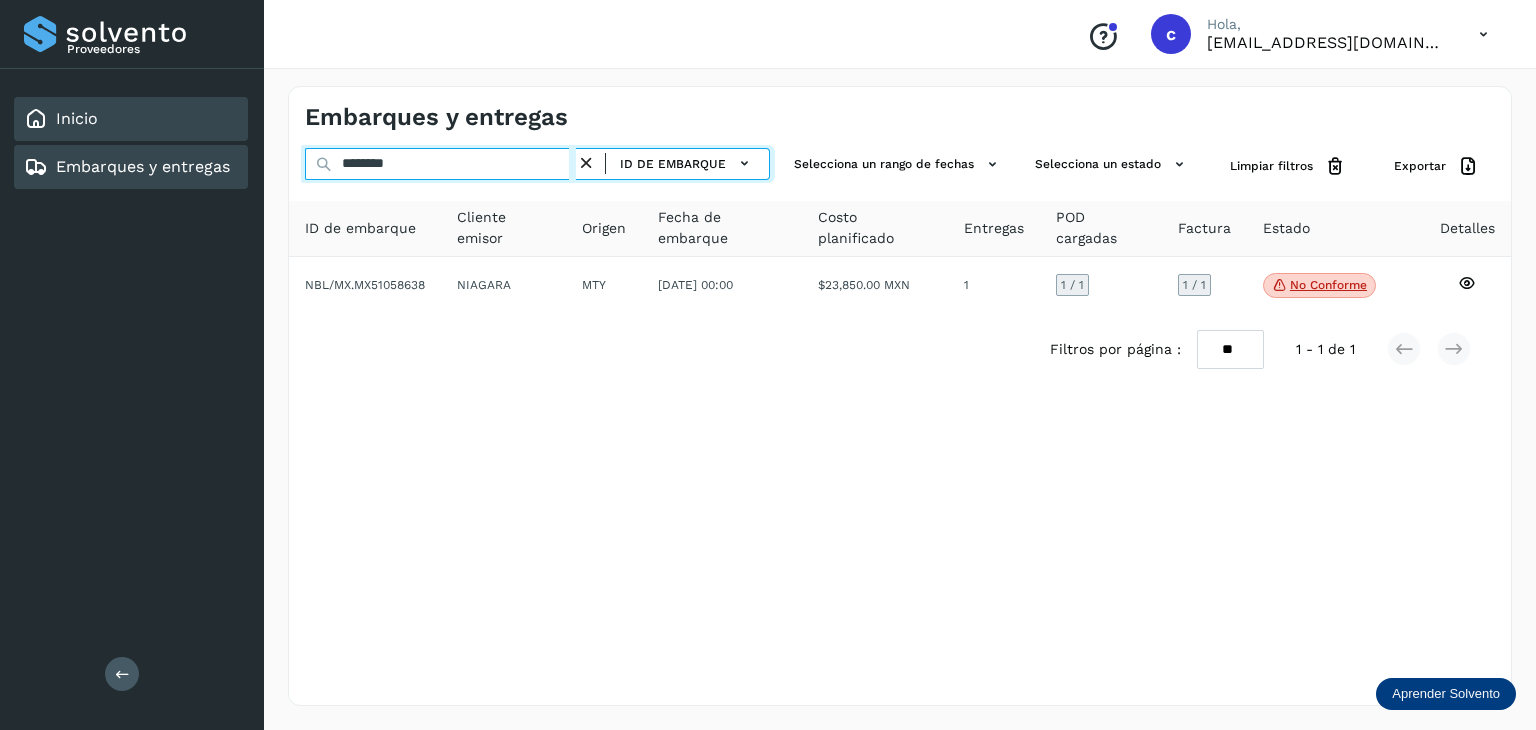 drag, startPoint x: 420, startPoint y: 165, endPoint x: 212, endPoint y: 129, distance: 211.09239 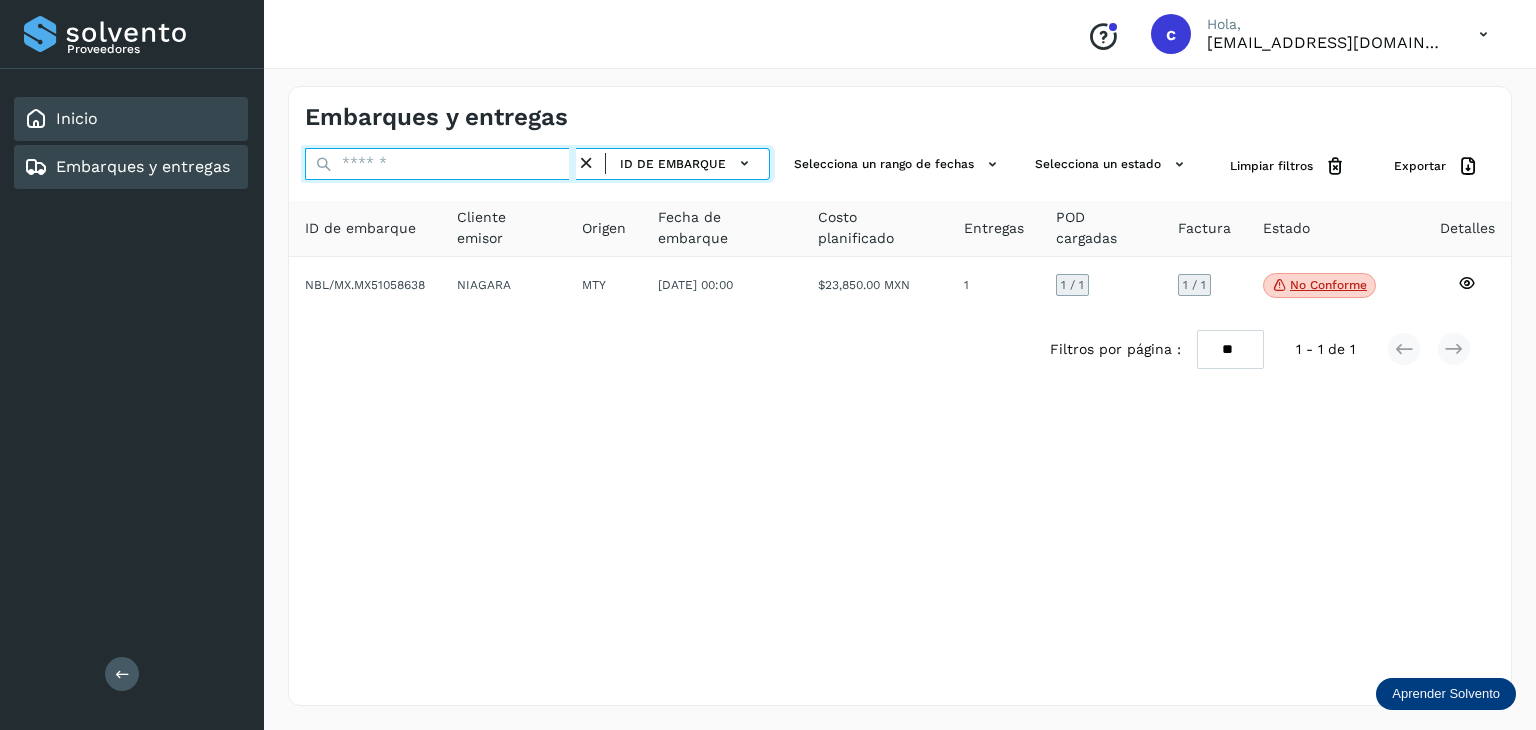 paste on "********" 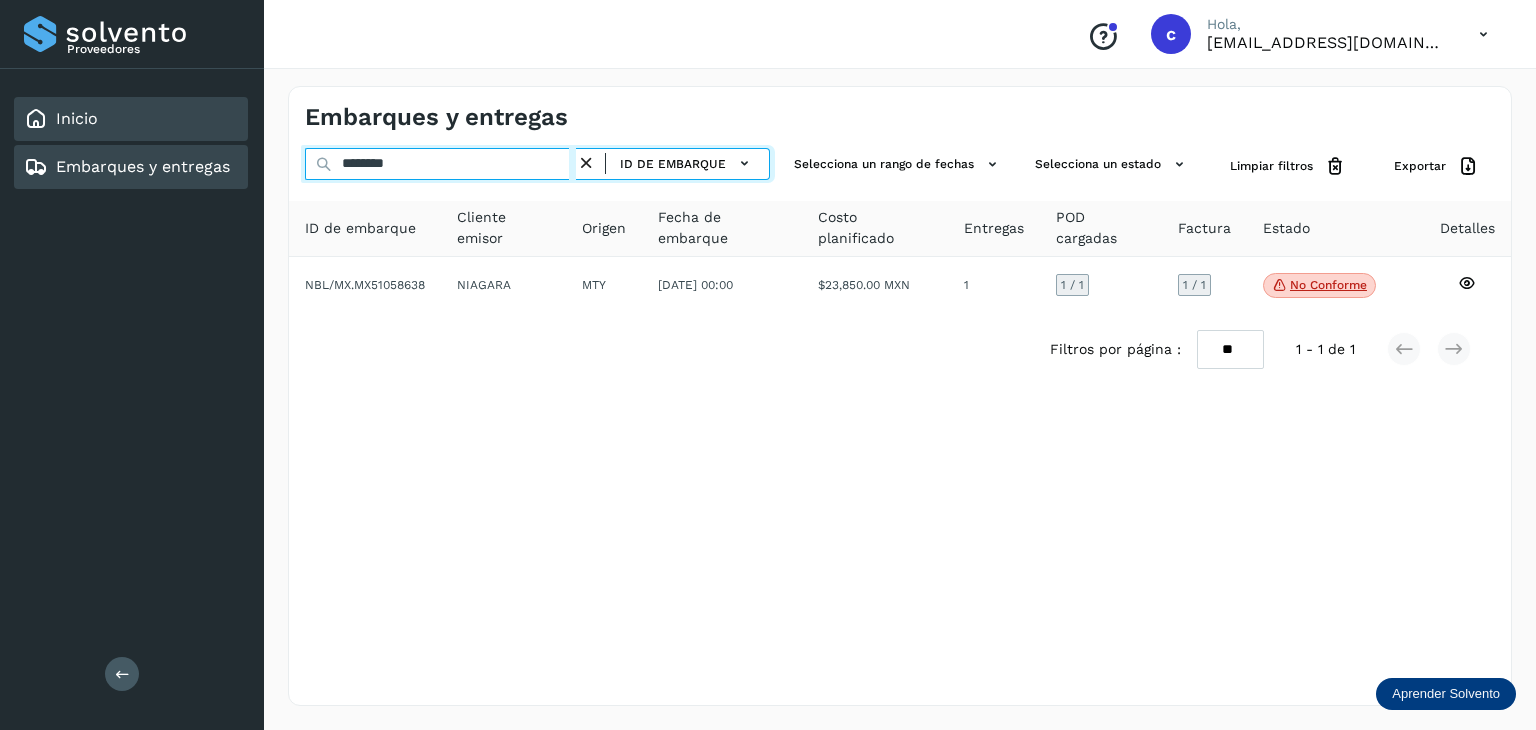type on "********" 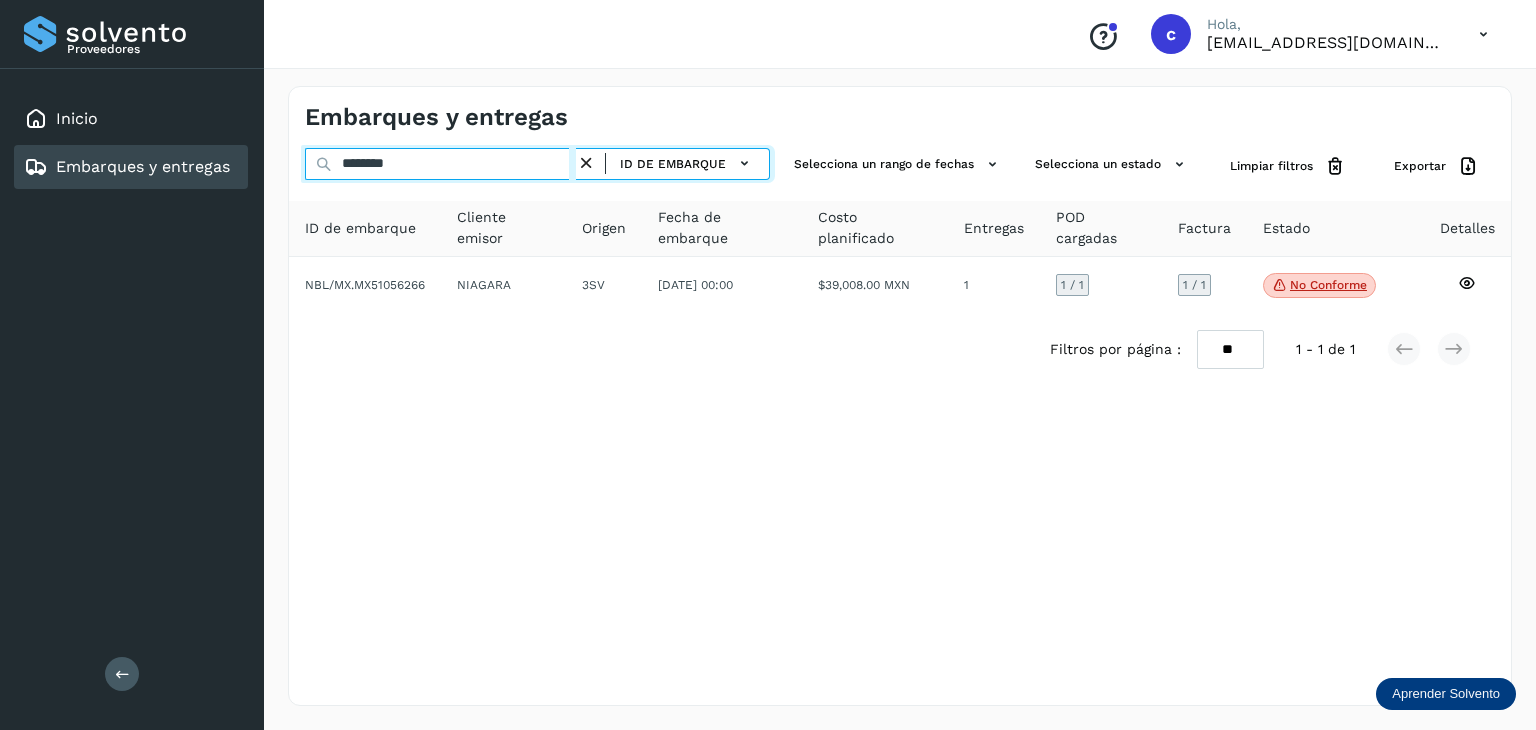 drag, startPoint x: 376, startPoint y: 156, endPoint x: 304, endPoint y: 147, distance: 72.56032 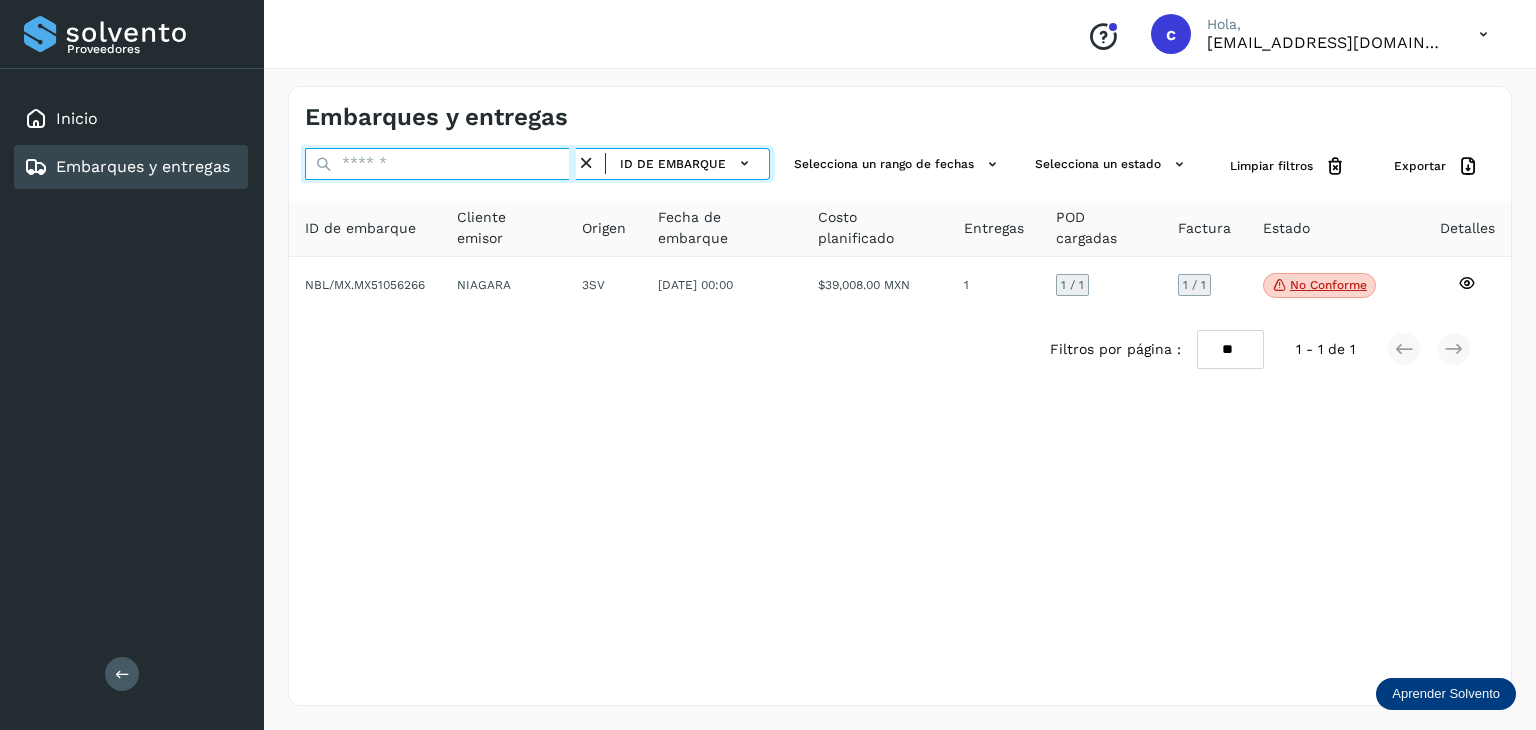 paste on "********" 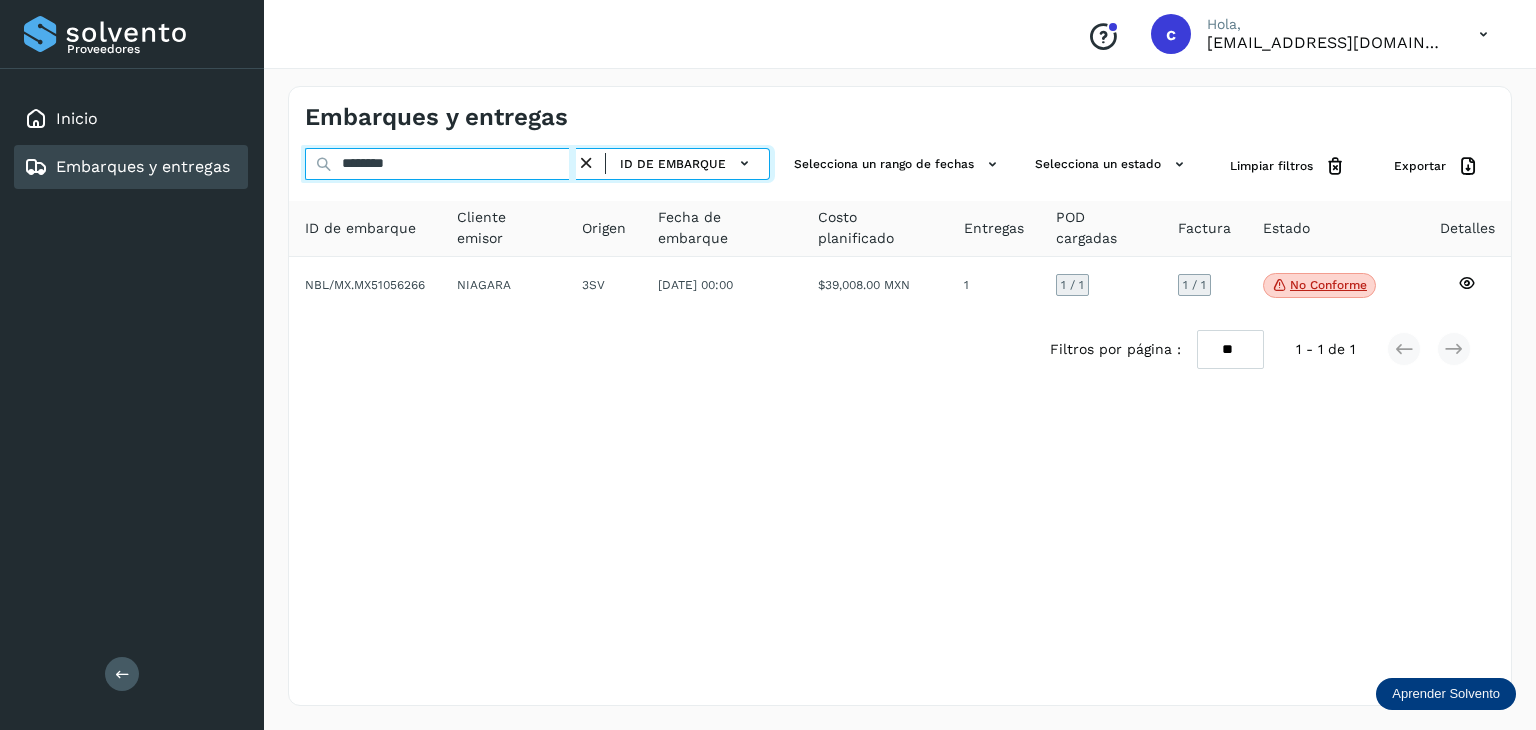 type on "********" 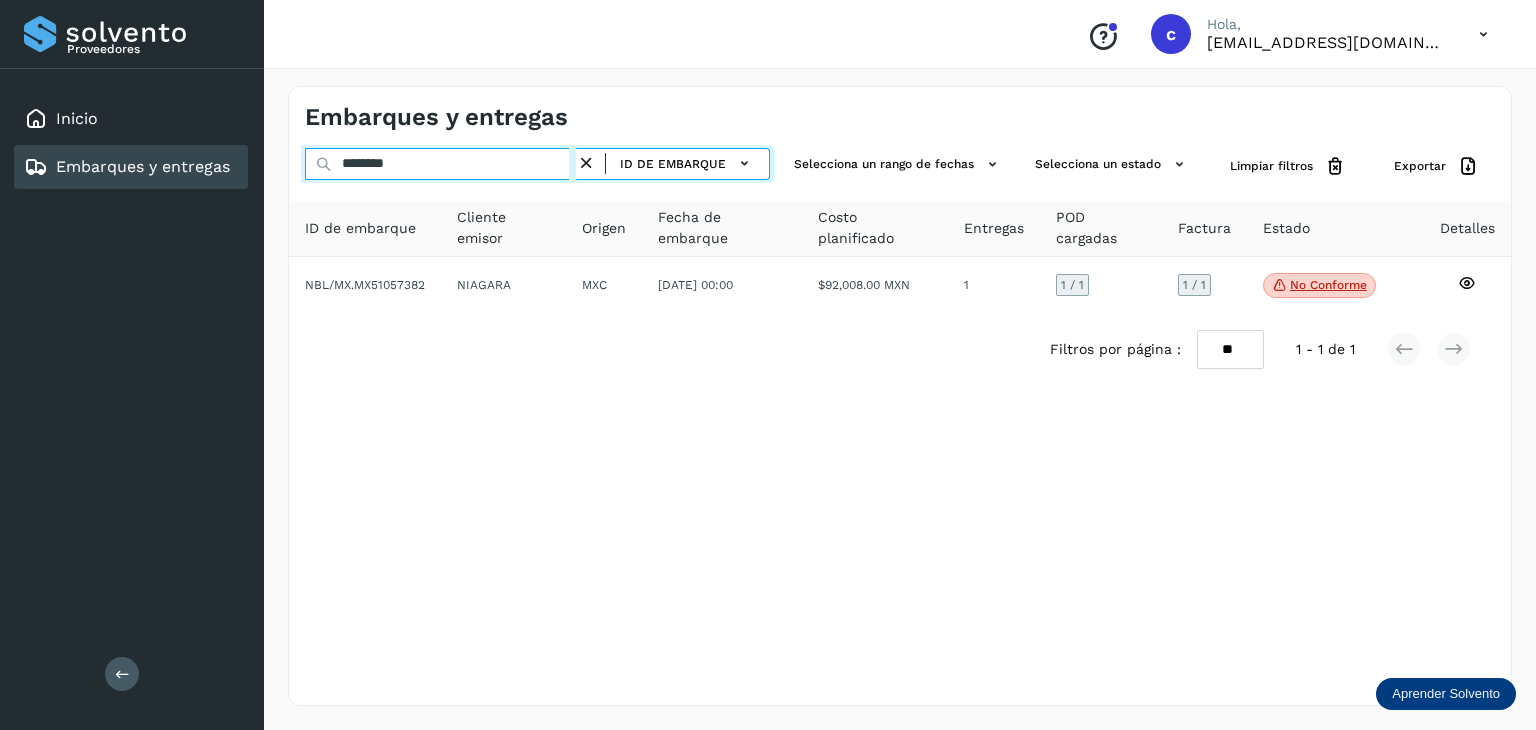 drag, startPoint x: 442, startPoint y: 154, endPoint x: 212, endPoint y: 154, distance: 230 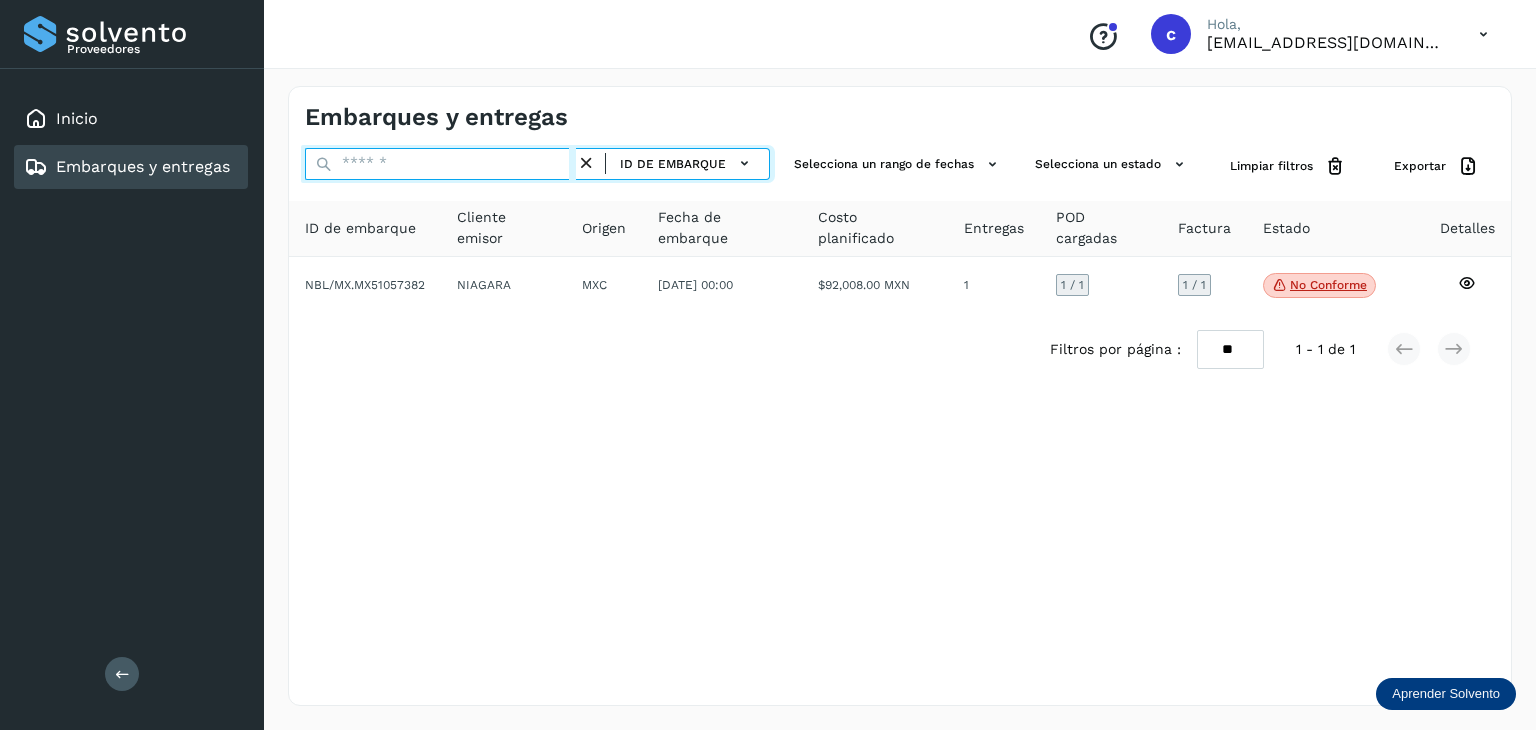 paste on "********" 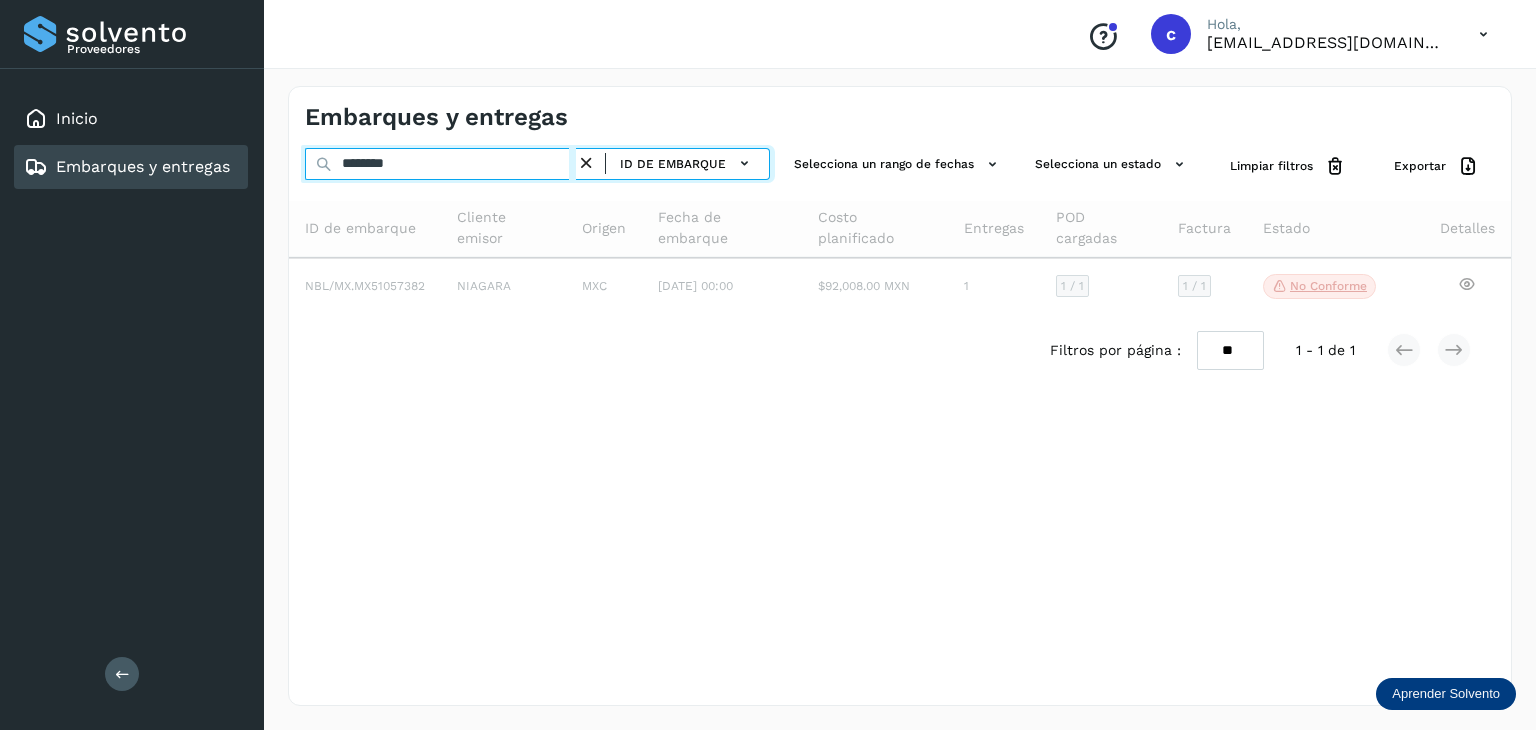 type on "********" 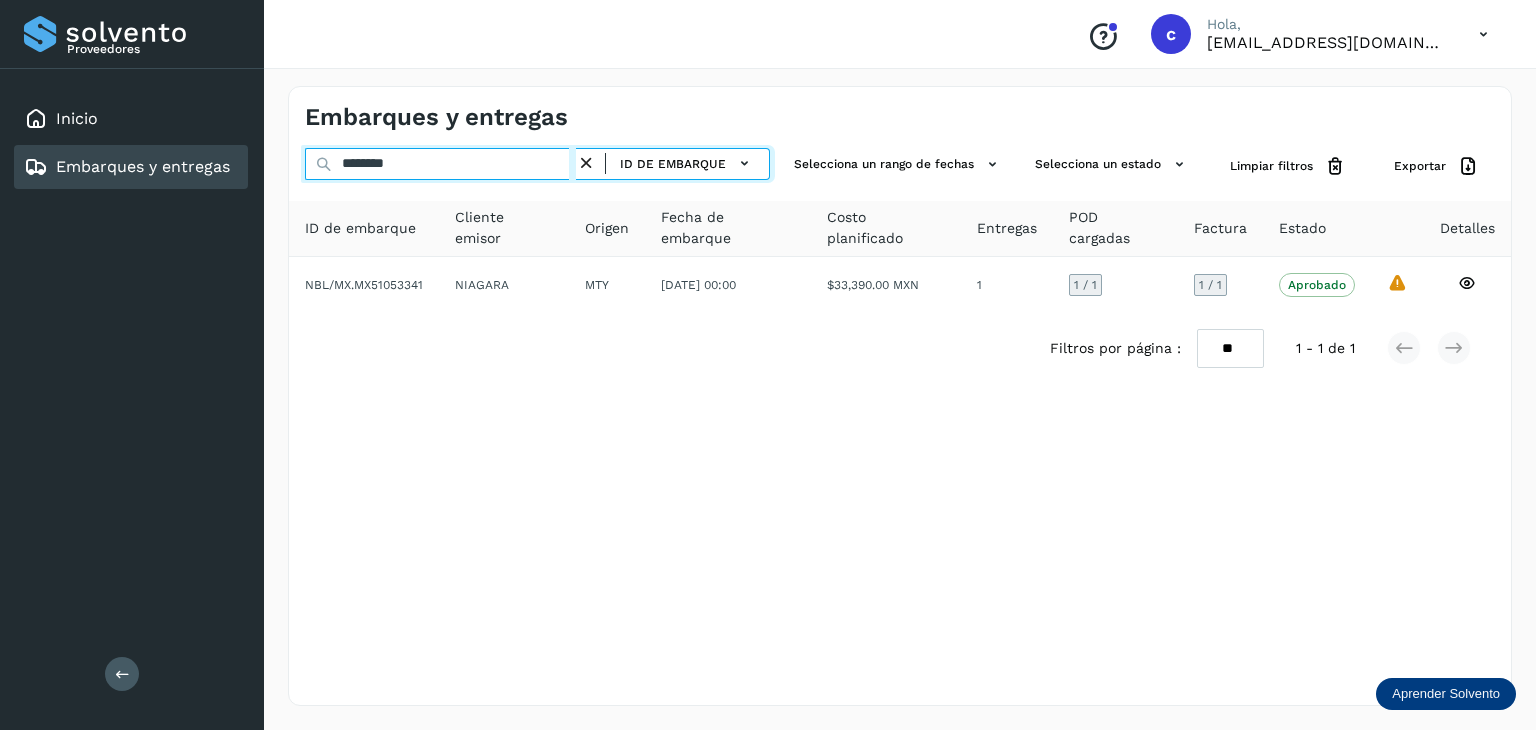 drag, startPoint x: 328, startPoint y: 156, endPoint x: 269, endPoint y: 145, distance: 60.016663 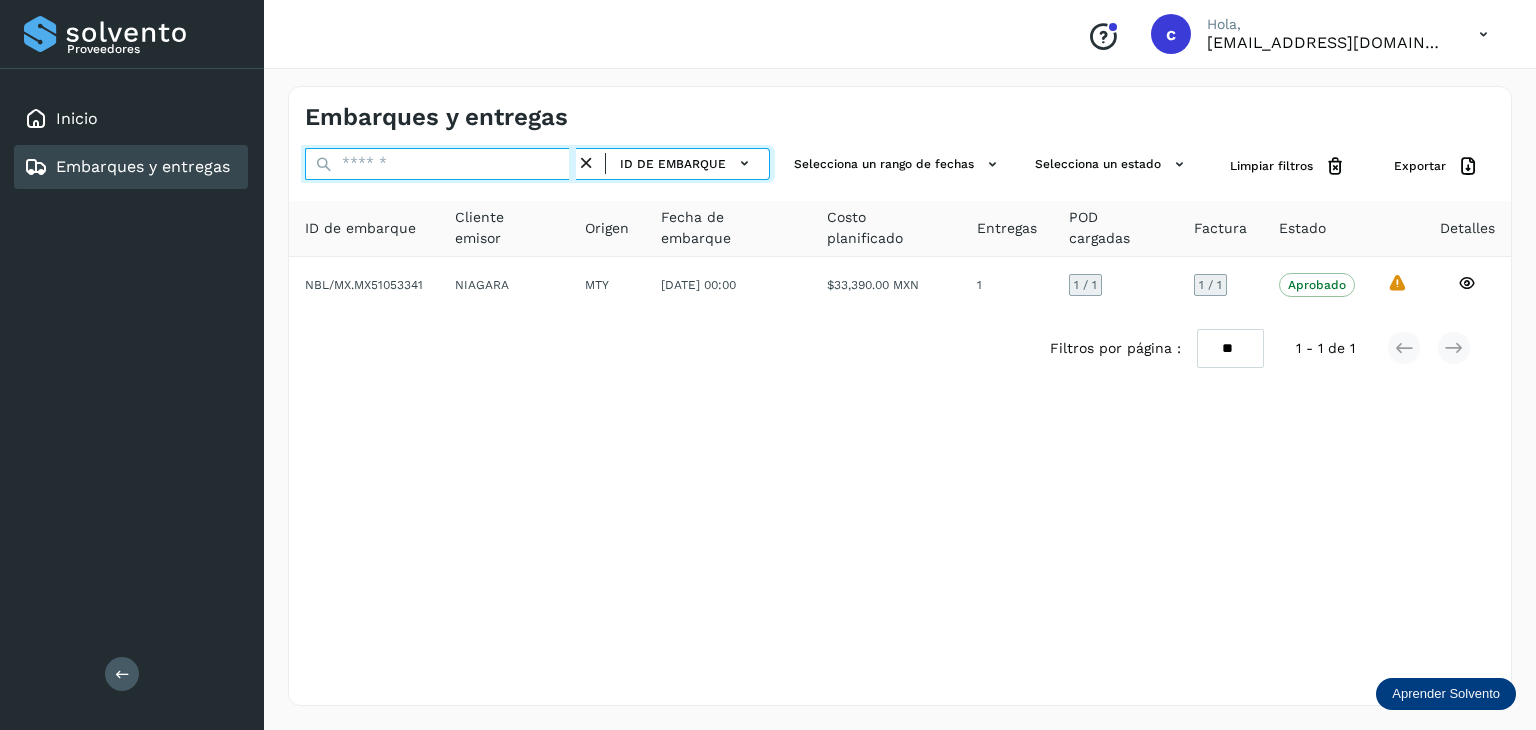paste on "********" 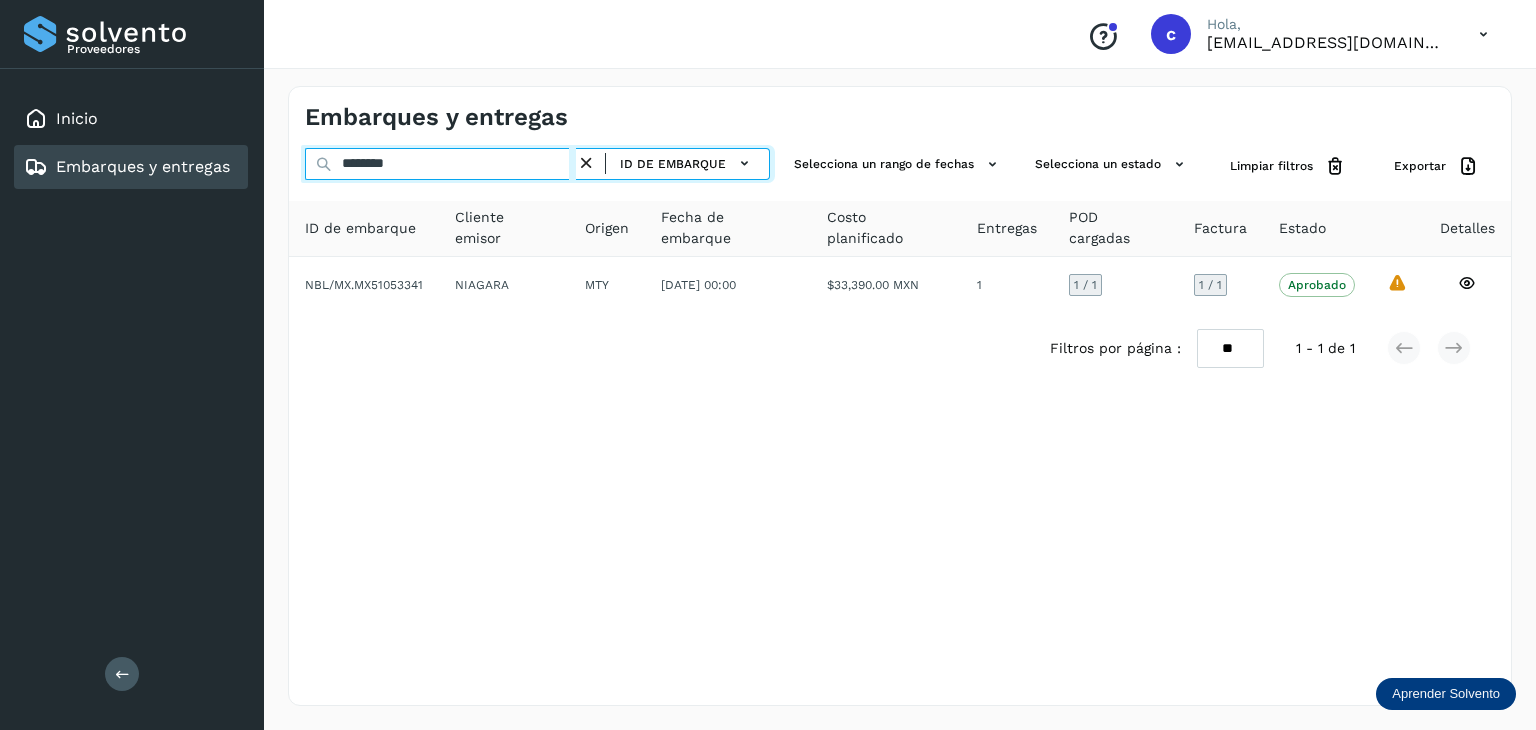 type on "********" 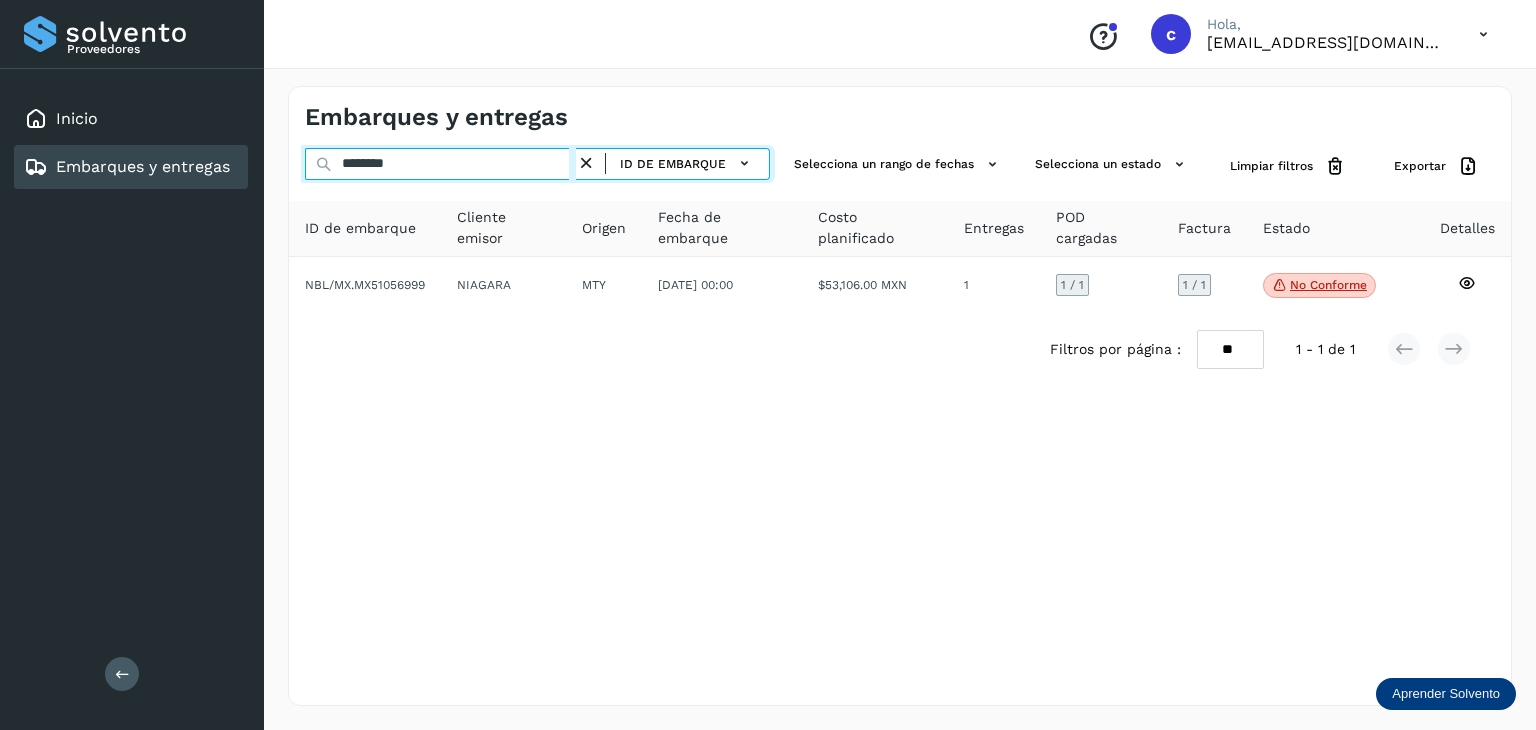click on "Proveedores Inicio Embarques y entregas Salir
Conoce nuestros beneficios
c Hola, cuentasespeciales8_met@castores.com.mx Embarques y entregas ******** ID de embarque Selecciona un rango de fechas  Selecciona un estado Limpiar filtros Exportar ID de embarque Cliente emisor Origen Fecha de embarque Costo planificado Entregas POD cargadas Factura Estado Detalles NBL/MX.MX51056999 NIAGARA MTY 14/jun/2025 00:00  $53,106.00 MXN  1 1  / 1 1 / 1 No conforme
Verifica el estado de la factura o entregas asociadas a este embarque
Filtros por página : ** ** ** 1 - 1 de 1" 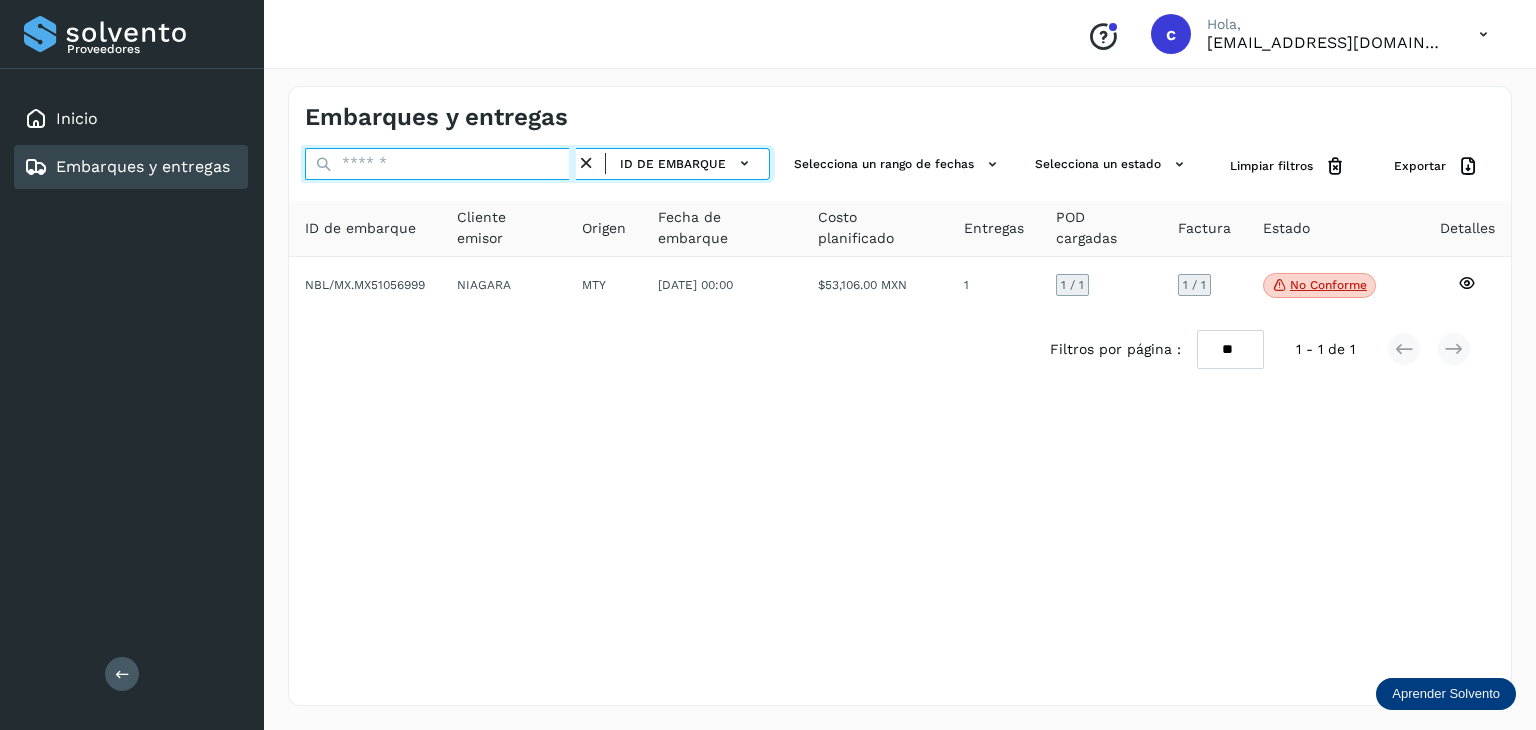 paste on "********" 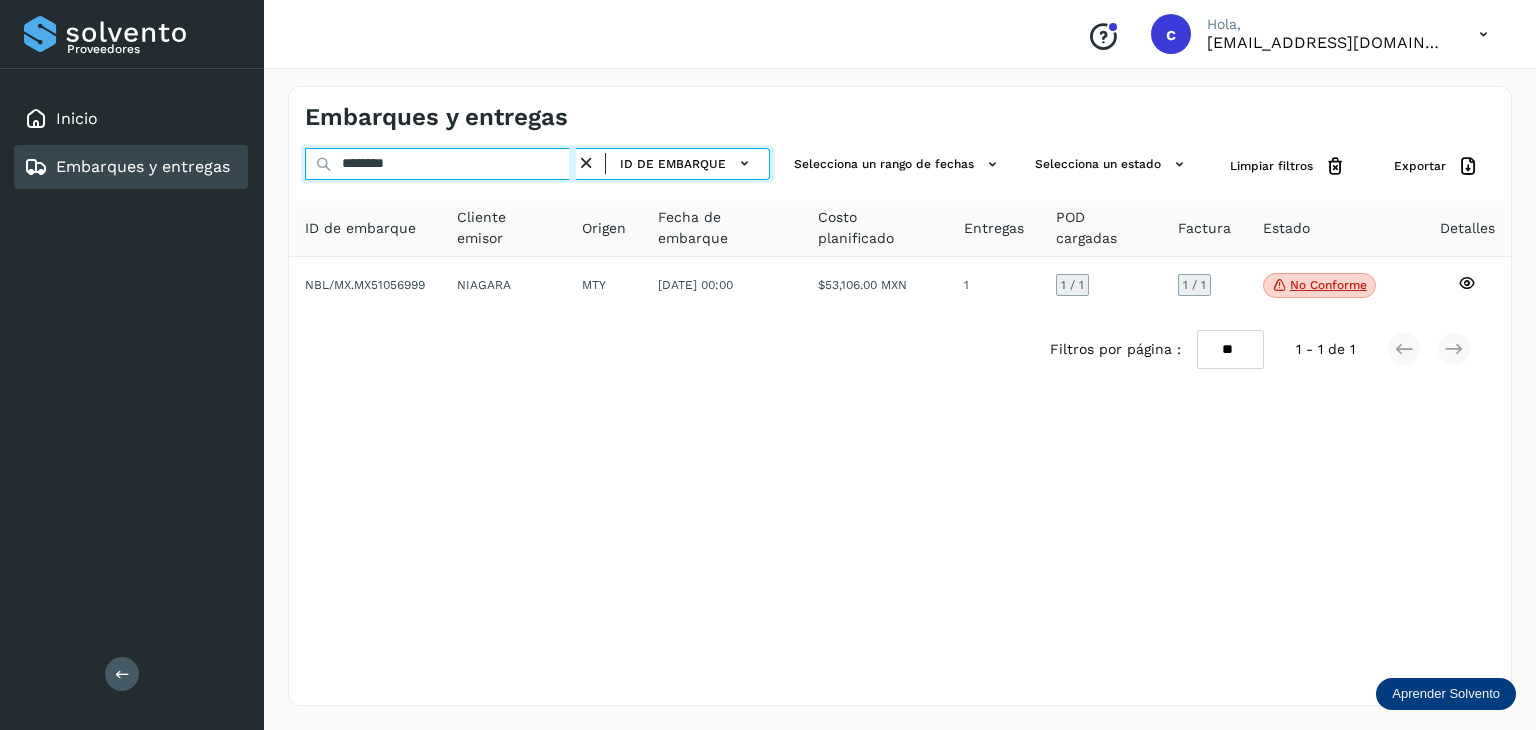 type on "********" 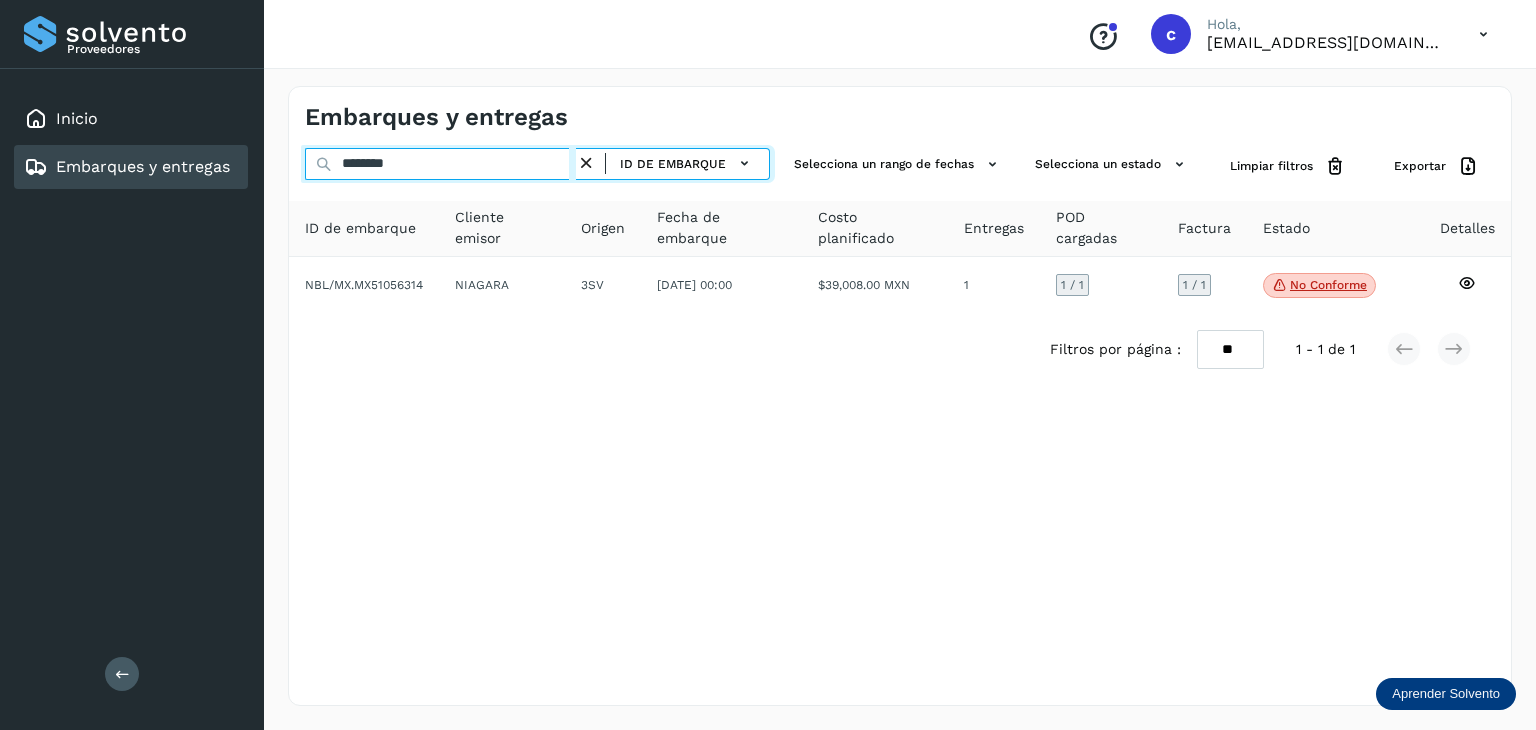 click on "Embarques y entregas ******** ID de embarque Selecciona un rango de fechas  Selecciona un estado Limpiar filtros Exportar ID de embarque Cliente emisor Origen Fecha de embarque Costo planificado Entregas POD cargadas Factura Estado Detalles NBL/MX.MX51056314 NIAGARA 3SV 14/jun/2025 00:00  $39,008.00 MXN  1 1  / 1 1 / 1 No conforme
Verifica el estado de la factura o entregas asociadas a este embarque
Filtros por página : ** ** ** 1 - 1 de 1" at bounding box center (900, 396) 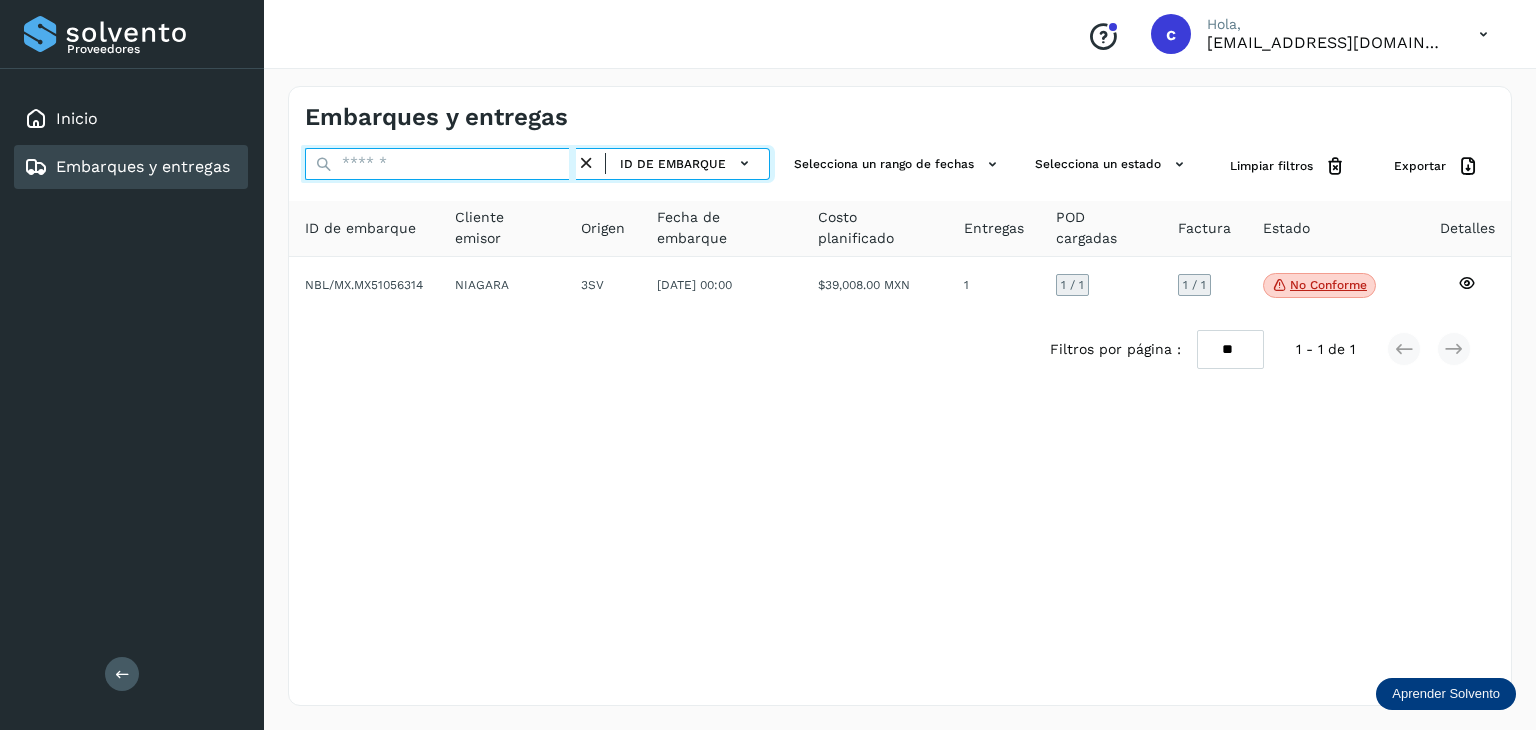paste on "********" 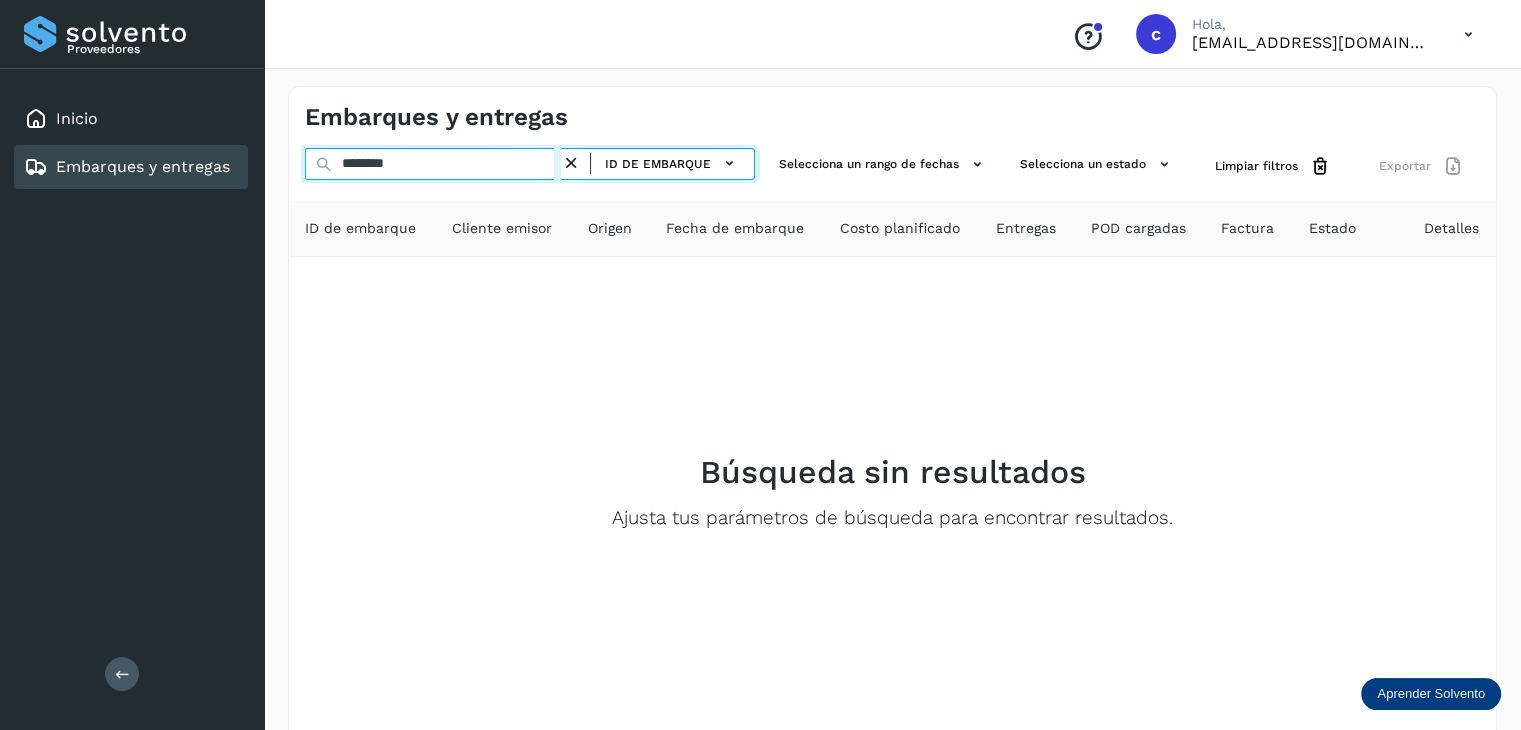type on "********" 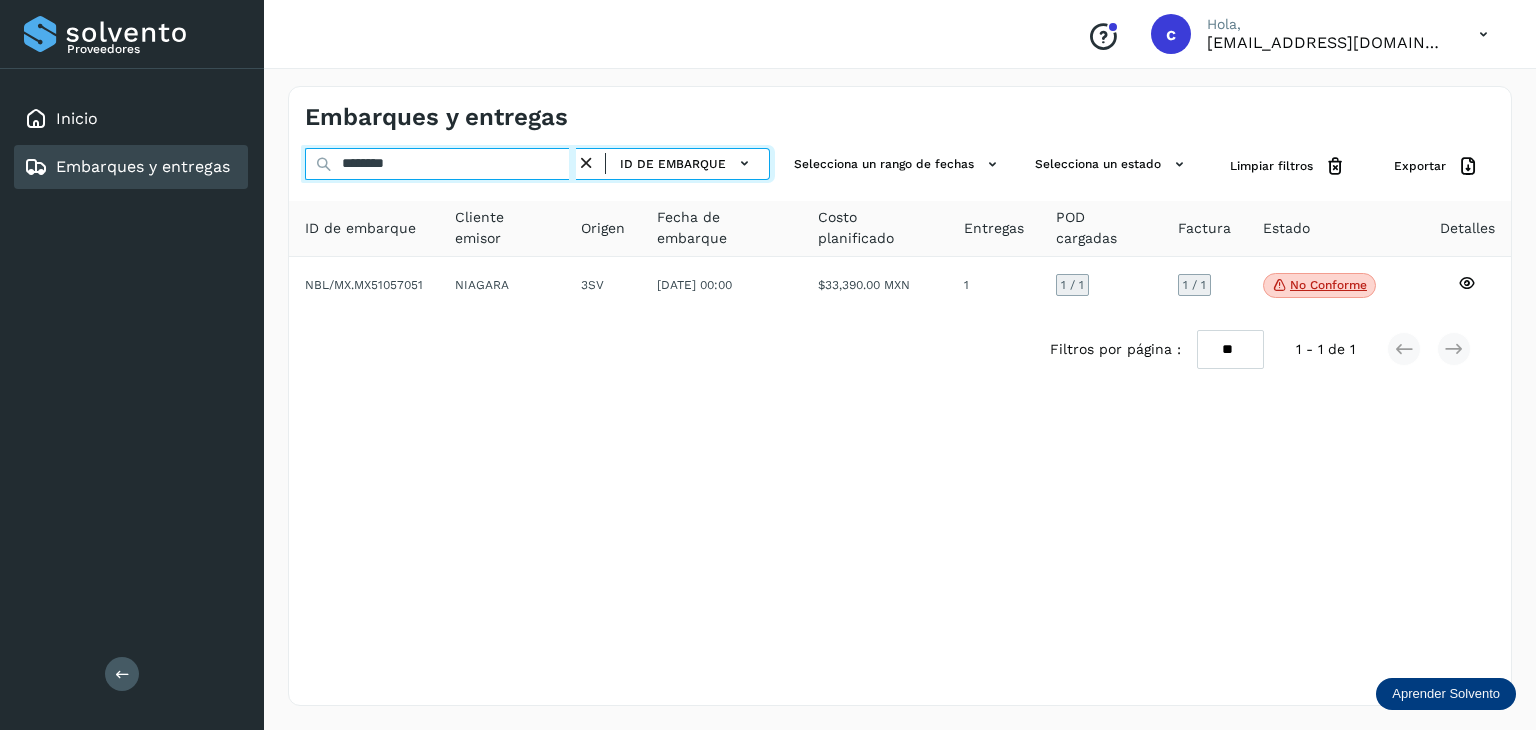 drag, startPoint x: 389, startPoint y: 168, endPoint x: 236, endPoint y: 166, distance: 153.01308 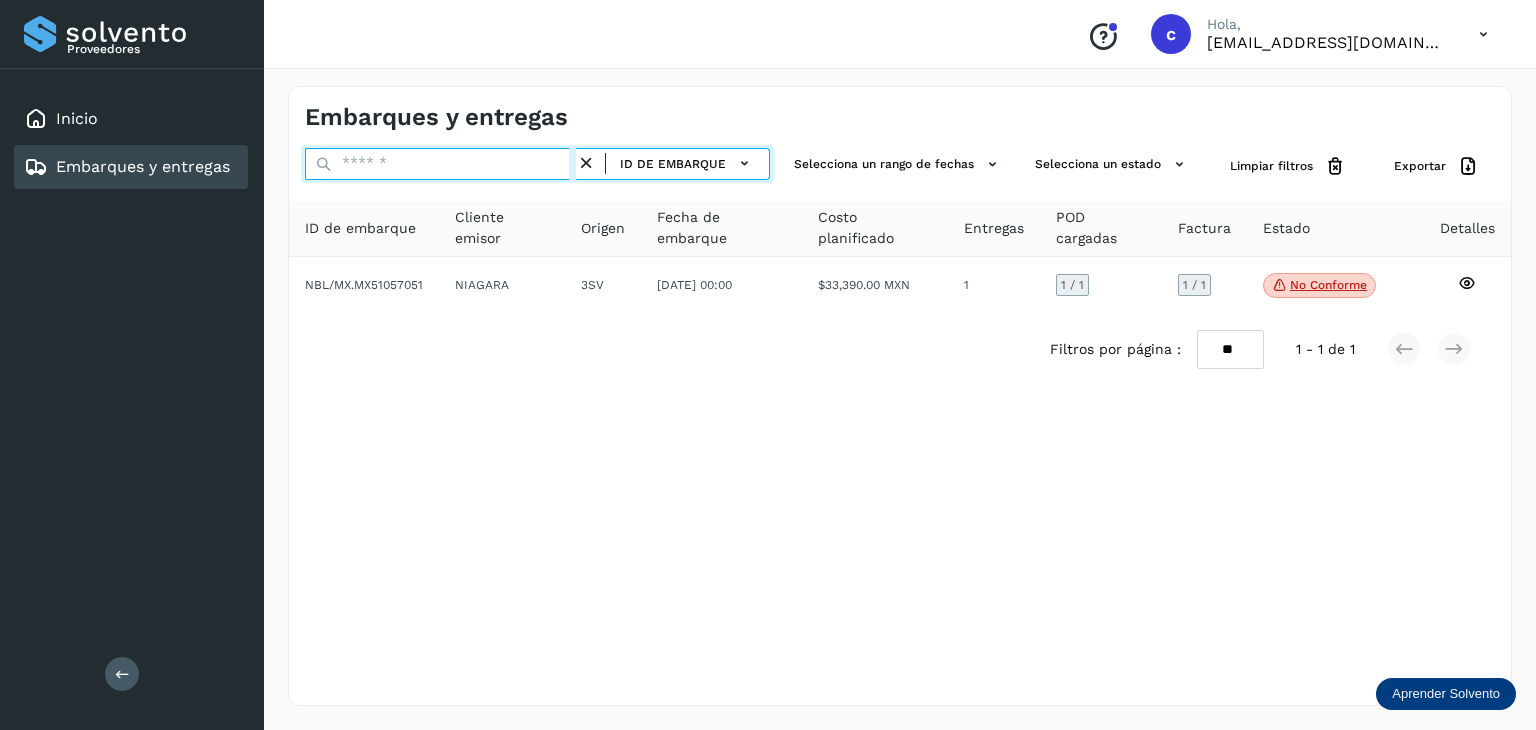 paste on "********" 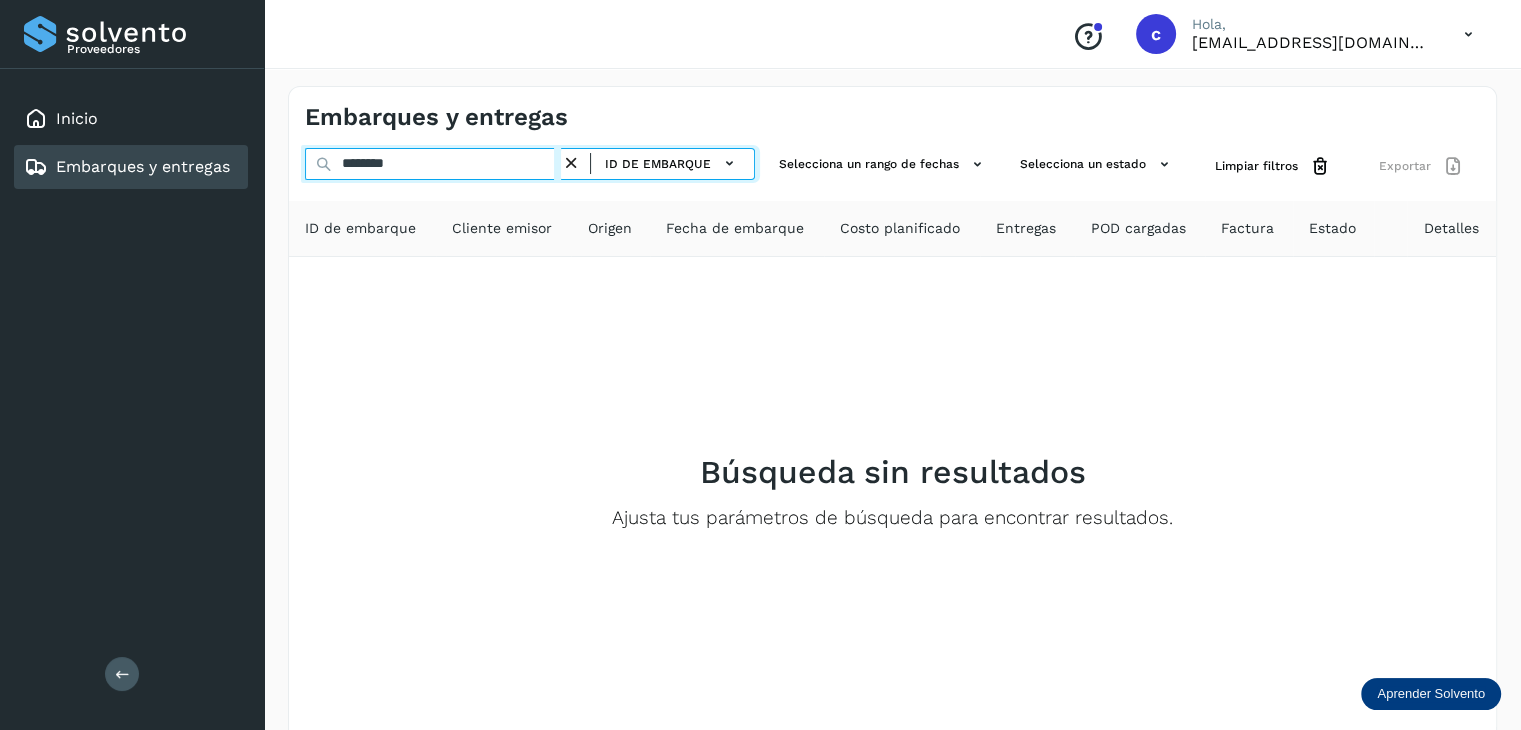 type on "********" 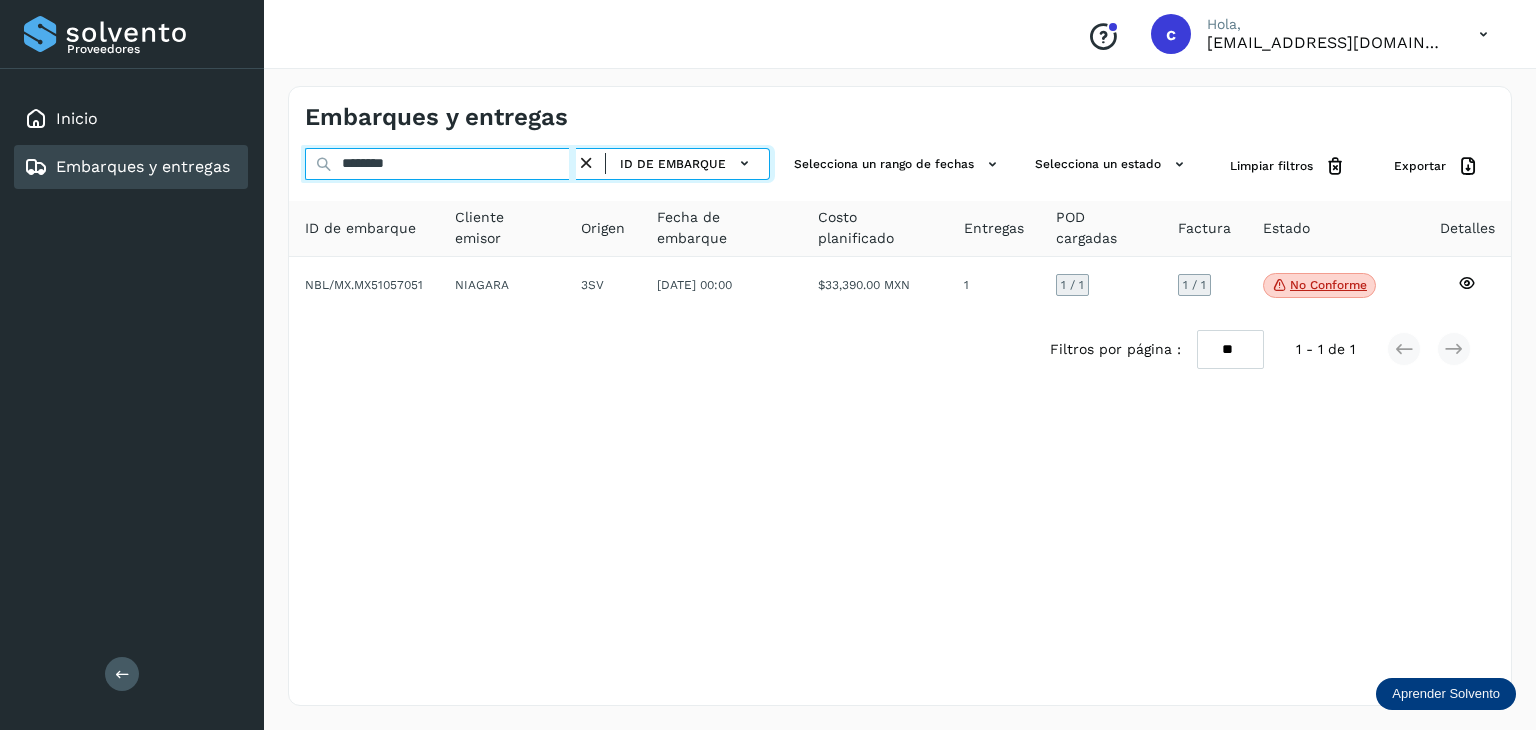 drag, startPoint x: 432, startPoint y: 163, endPoint x: 237, endPoint y: 150, distance: 195.43285 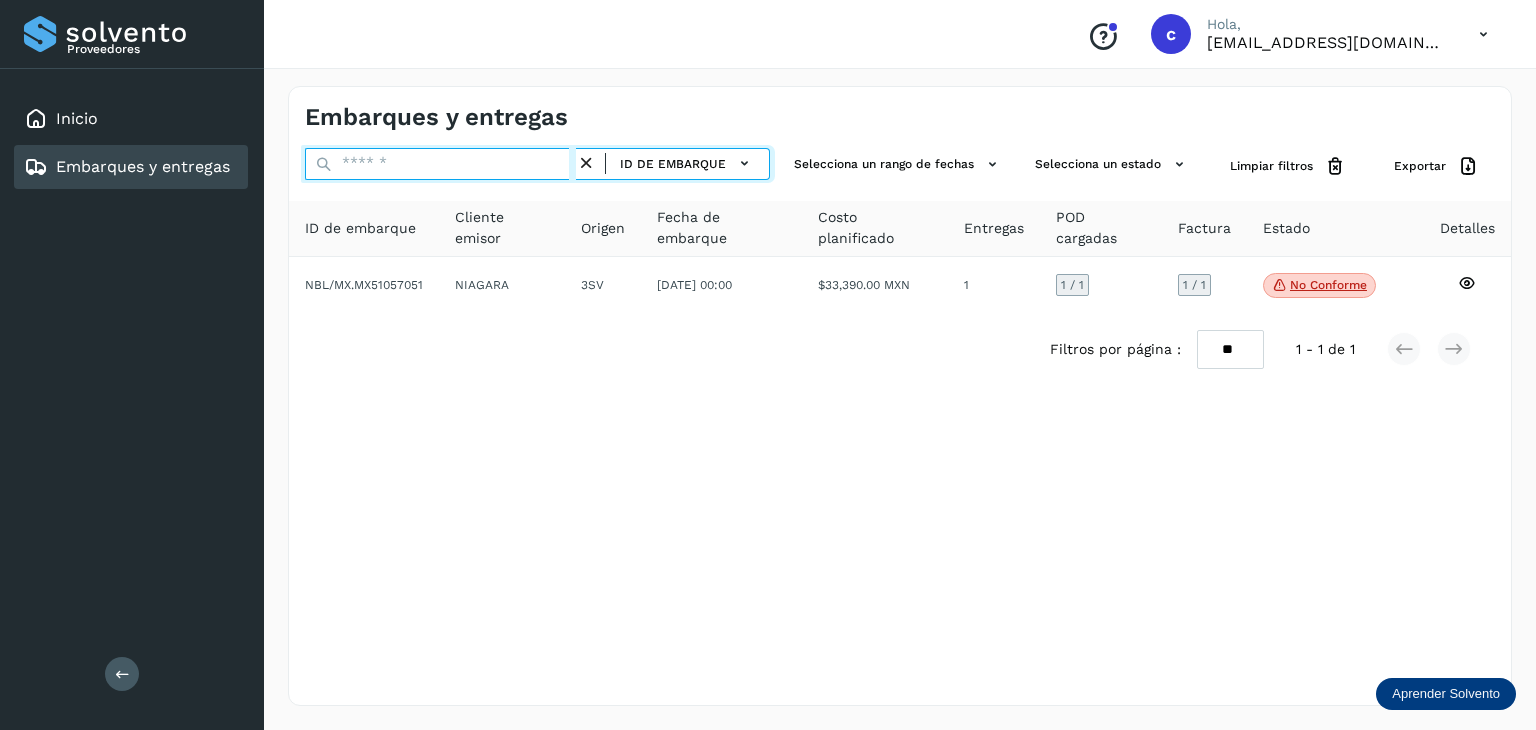 paste on "********" 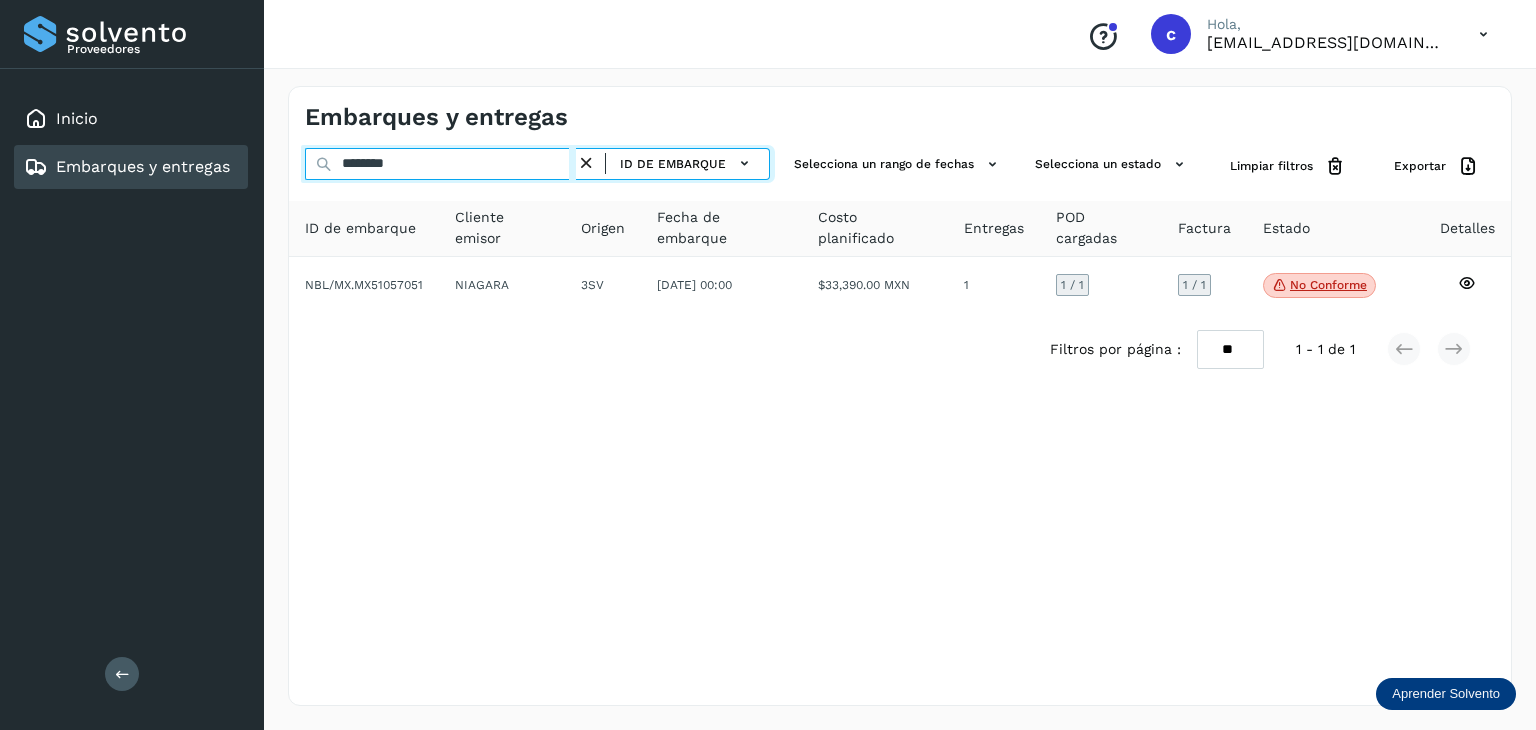 type on "********" 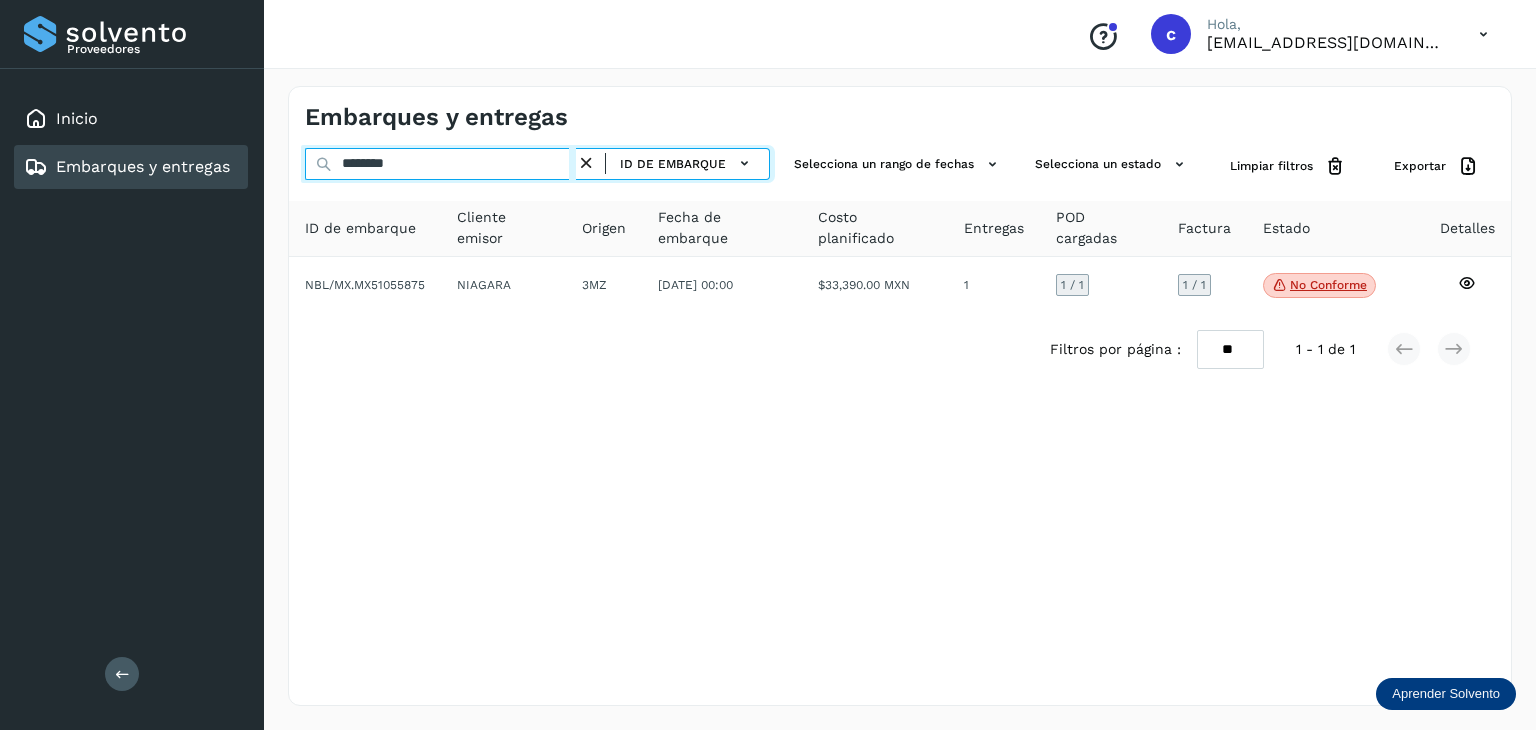 drag, startPoint x: 375, startPoint y: 152, endPoint x: 247, endPoint y: 157, distance: 128.09763 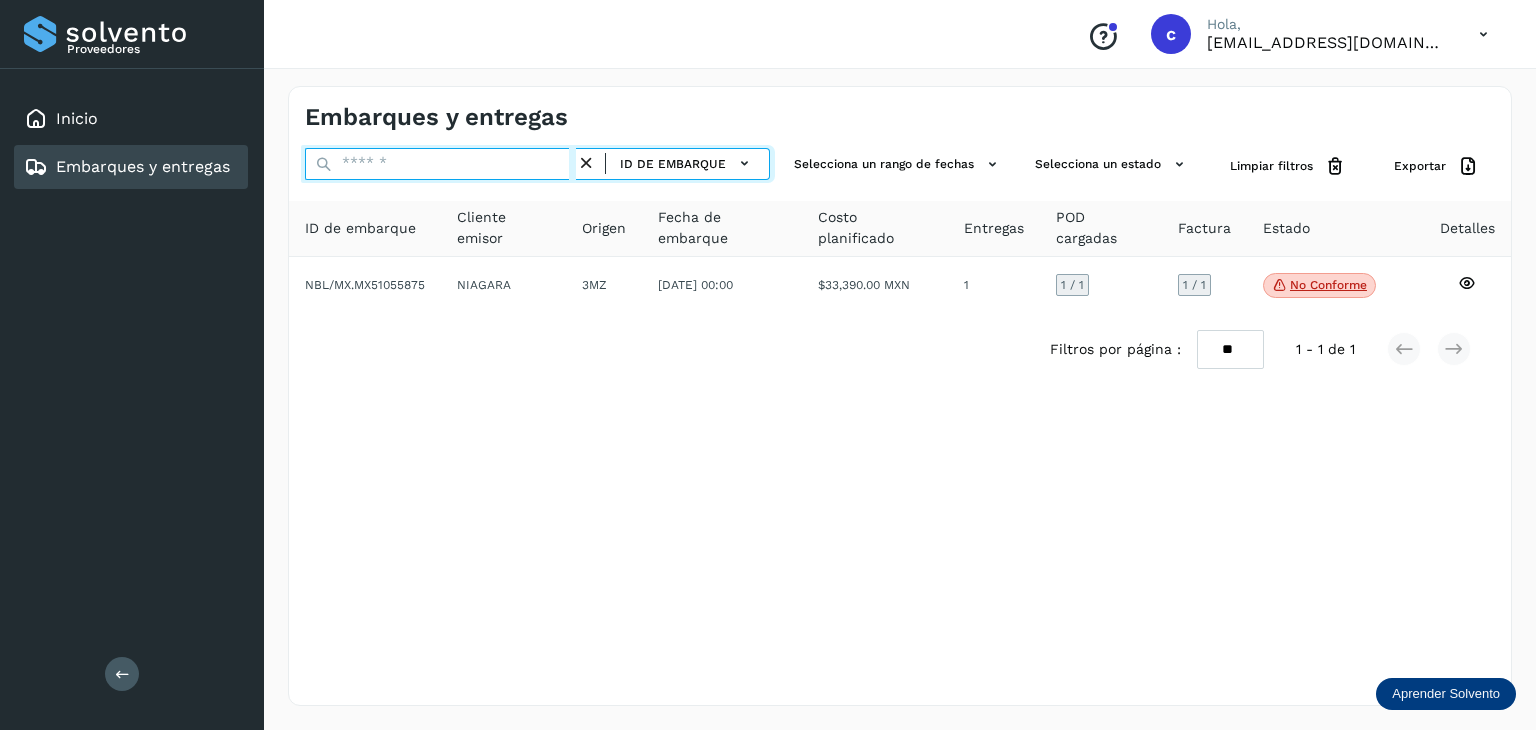 paste on "********" 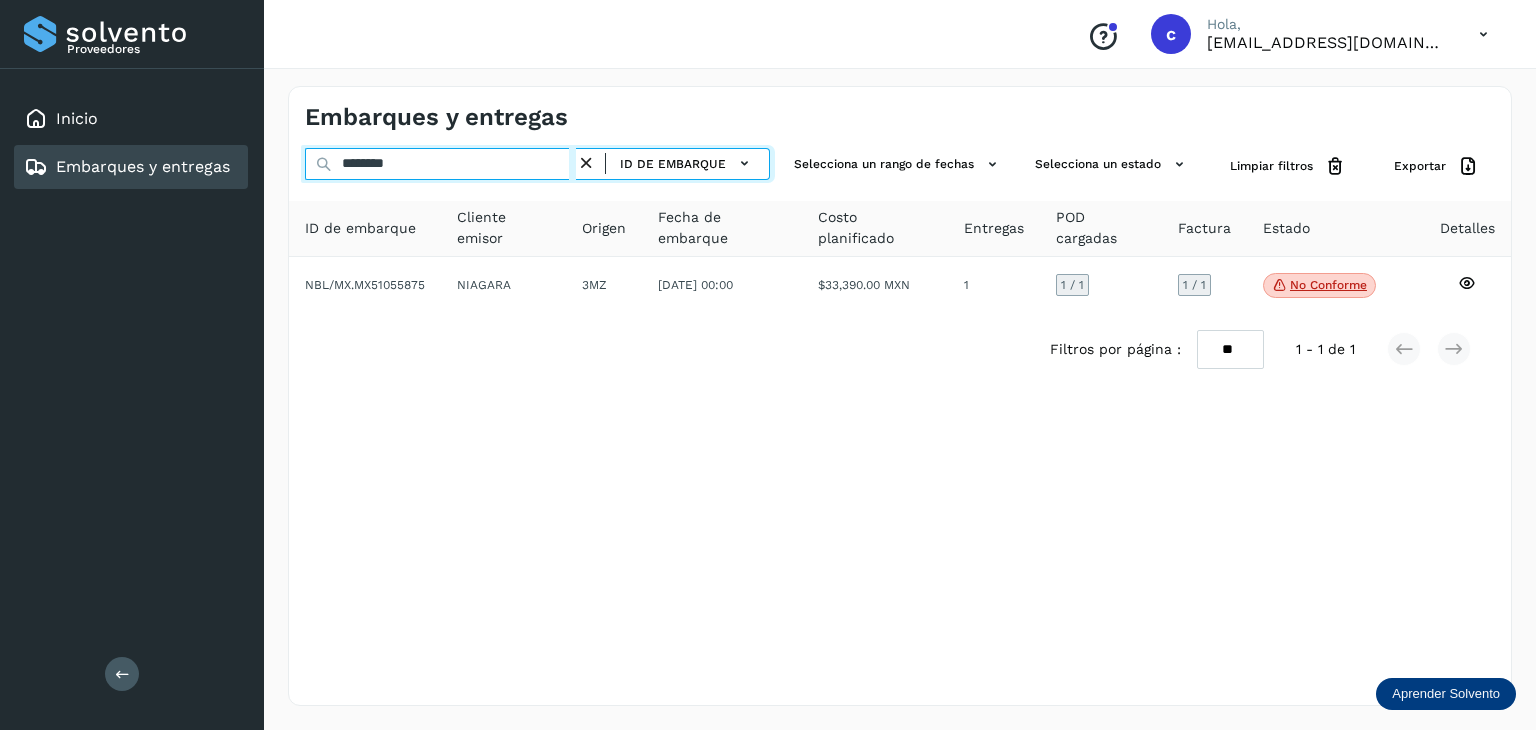 type on "********" 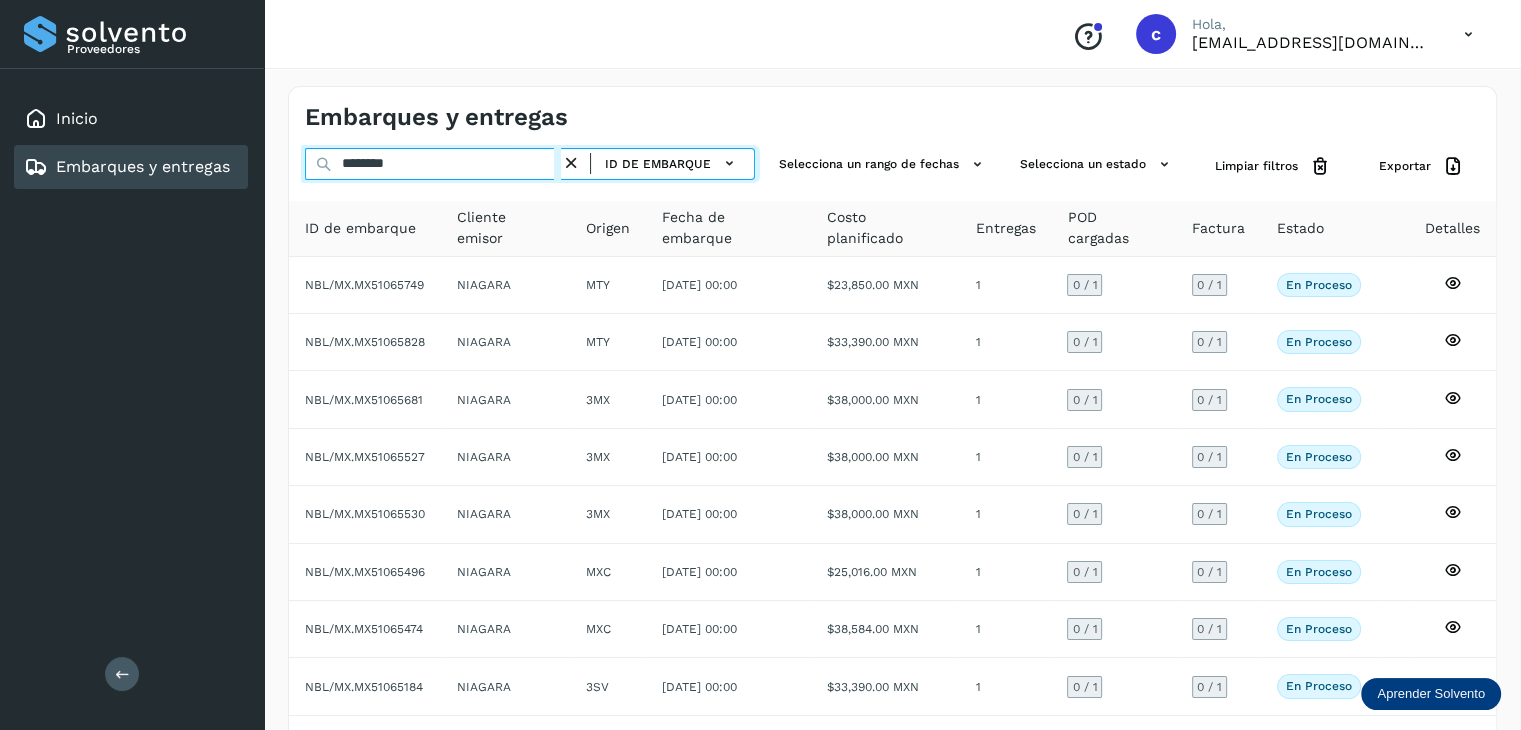 drag, startPoint x: 357, startPoint y: 152, endPoint x: 302, endPoint y: 151, distance: 55.00909 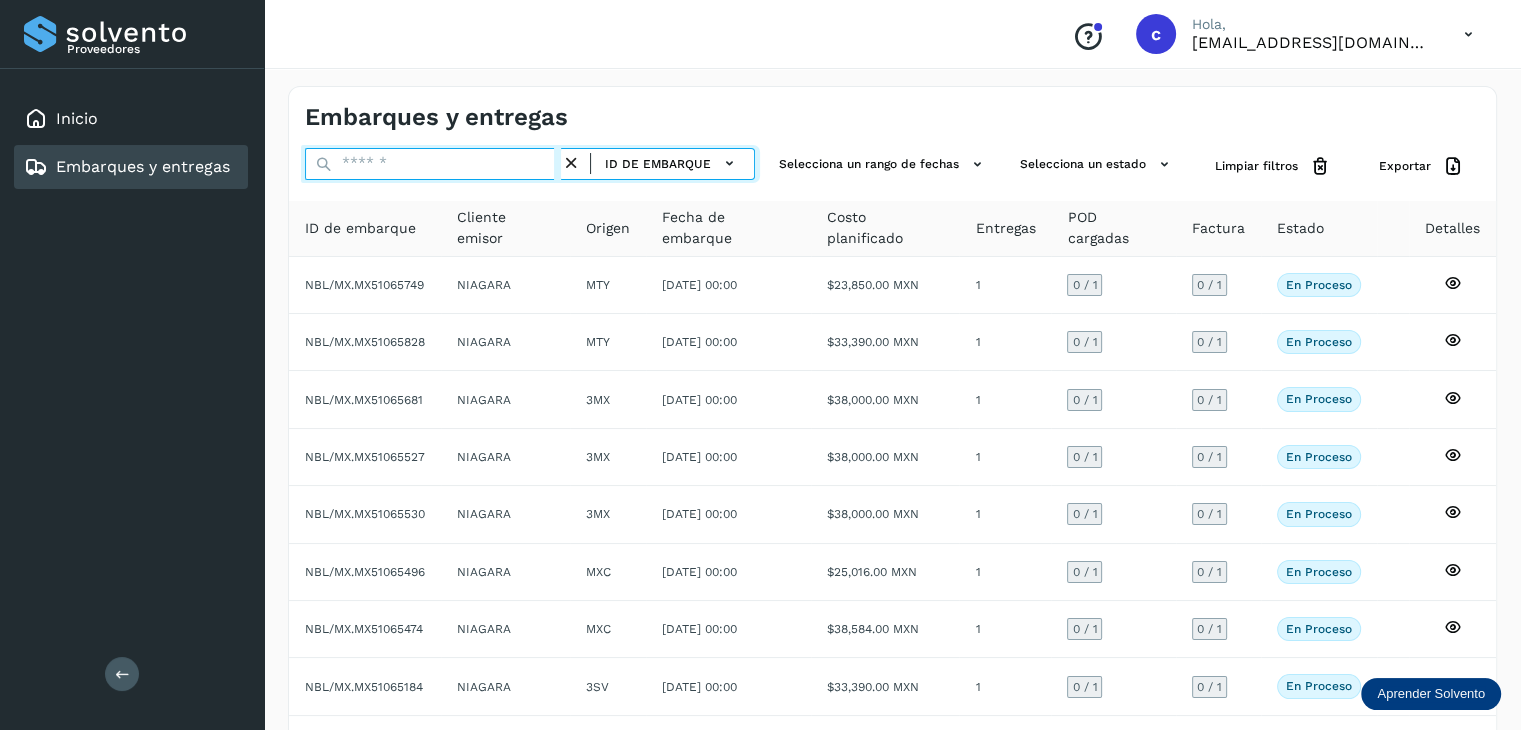 paste on "********" 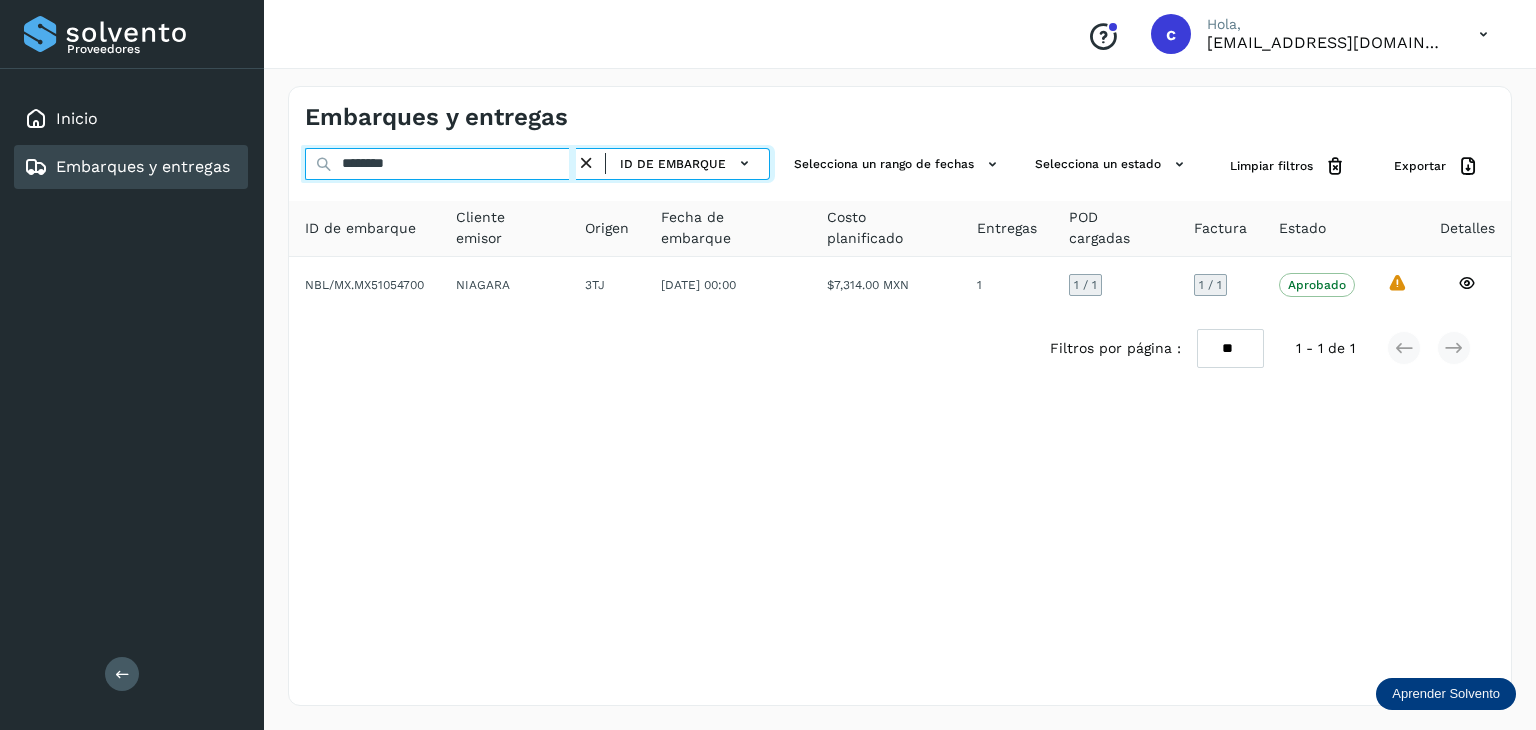 drag, startPoint x: 360, startPoint y: 161, endPoint x: 264, endPoint y: 140, distance: 98.270035 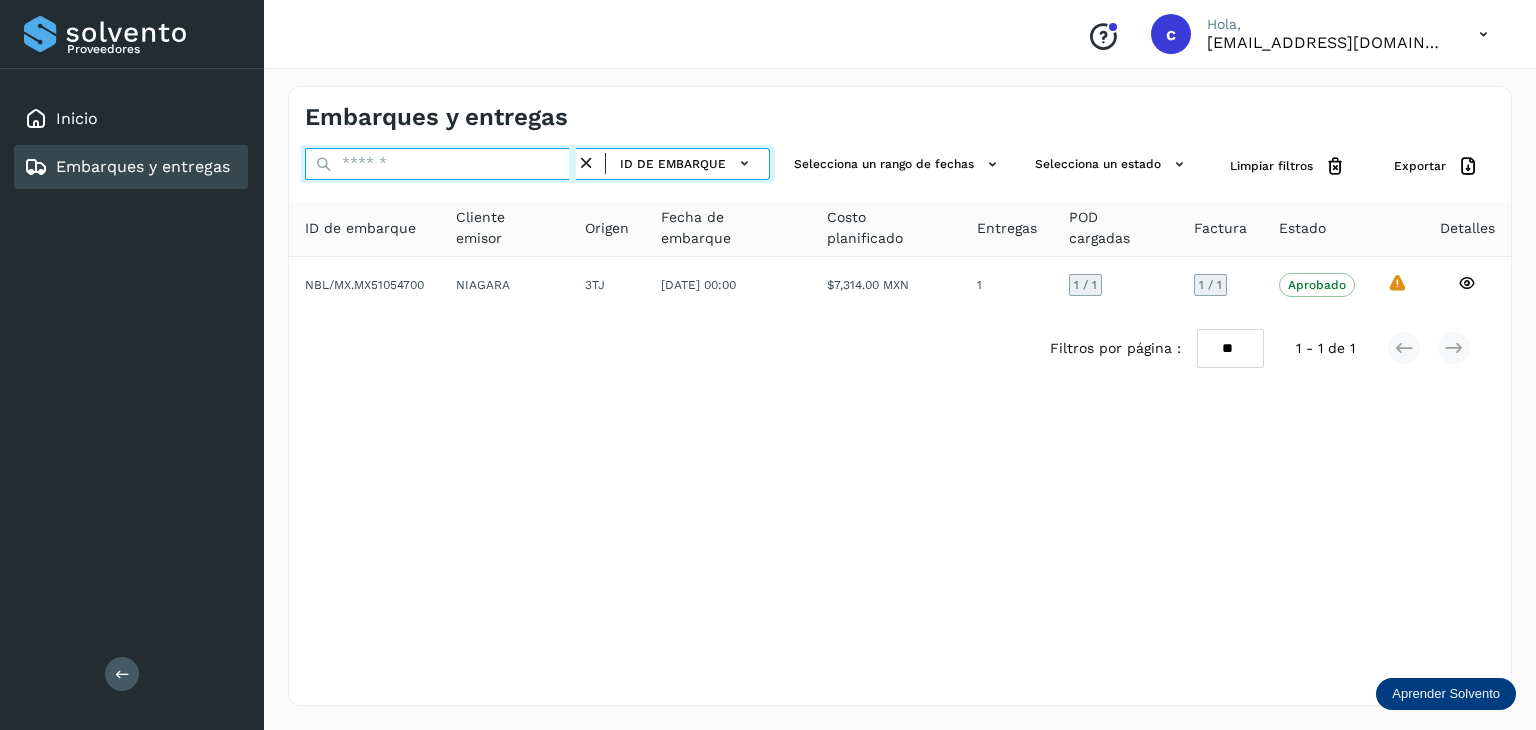 paste on "********" 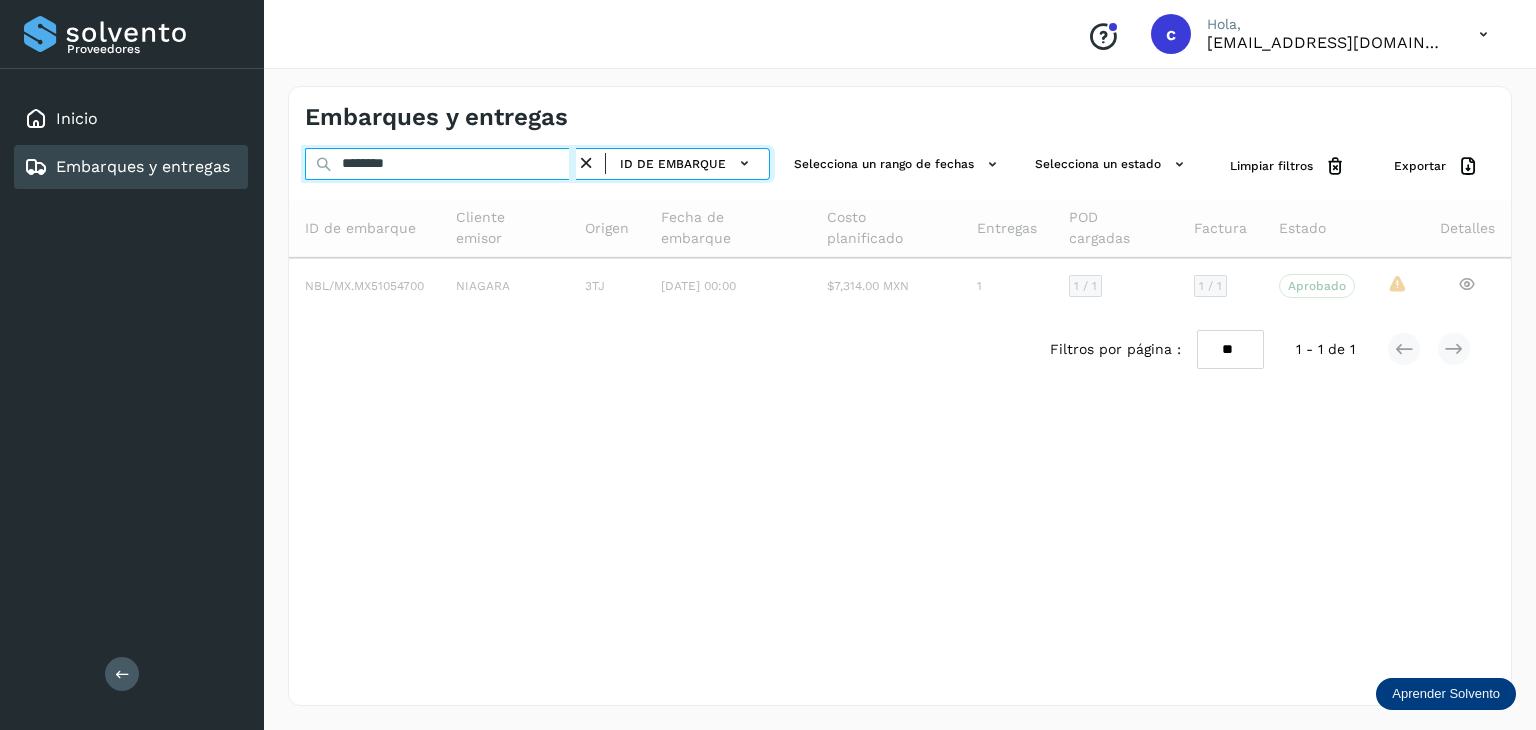type on "********" 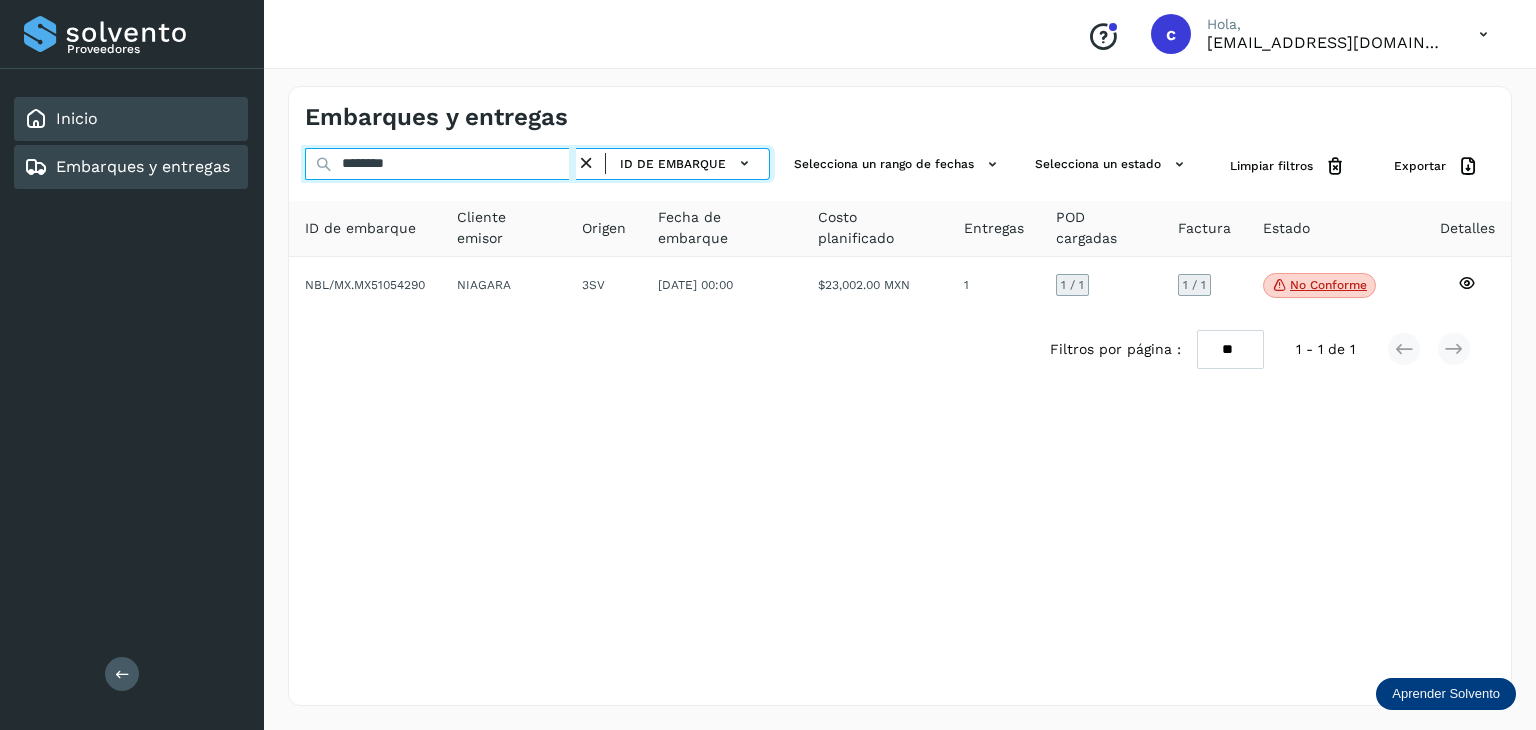 drag, startPoint x: 405, startPoint y: 162, endPoint x: 126, endPoint y: 111, distance: 283.623 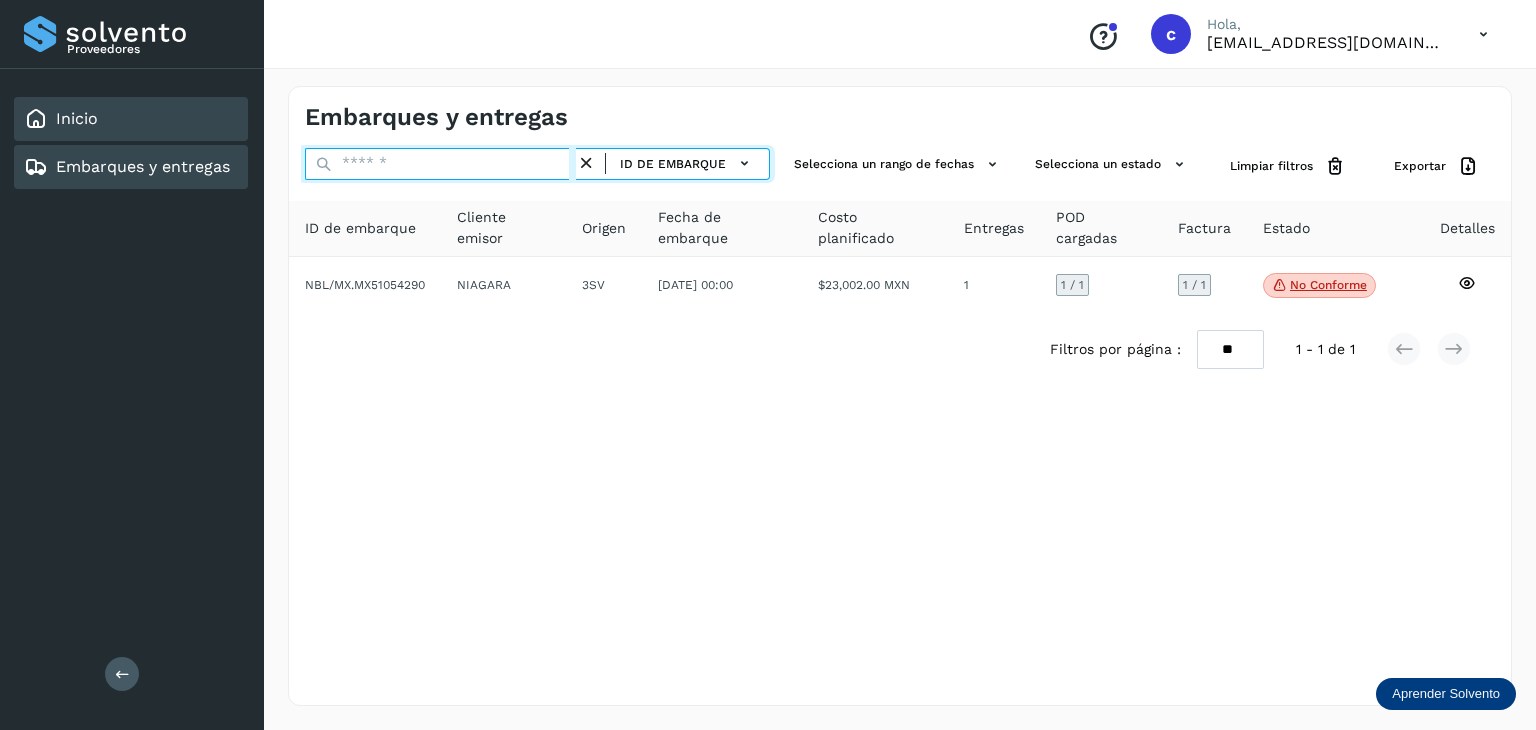 paste on "********" 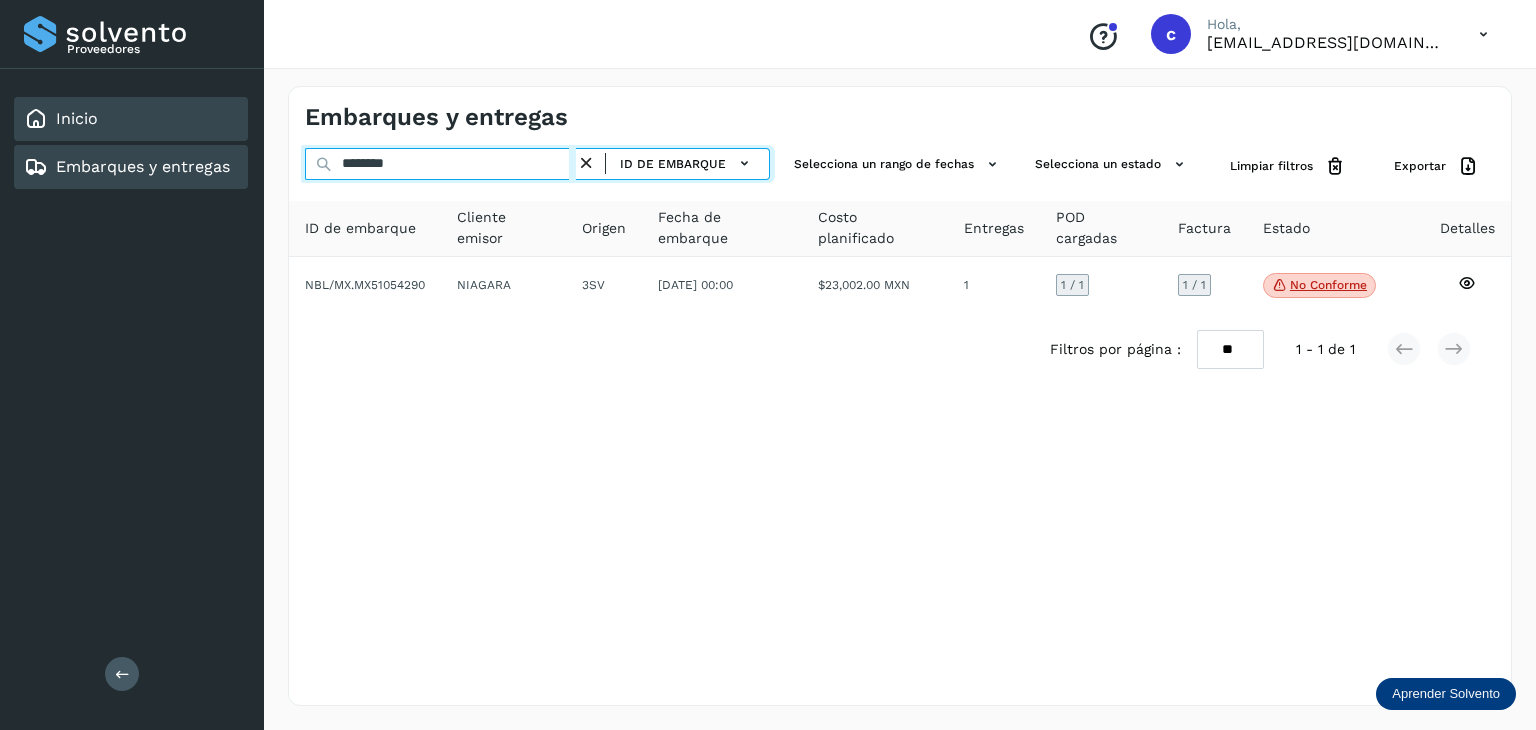 type on "********" 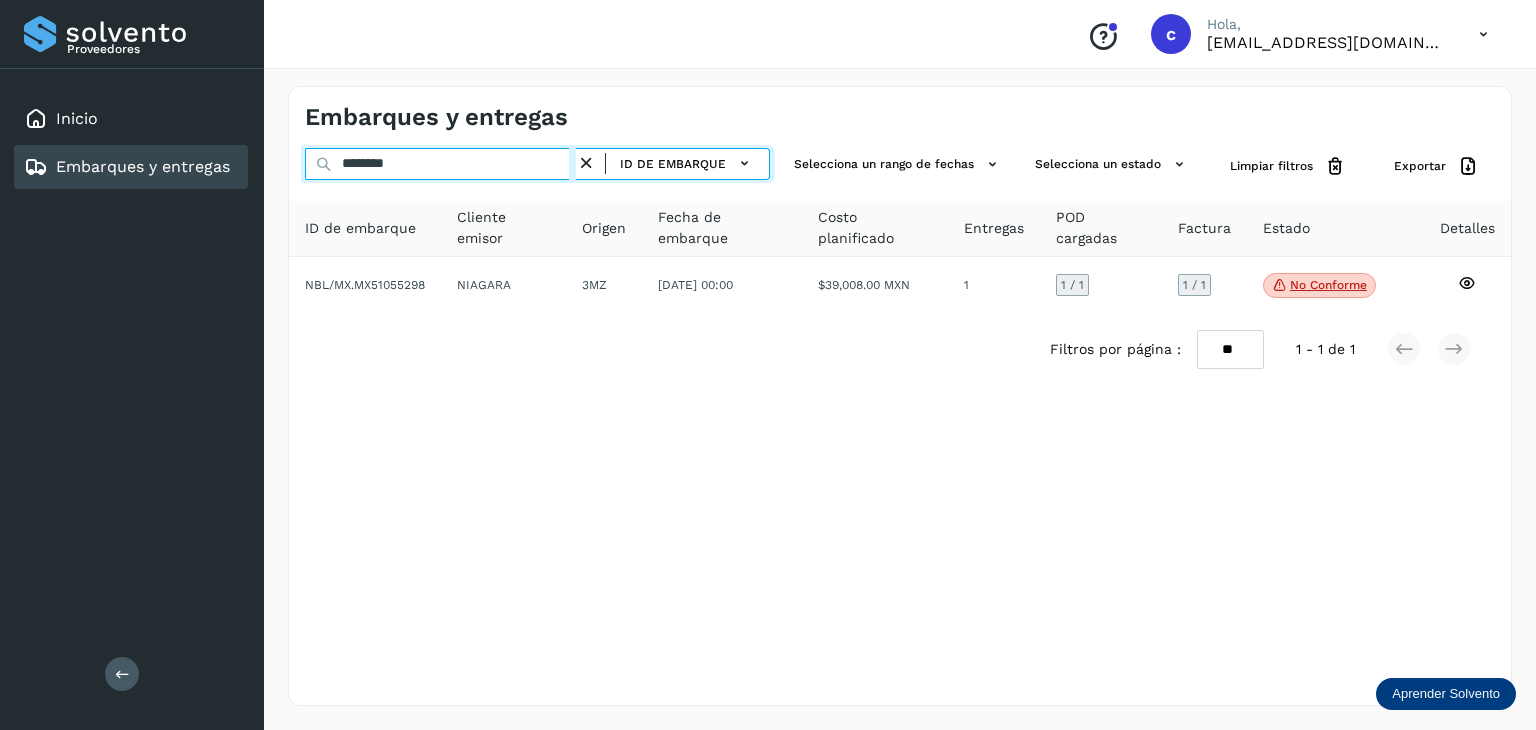 drag, startPoint x: 323, startPoint y: 158, endPoint x: 252, endPoint y: 159, distance: 71.00704 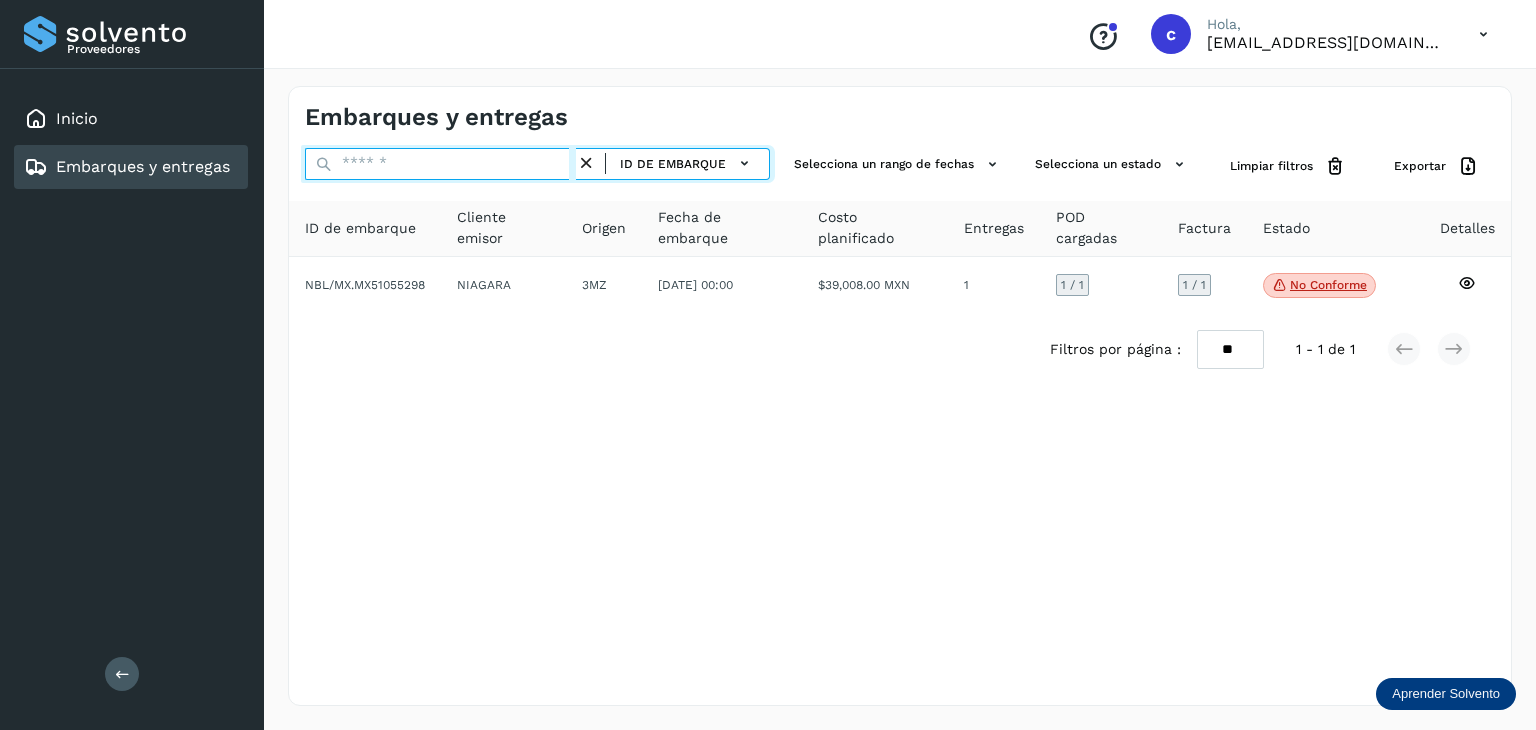paste on "********" 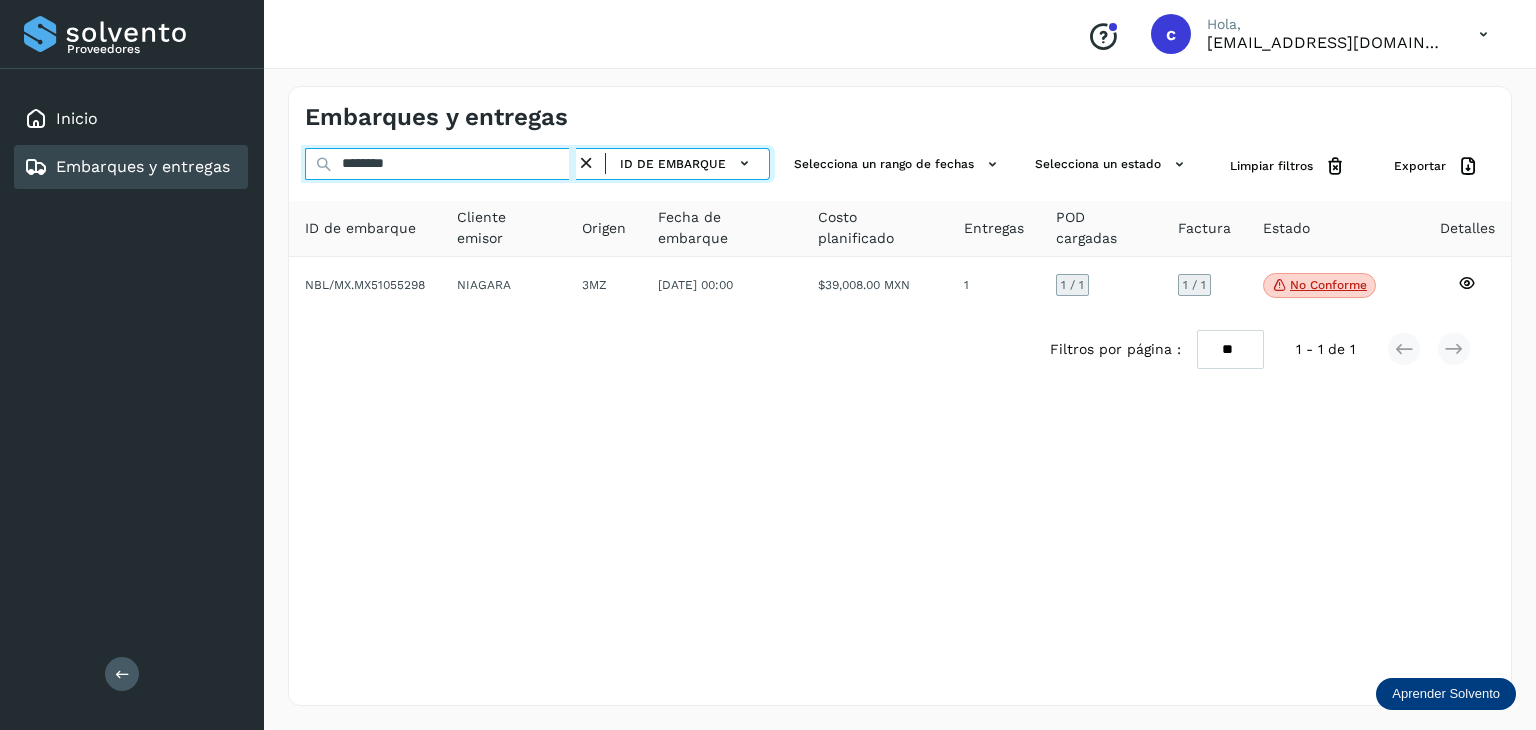type on "********" 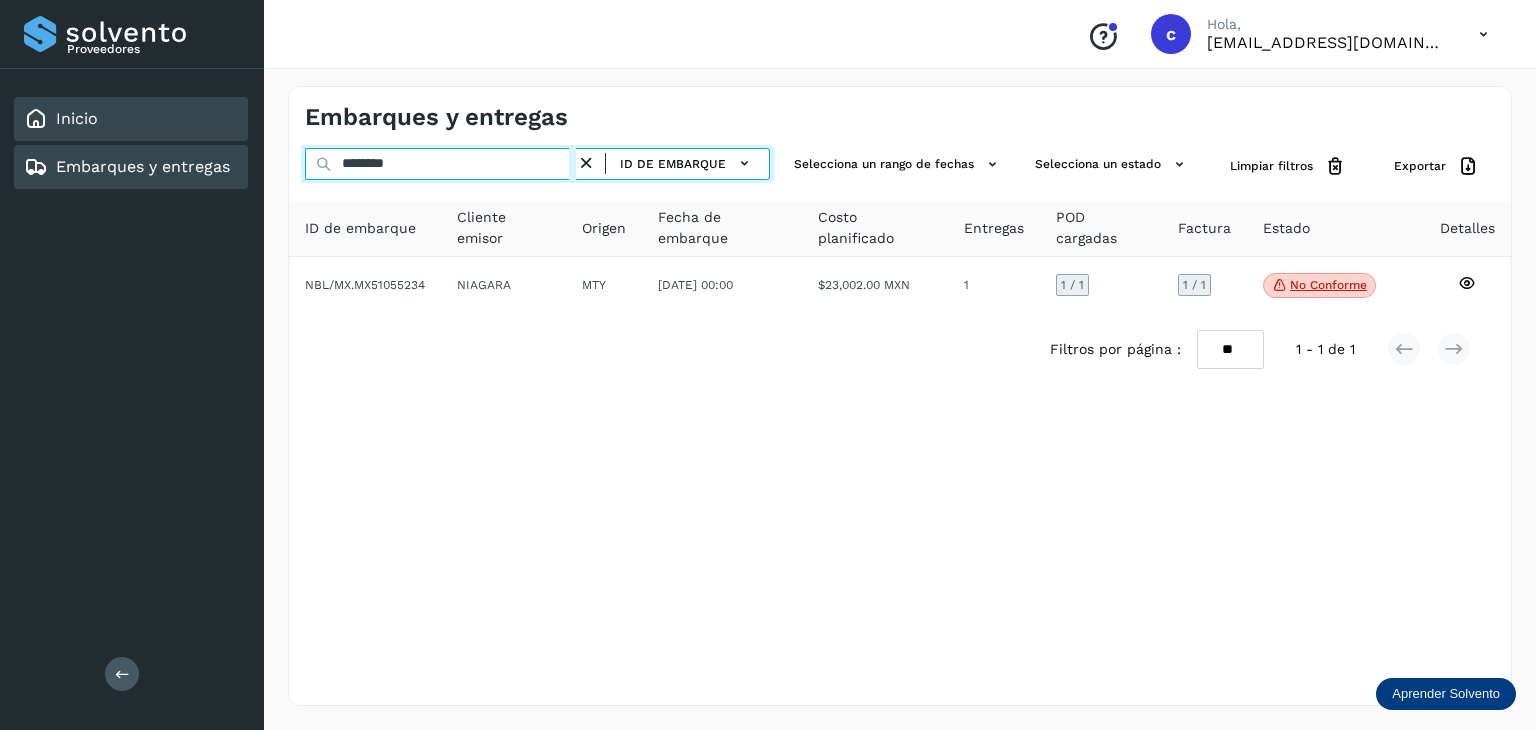 drag, startPoint x: 440, startPoint y: 174, endPoint x: 100, endPoint y: 122, distance: 343.9535 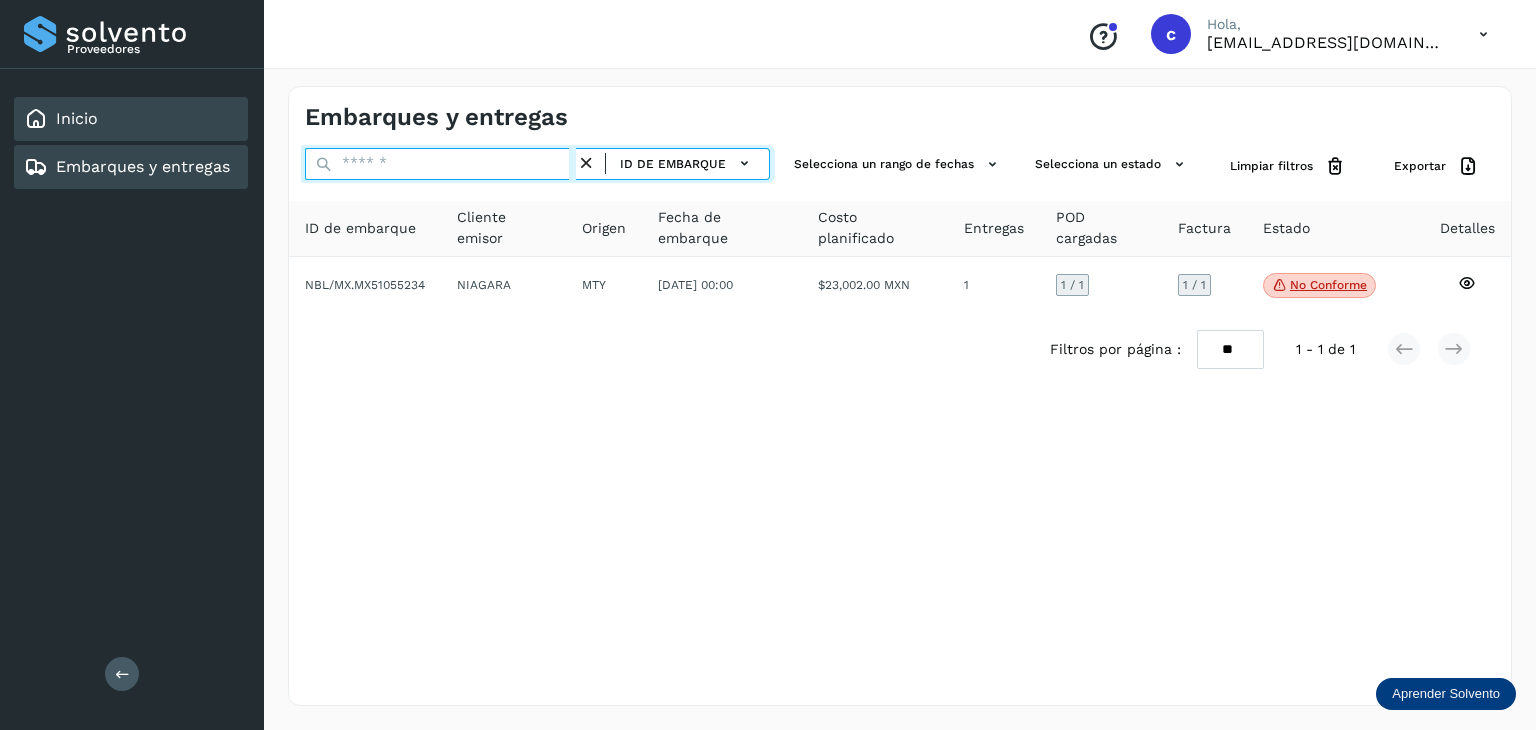 paste on "********" 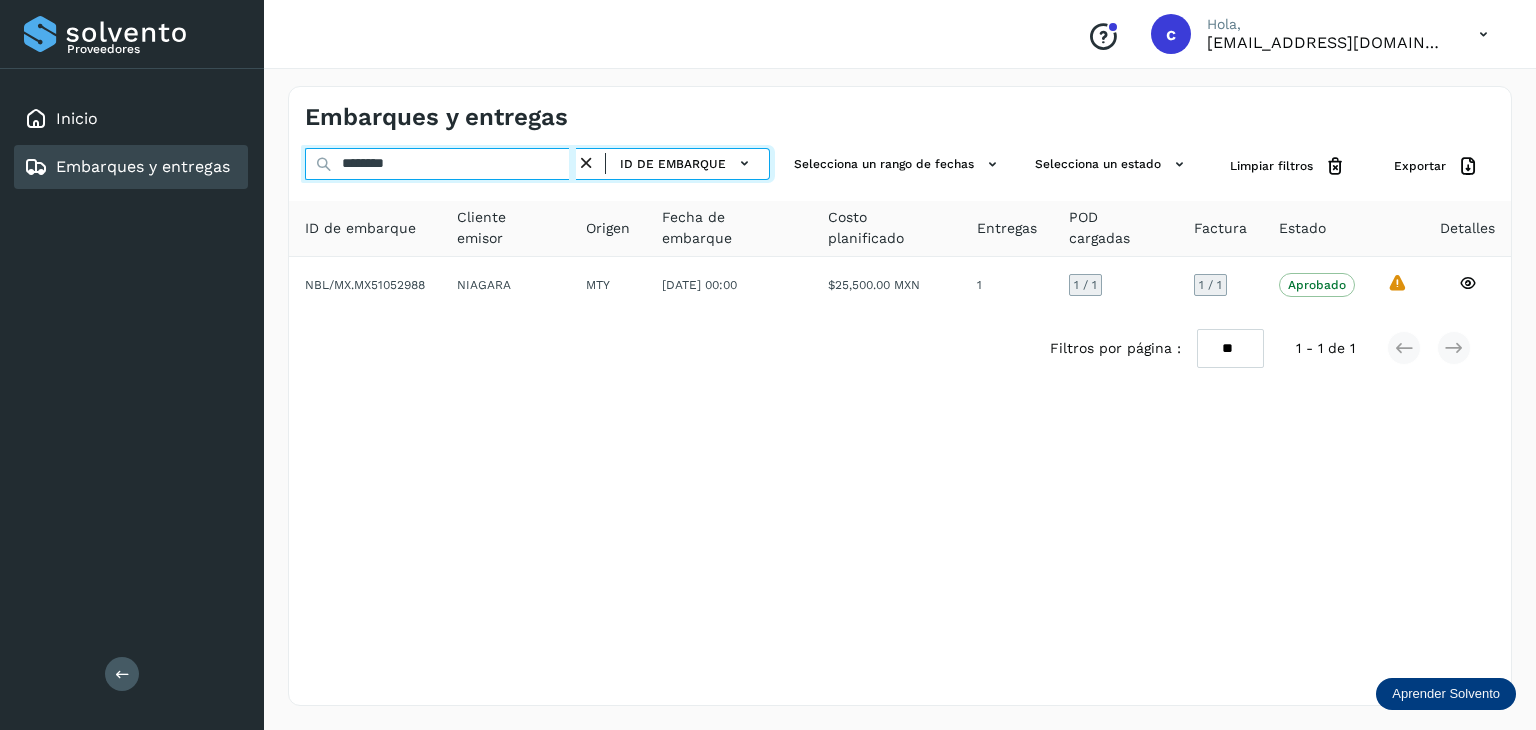 drag, startPoint x: 431, startPoint y: 164, endPoint x: 368, endPoint y: 156, distance: 63.505905 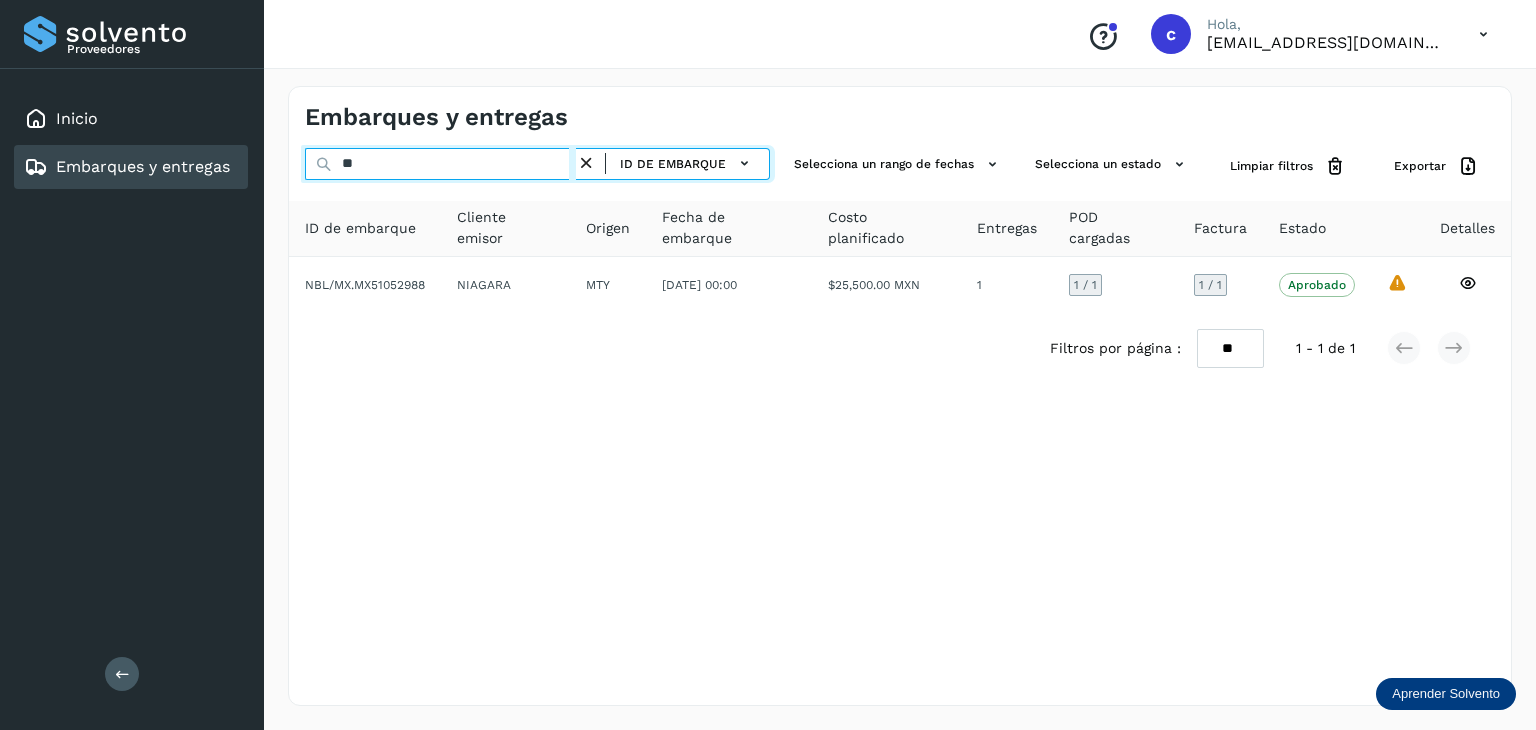 type on "*" 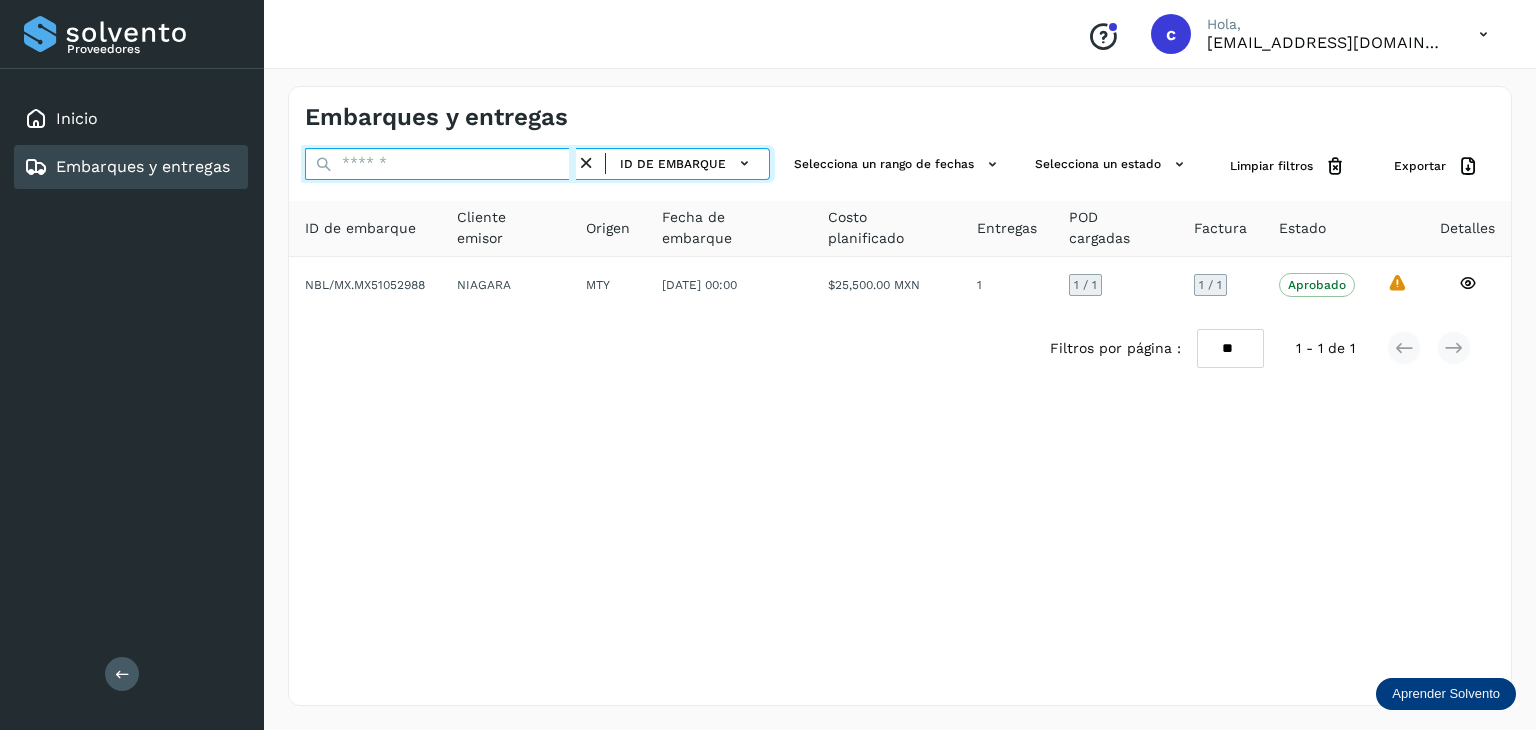 paste on "********" 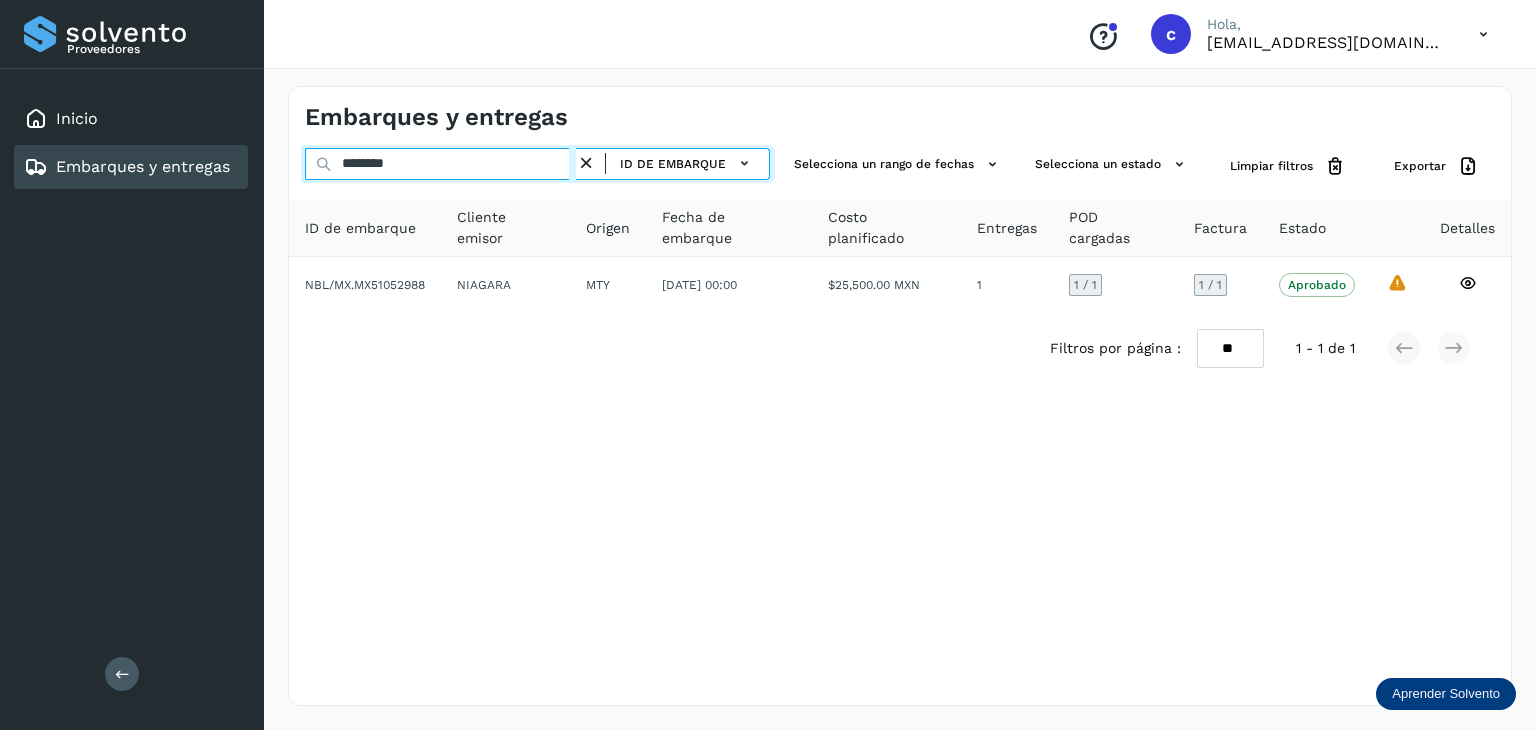 type on "********" 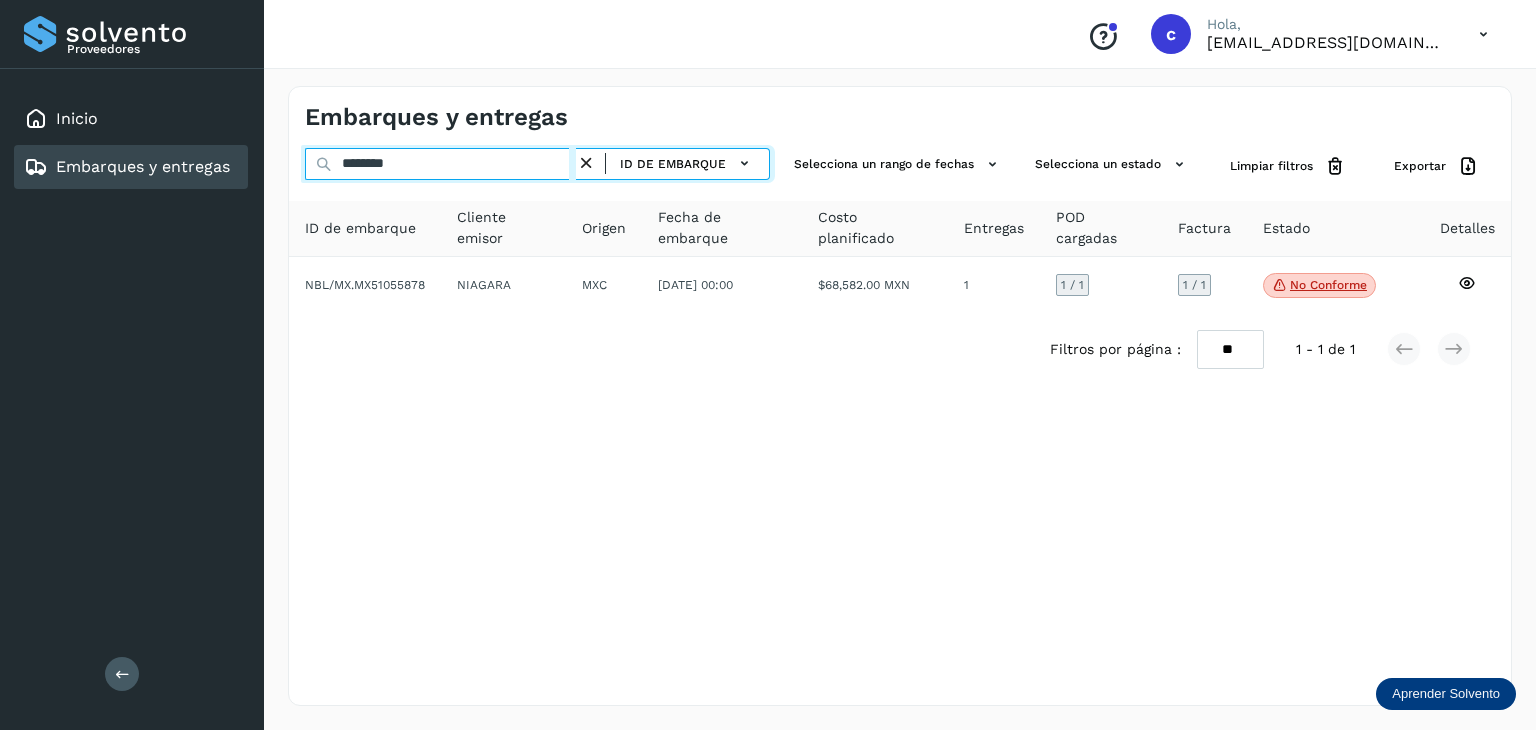 drag, startPoint x: 400, startPoint y: 167, endPoint x: 228, endPoint y: 173, distance: 172.10461 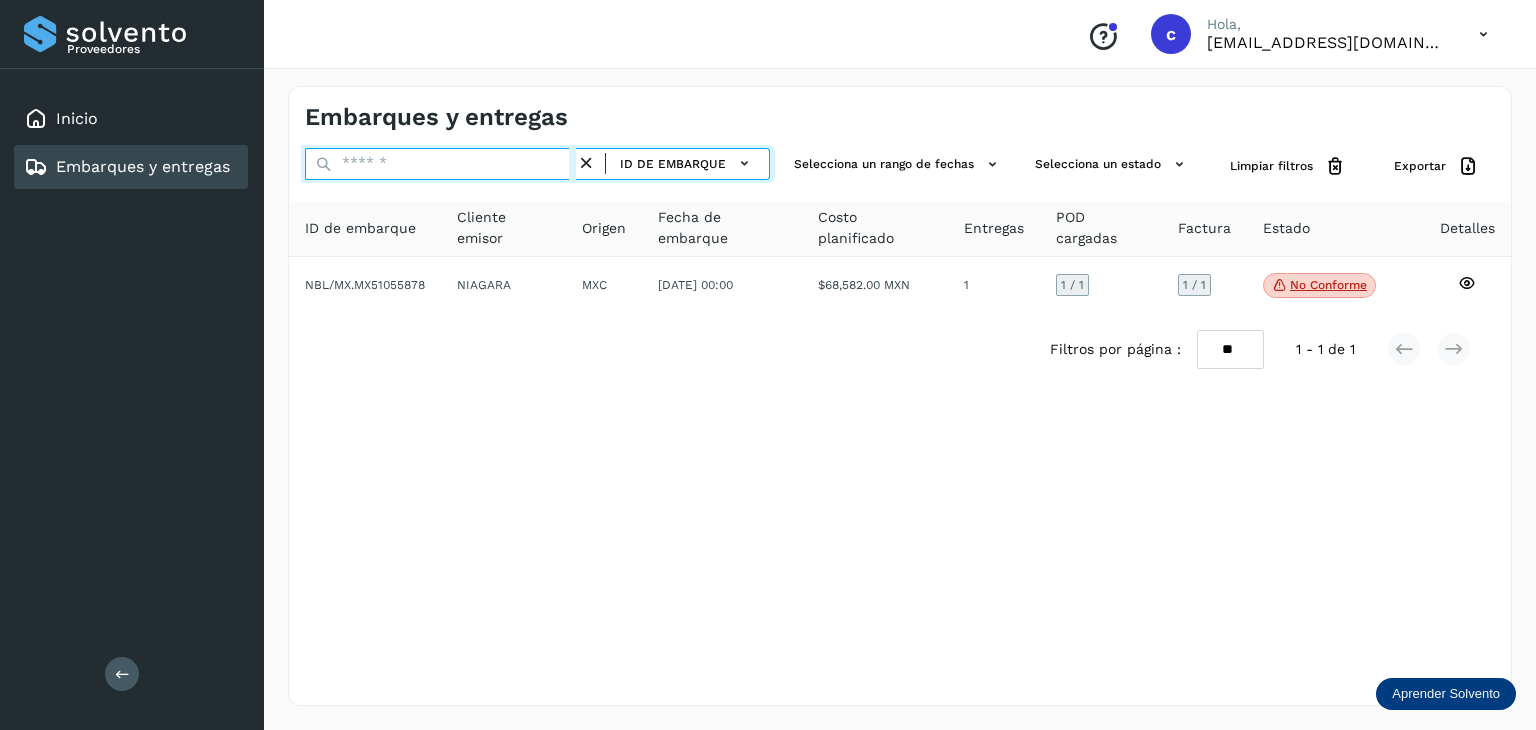paste on "********" 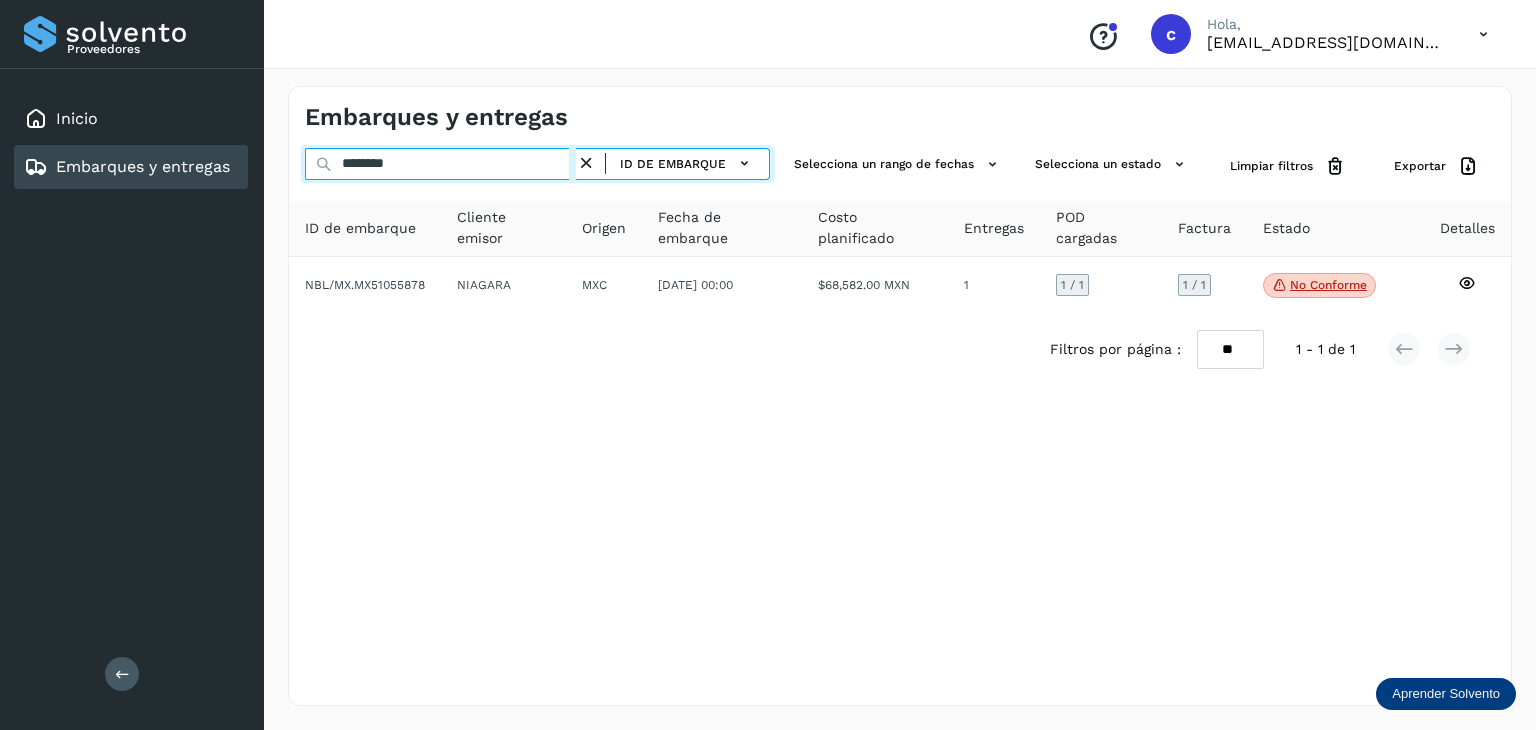 type on "********" 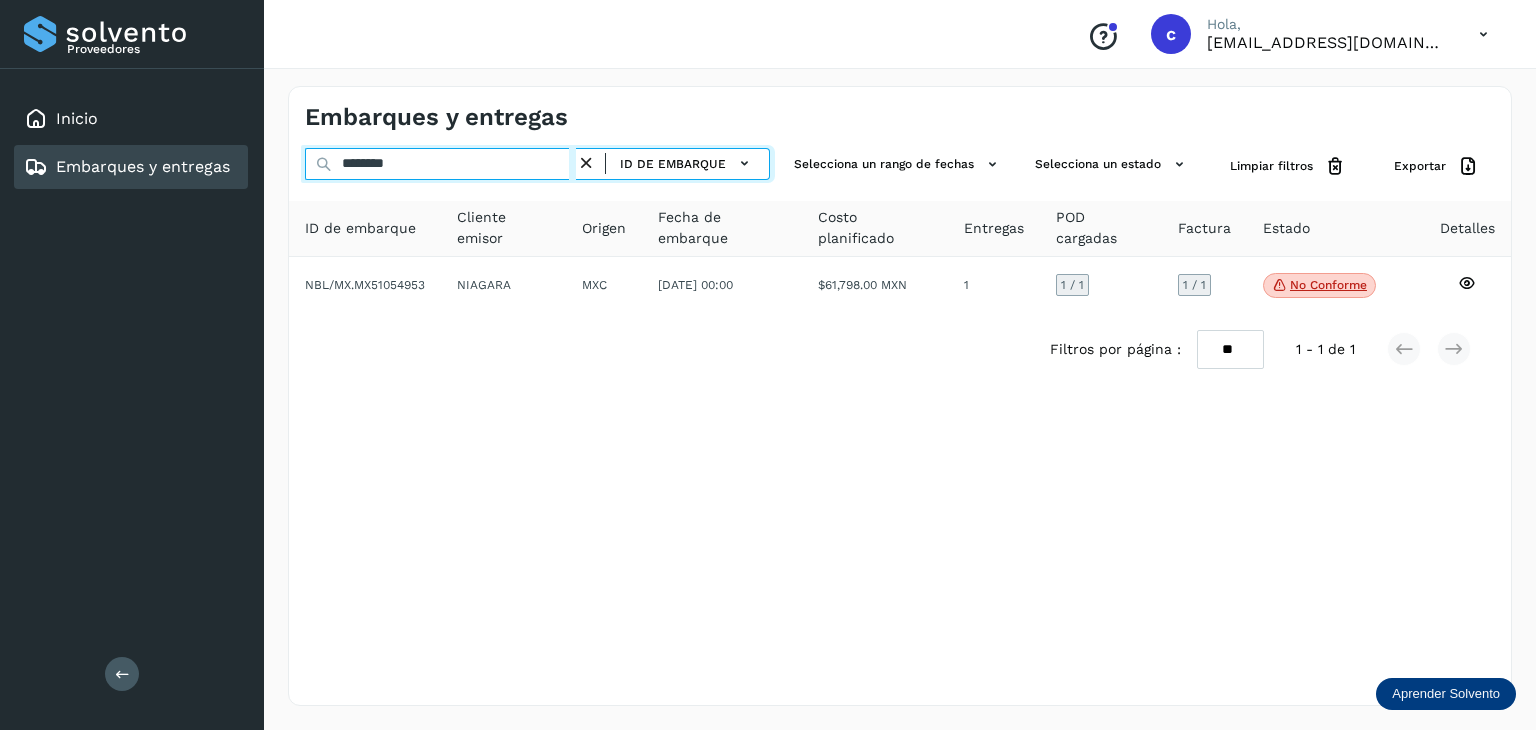 click on "********" at bounding box center [440, 164] 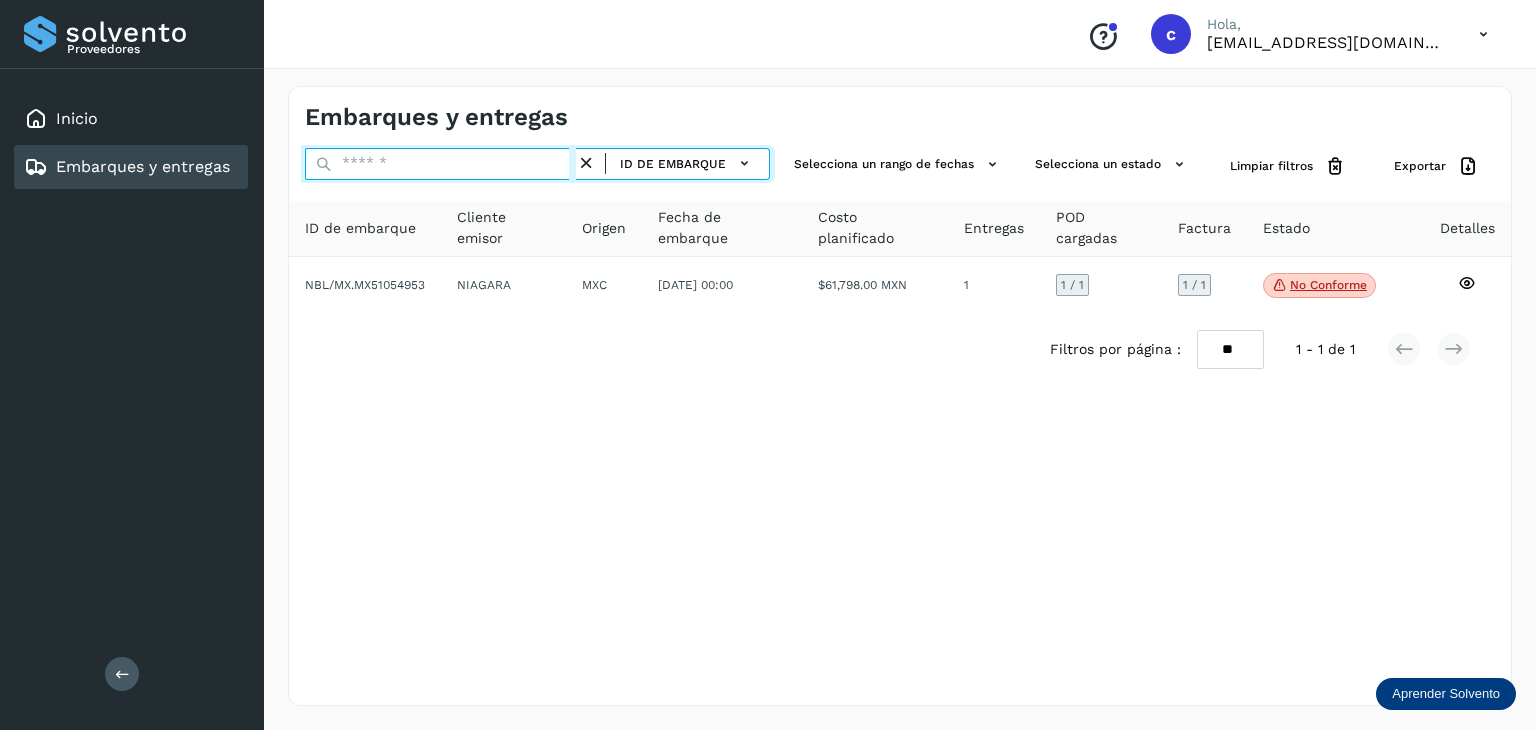 paste on "********" 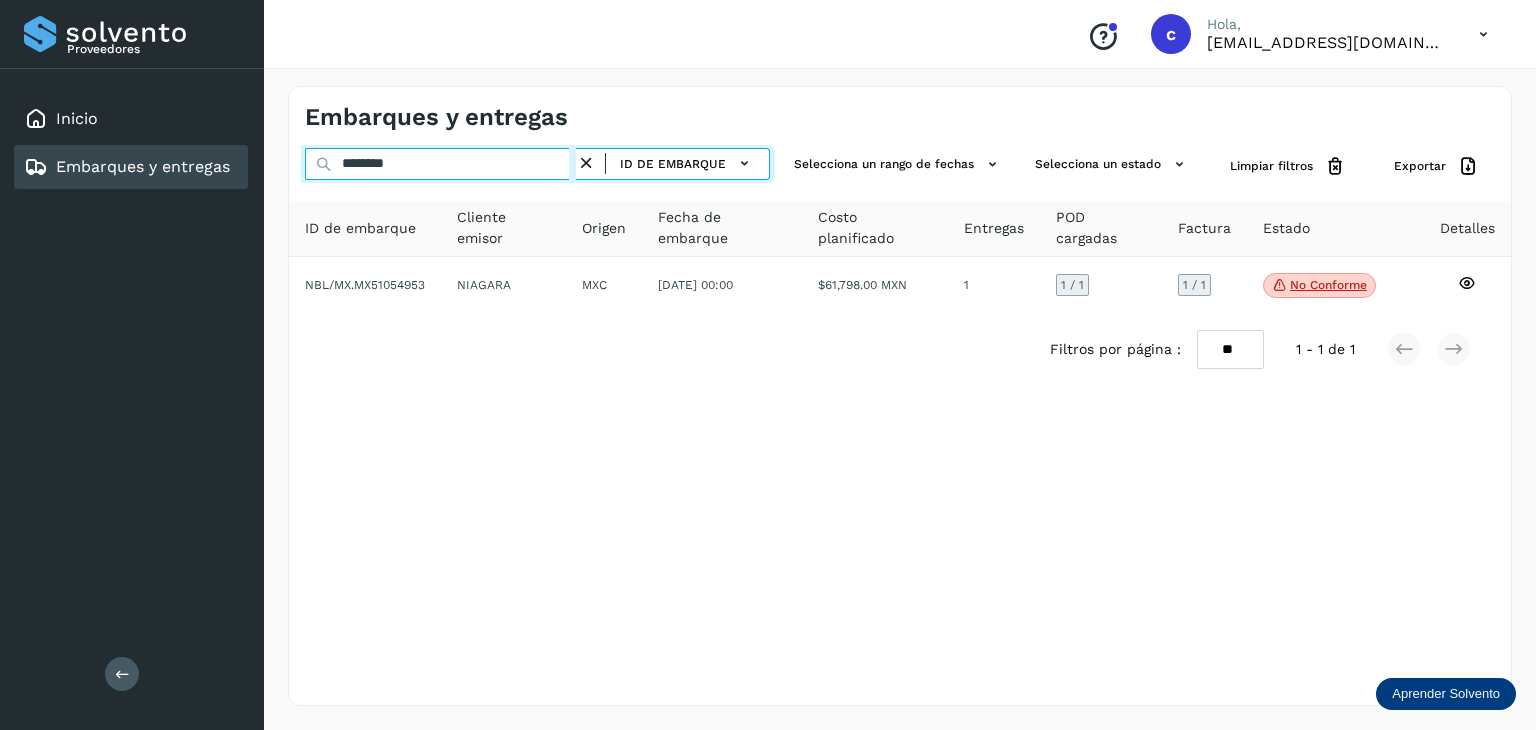 type on "********" 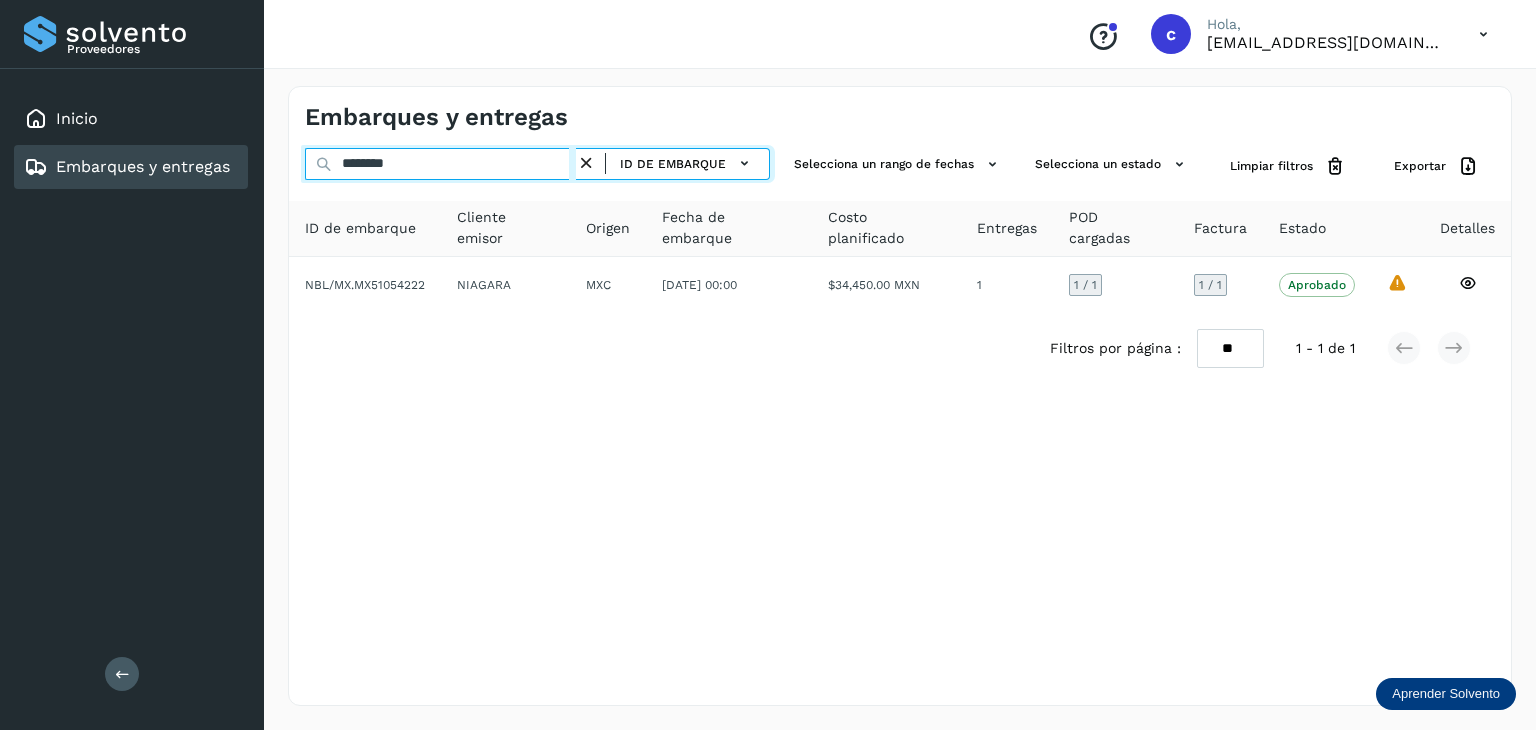 click on "Embarques y entregas ******** ID de embarque Selecciona un rango de fechas  Selecciona un estado Limpiar filtros Exportar ID de embarque Cliente emisor Origen Fecha de embarque Costo planificado Entregas POD cargadas Factura Estado Detalles NBL/MX.MX51054222 NIAGARA MXC 08/jun/2025 00:00  $34,450.00 MXN  1 1  / 1 1 / 1 Aprobado
Verifica el estado de la factura o entregas asociadas a este embarque
La validación de Solvento para este embarque ha sido anulada debido al cambio de estado a “Aprobado con Excepción”
Filtros por página : ** ** ** 1 - 1 de 1" at bounding box center (900, 396) 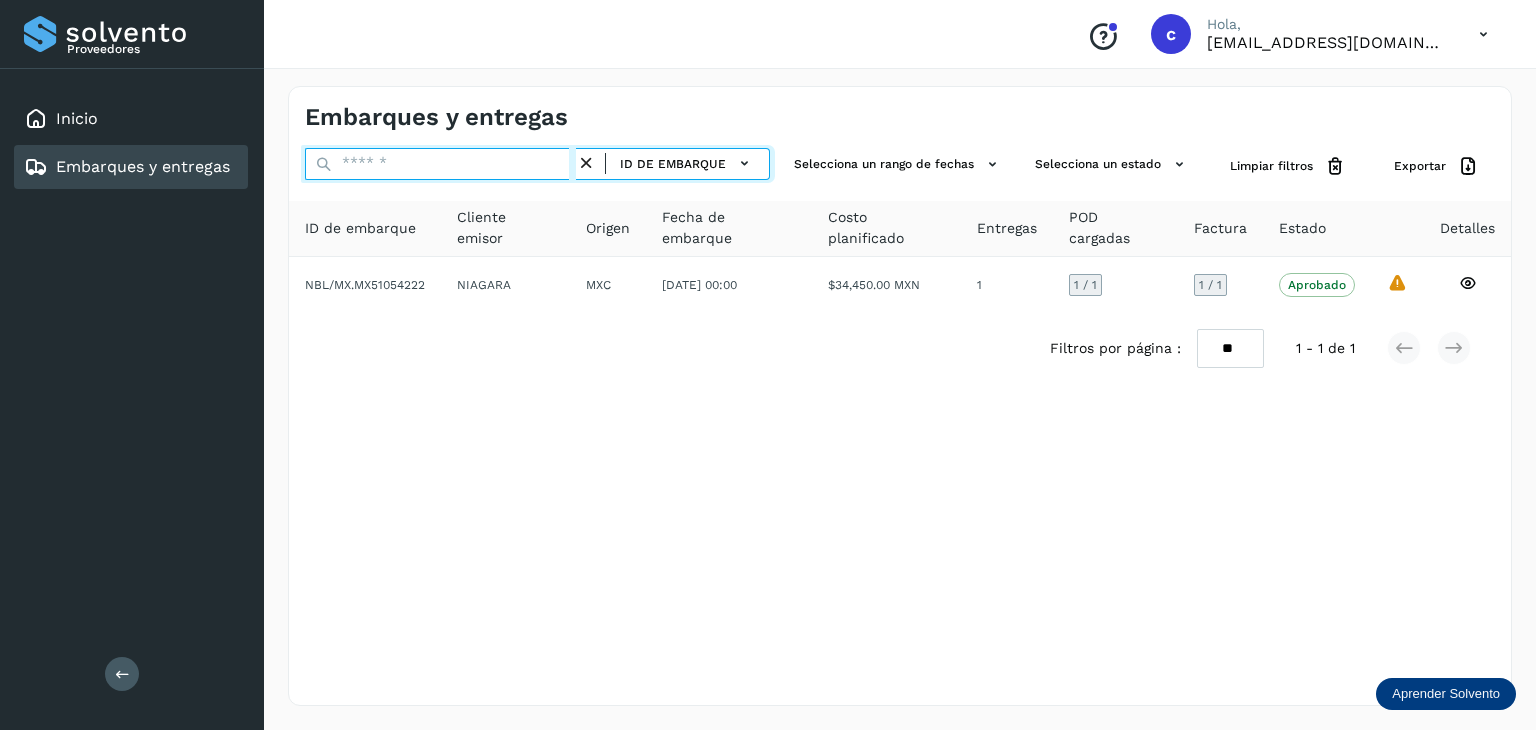 paste on "********" 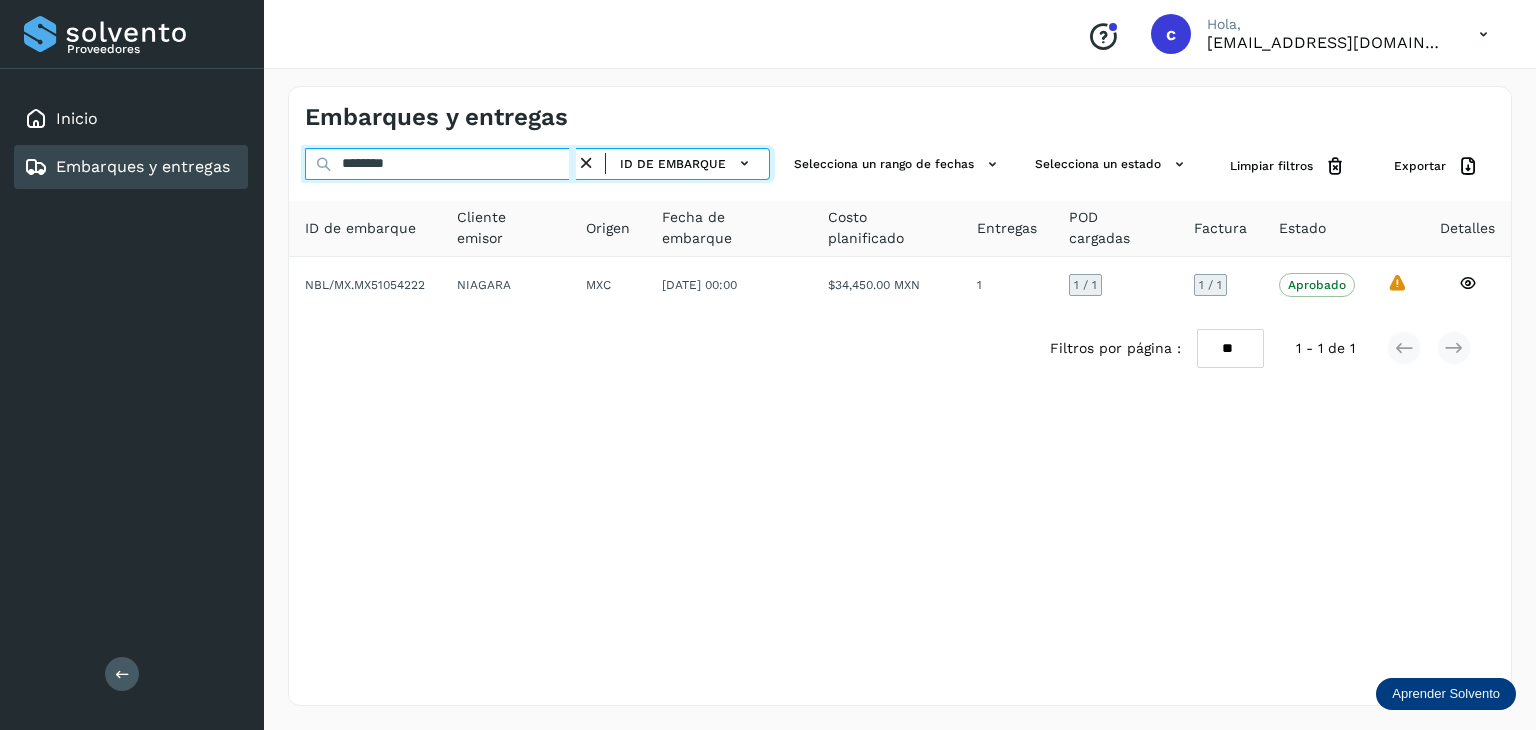type on "********" 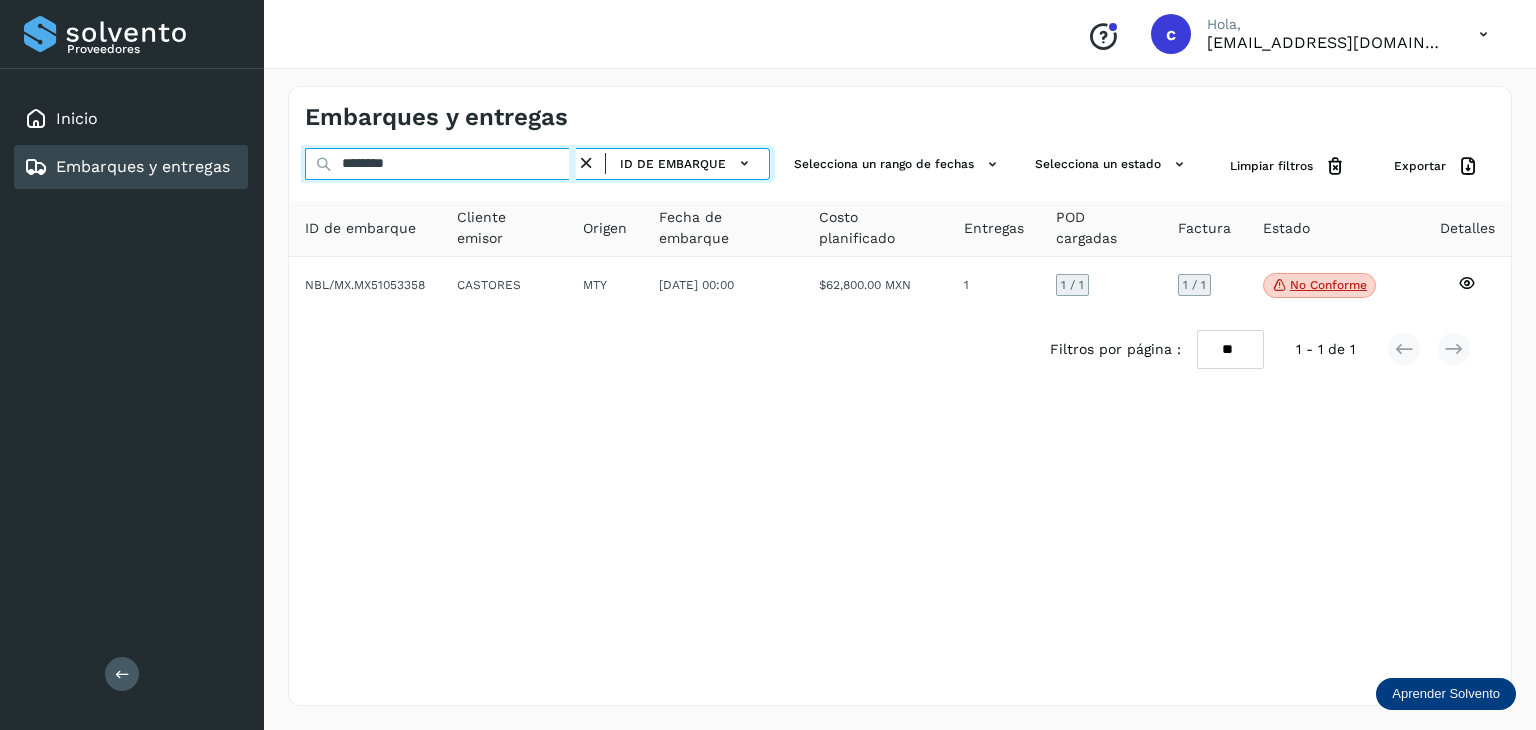 click on "Embarques y entregas ******** ID de embarque Selecciona un rango de fechas  Selecciona un estado Limpiar filtros Exportar ID de embarque Cliente emisor Origen Fecha de embarque Costo planificado Entregas POD cargadas Factura Estado Detalles NBL/MX.MX51053358 CASTORES MTY 04/jun/2025 00:00  $62,800.00 MXN  1 1  / 1 1 / 1 No conforme
Verifica el estado de la factura o entregas asociadas a este embarque
Filtros por página : ** ** ** 1 - 1 de 1" at bounding box center [900, 396] 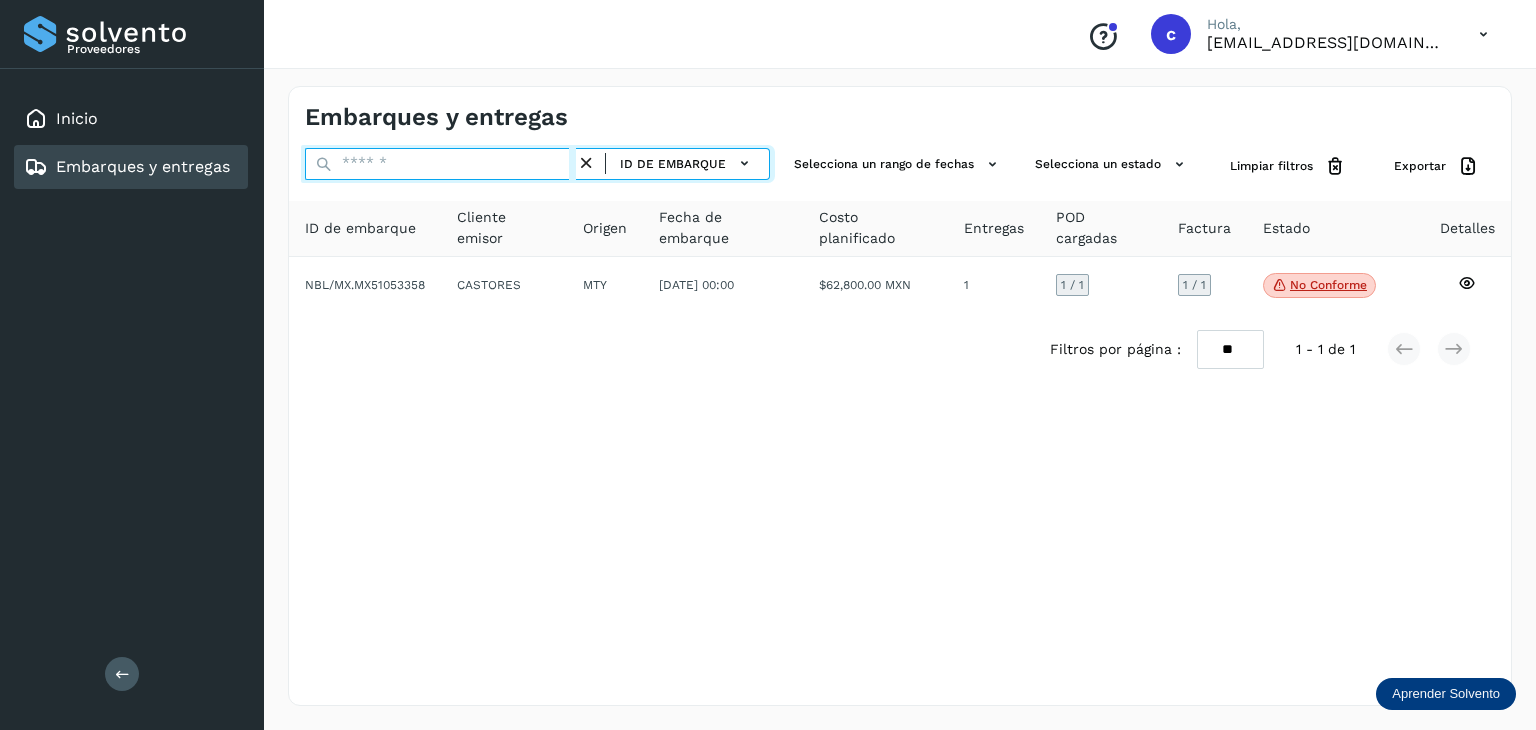 paste on "********" 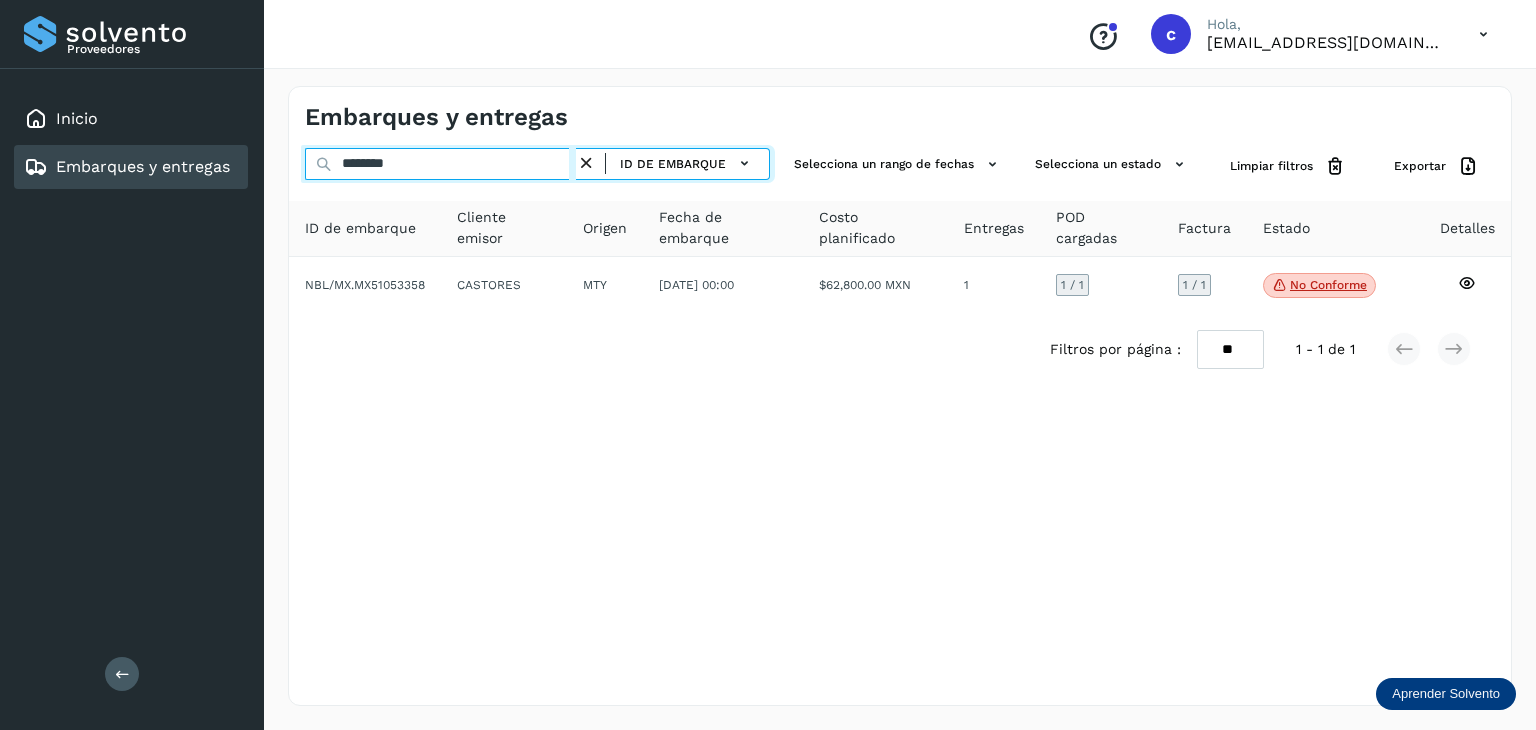 type on "********" 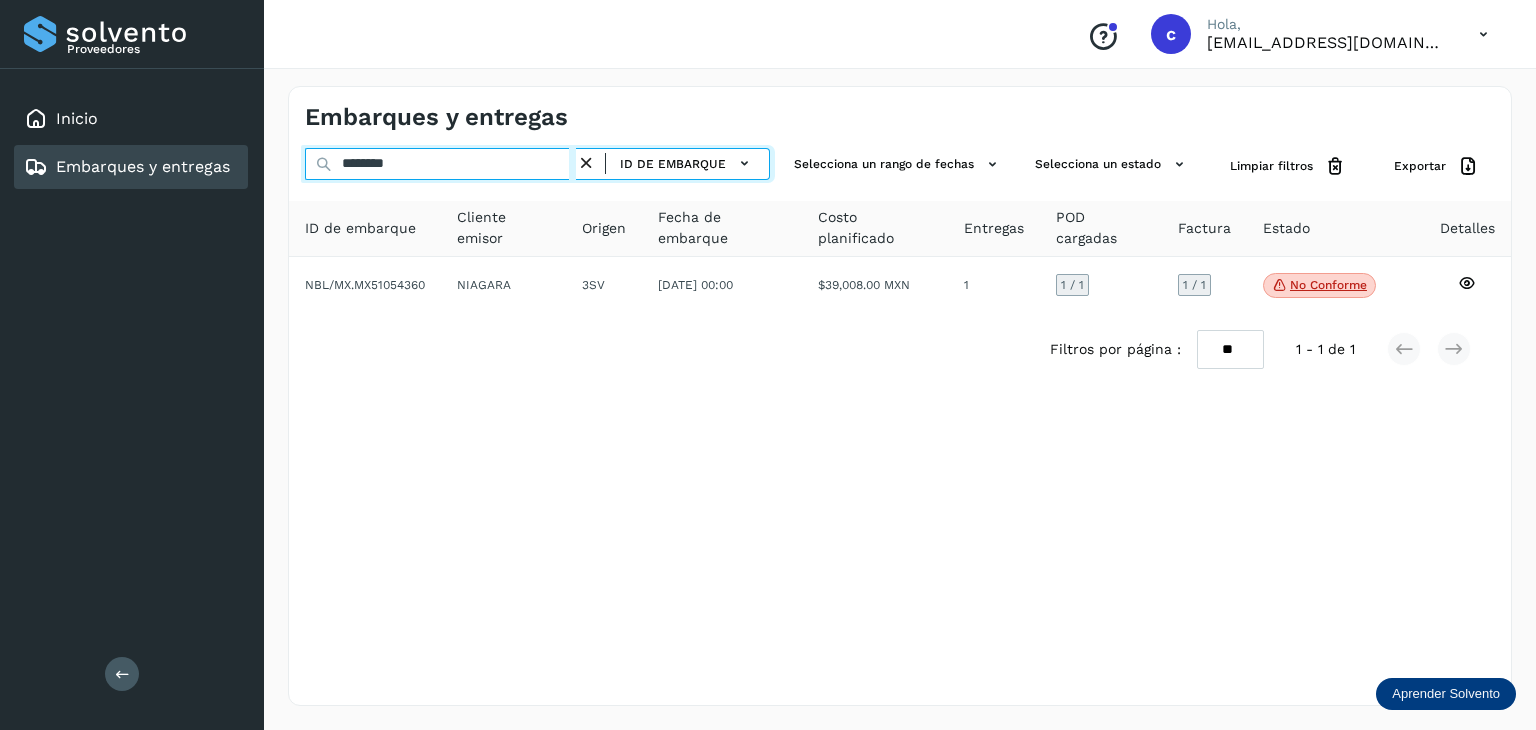 drag, startPoint x: 361, startPoint y: 160, endPoint x: 242, endPoint y: 154, distance: 119.15116 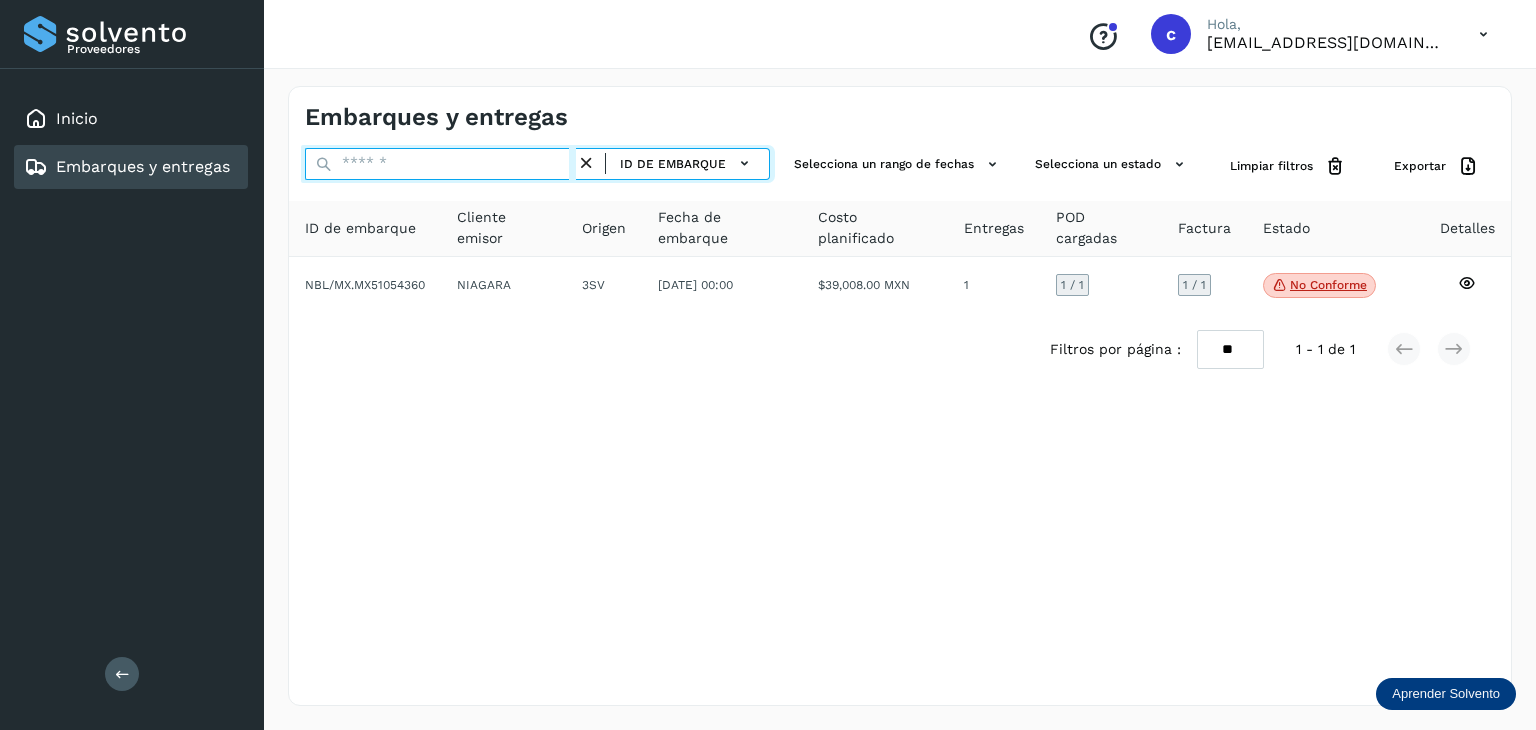 paste on "********" 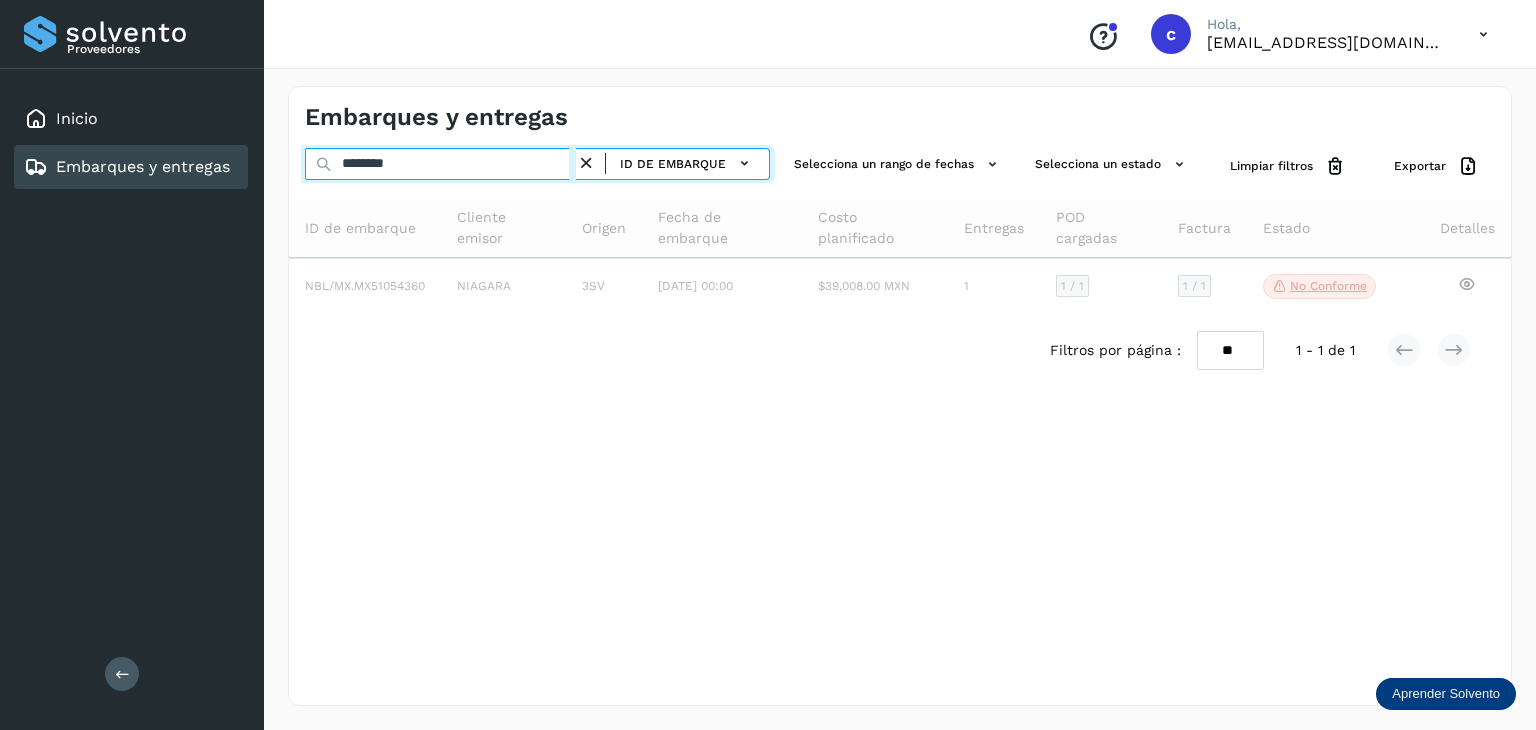type on "********" 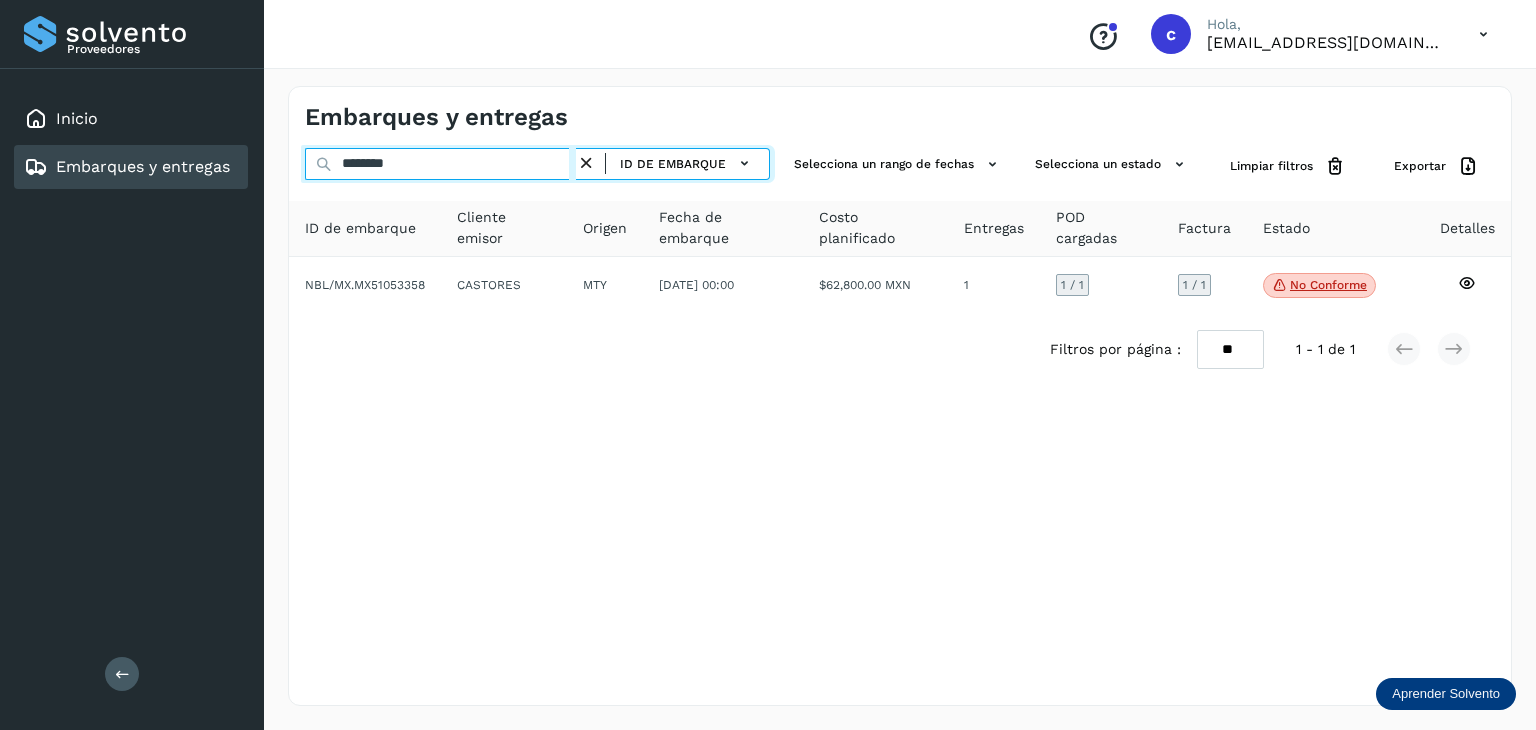 drag, startPoint x: 387, startPoint y: 158, endPoint x: 222, endPoint y: 158, distance: 165 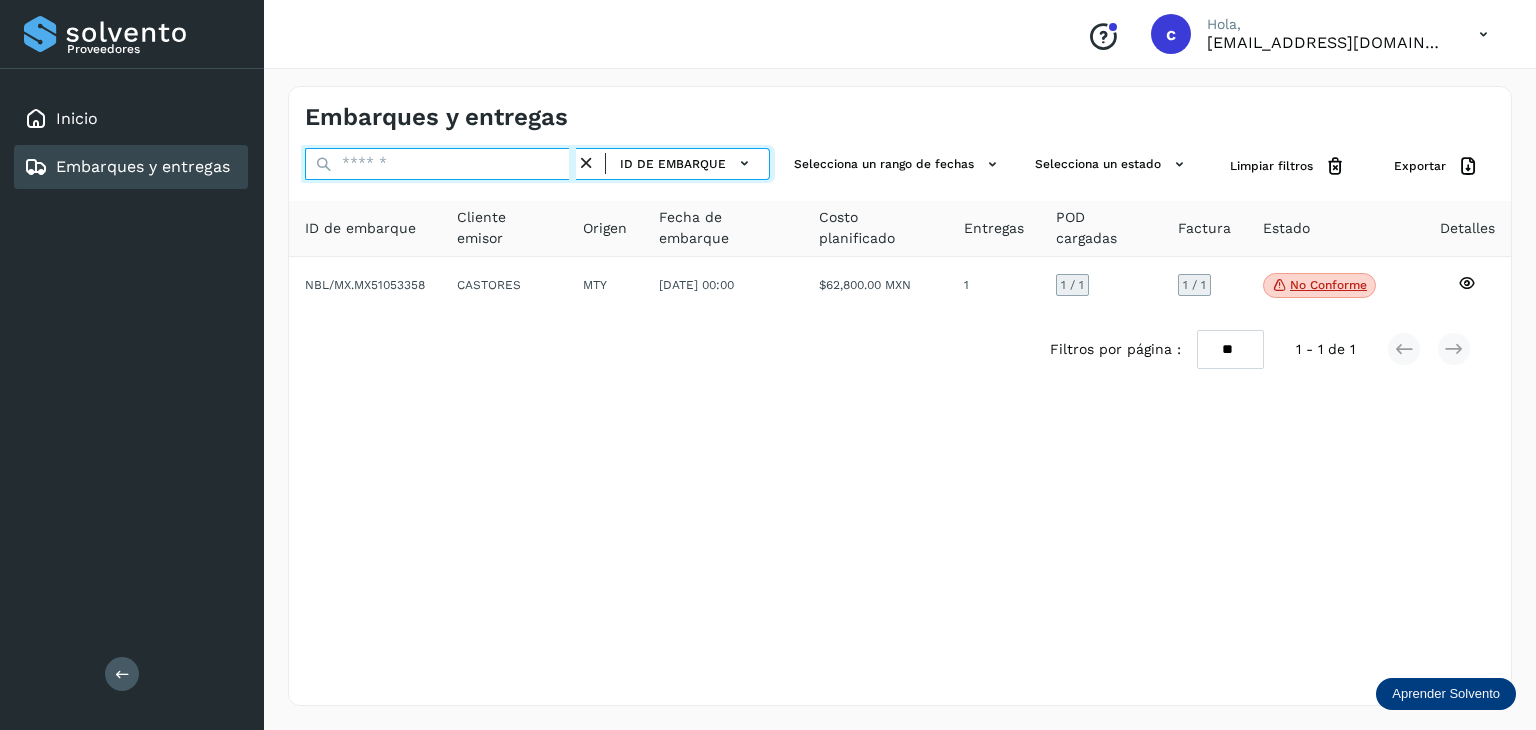paste on "********" 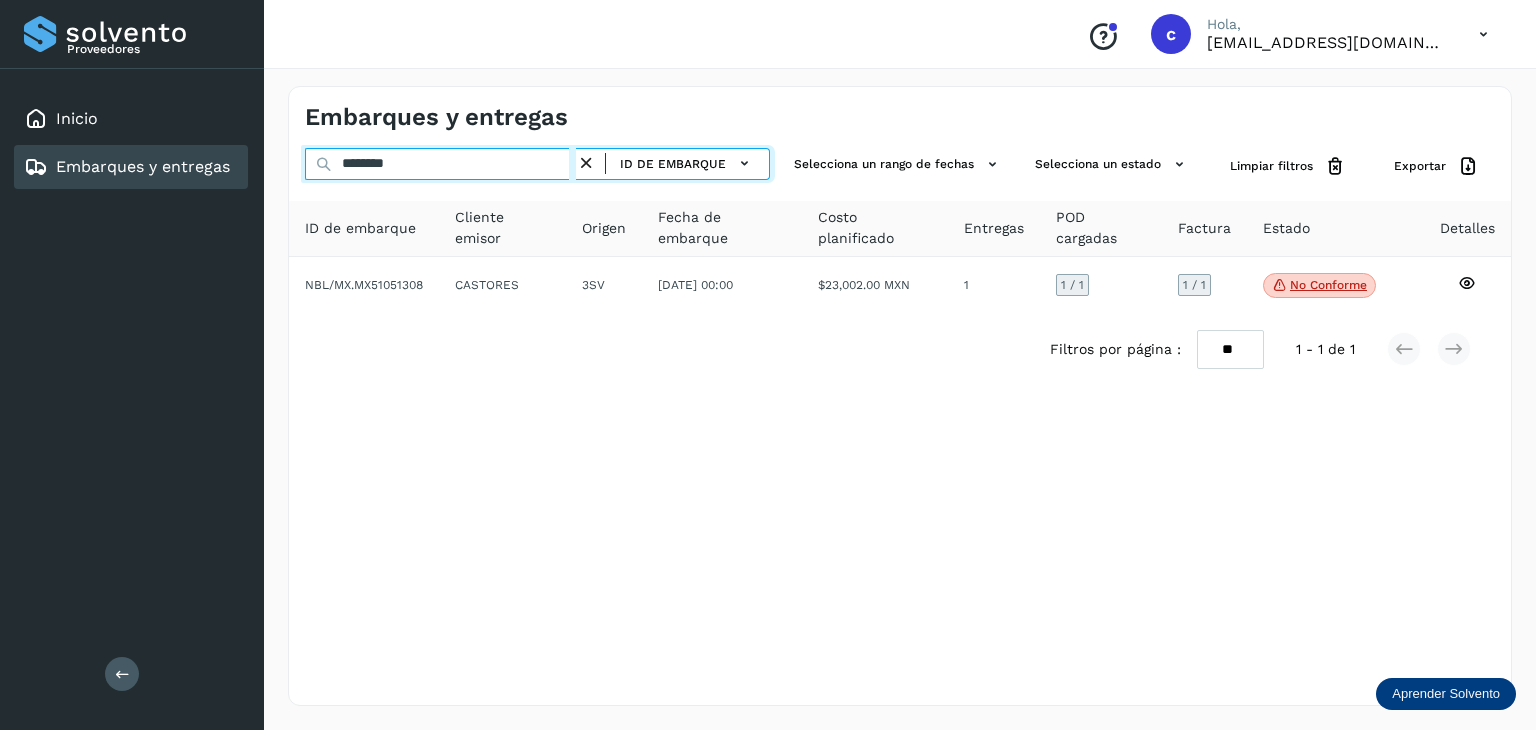 click on "********" at bounding box center (440, 164) 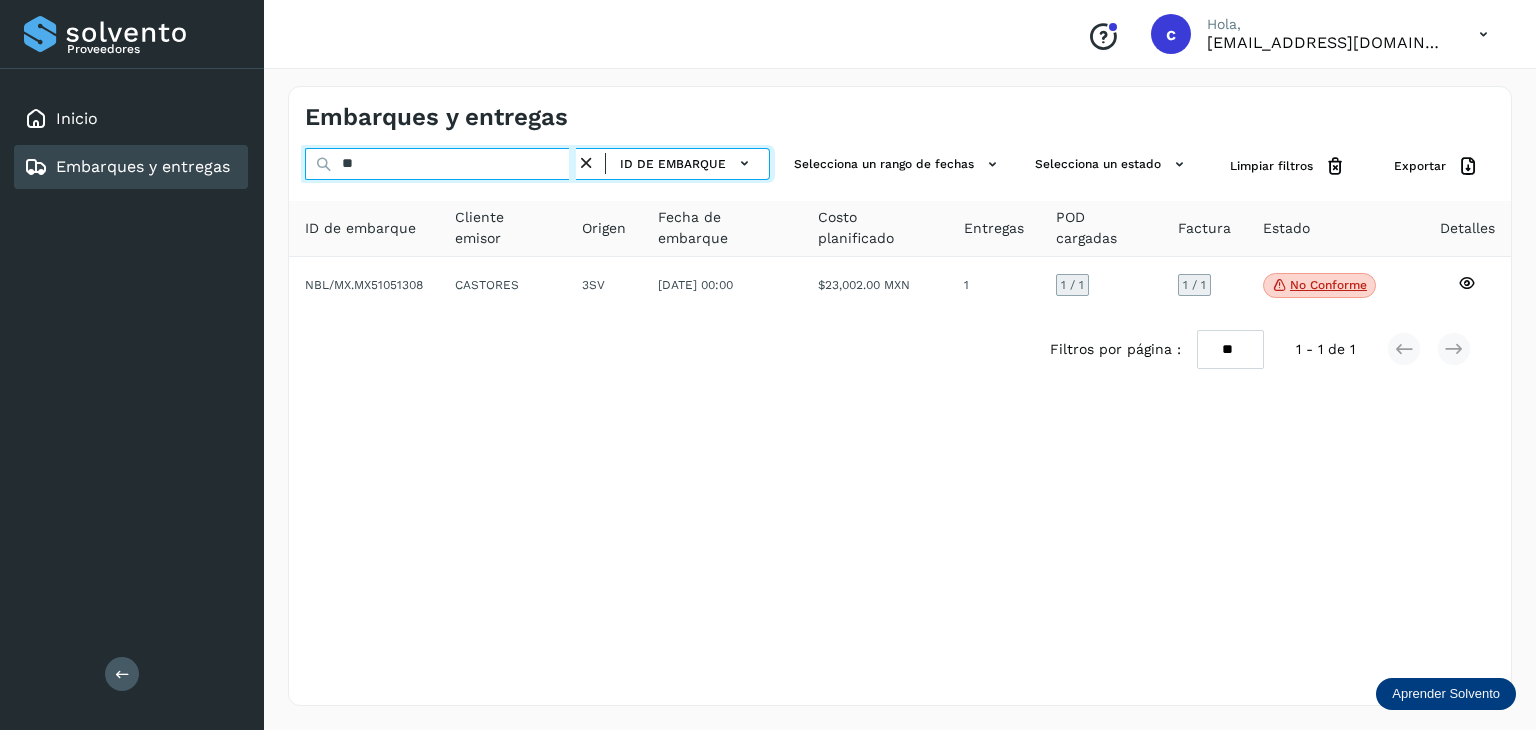 type on "*" 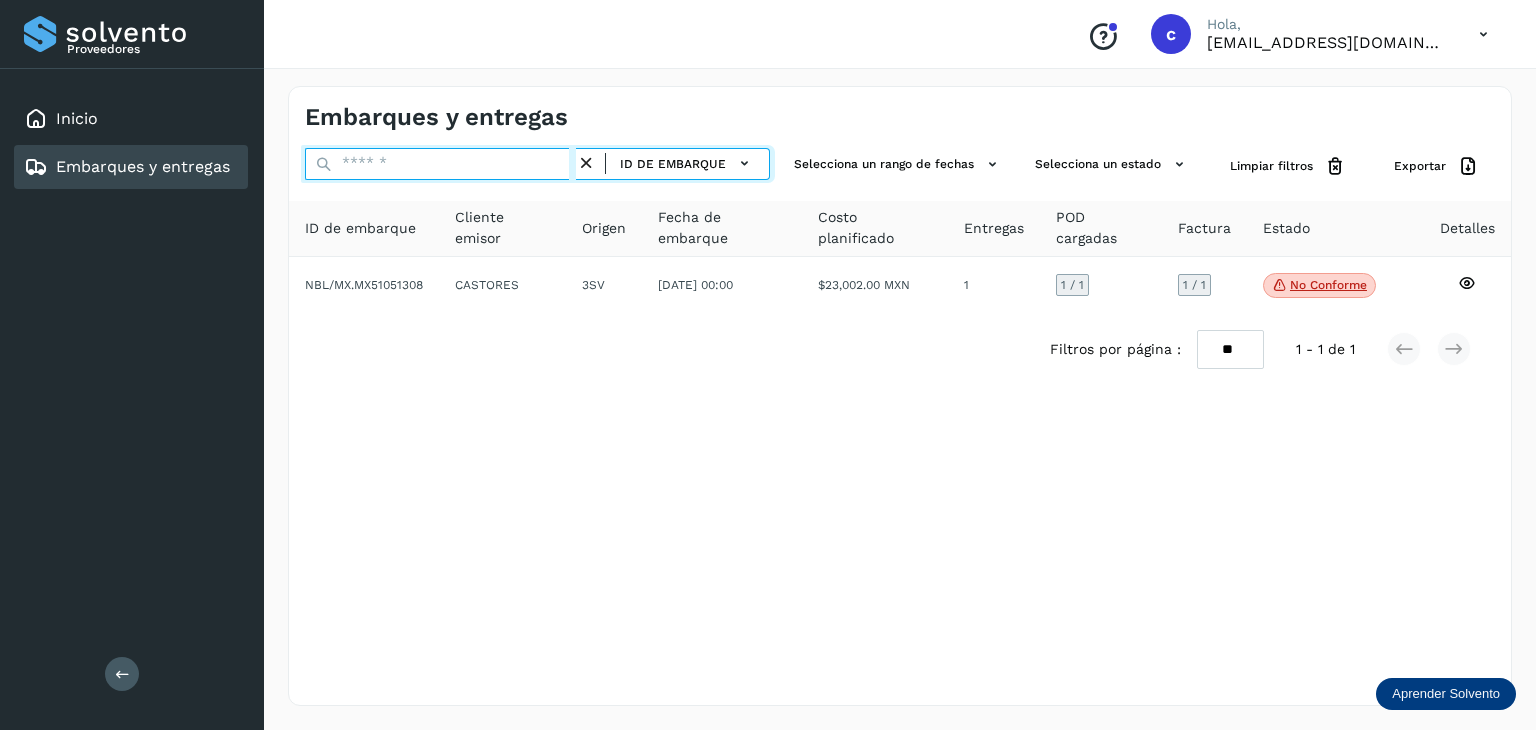 paste on "********" 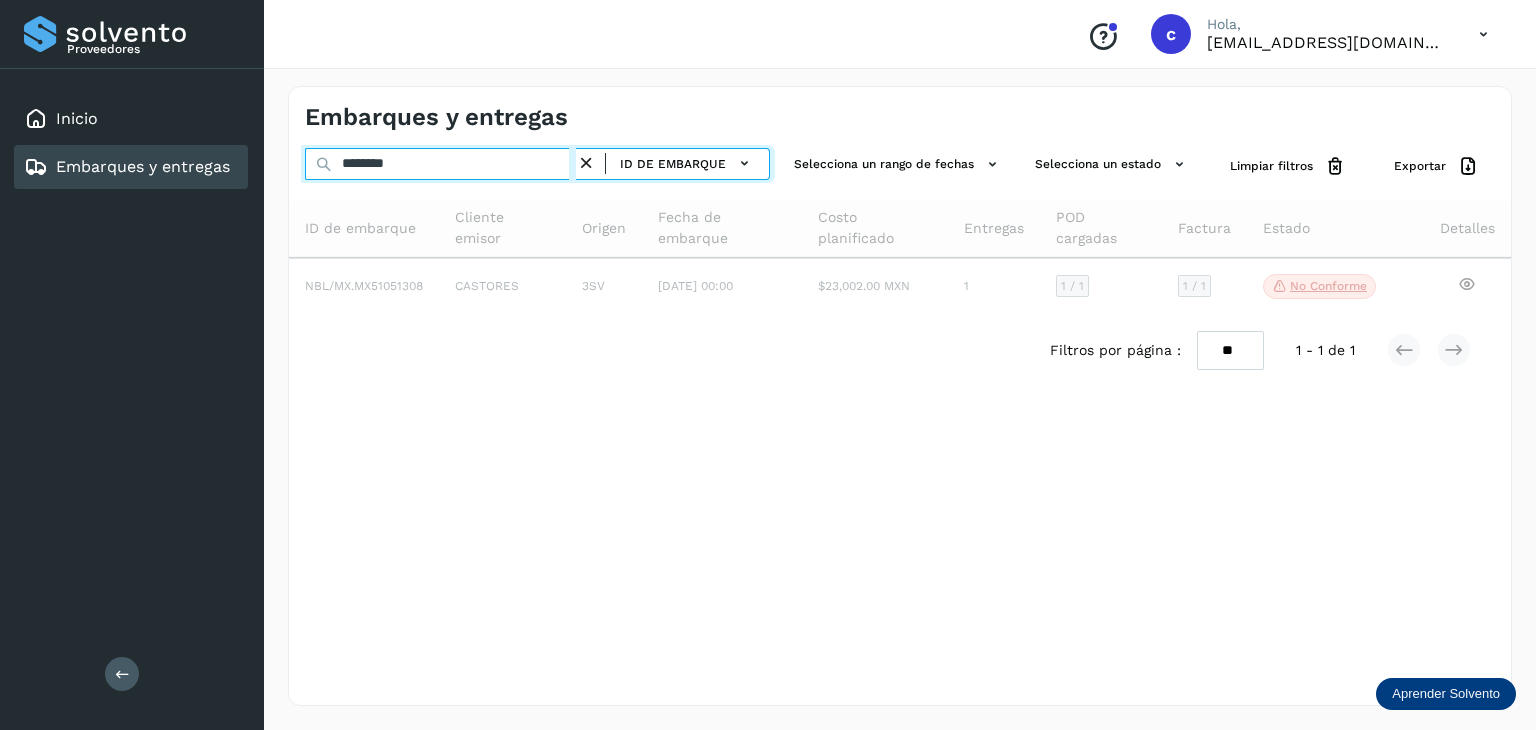 type on "********" 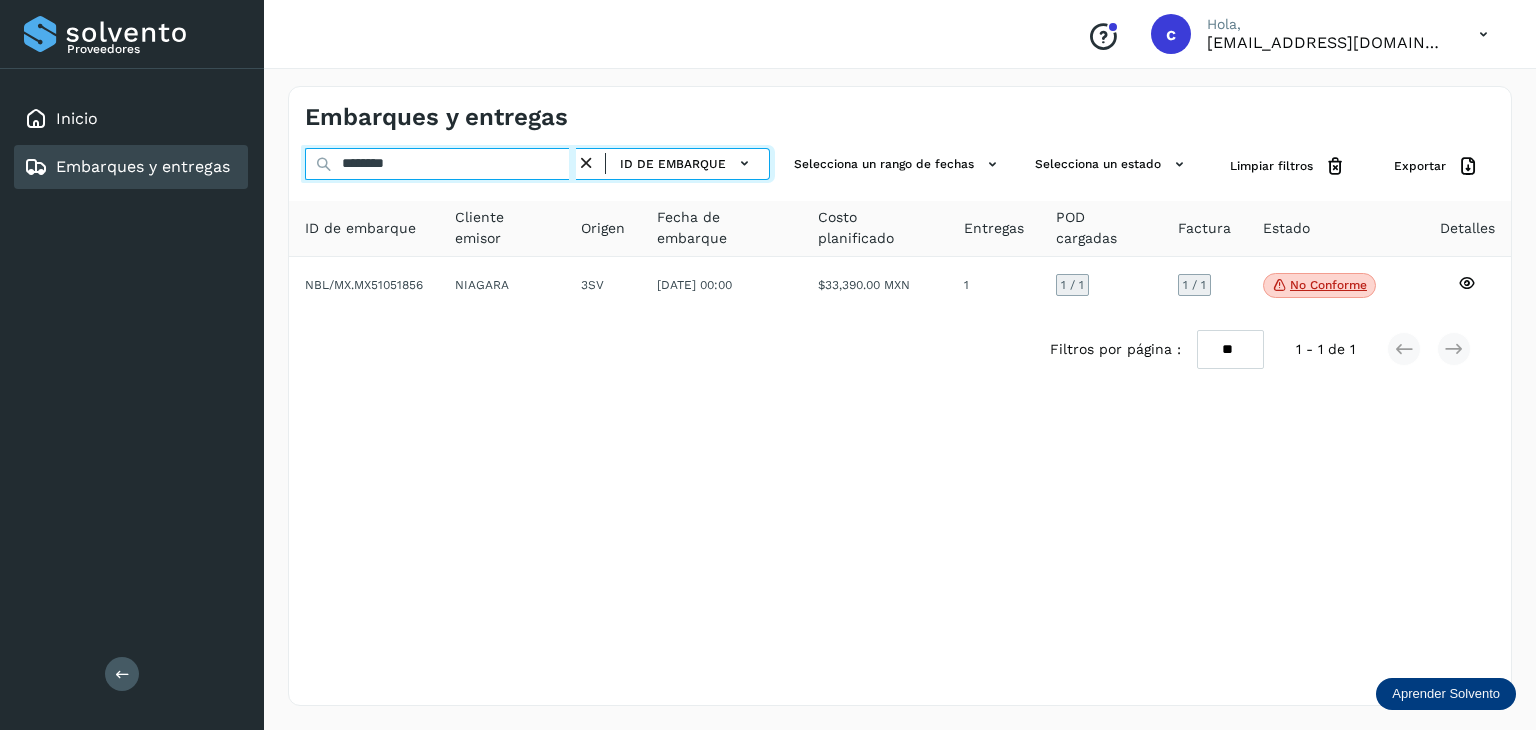 drag, startPoint x: 421, startPoint y: 161, endPoint x: 288, endPoint y: 153, distance: 133.24039 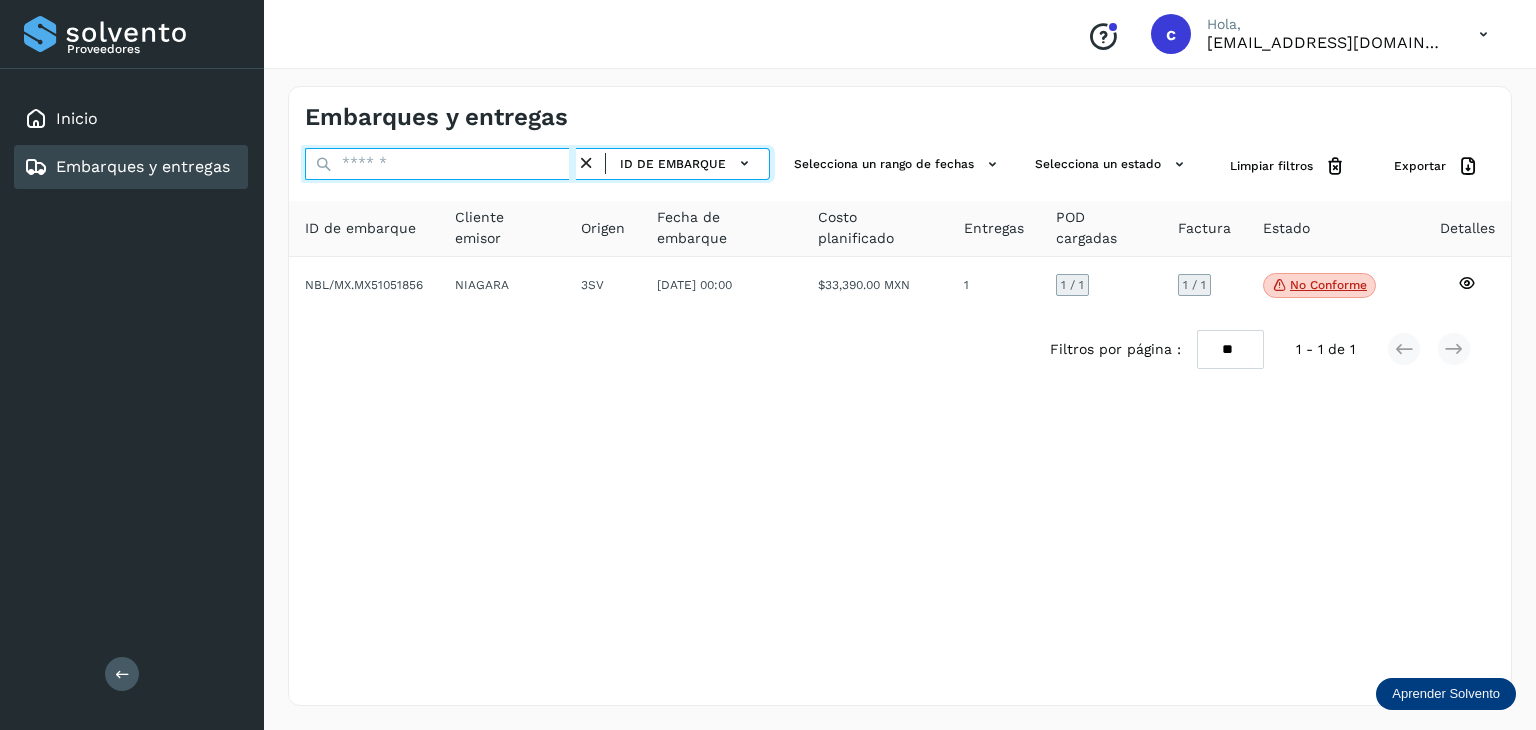 paste on "********" 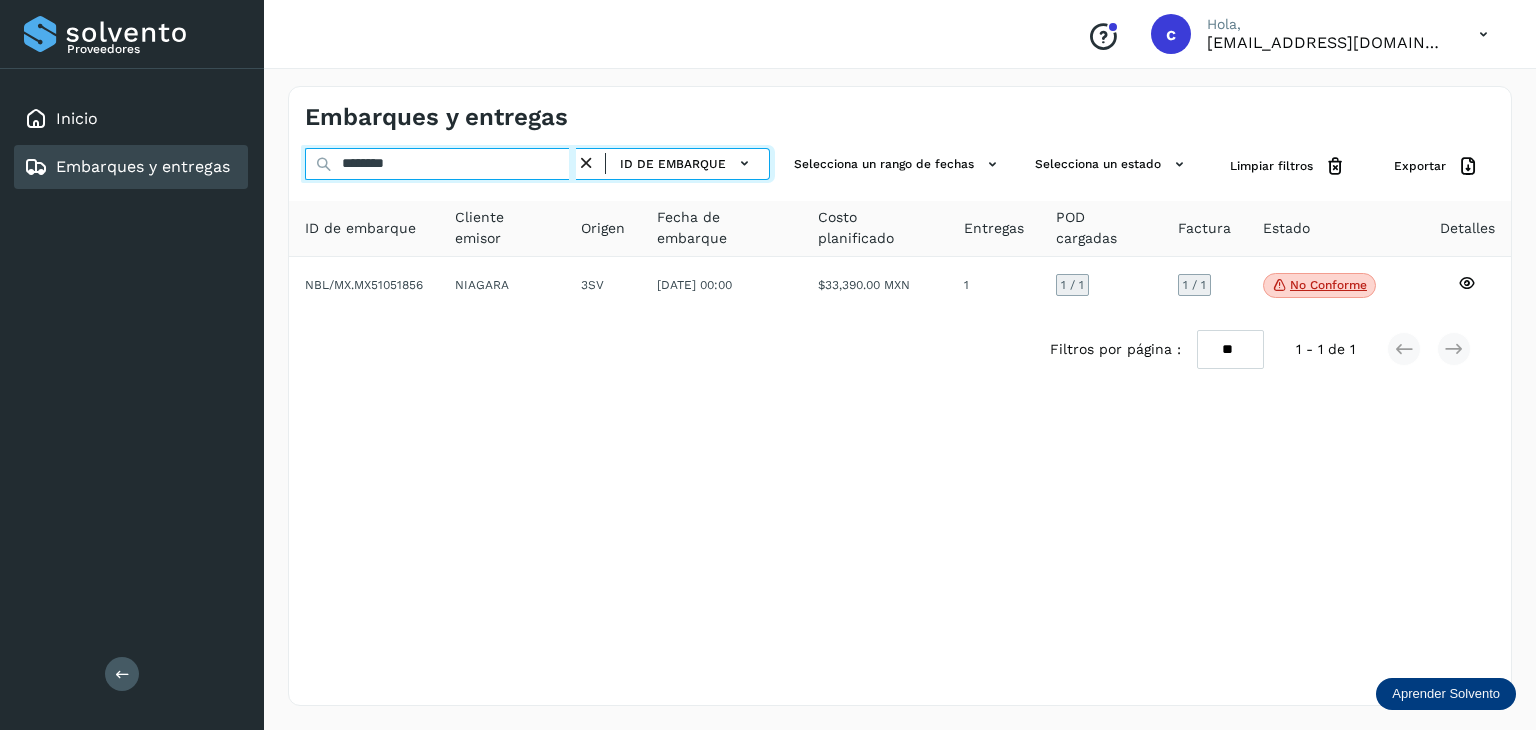 type on "********" 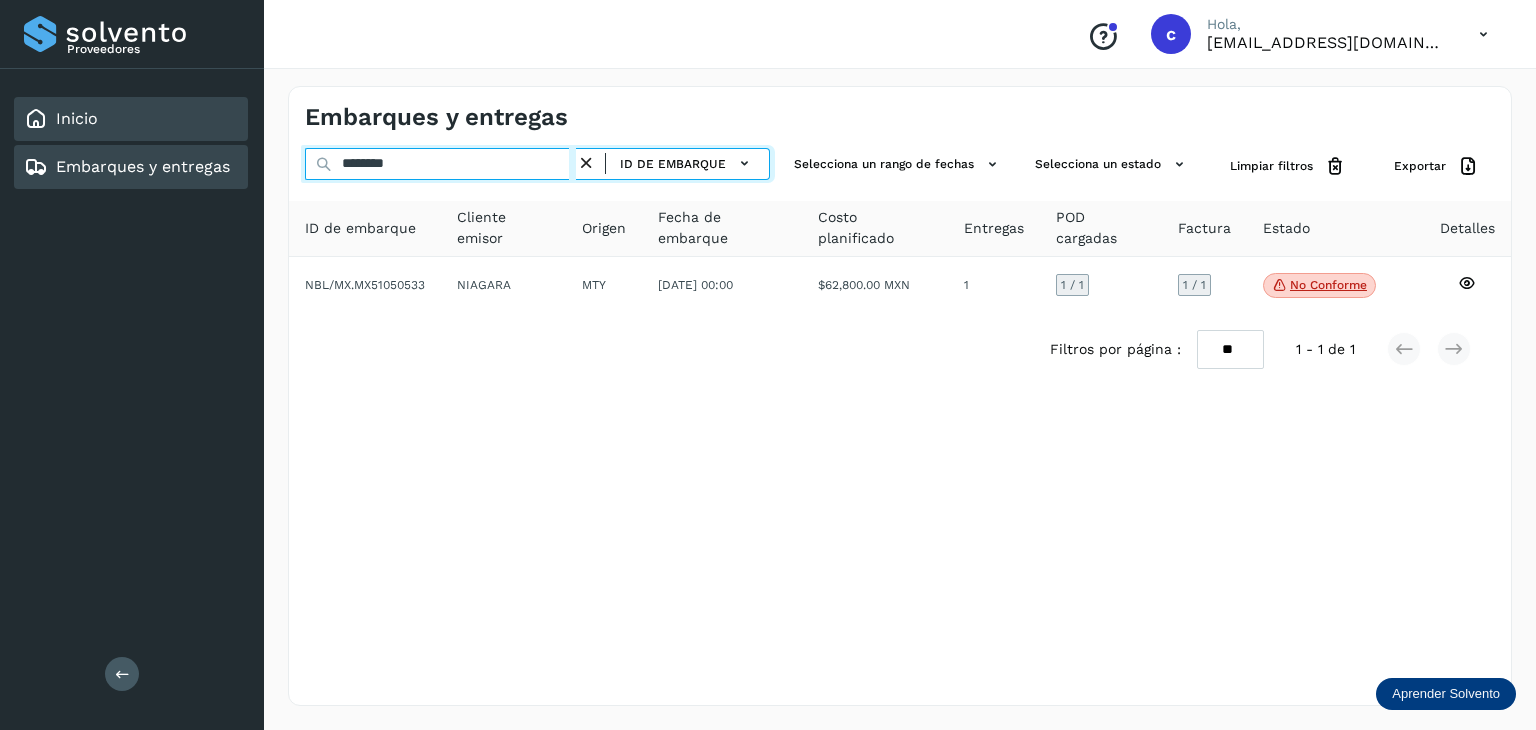drag, startPoint x: 423, startPoint y: 161, endPoint x: 93, endPoint y: 122, distance: 332.29654 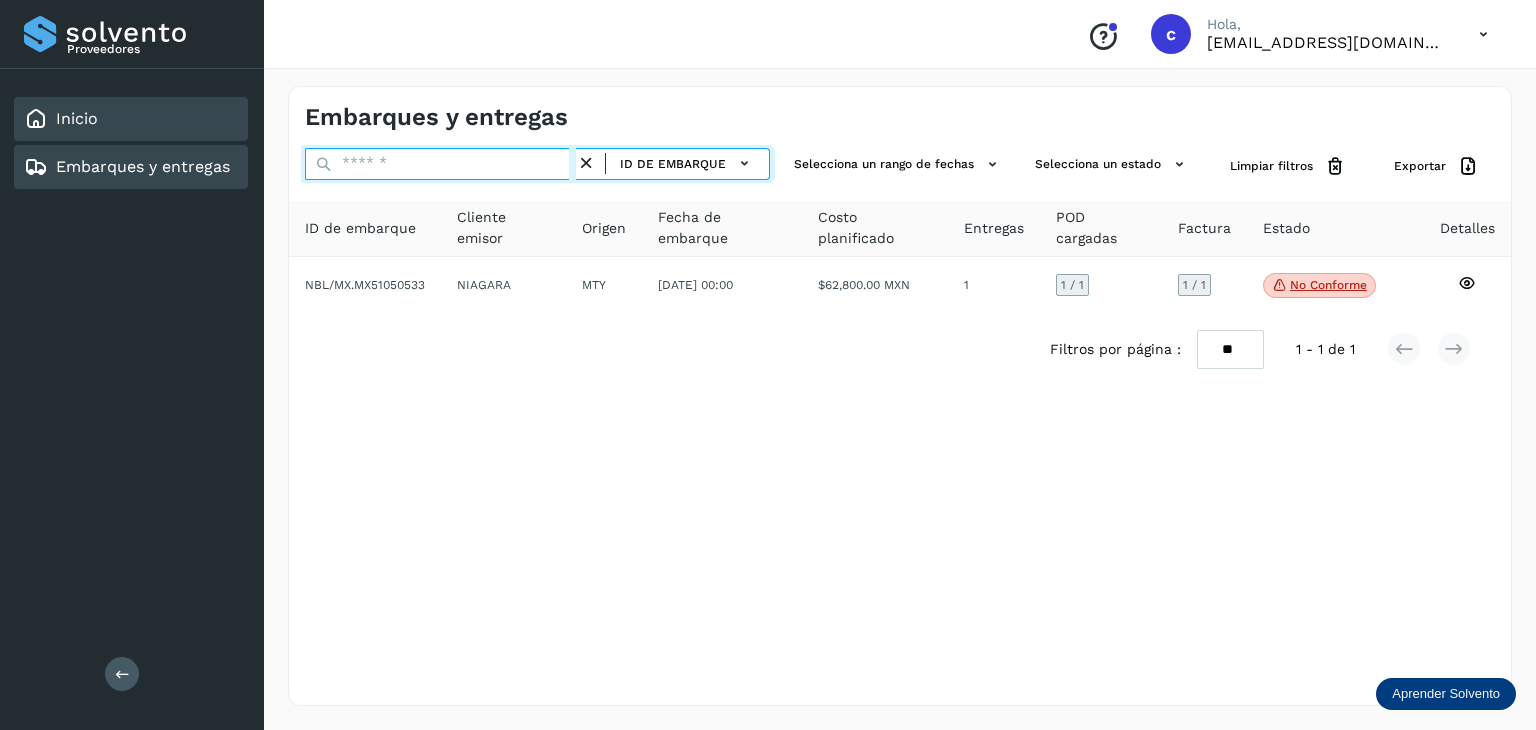 paste on "********" 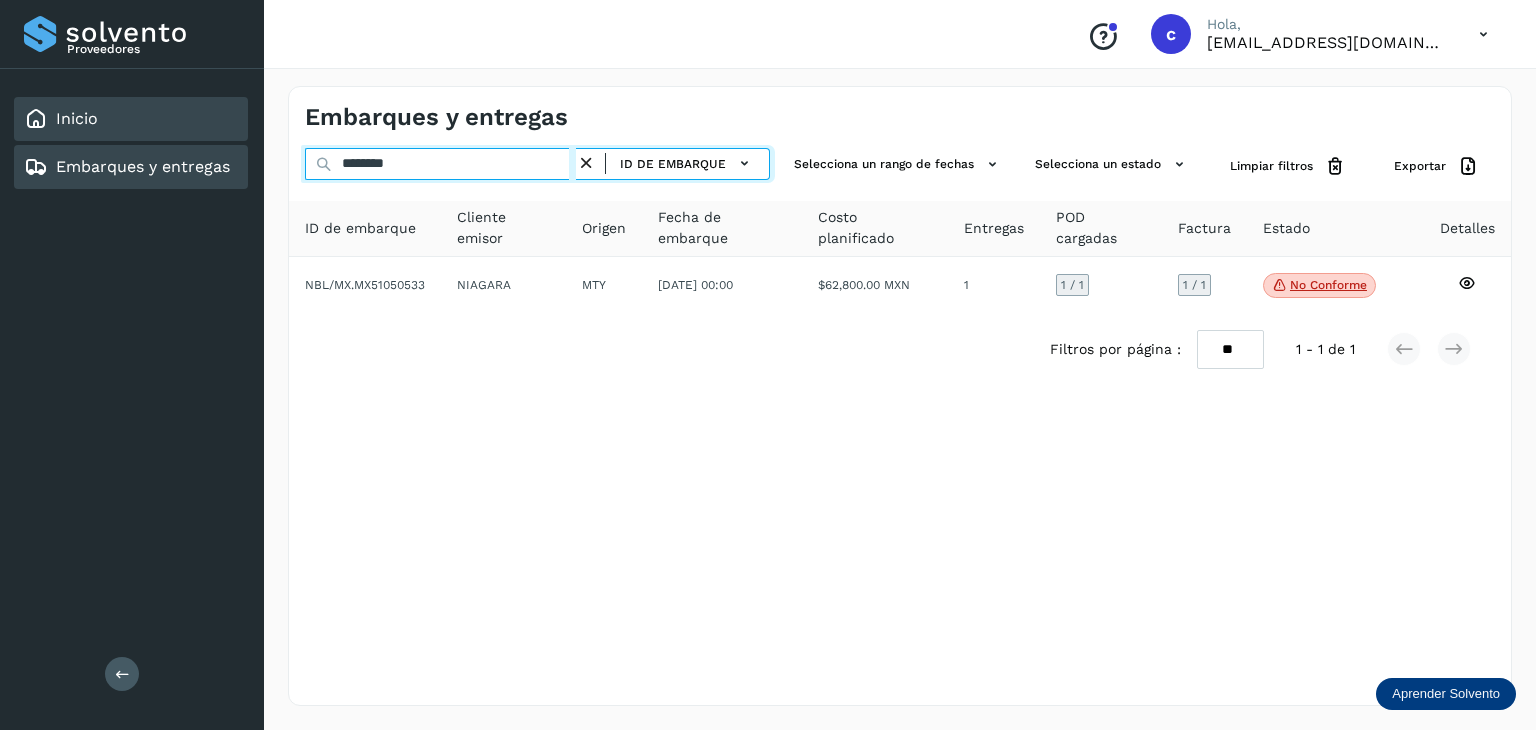 type on "********" 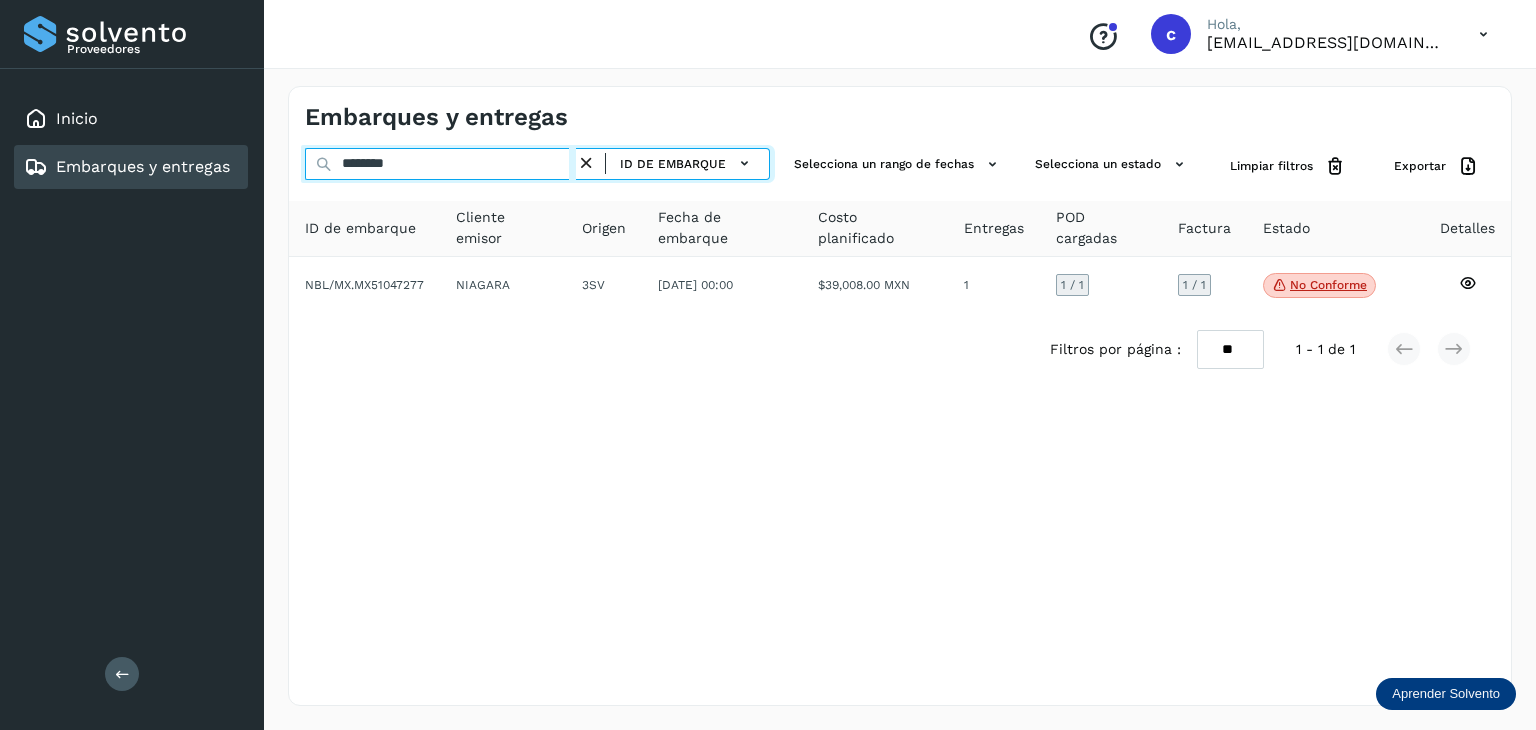 drag, startPoint x: 434, startPoint y: 150, endPoint x: 311, endPoint y: 174, distance: 125.31959 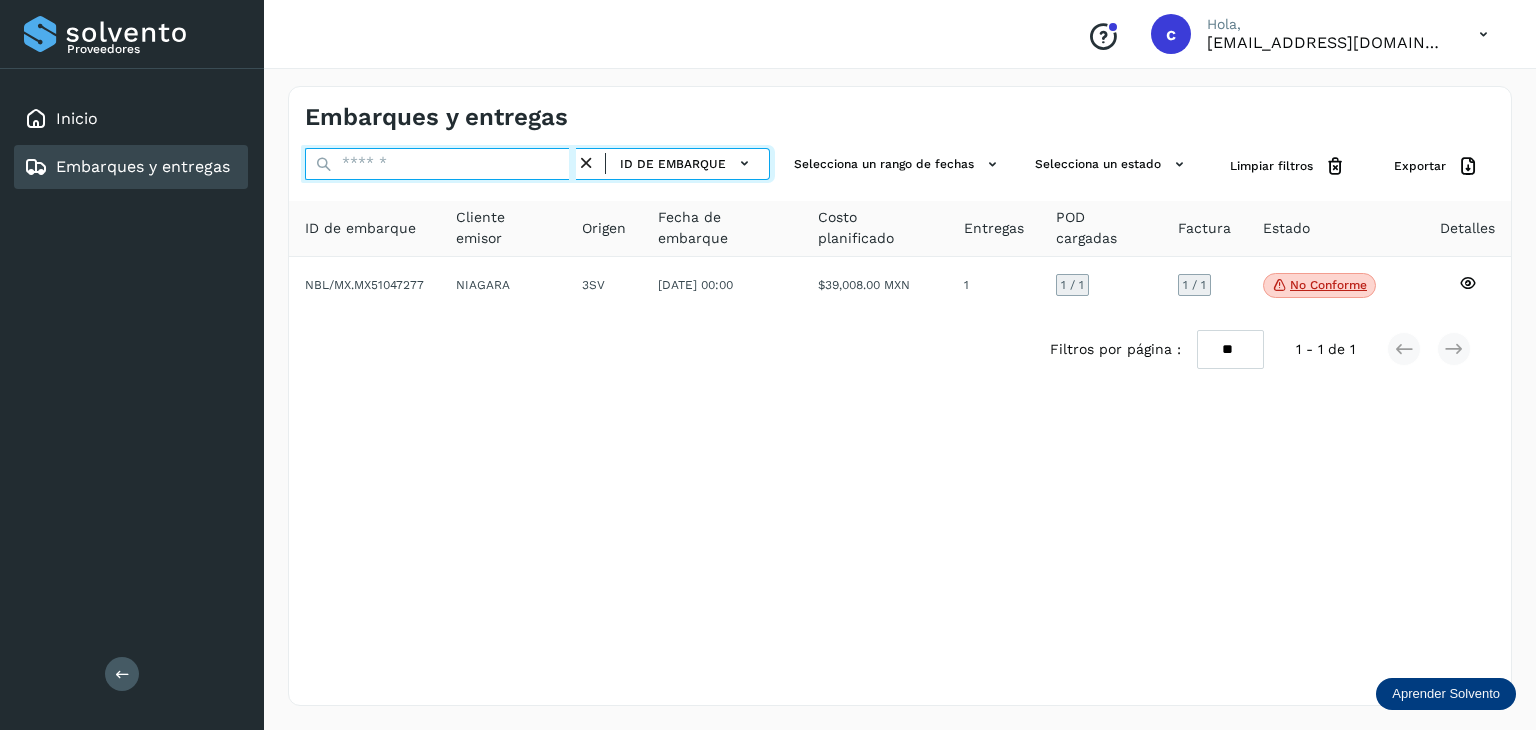 paste on "********" 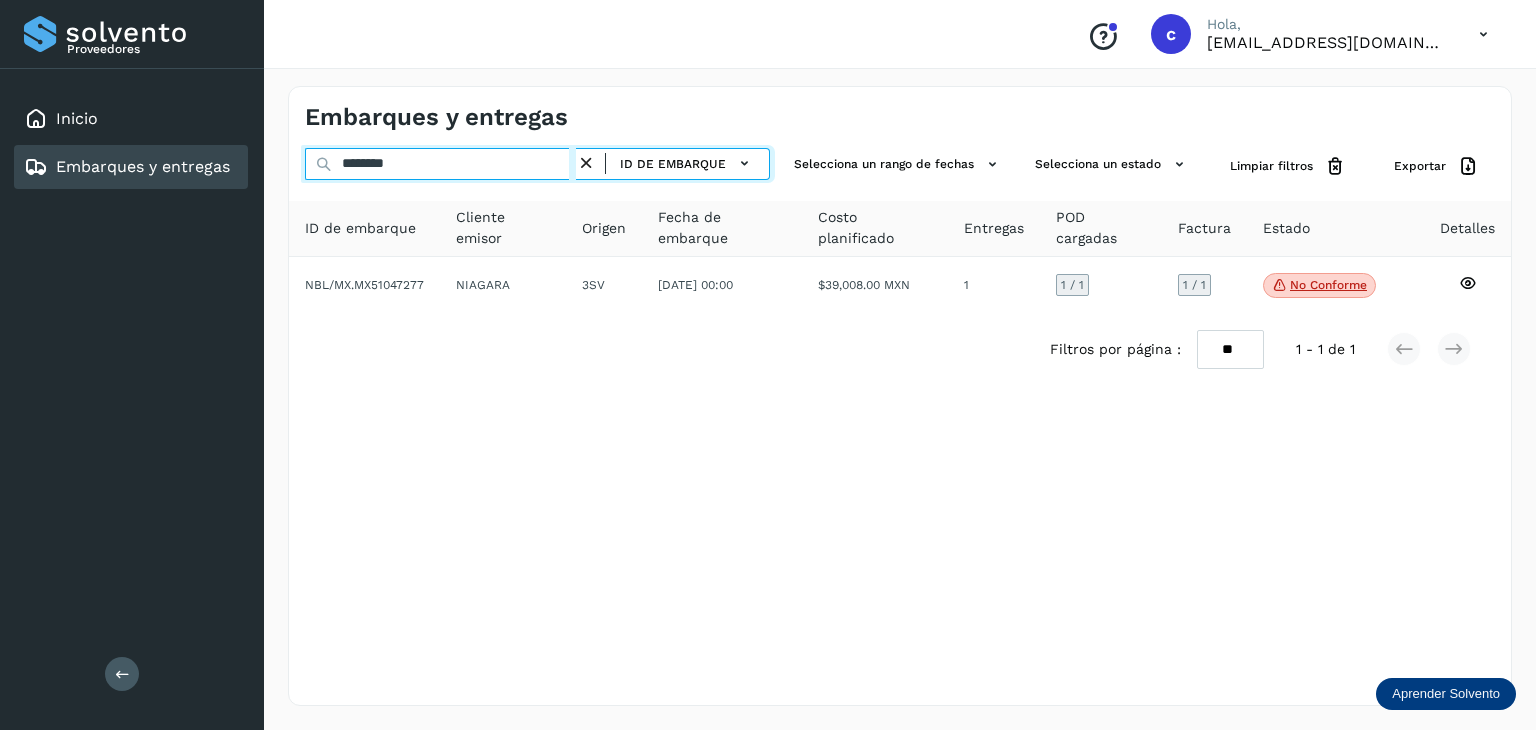 type on "********" 